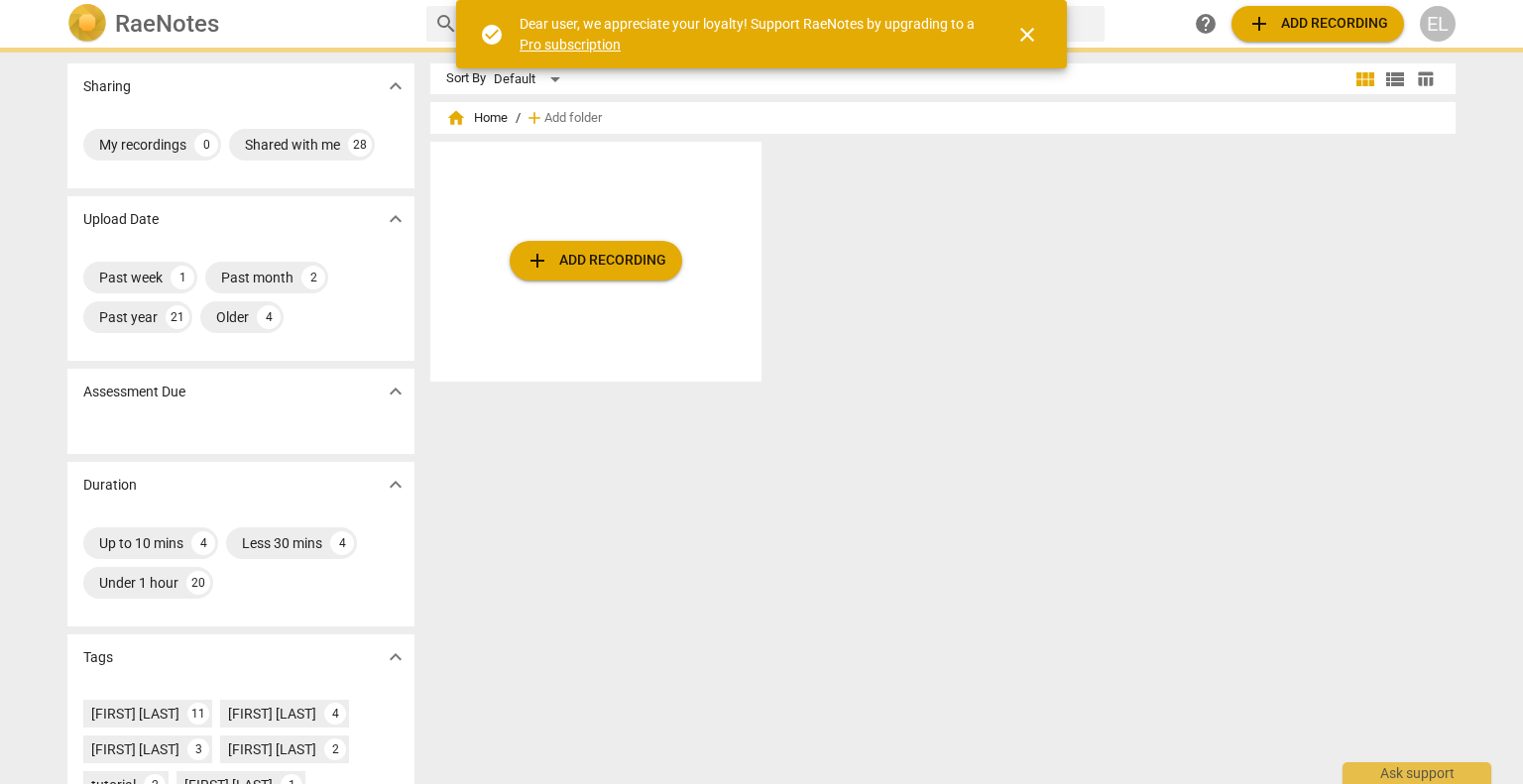 scroll, scrollTop: 0, scrollLeft: 0, axis: both 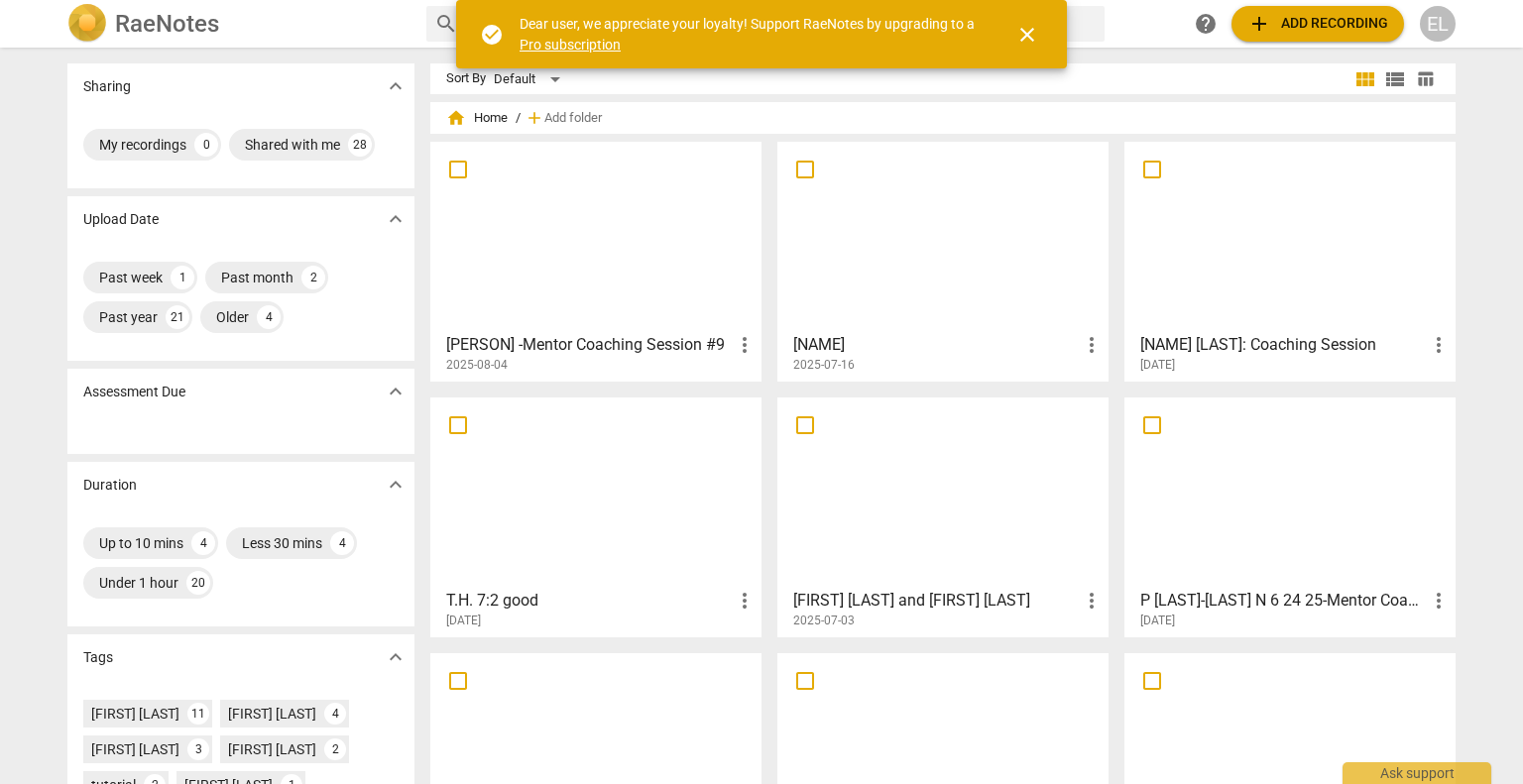 click at bounding box center [596, 236] 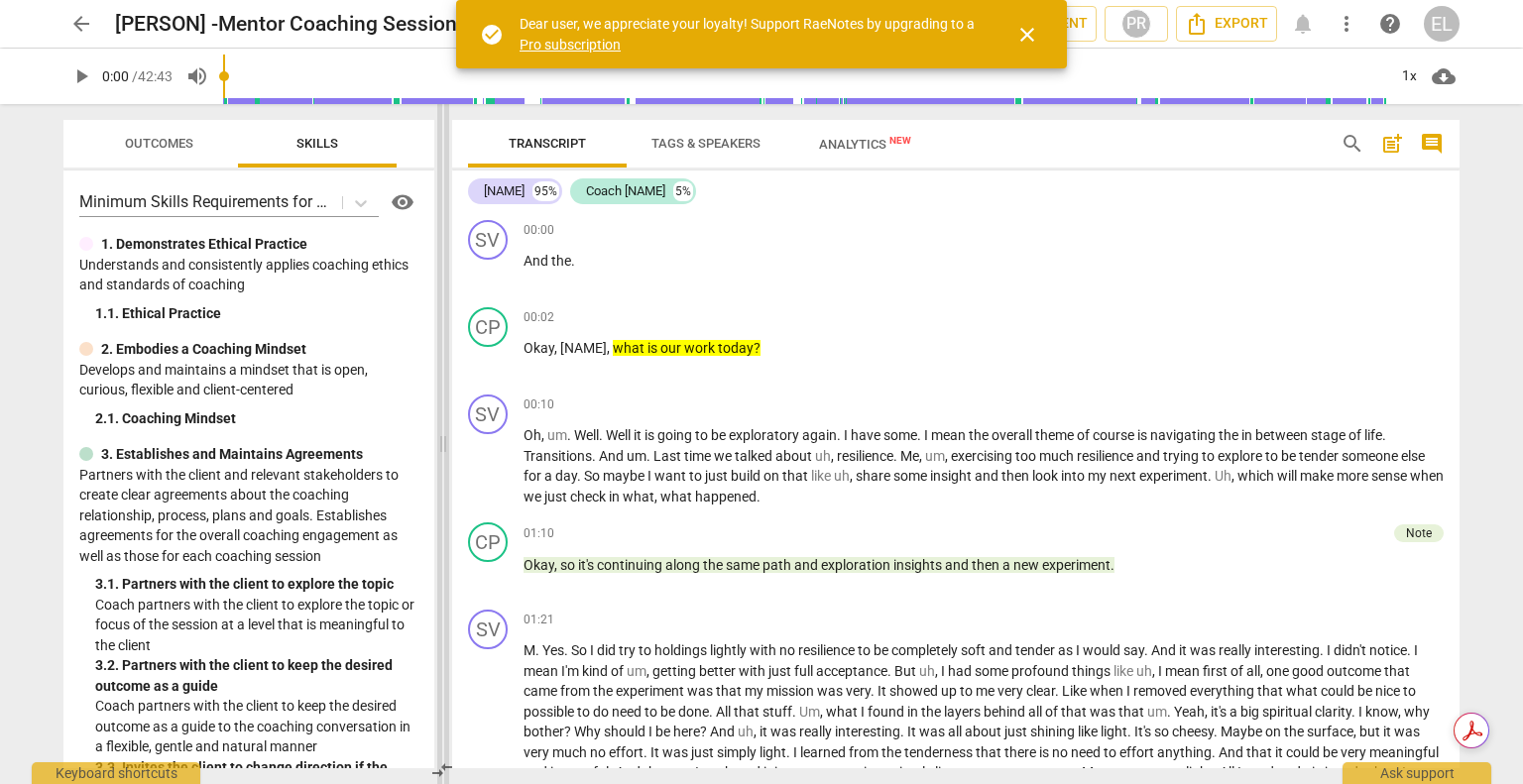 drag, startPoint x: 763, startPoint y: 443, endPoint x: 444, endPoint y: 409, distance: 320.8068 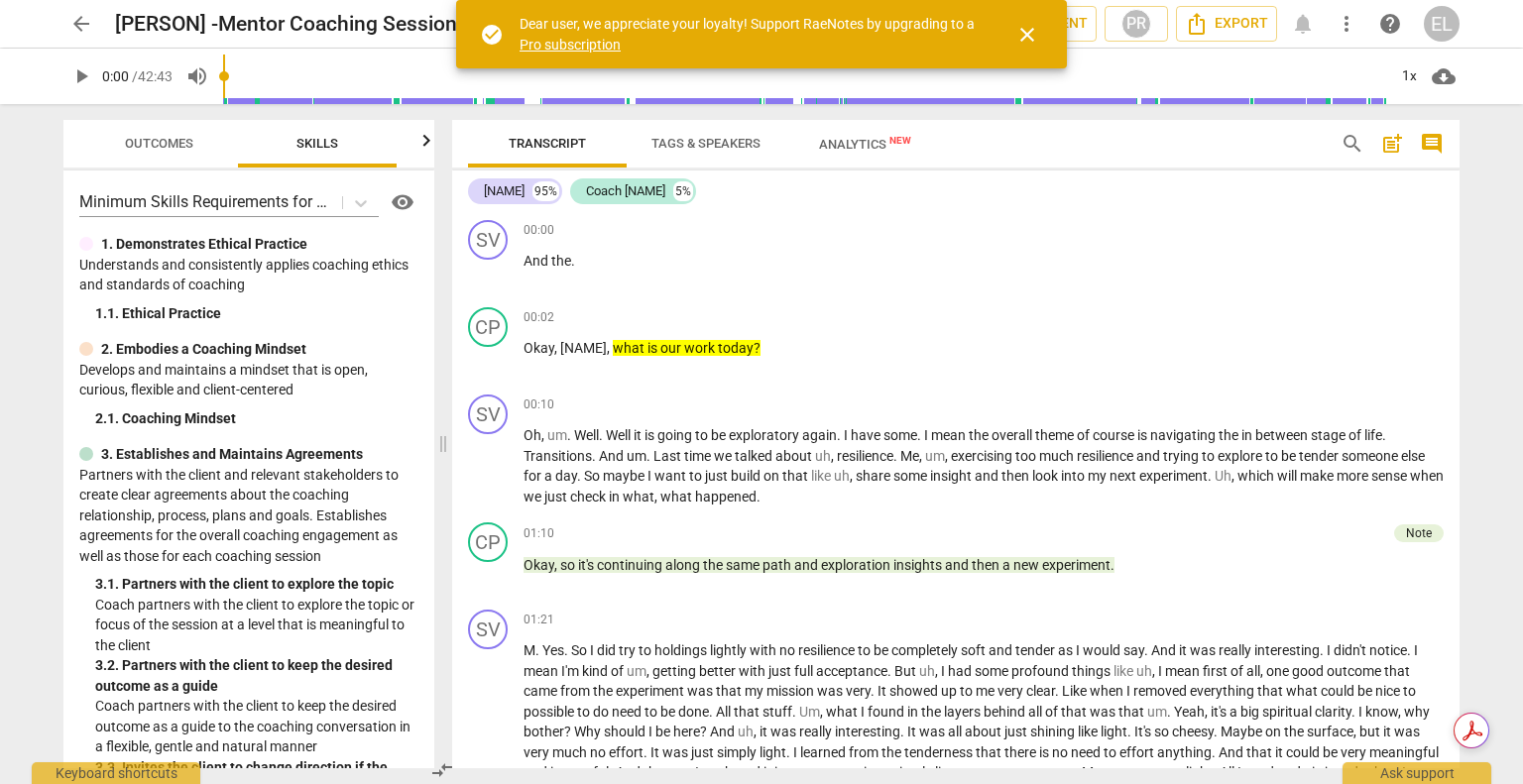 click on "close" at bounding box center (1027, 35) 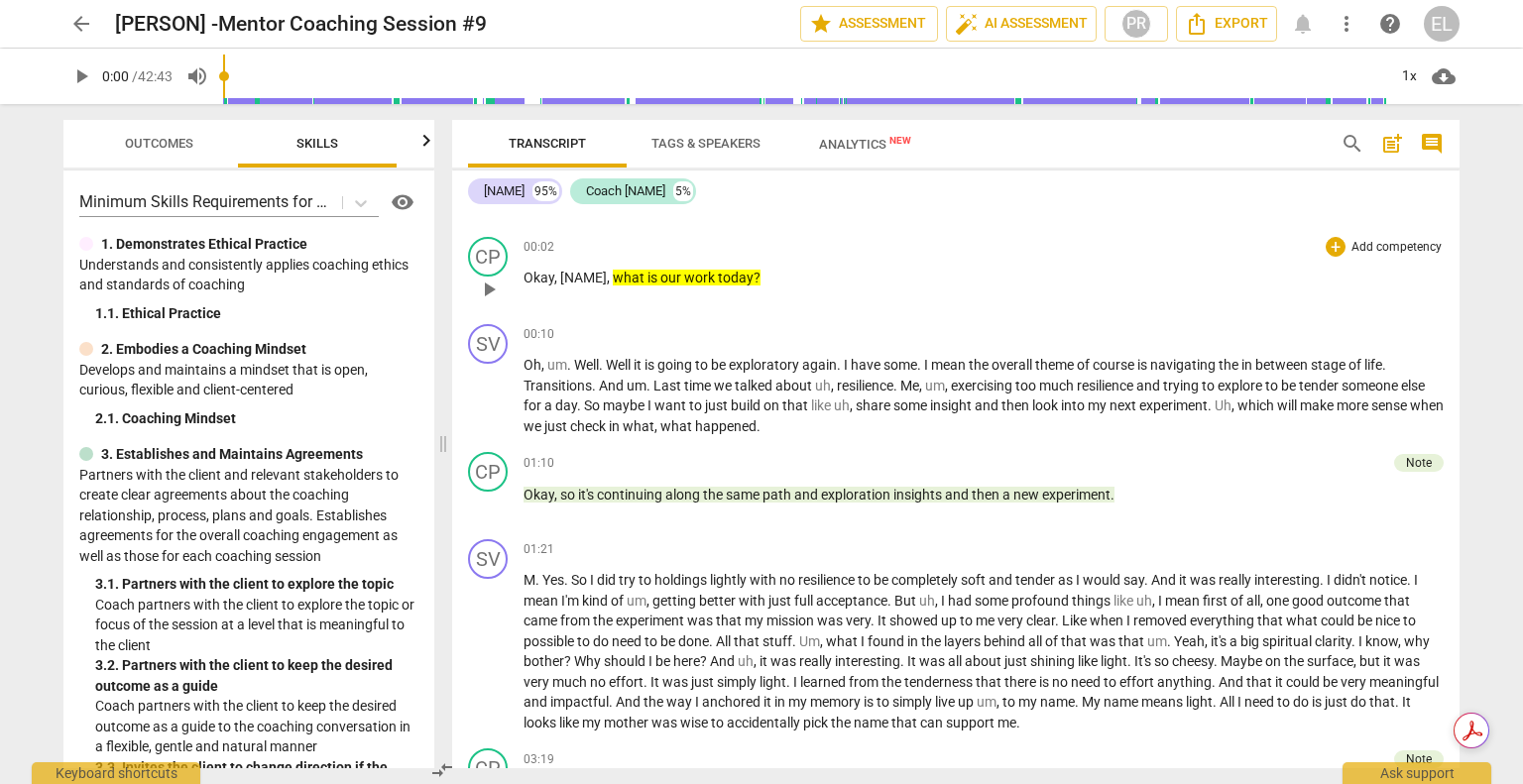 scroll, scrollTop: 99, scrollLeft: 0, axis: vertical 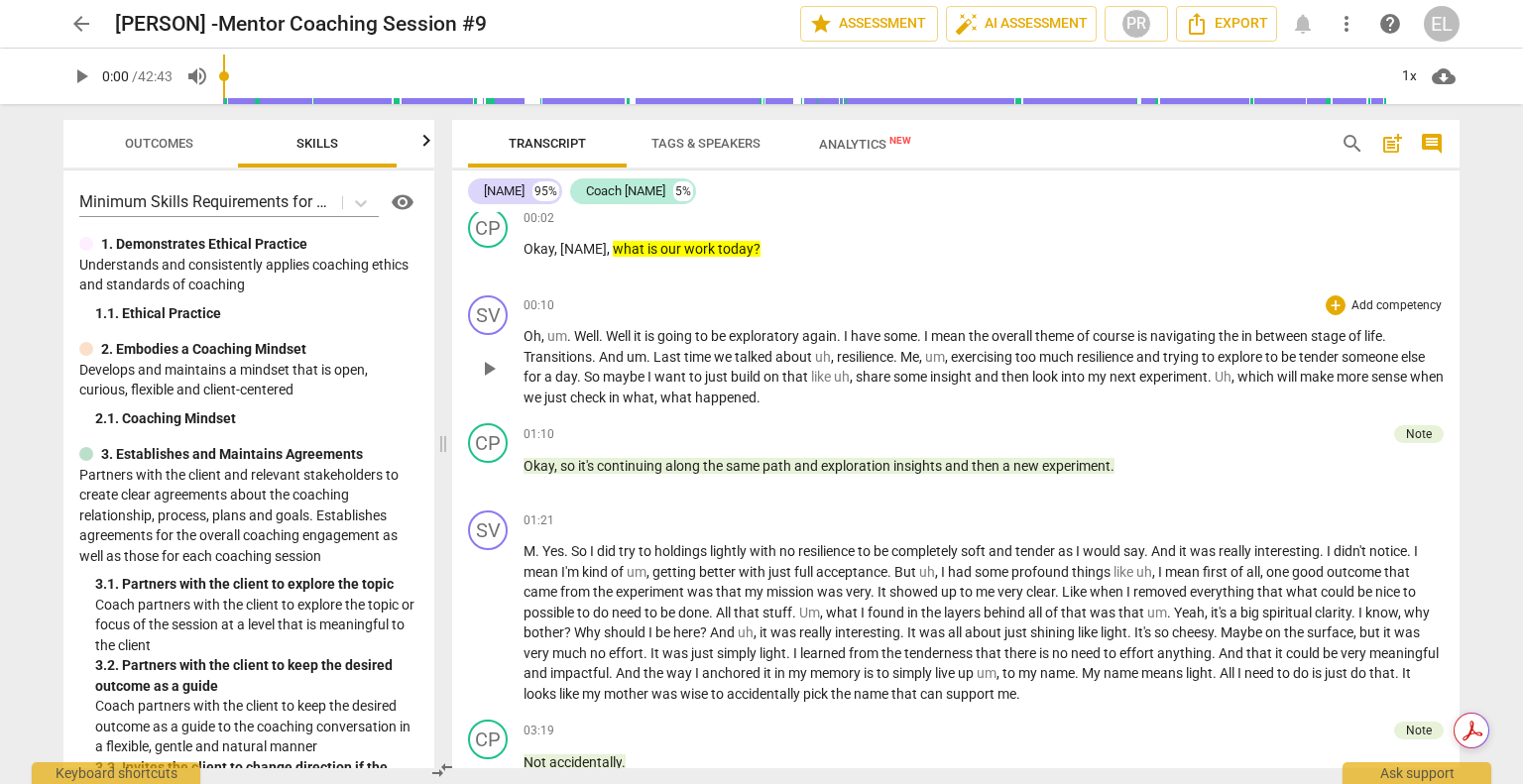 drag, startPoint x: 1434, startPoint y: 427, endPoint x: 1372, endPoint y: 318, distance: 125.399362 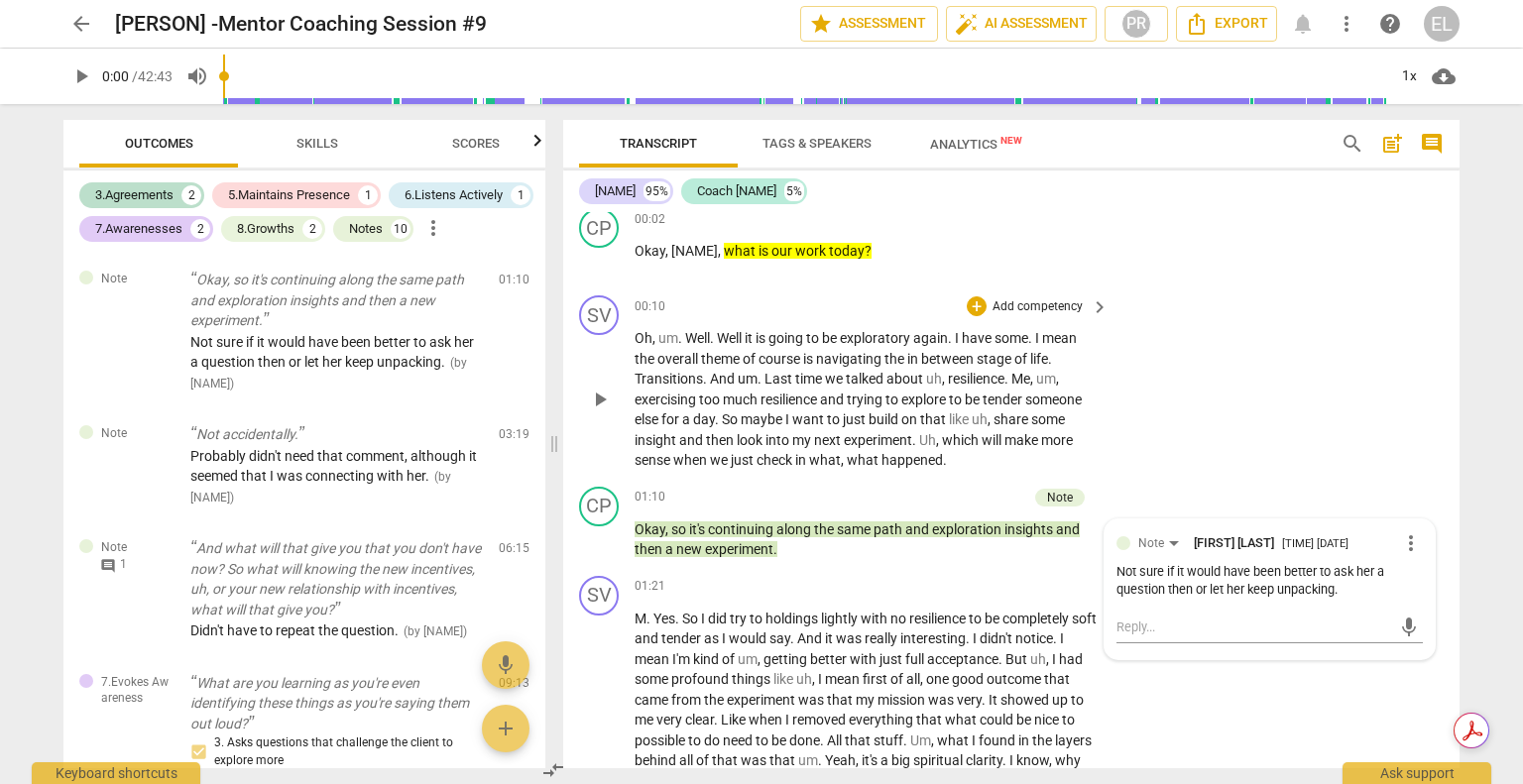 click on "," at bounding box center [991, 419] 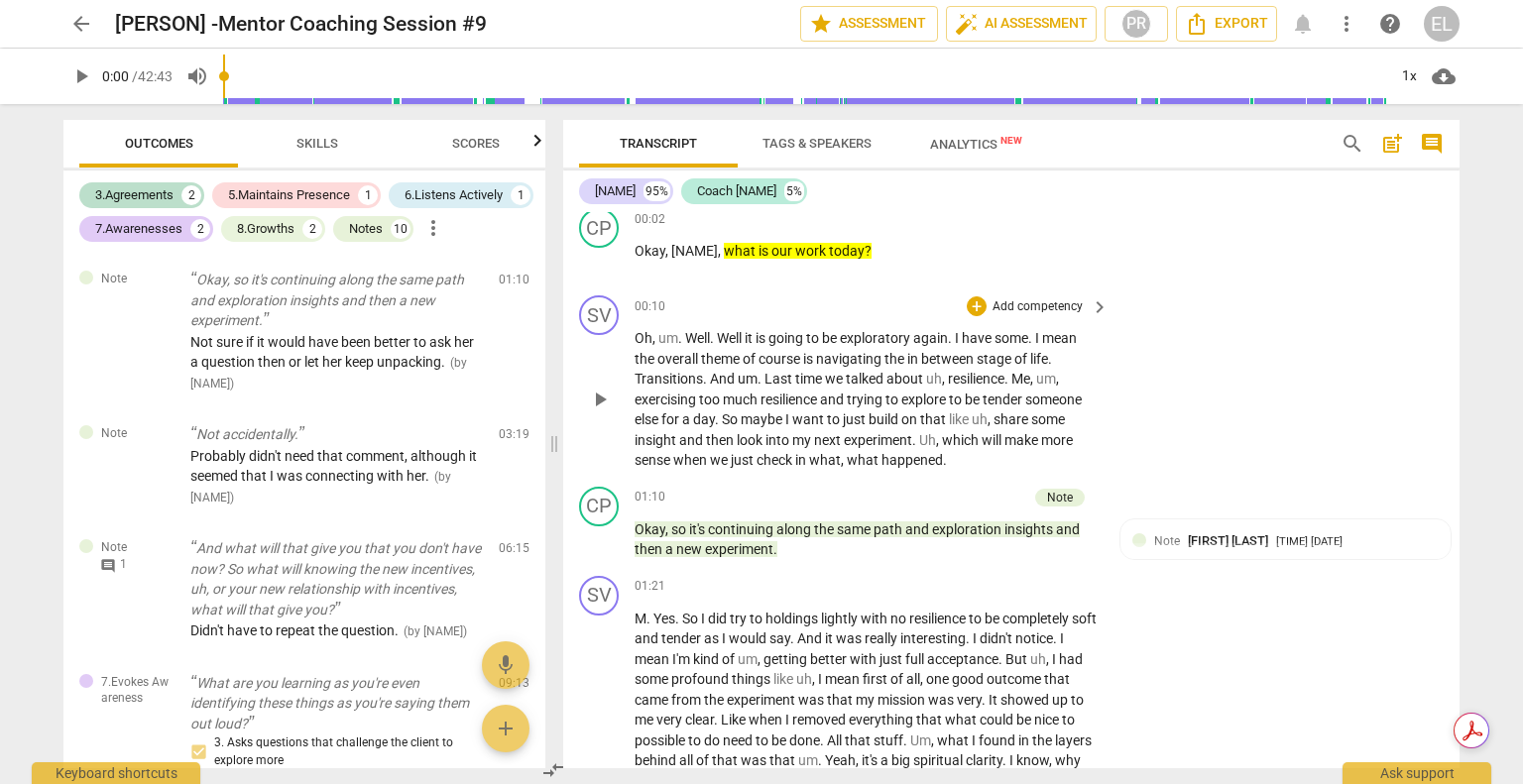 click on "play_arrow" at bounding box center [600, 399] 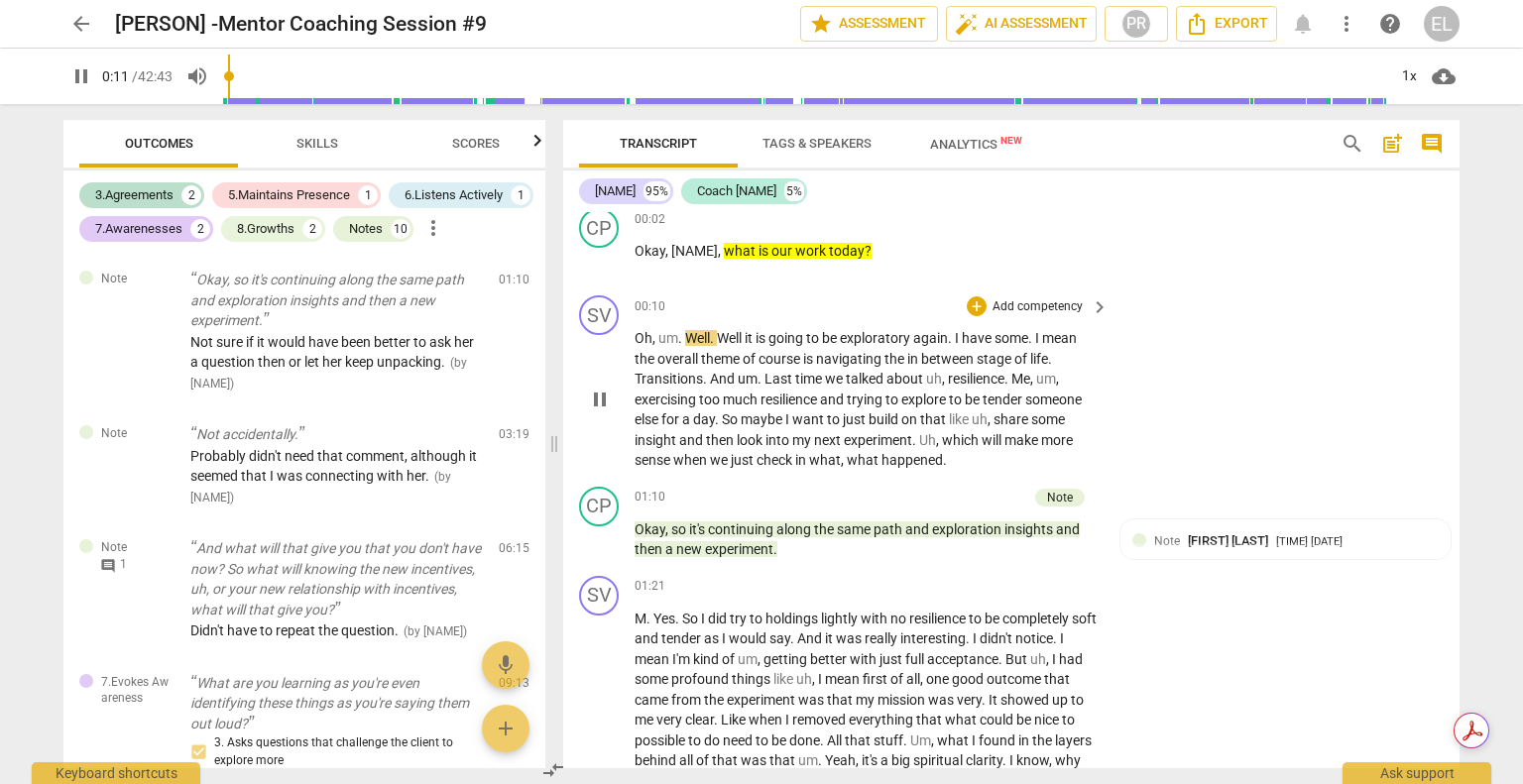 click on "much" at bounding box center [742, 399] 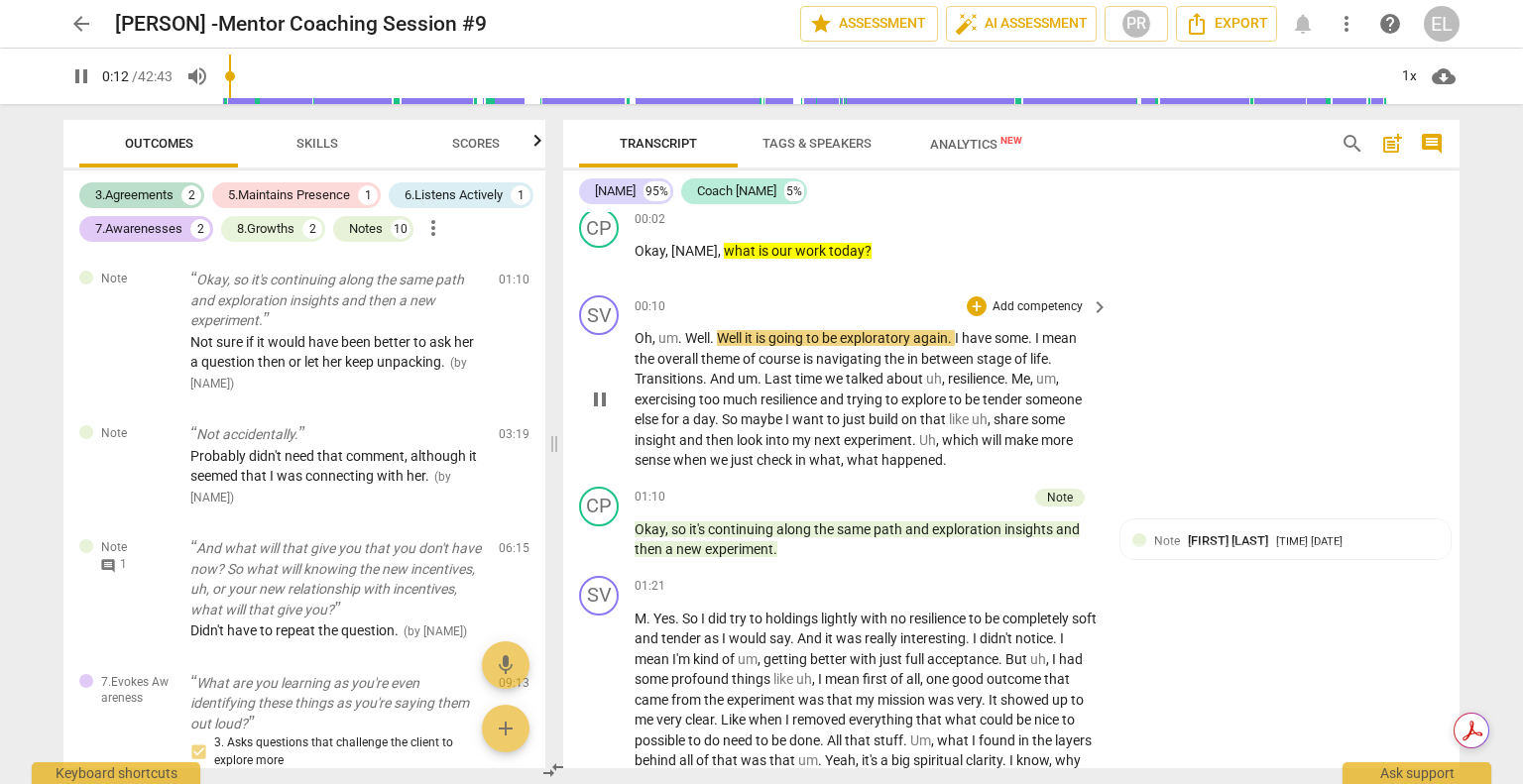 click on "So" at bounding box center [731, 419] 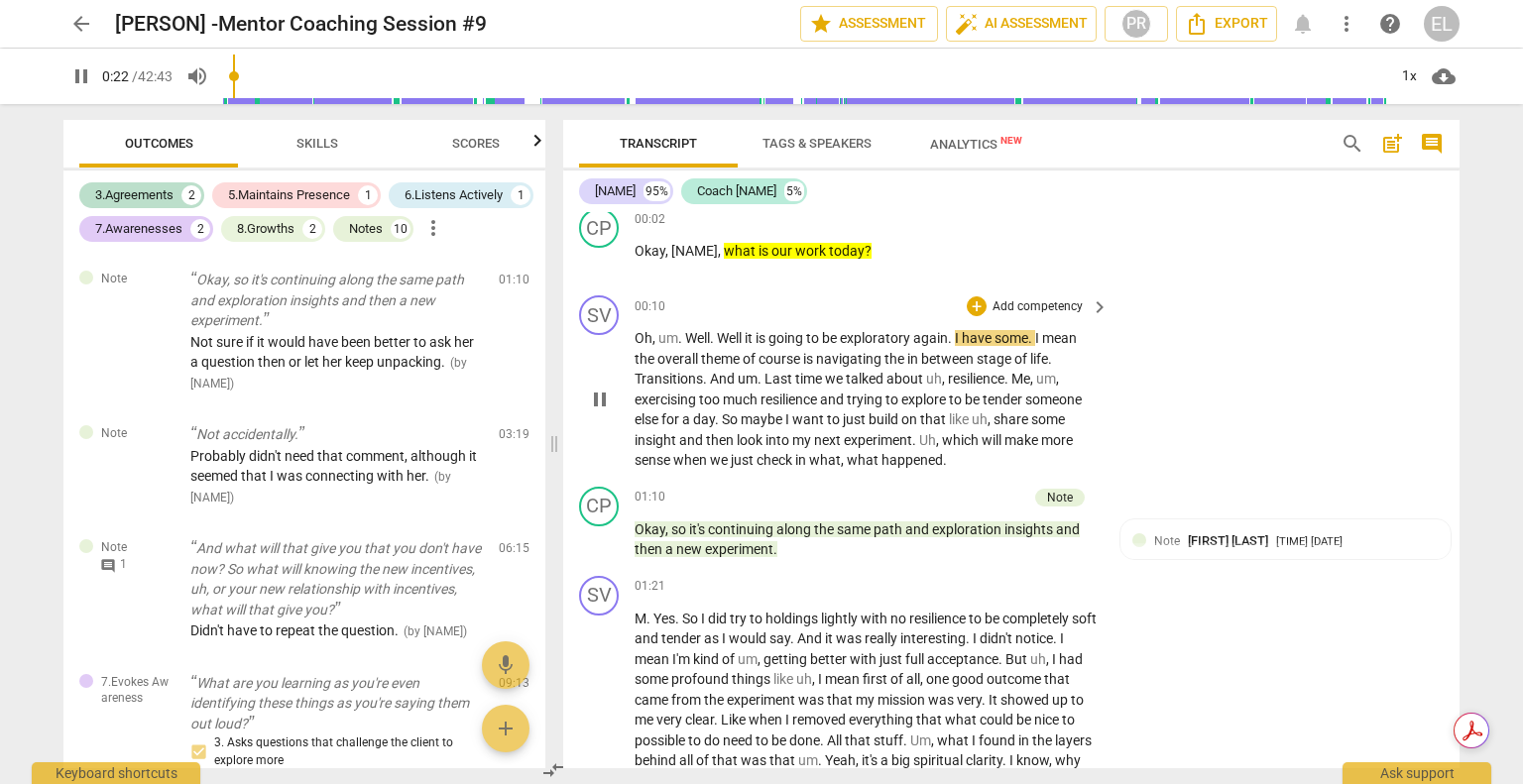 click on "pause" at bounding box center (600, 399) 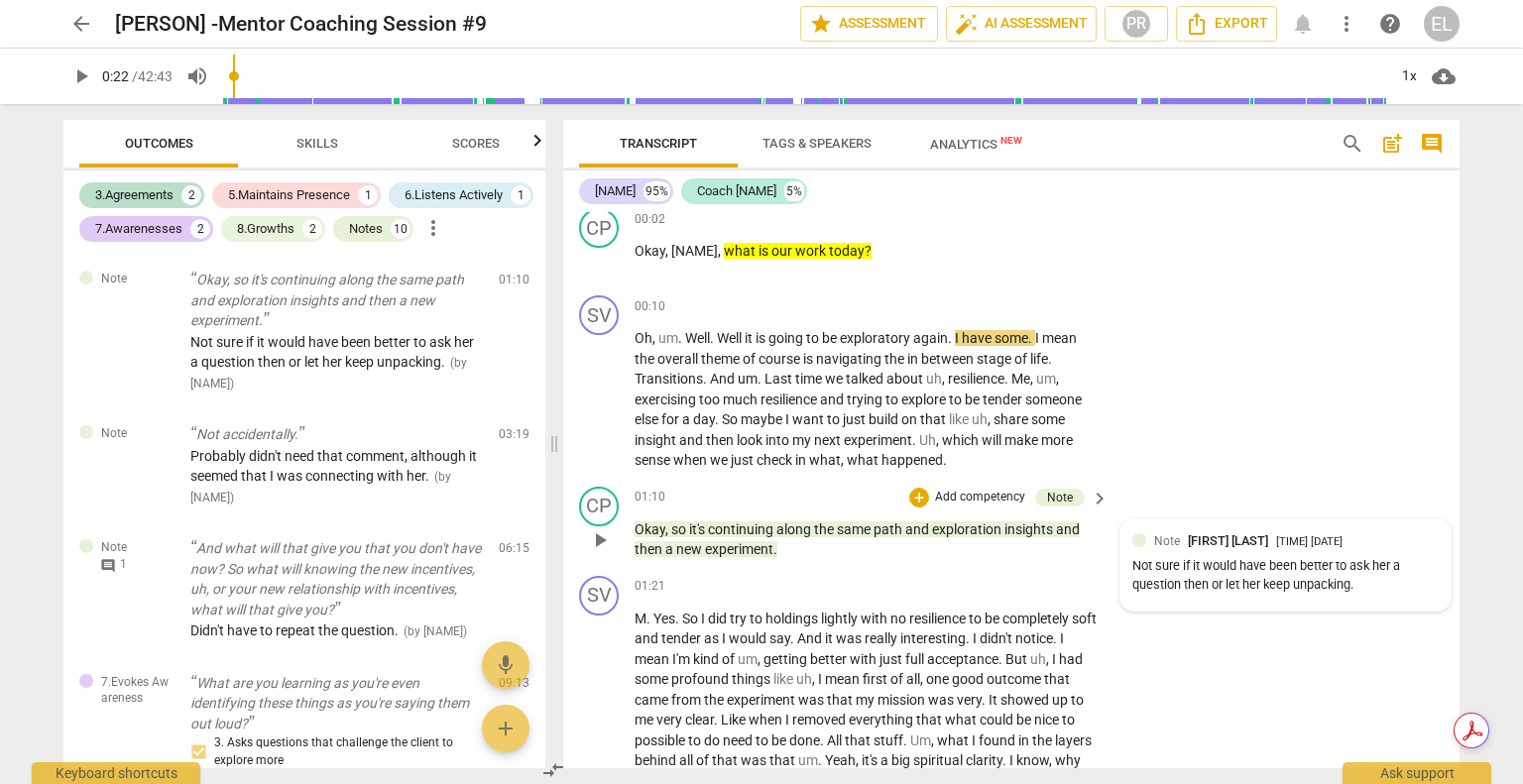 click at bounding box center [1139, 540] 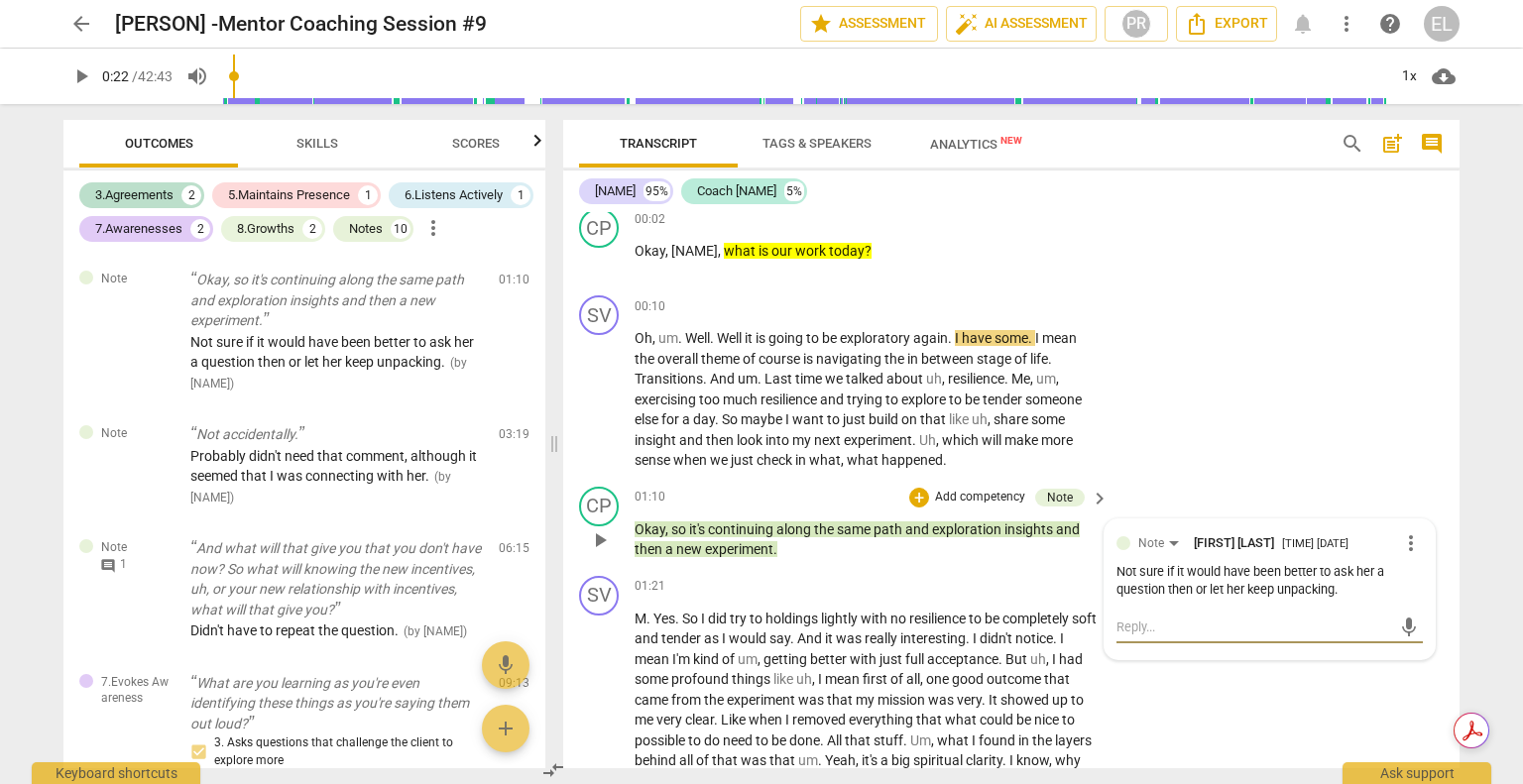 click at bounding box center (1253, 626) 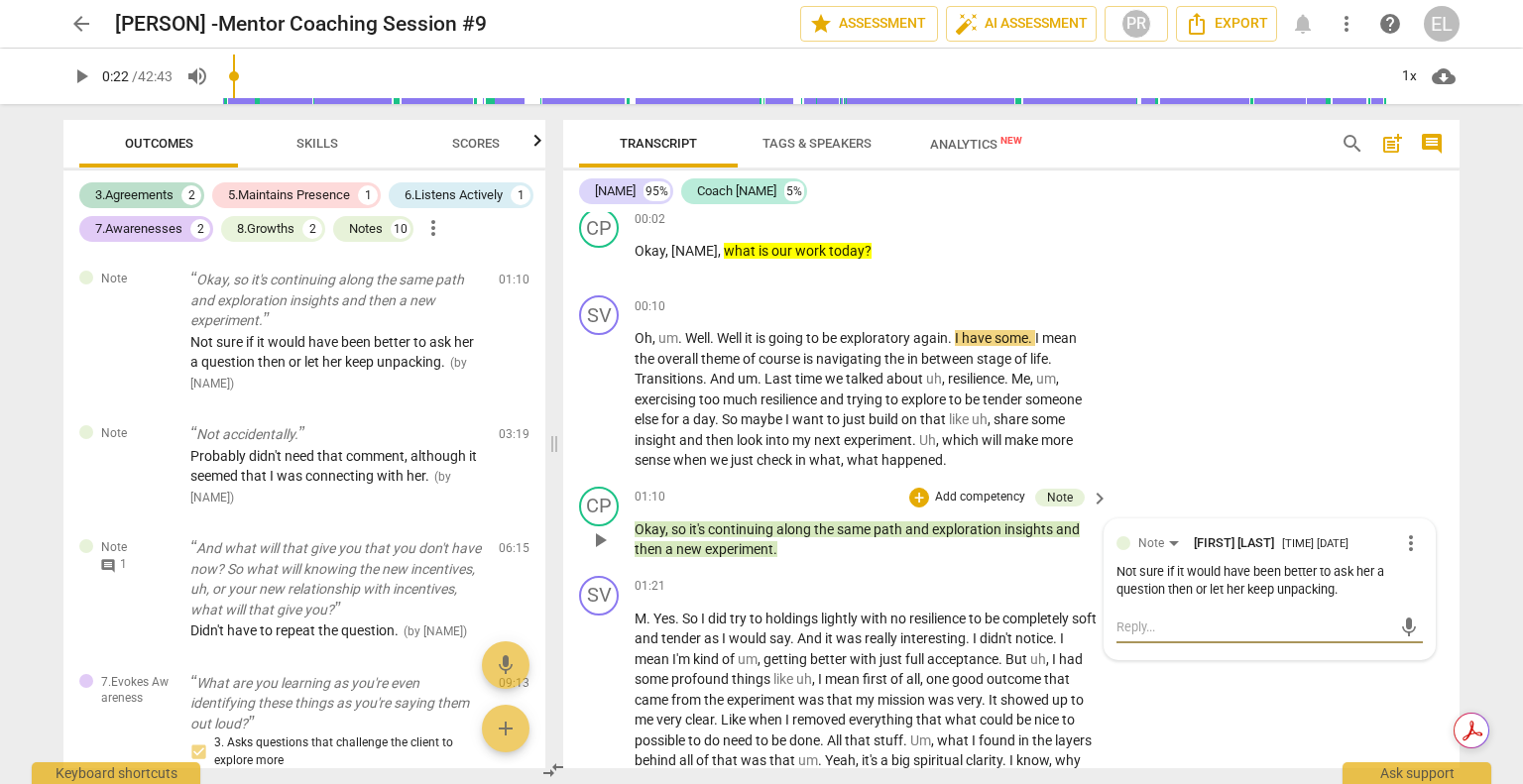 type on "A" 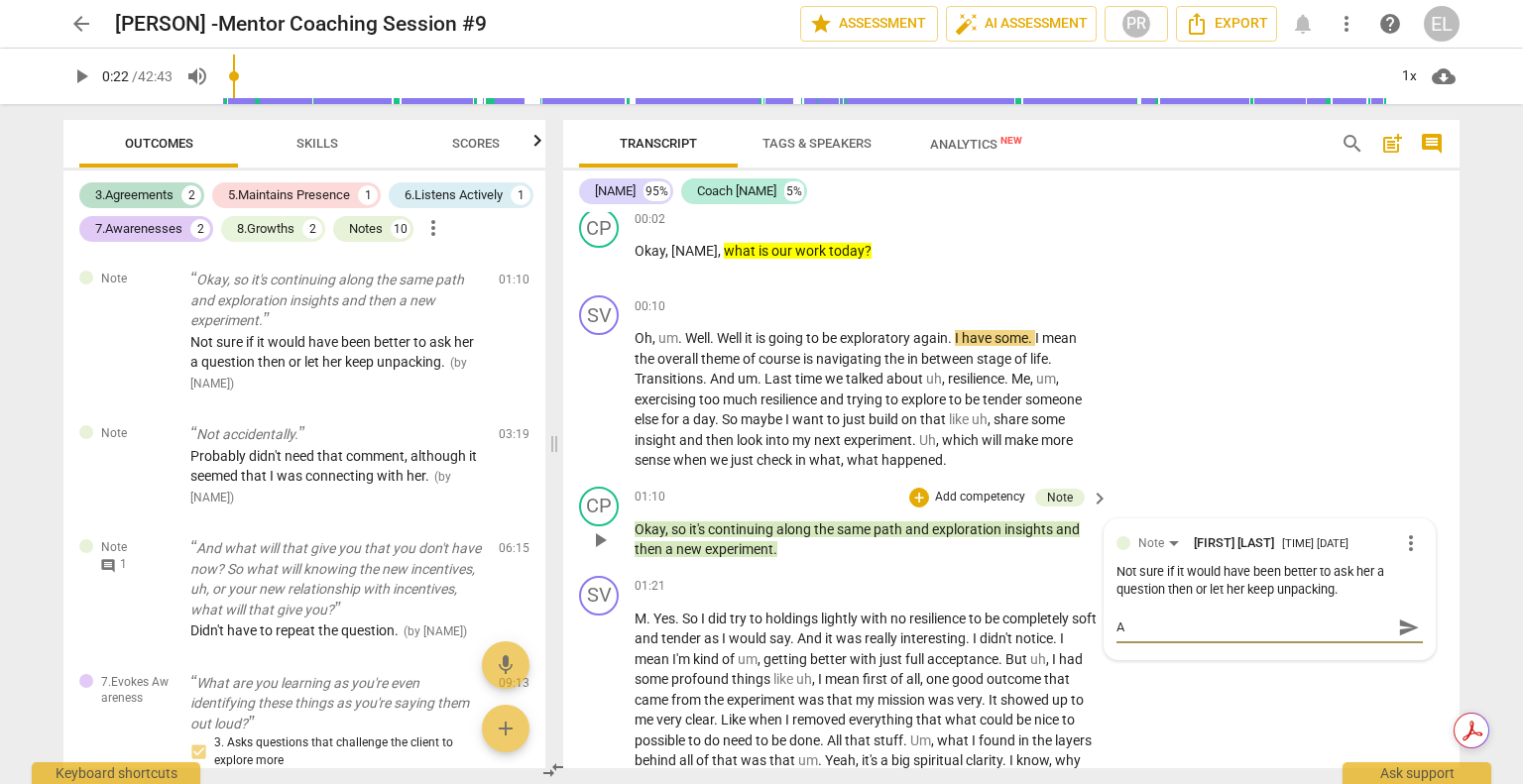 type on "A" 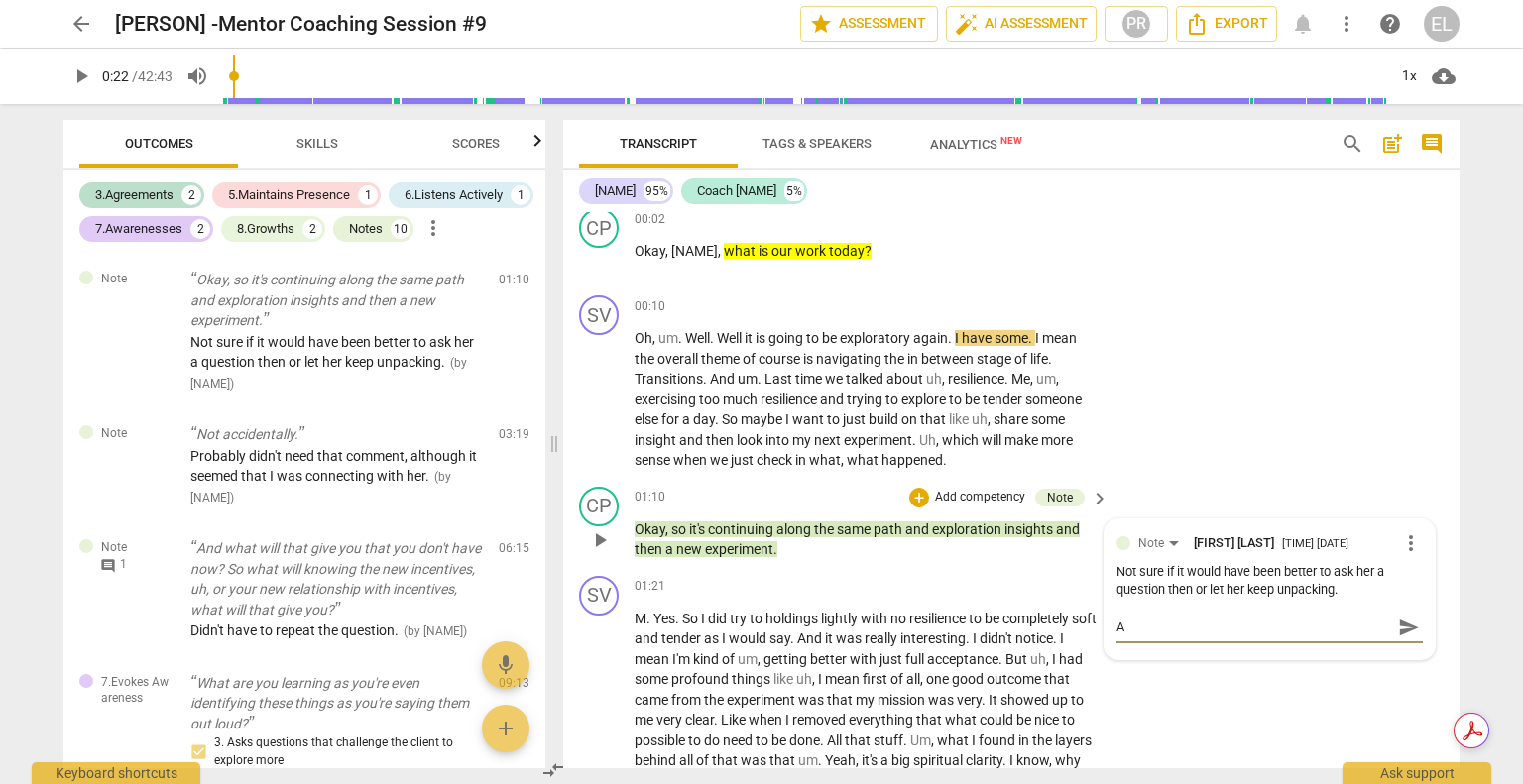 type on "A" 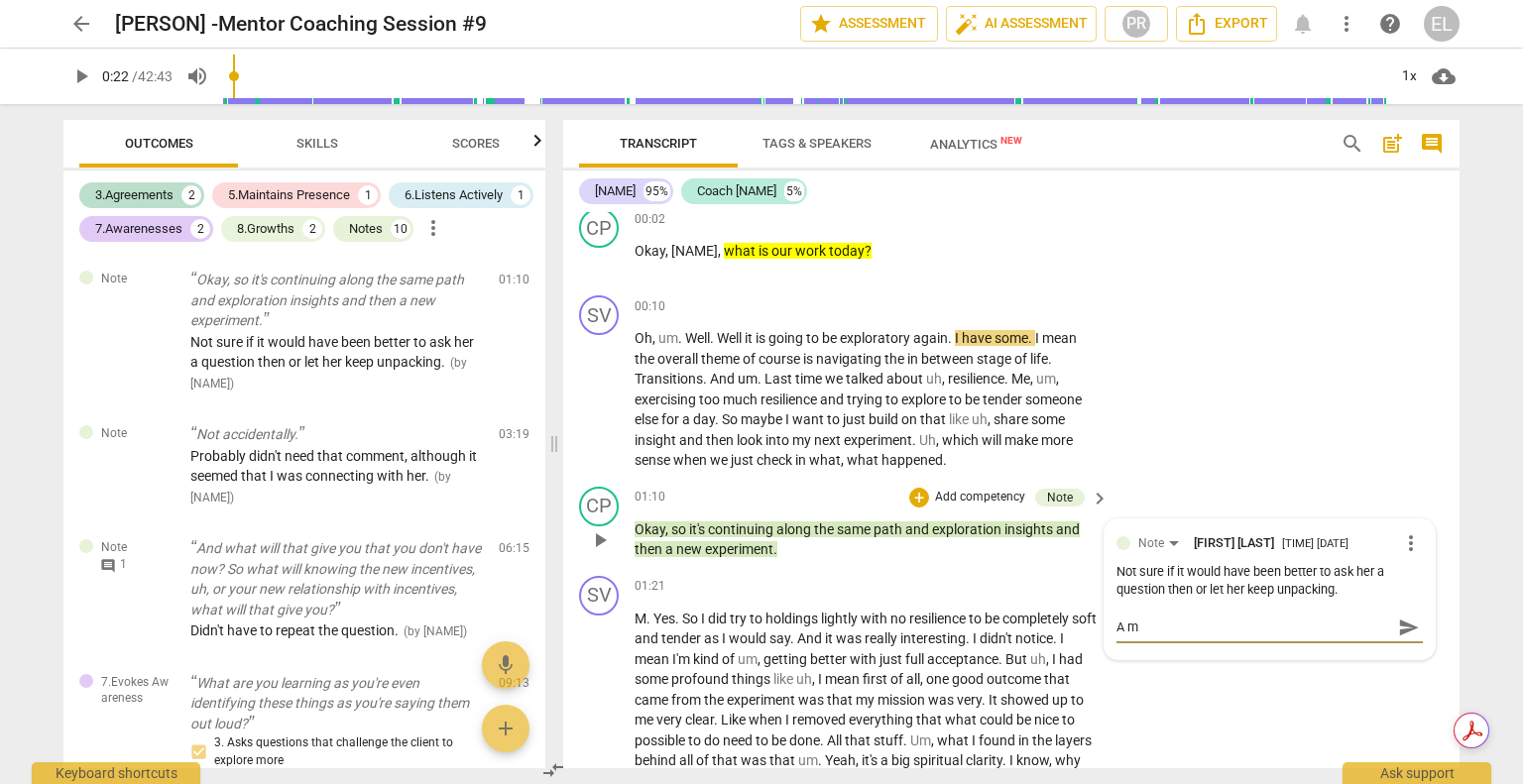 type on "A mo" 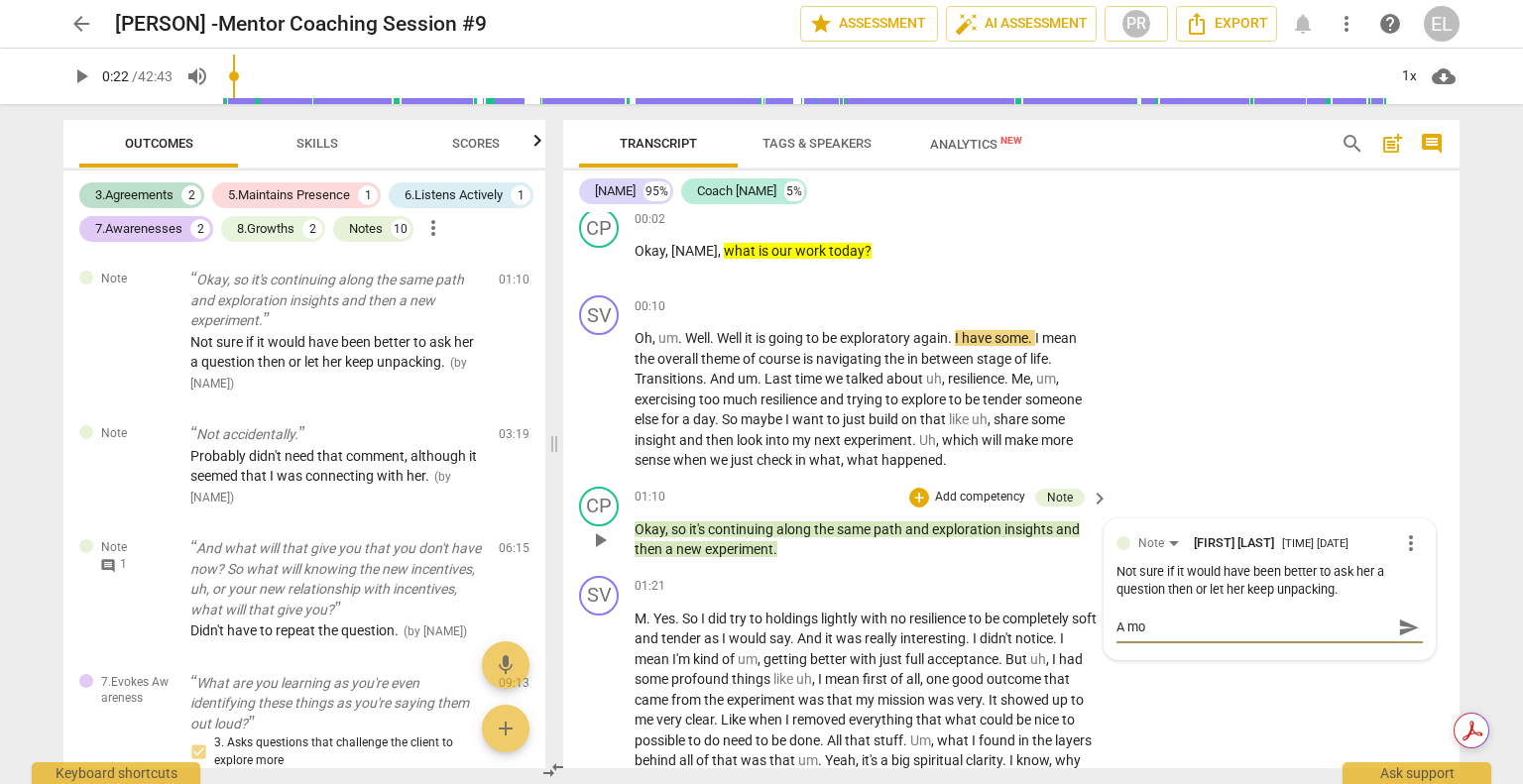 type on "A mor" 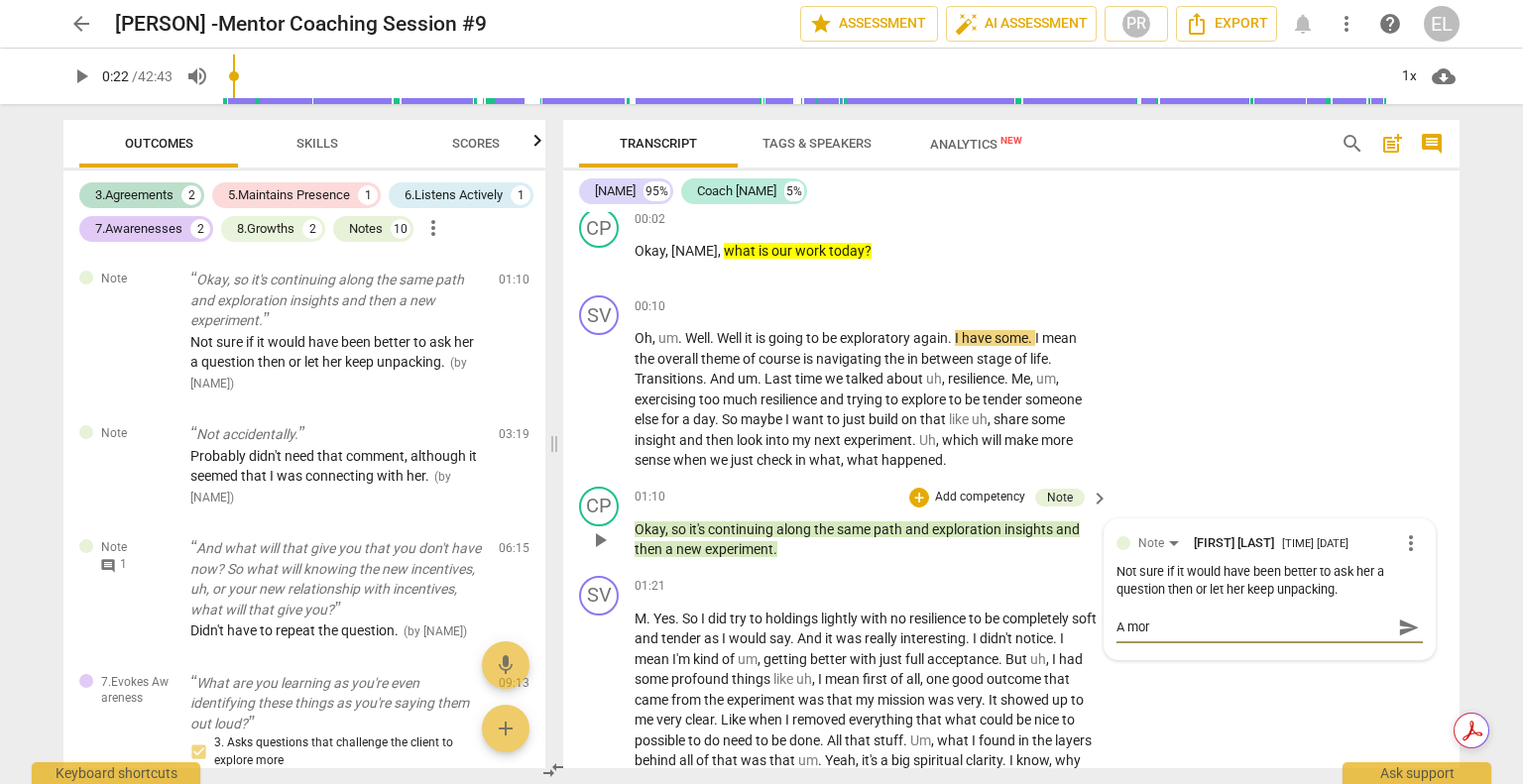 type on "A mor" 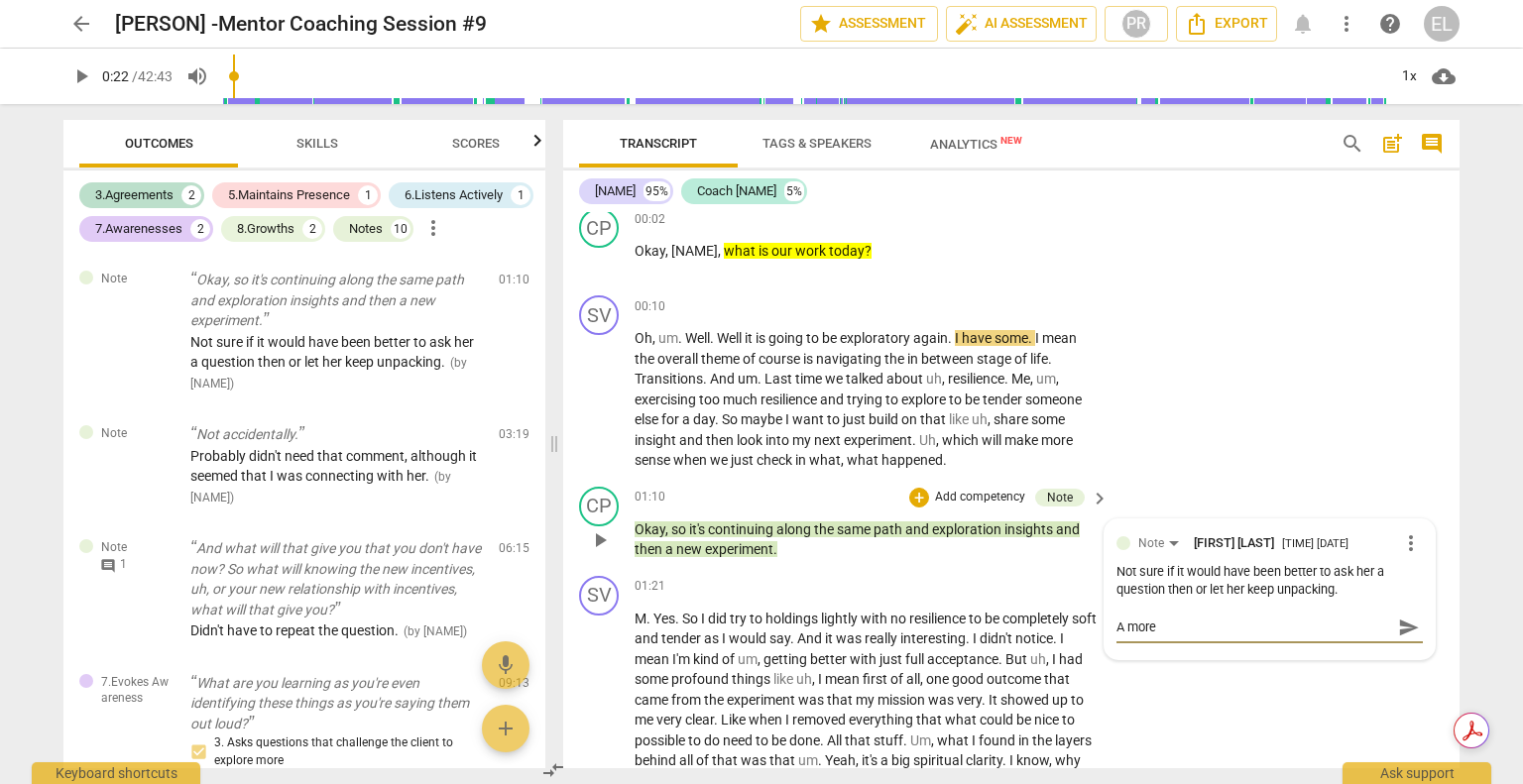 type on "A more" 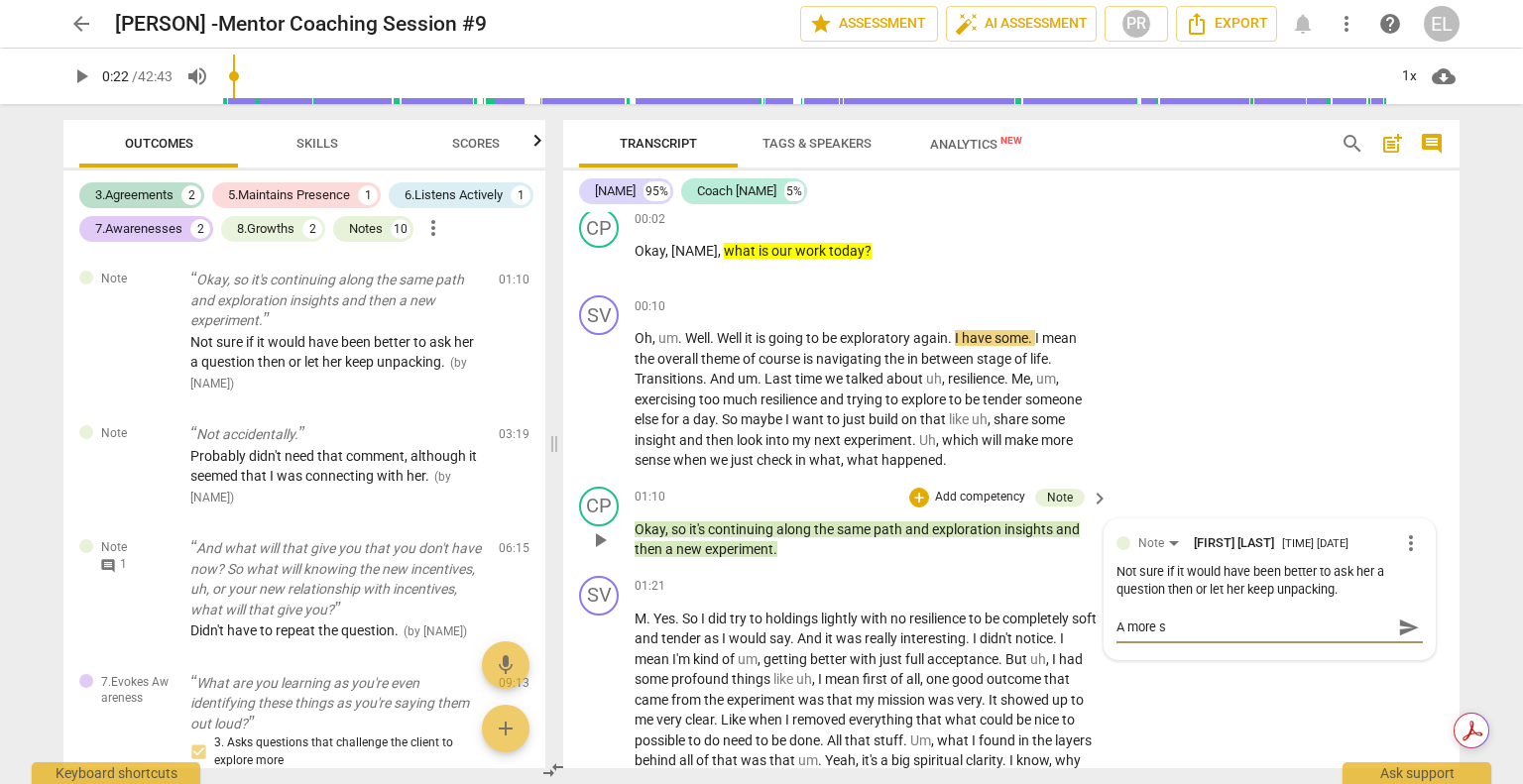 type on "A more se" 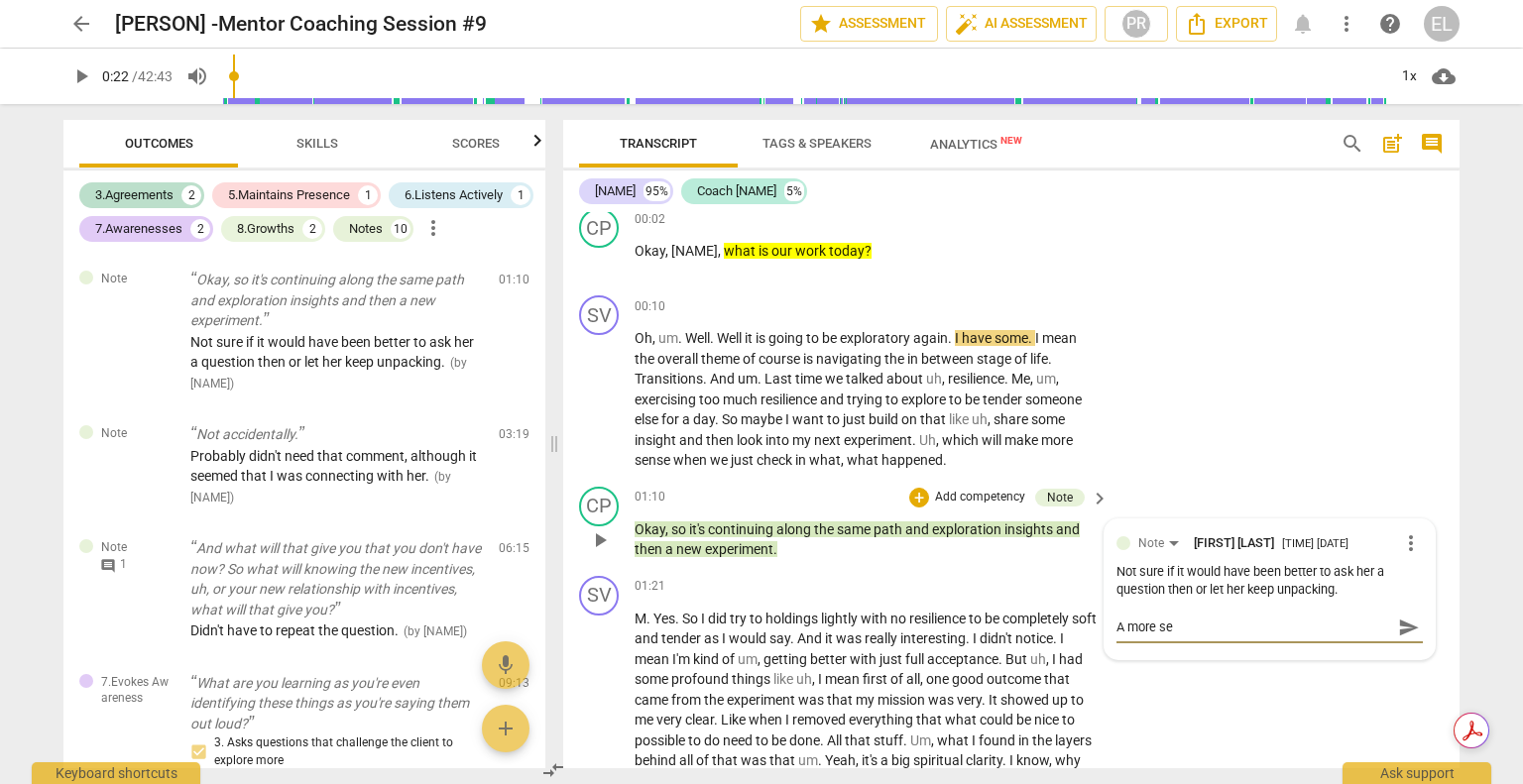 type on "A more s" 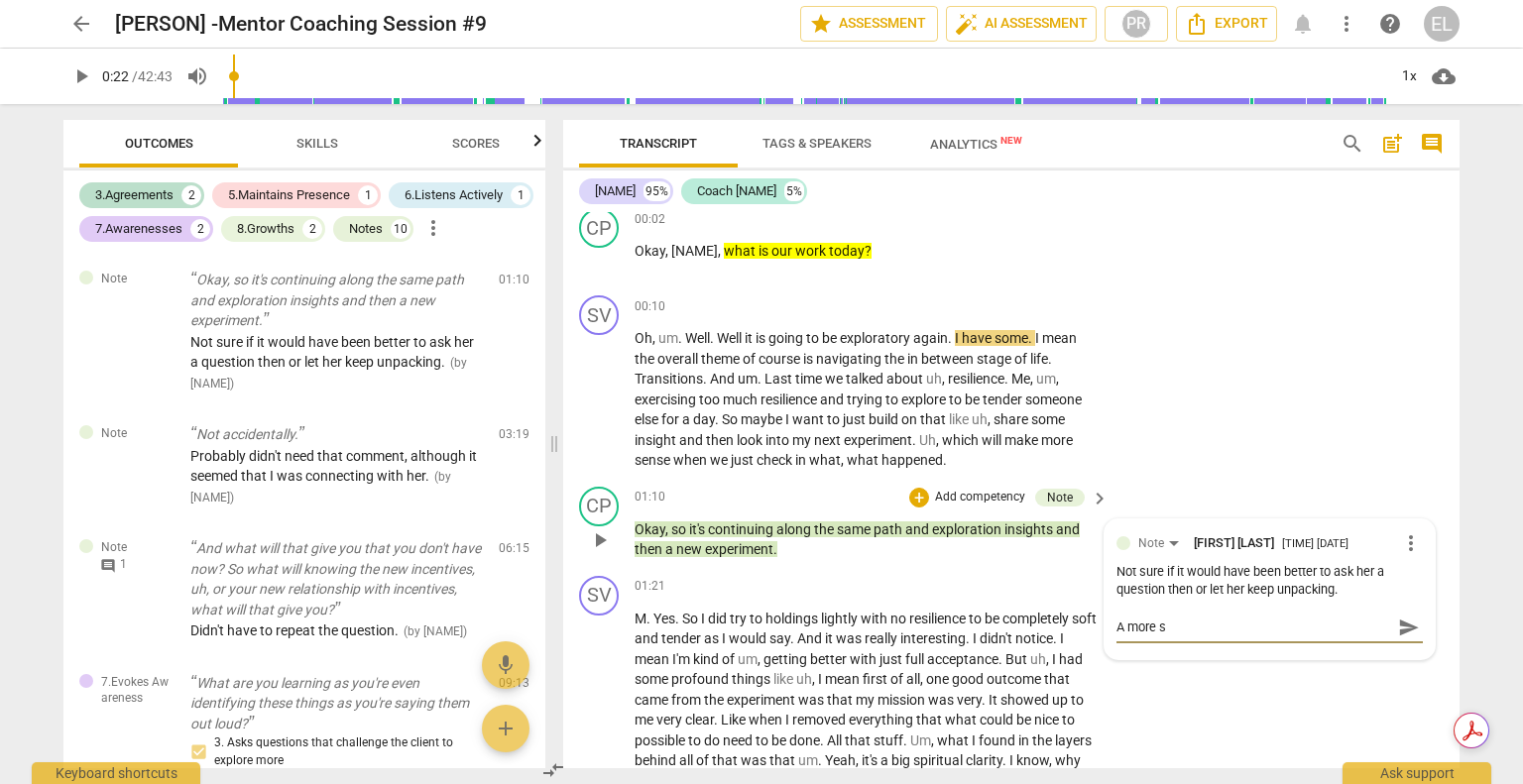 type on "A more" 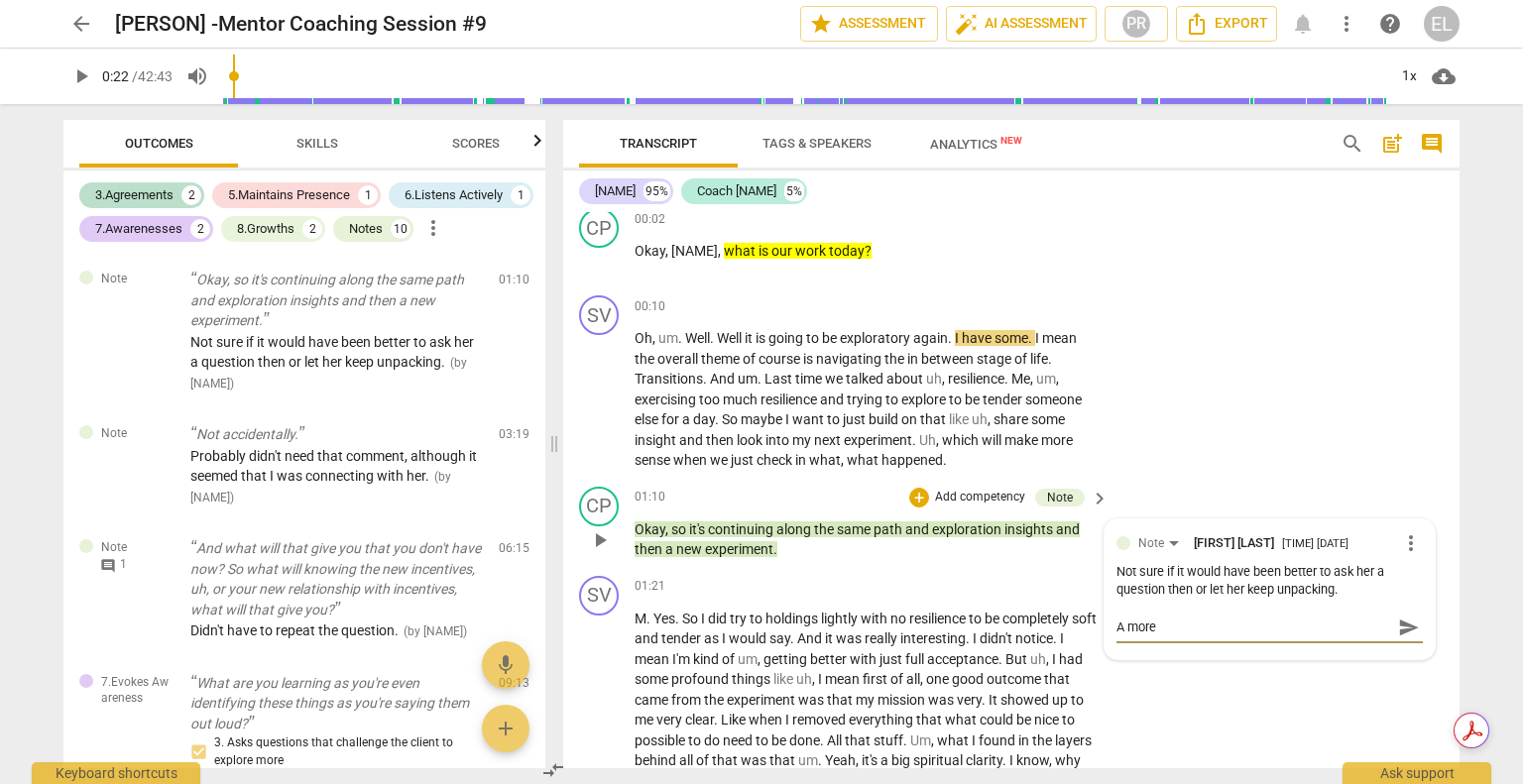 type on "A more u" 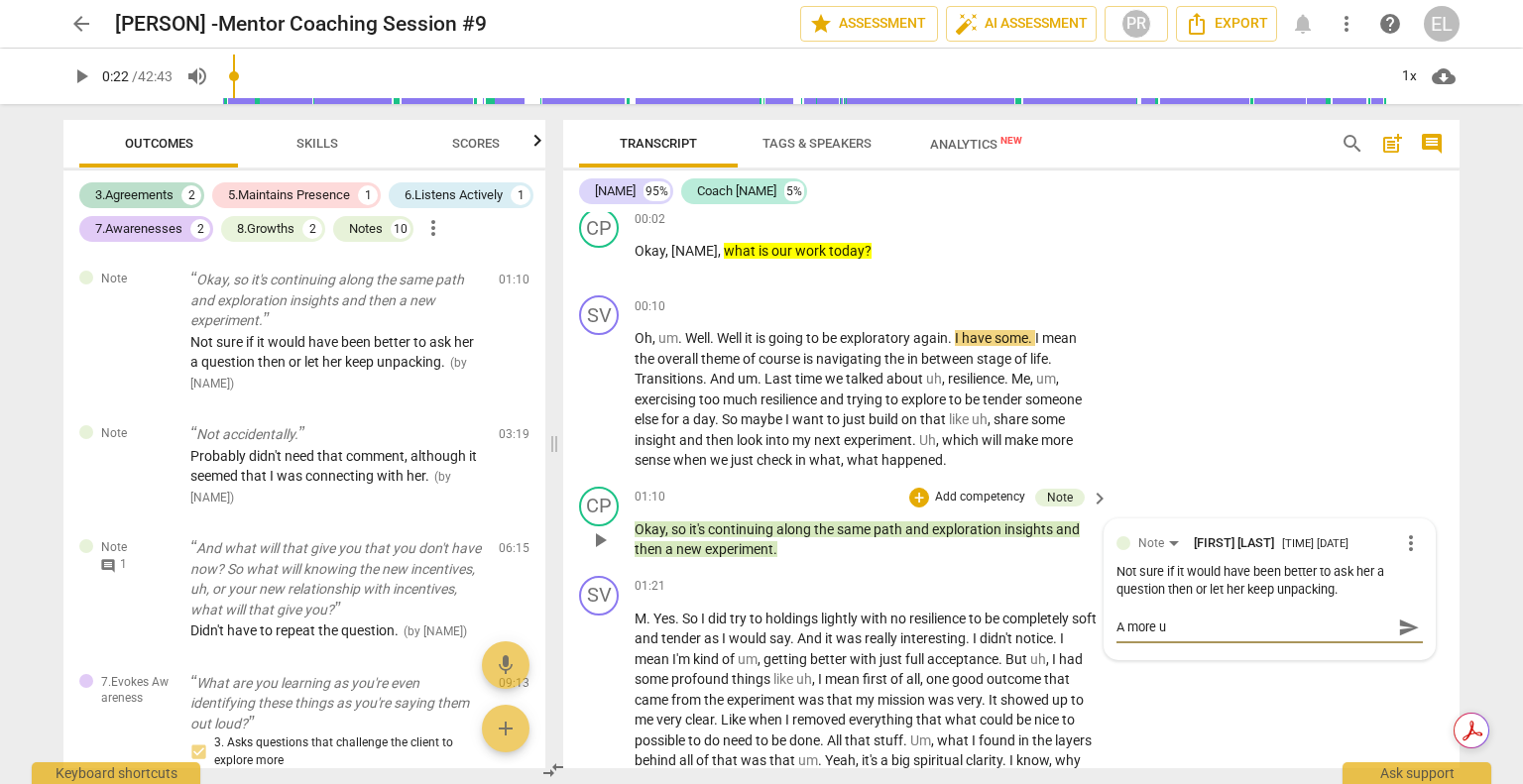 type on "A more us" 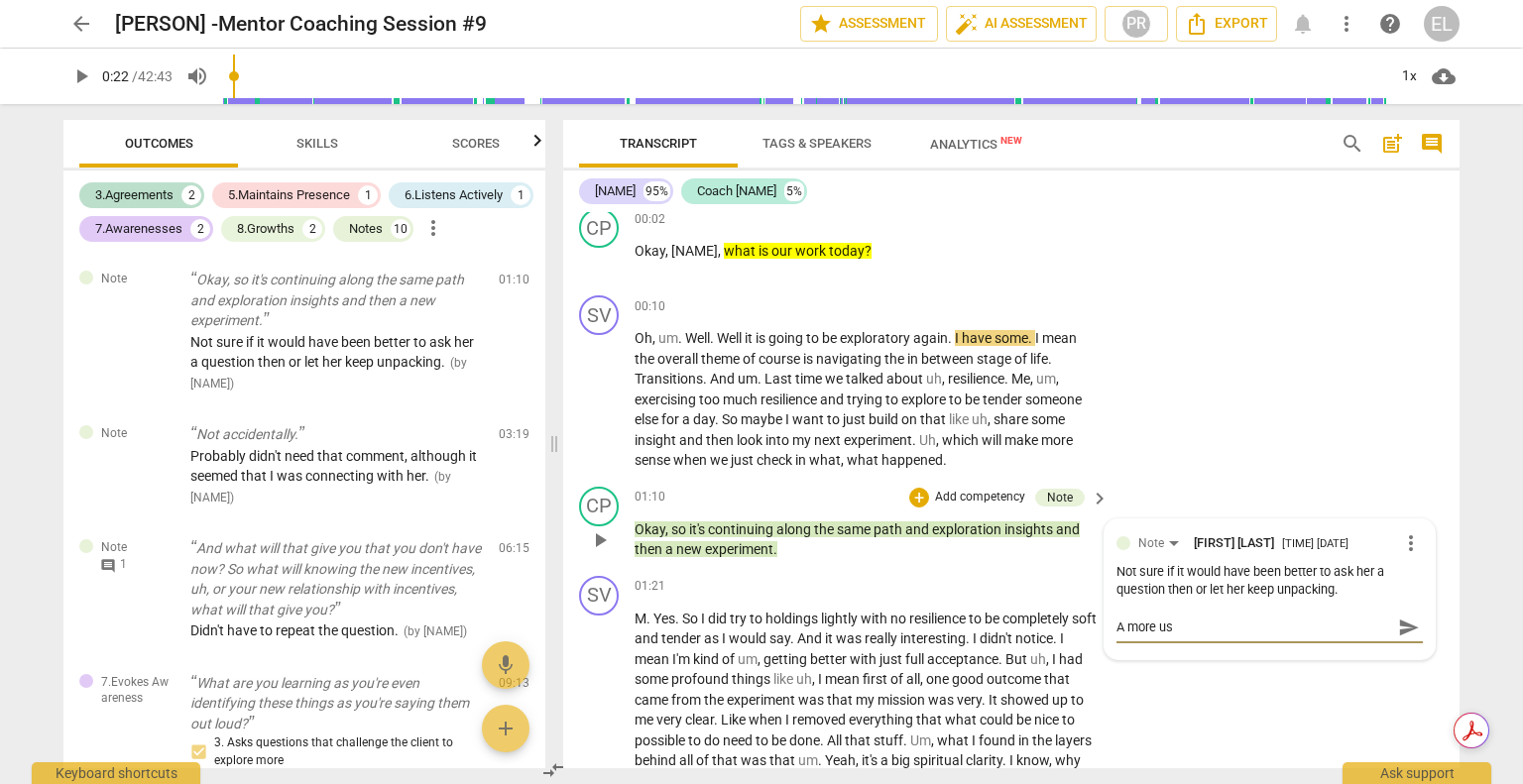 type on "A more use" 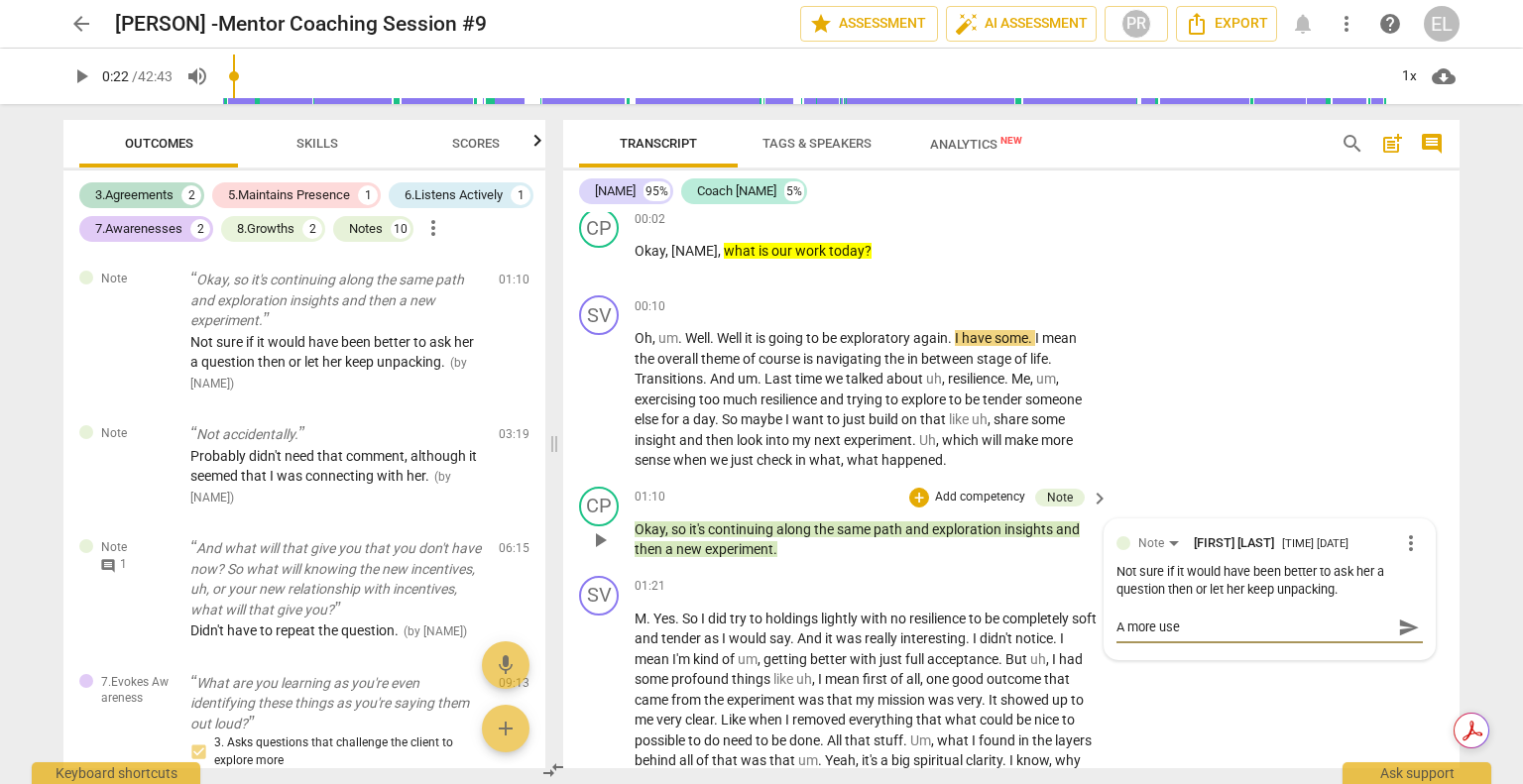 type on "A more usef" 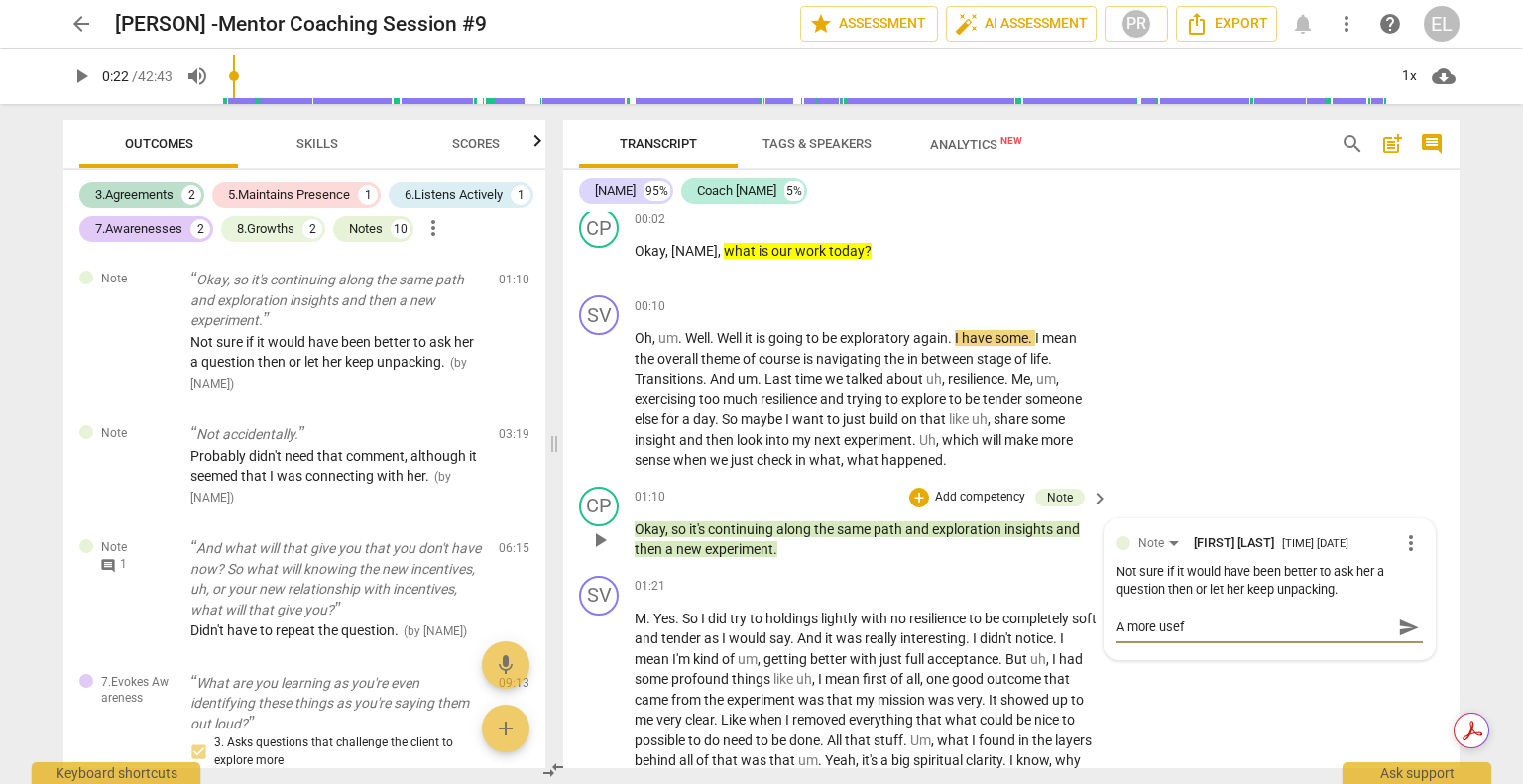 type on "A more usefu" 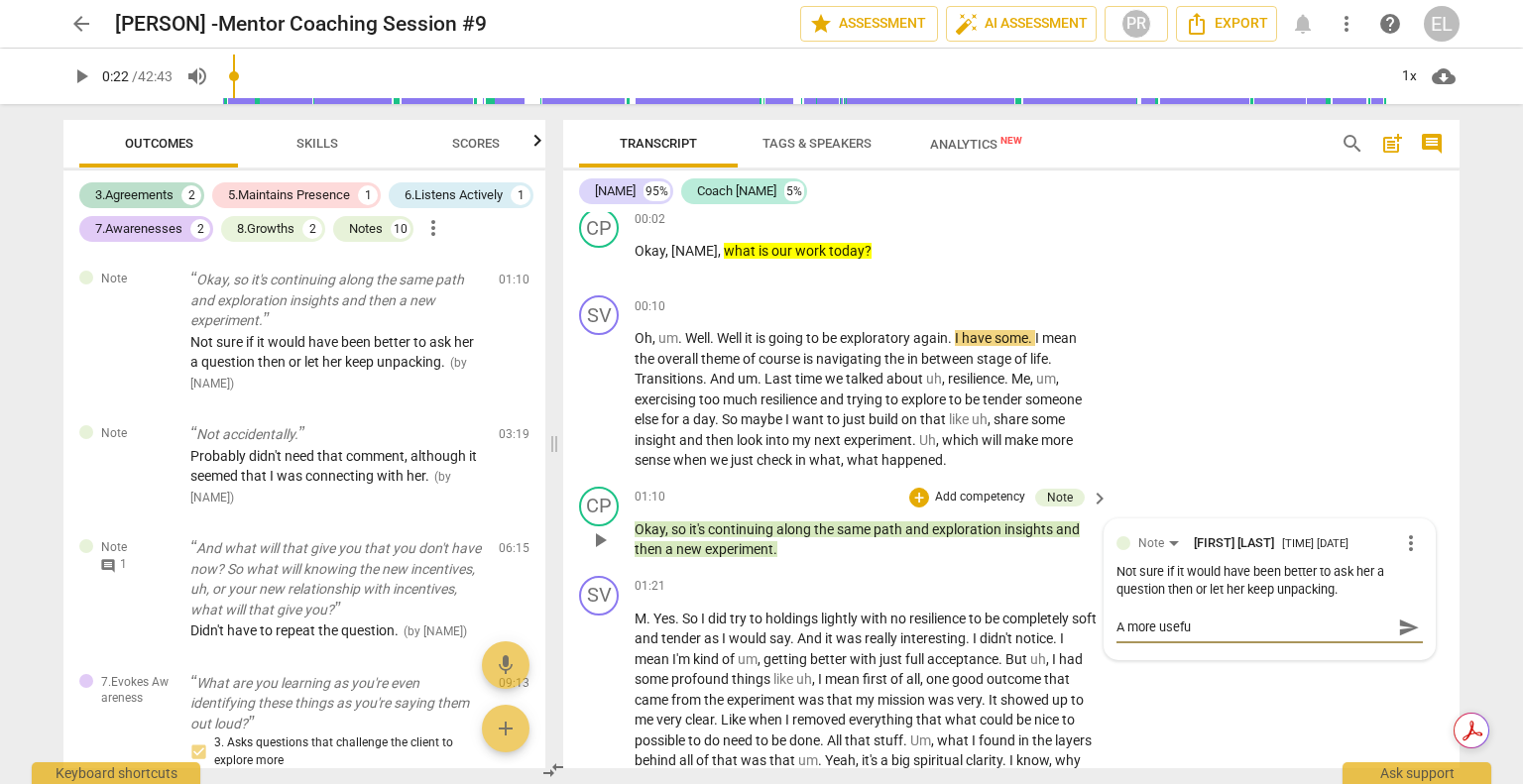 type on "A more useful" 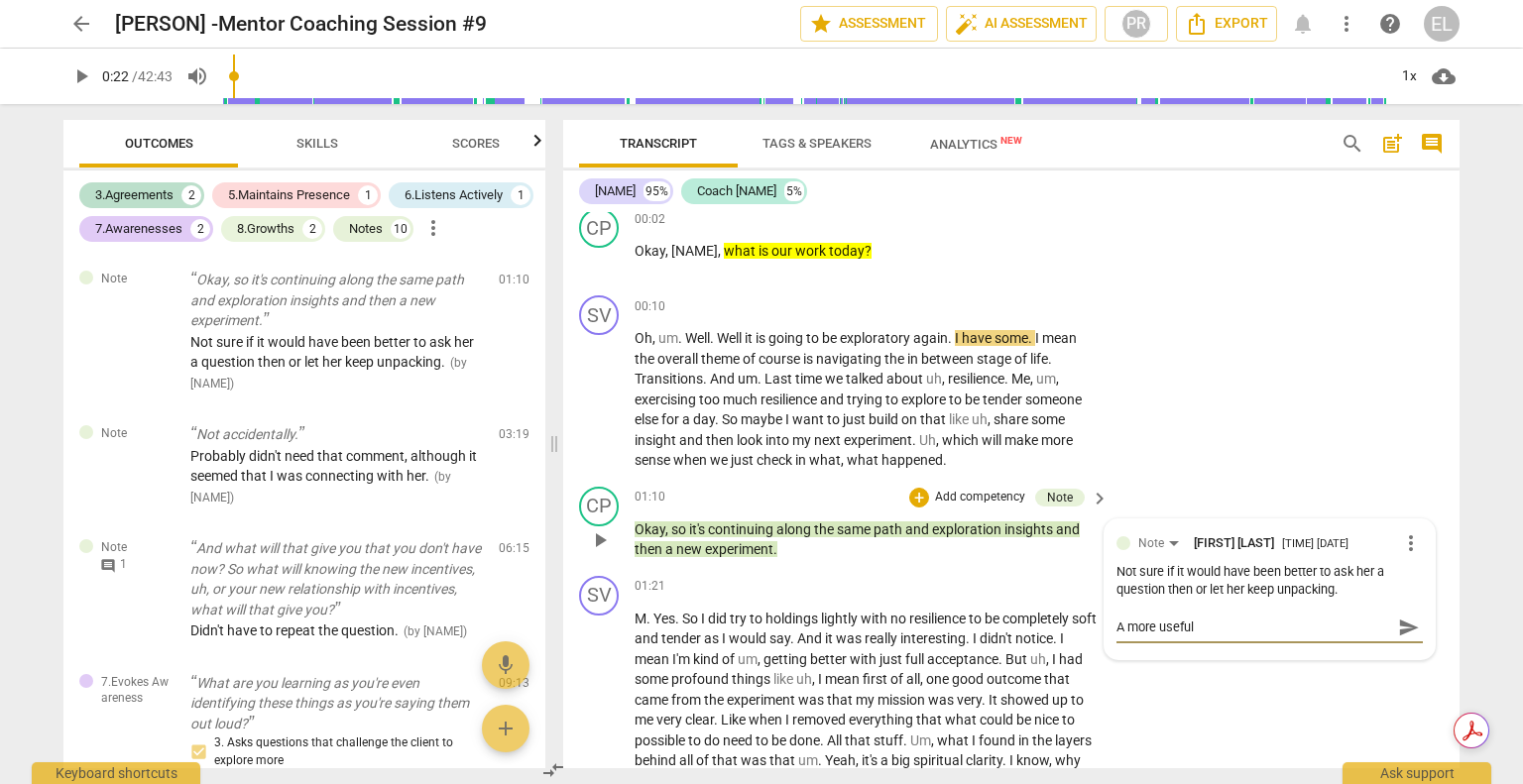type on "A more useful" 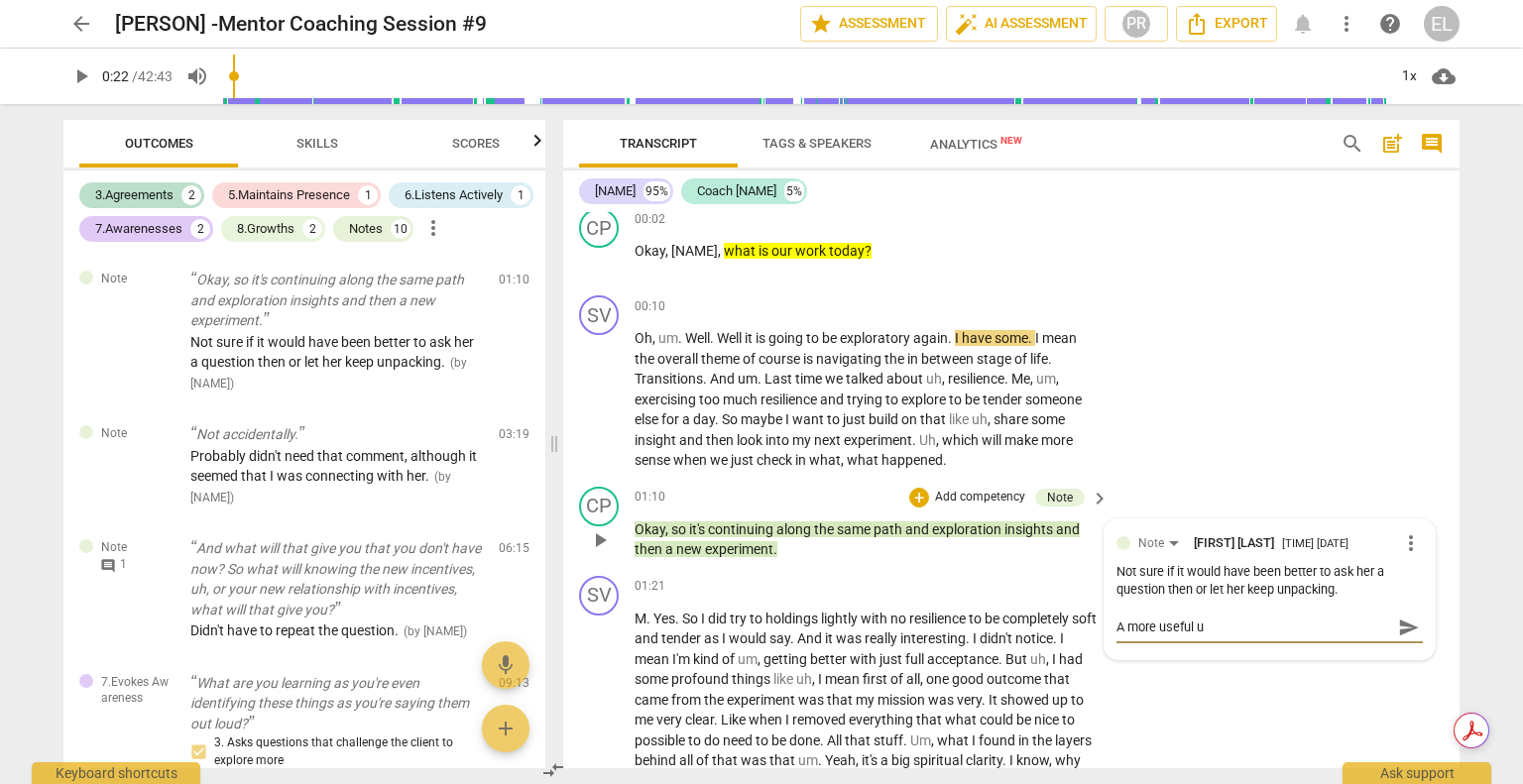type on "A more useful" 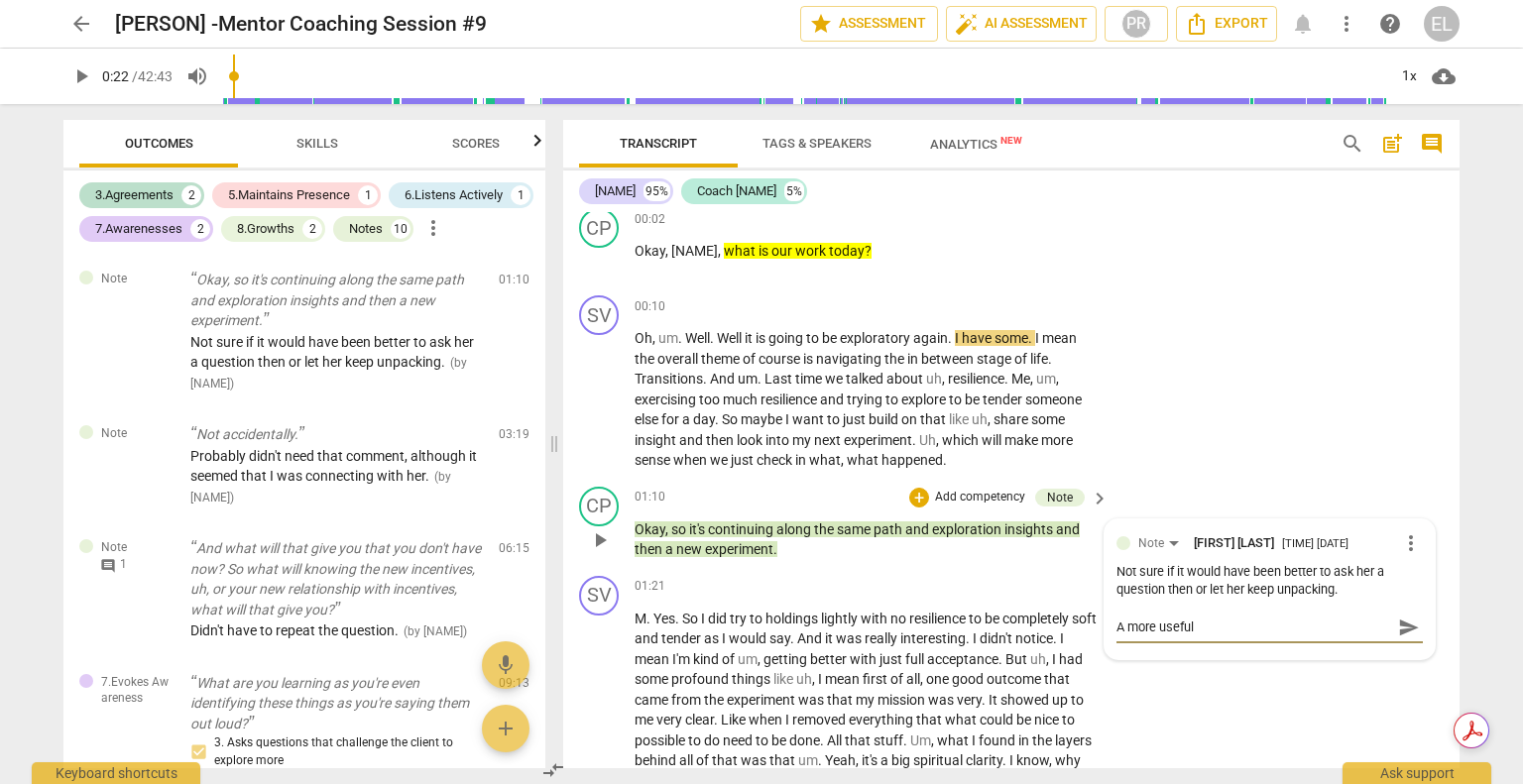 type on "A more useful q" 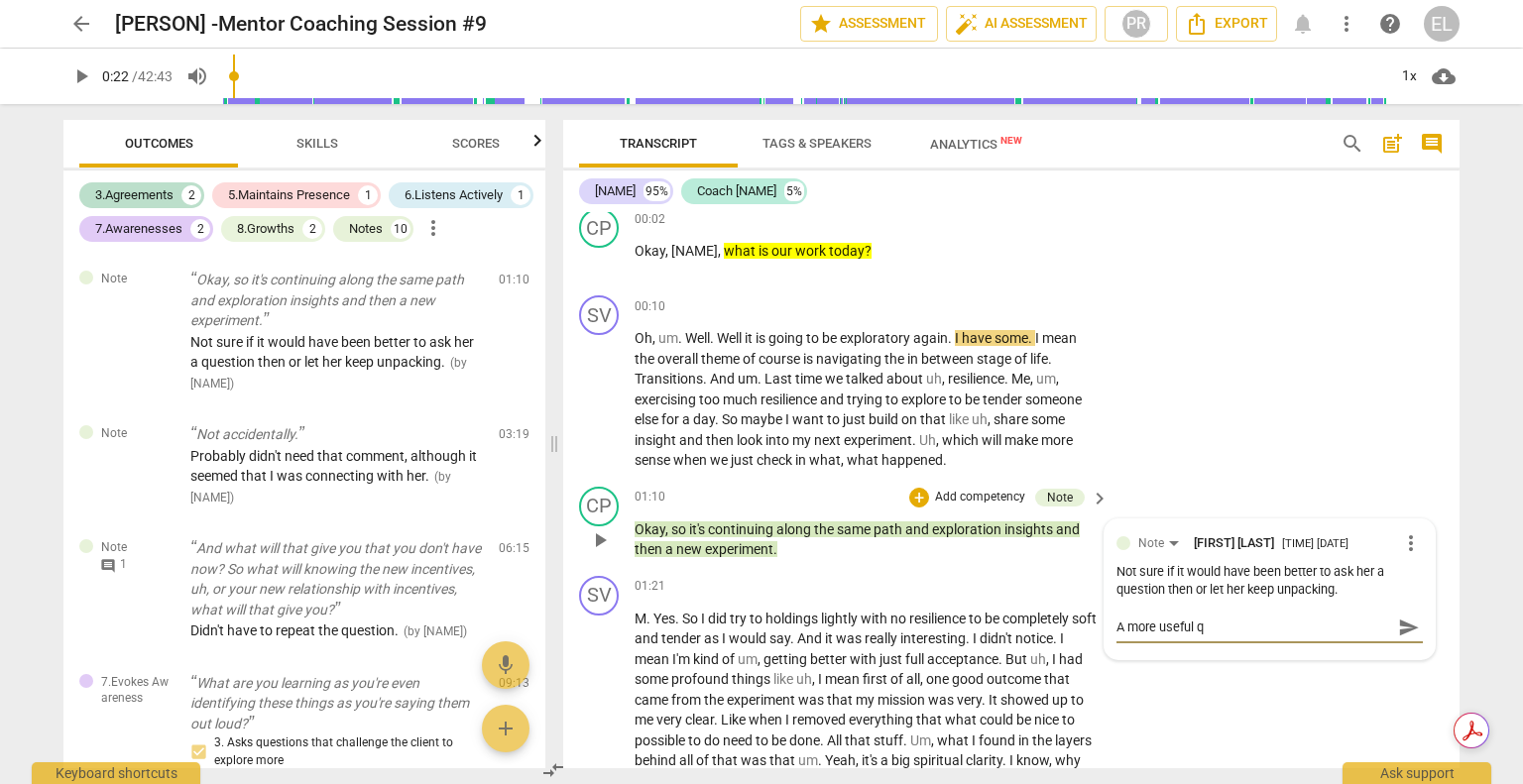 type on "A more useful qu" 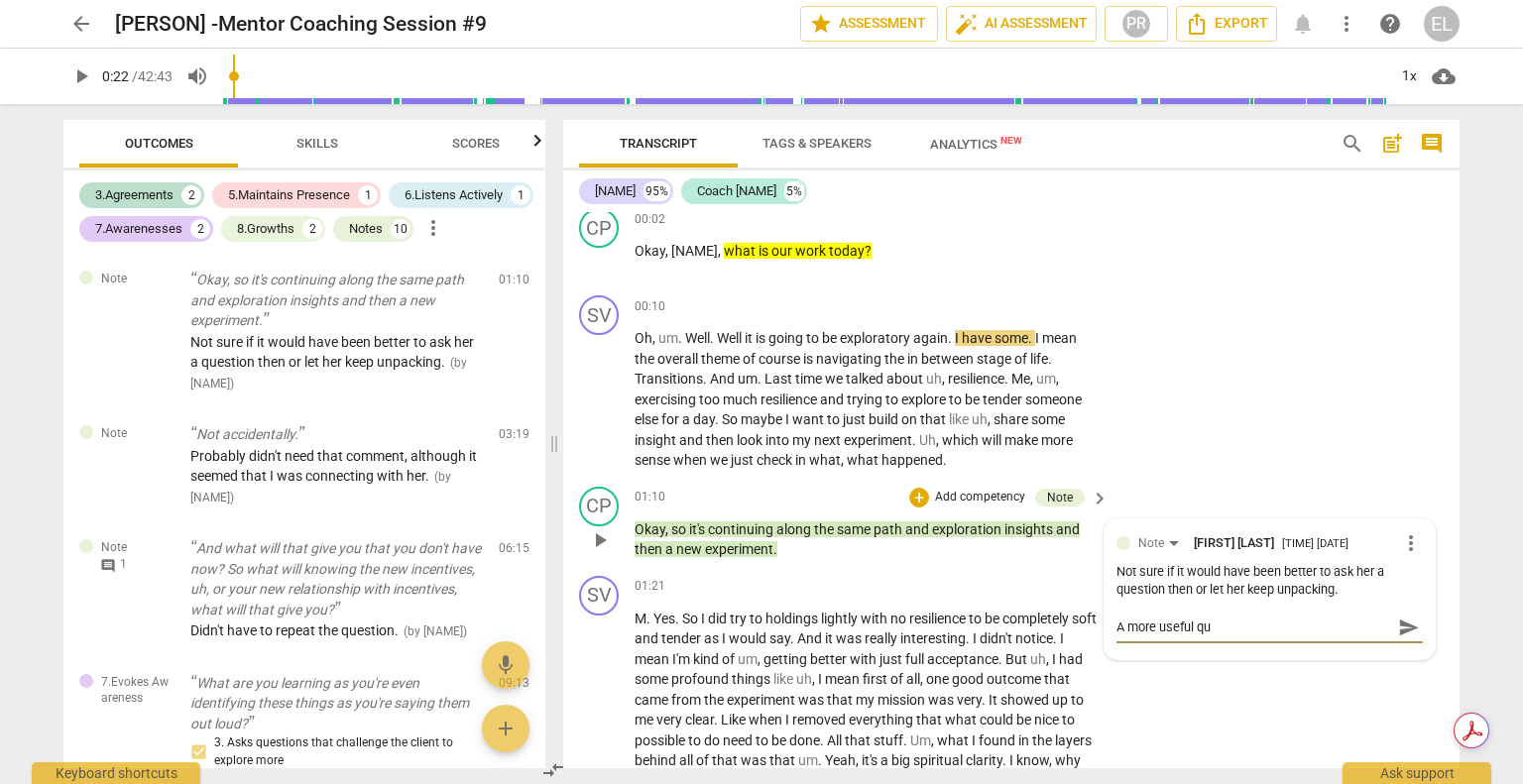 type on "A more useful que" 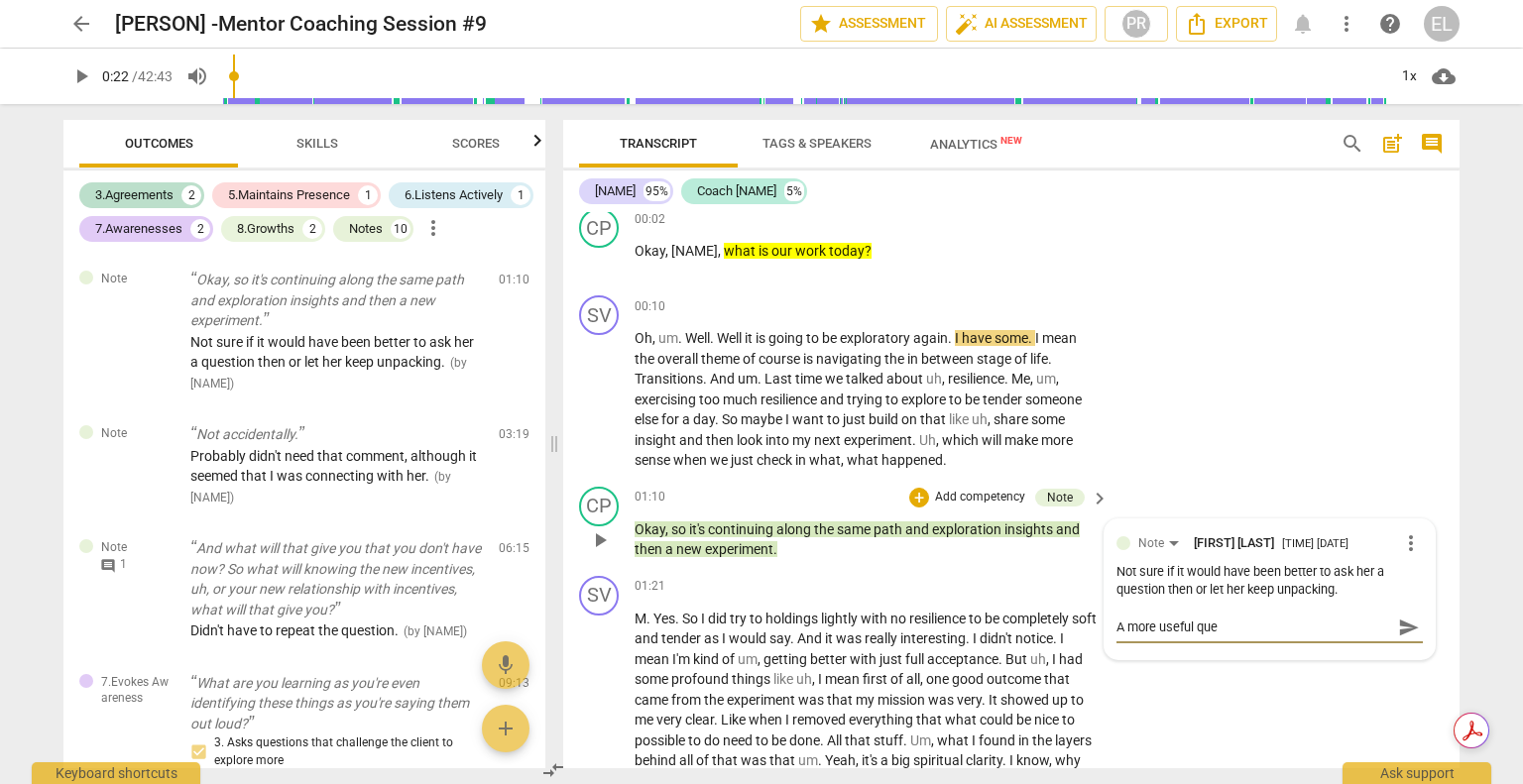 type on "A more useful ques" 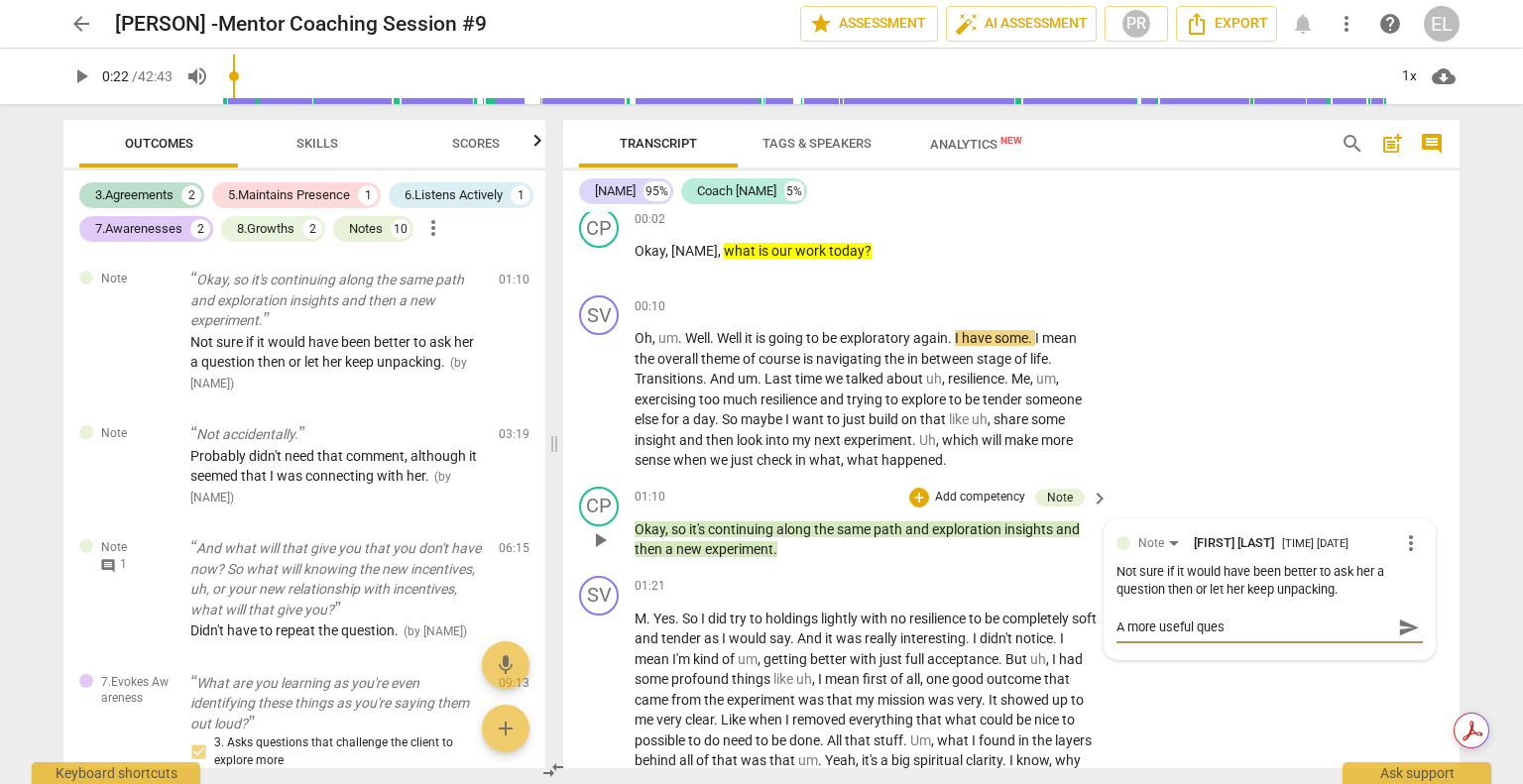 type on "A more useful quest" 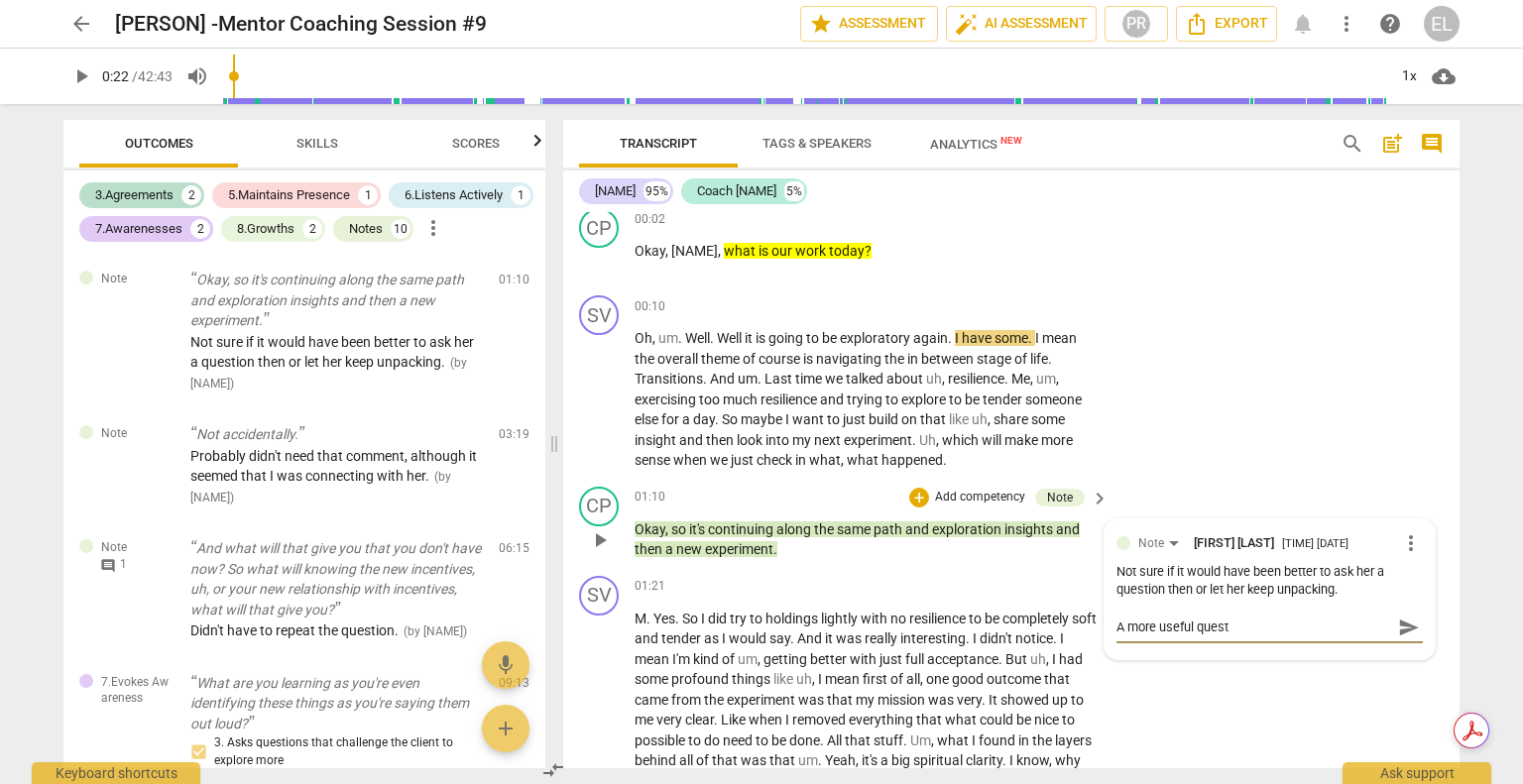 type on "A more useful questi" 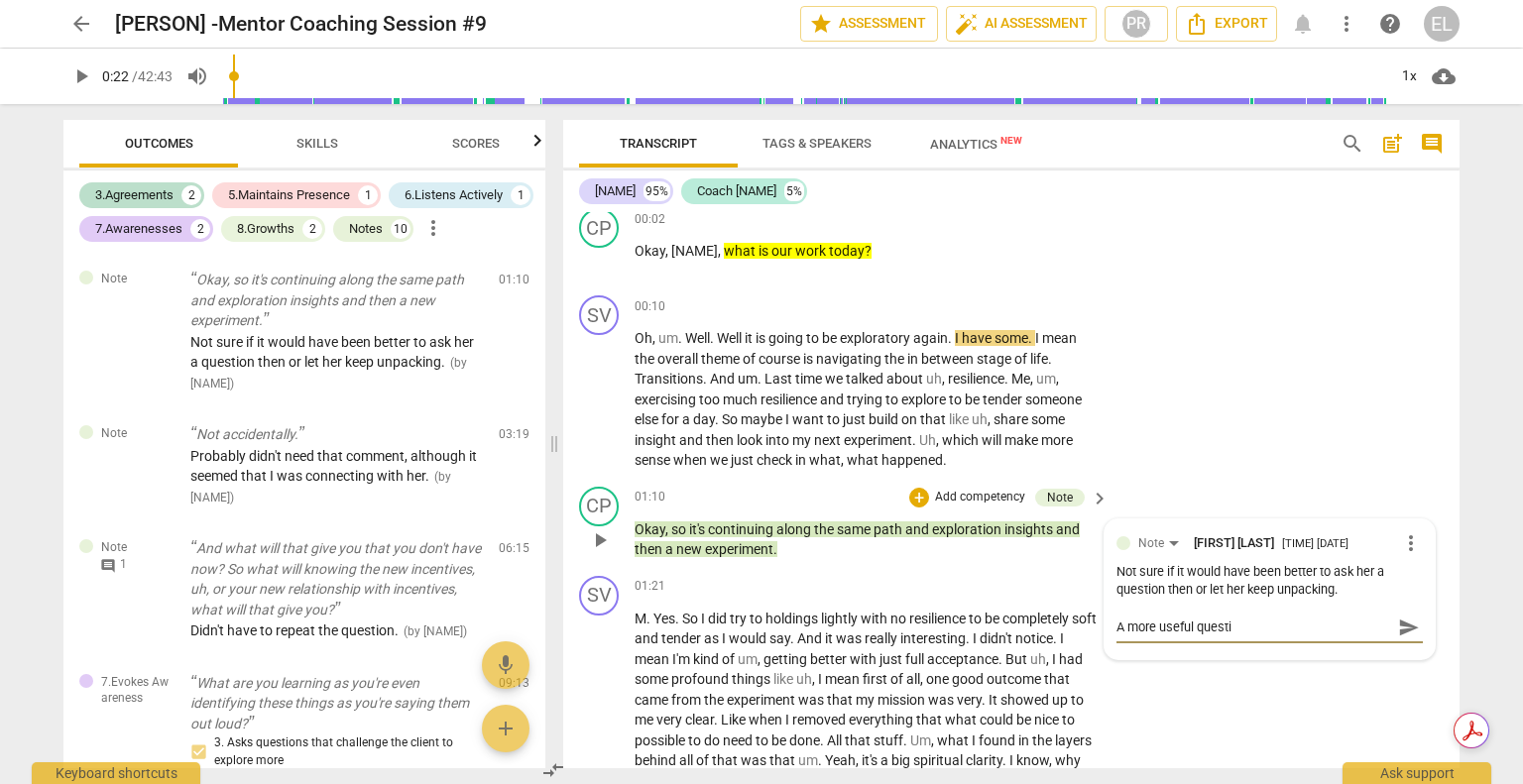 type on "A more useful questio" 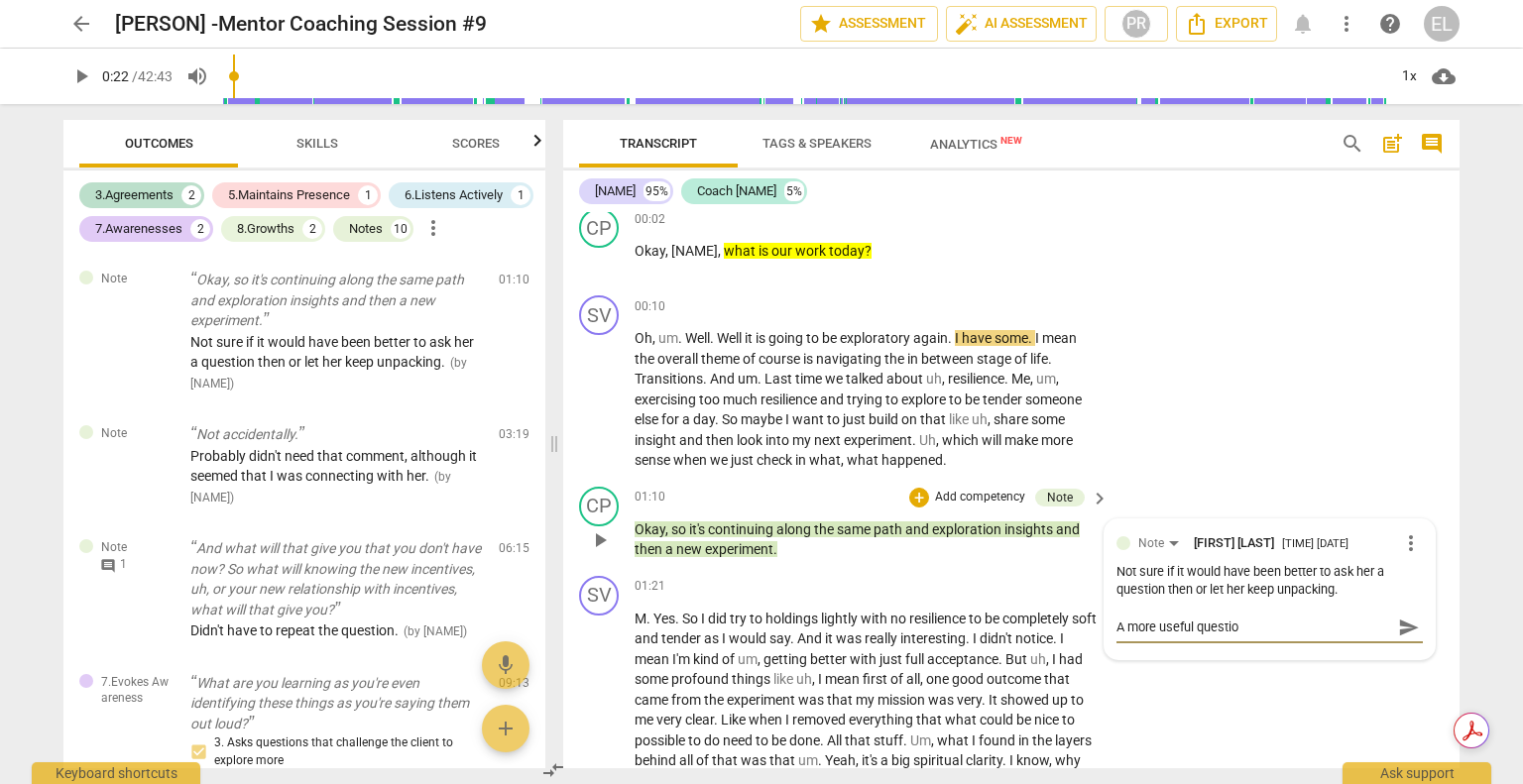 type on "A more useful question" 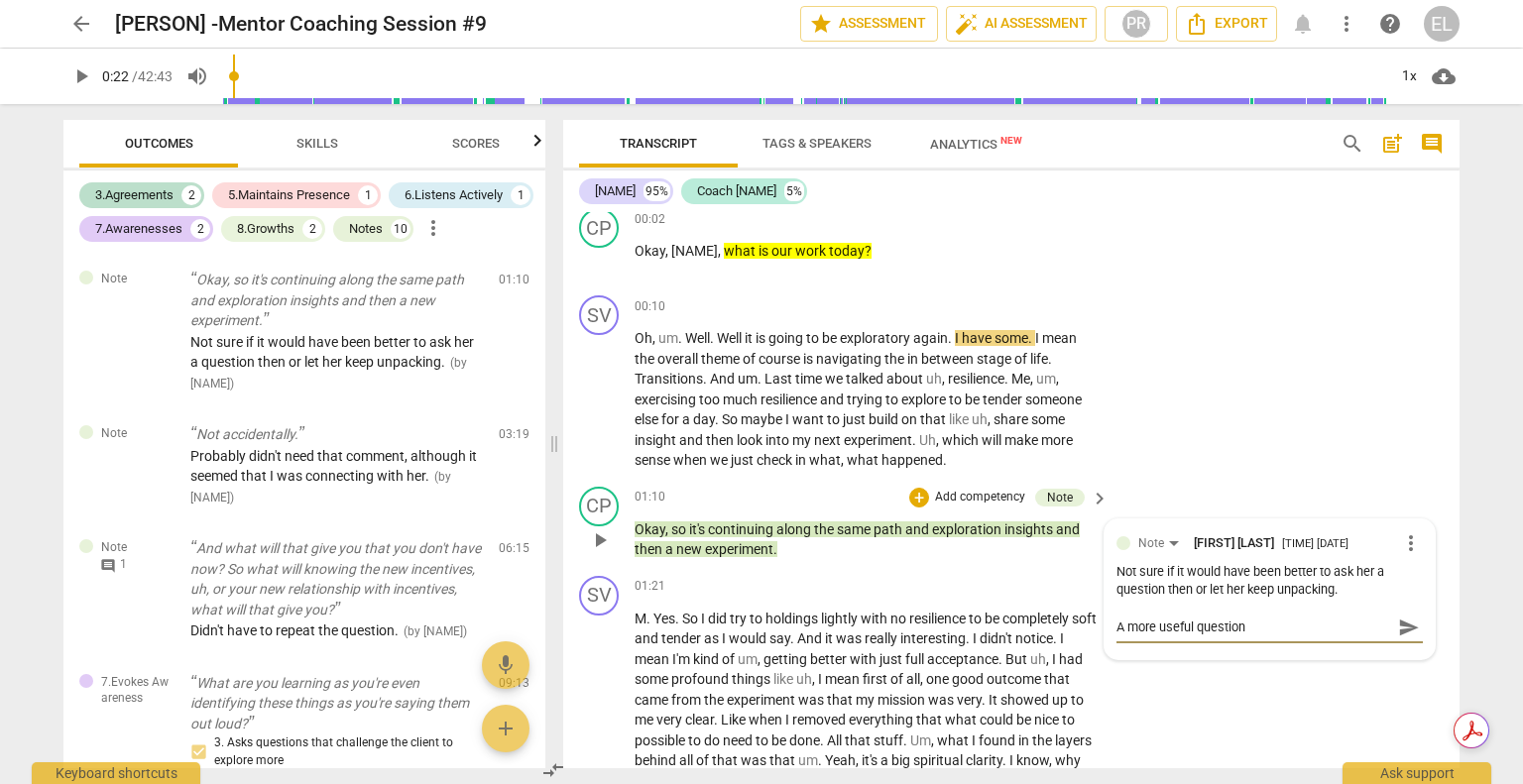 type on "A more useful question:" 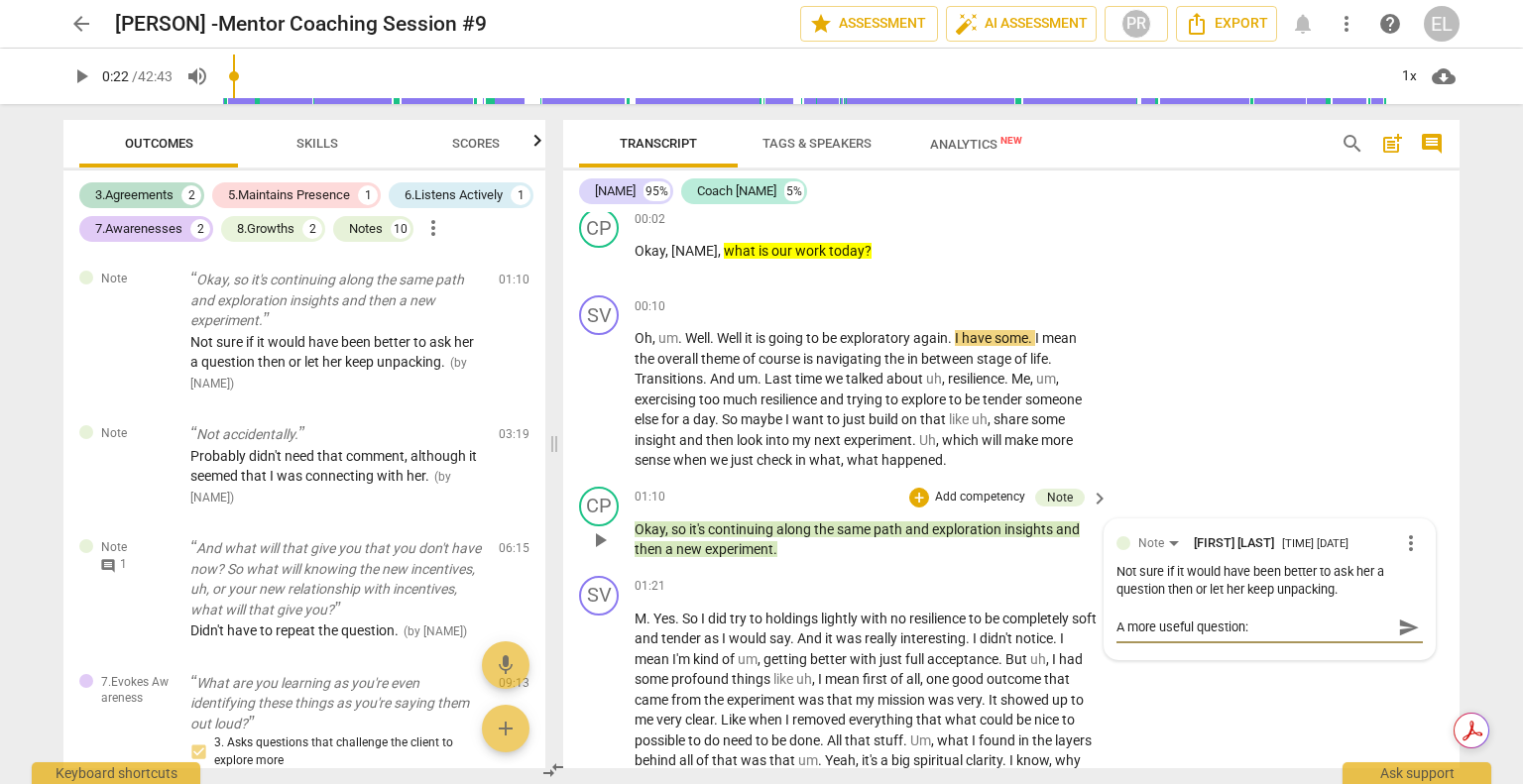type on "A more useful question:" 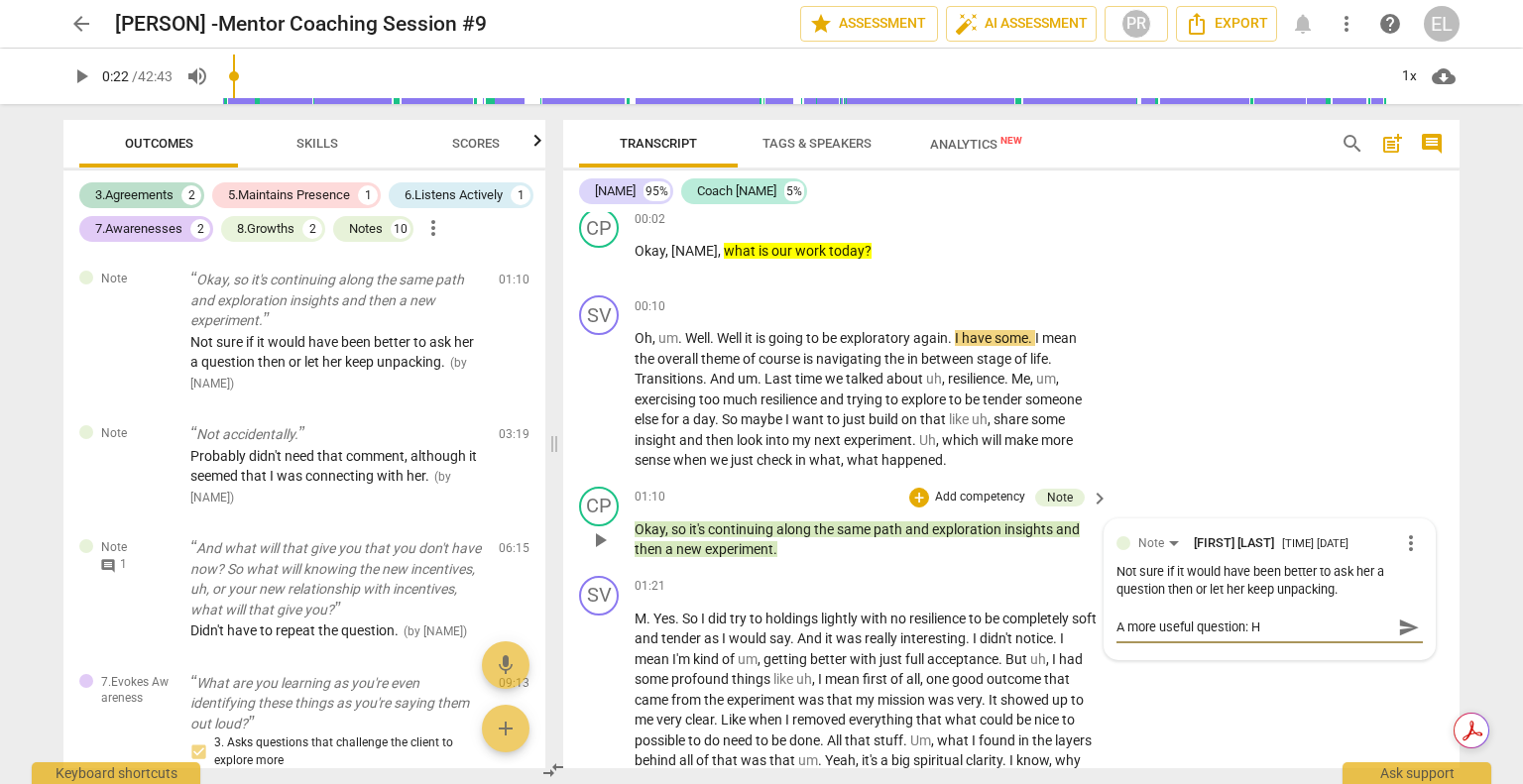 type on "A more useful question: Ho" 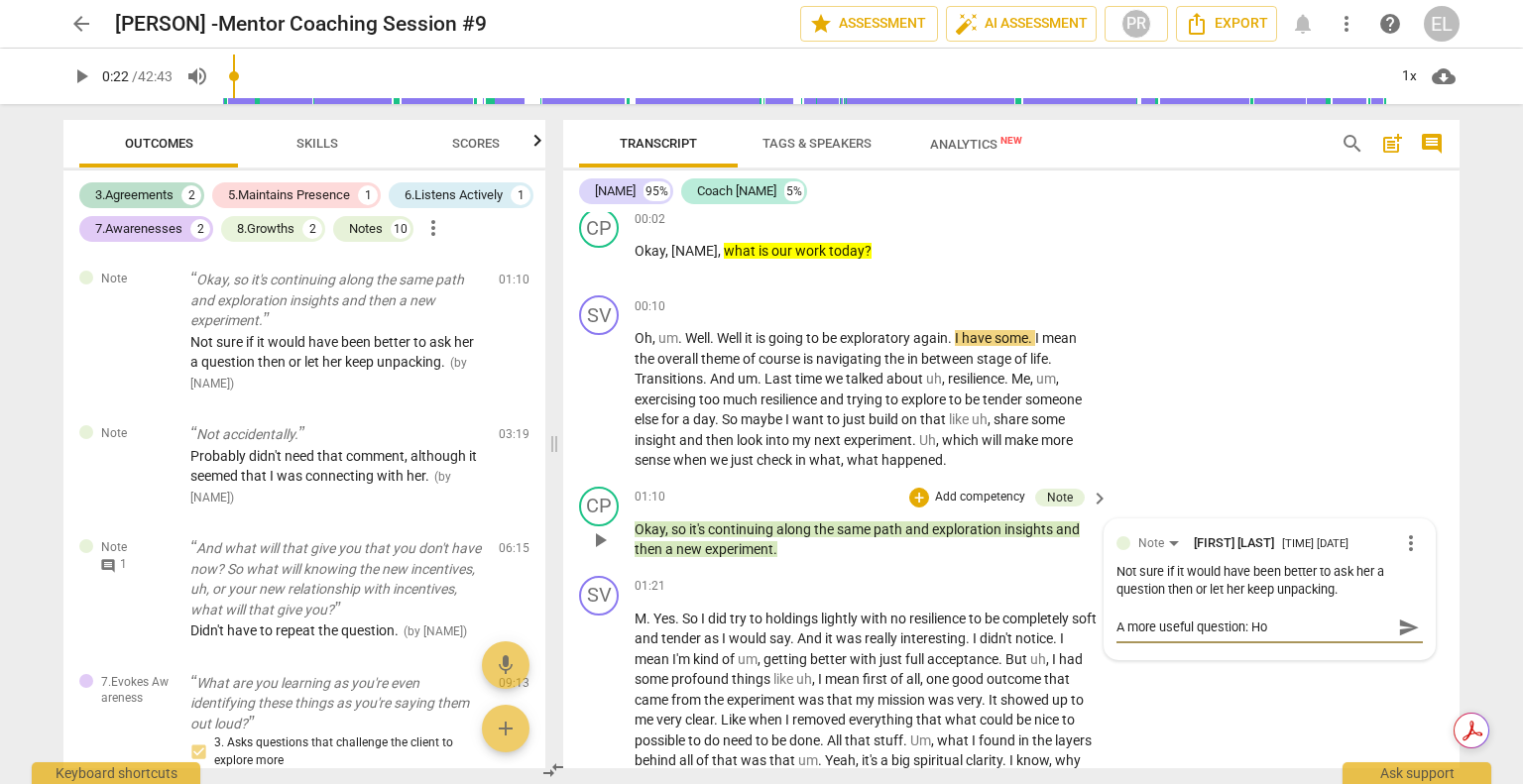 type on "A more useful question: How" 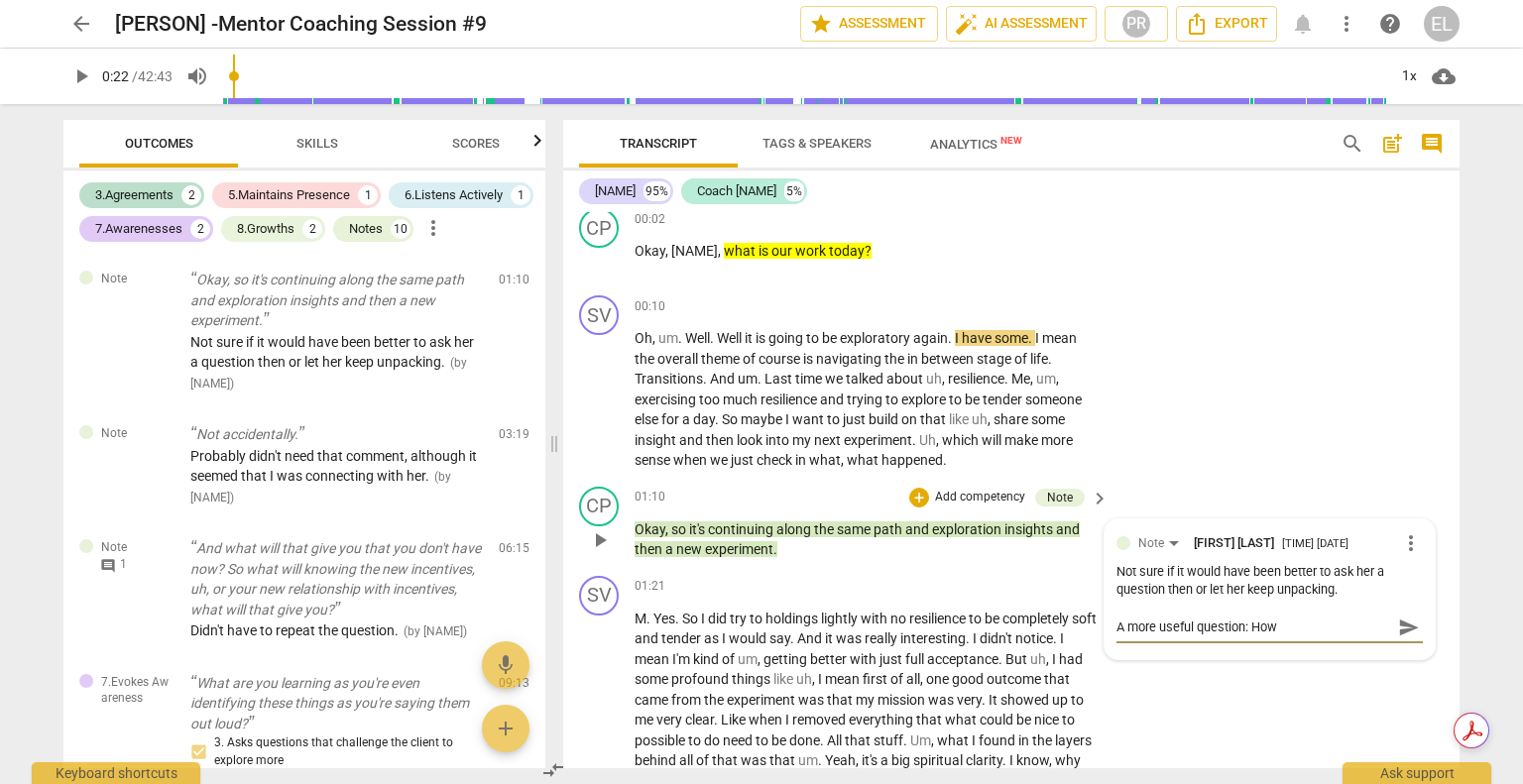 type on "A more useful question: How" 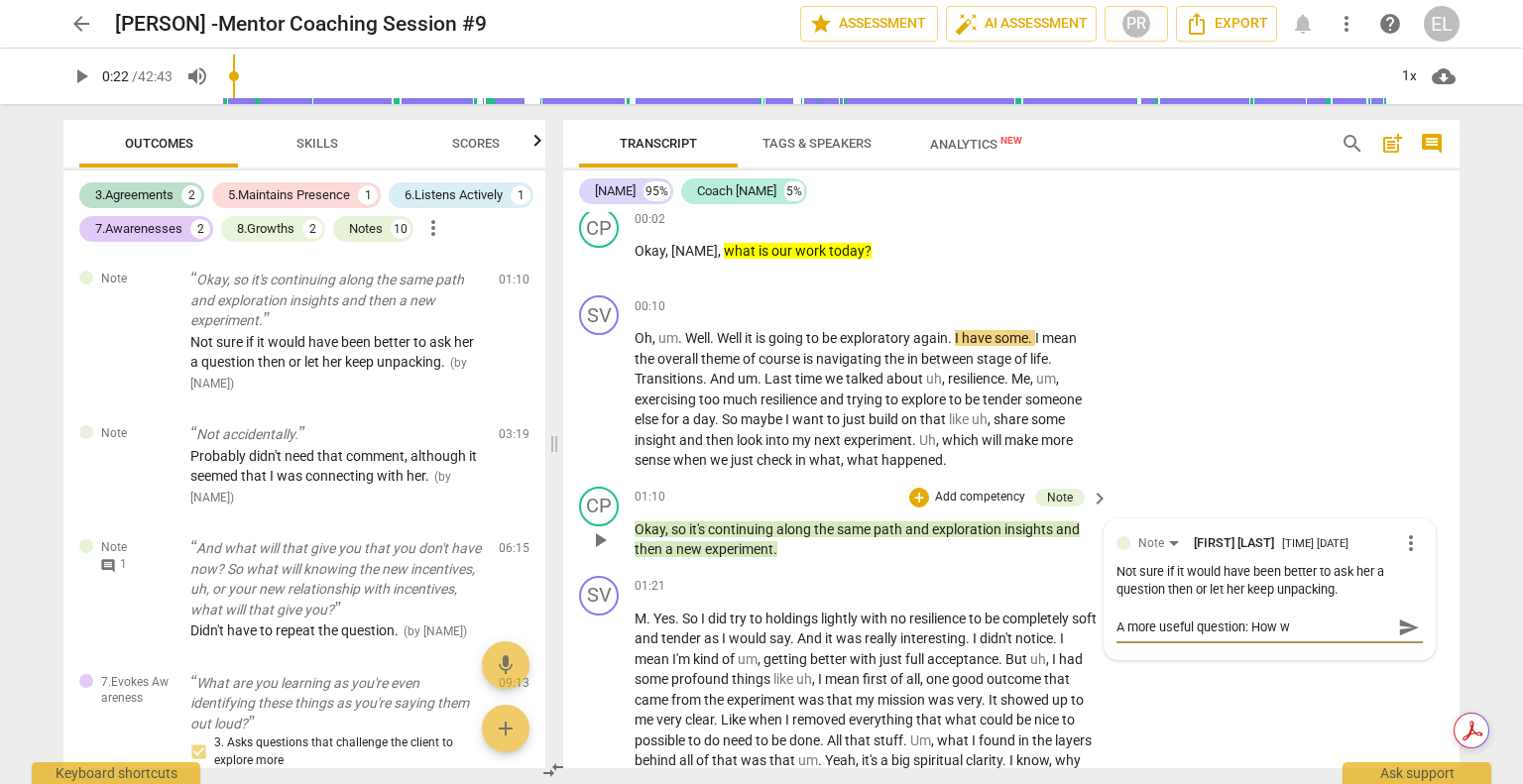 type on "A more useful question: How wo" 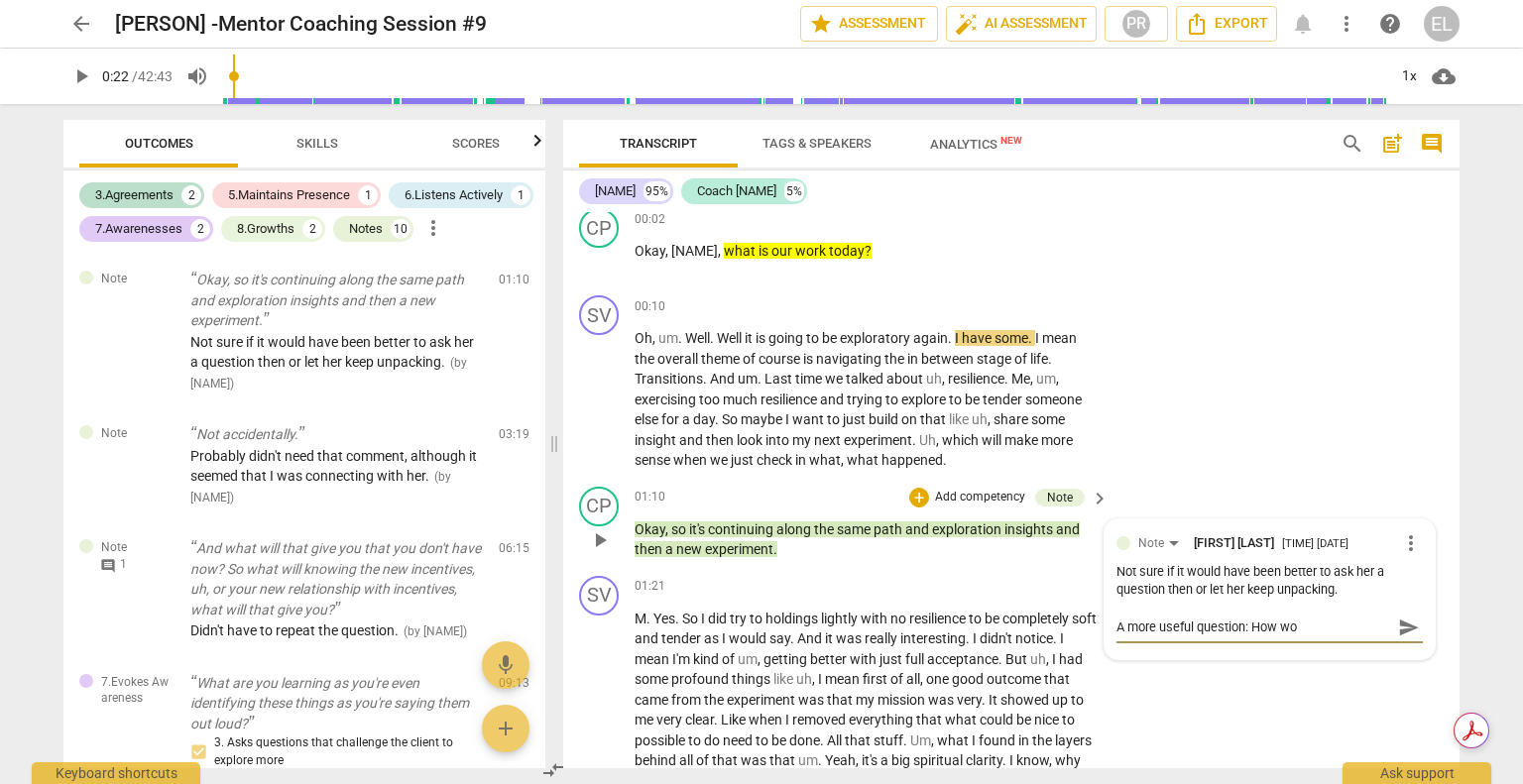 type on "A more useful question: How wou" 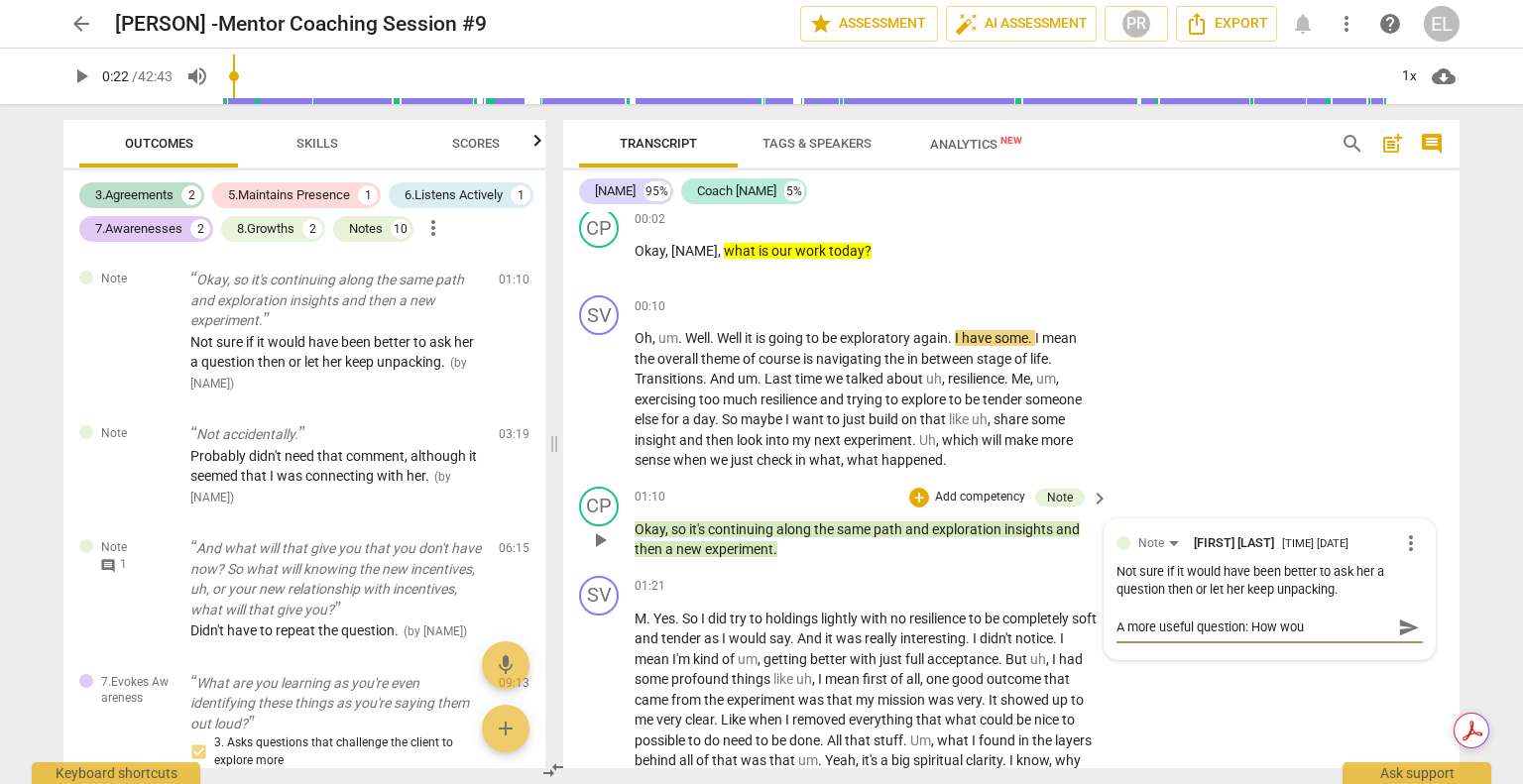 type on "A more useful question: How woul" 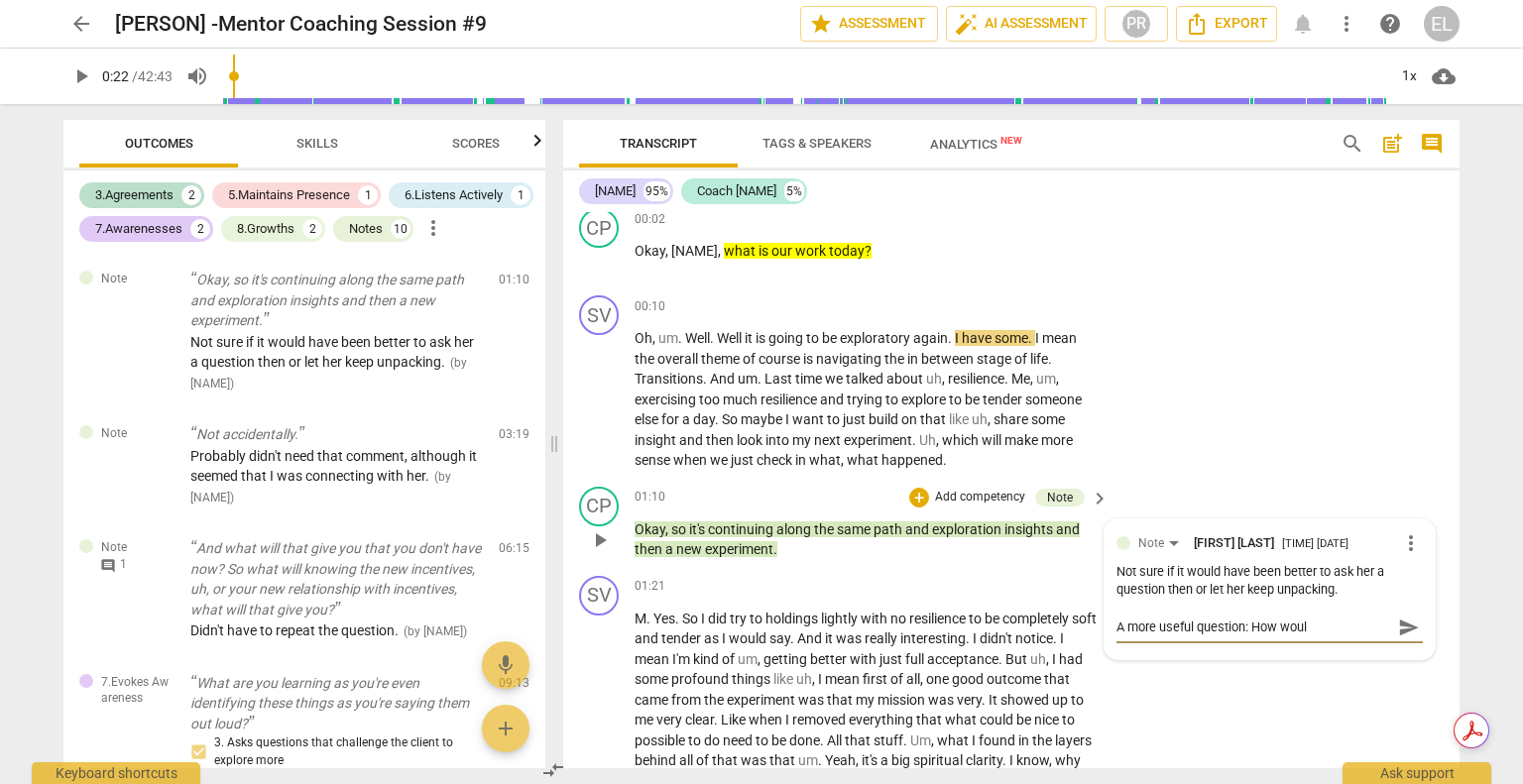 type on "A more useful question: How would" 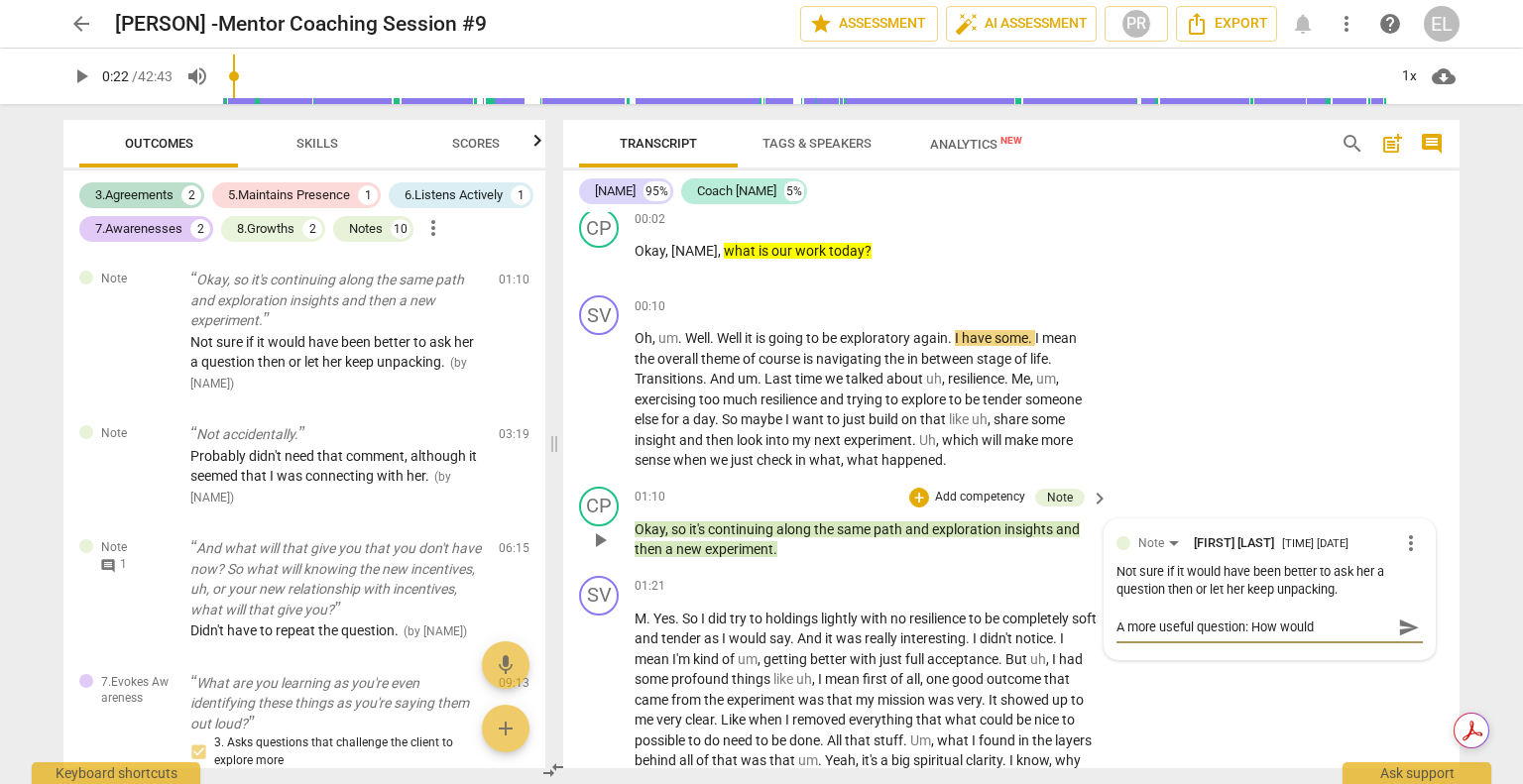 type on "A more useful question: How would" 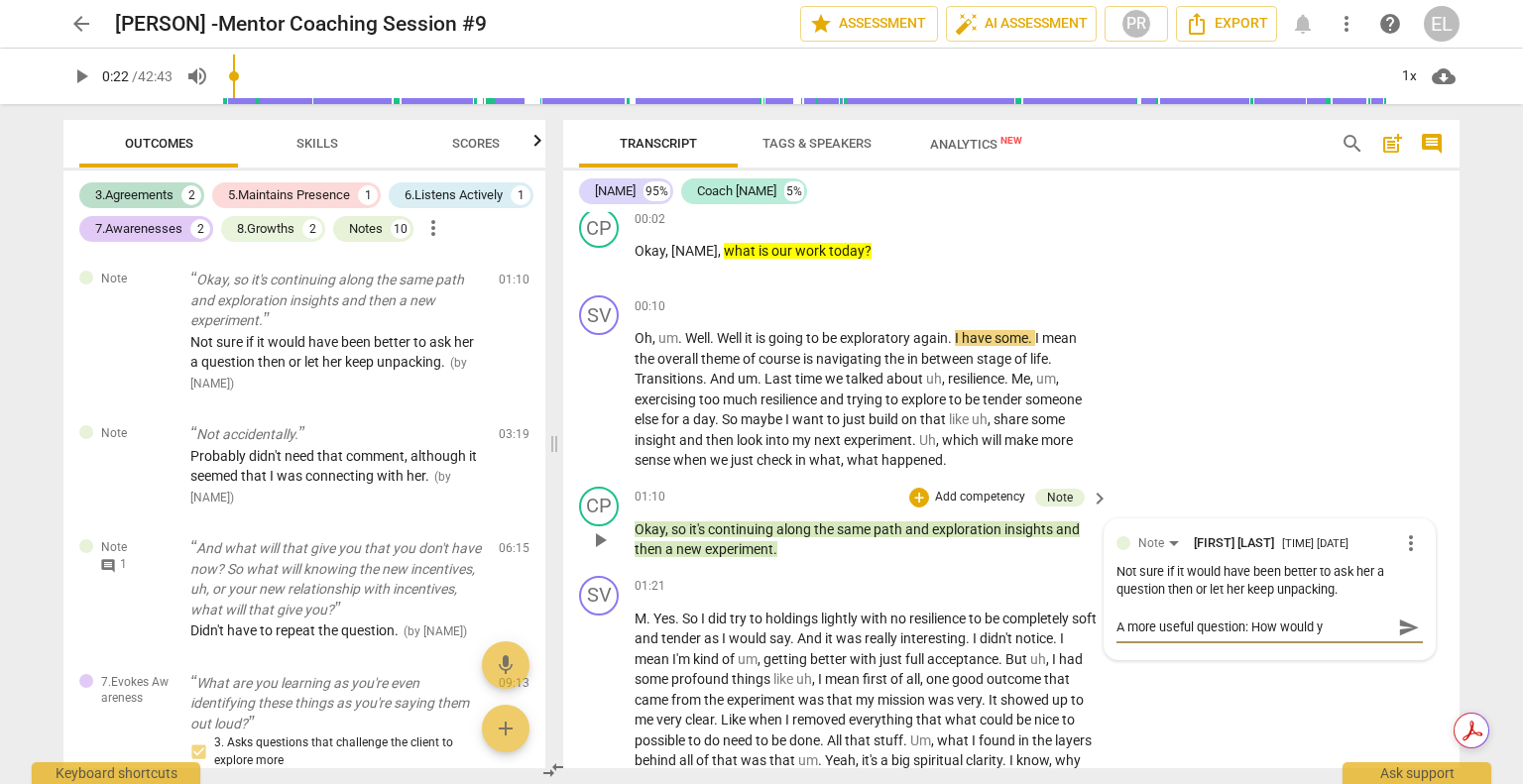 type on "A more useful question: How would yo" 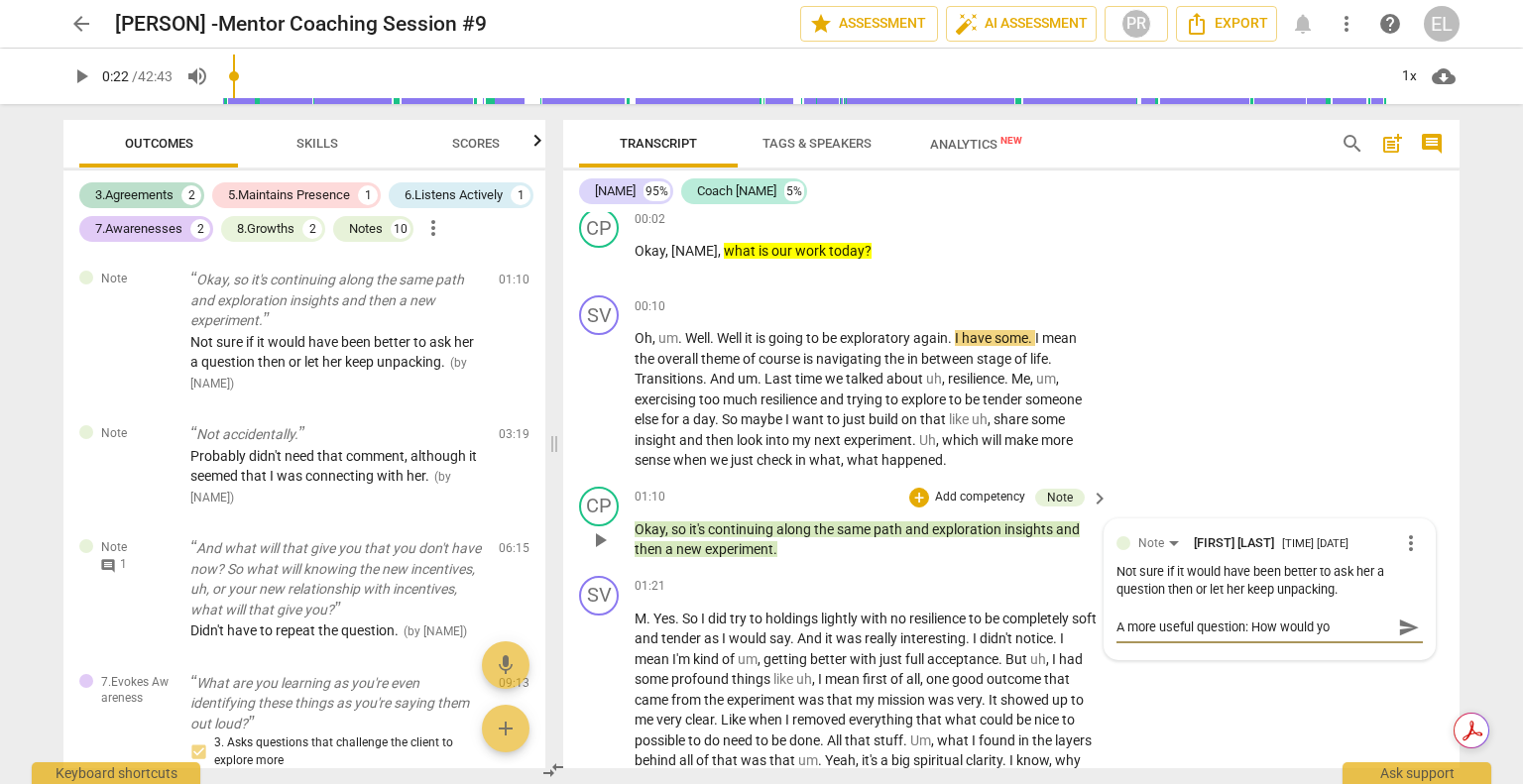 type on "A more useful question: How would you" 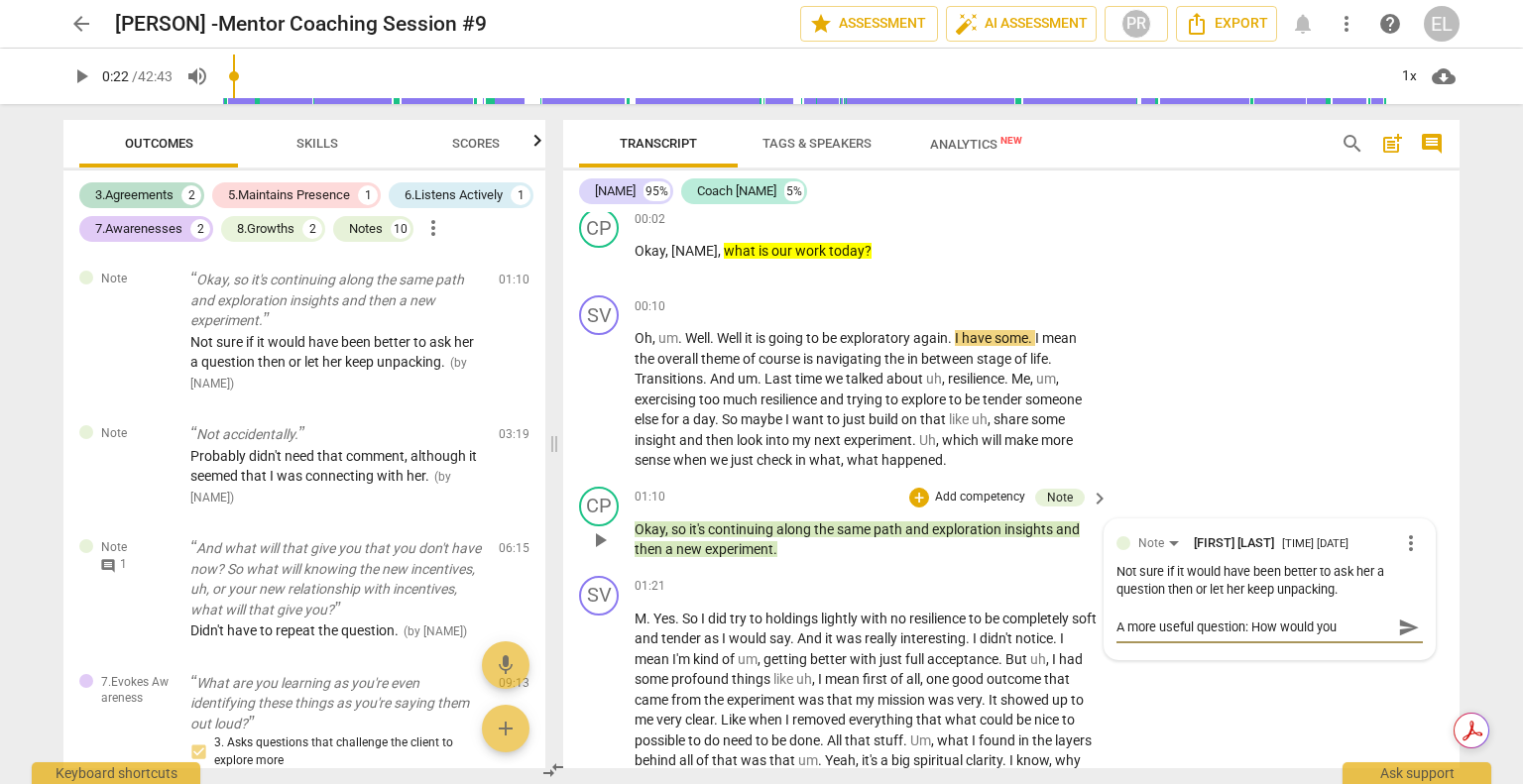 type on "A more useful question: How would you" 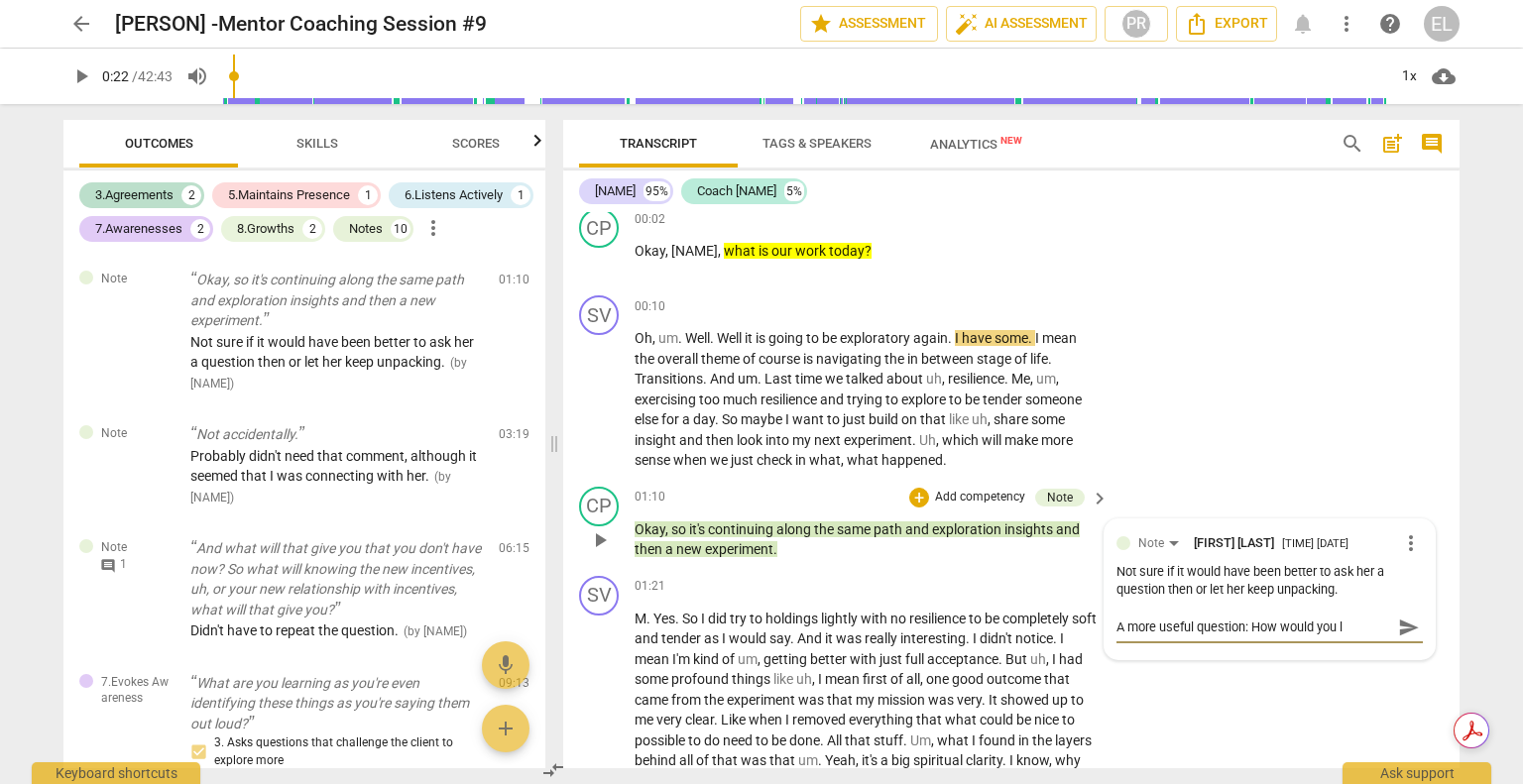 type on "A more useful question: How would you lk" 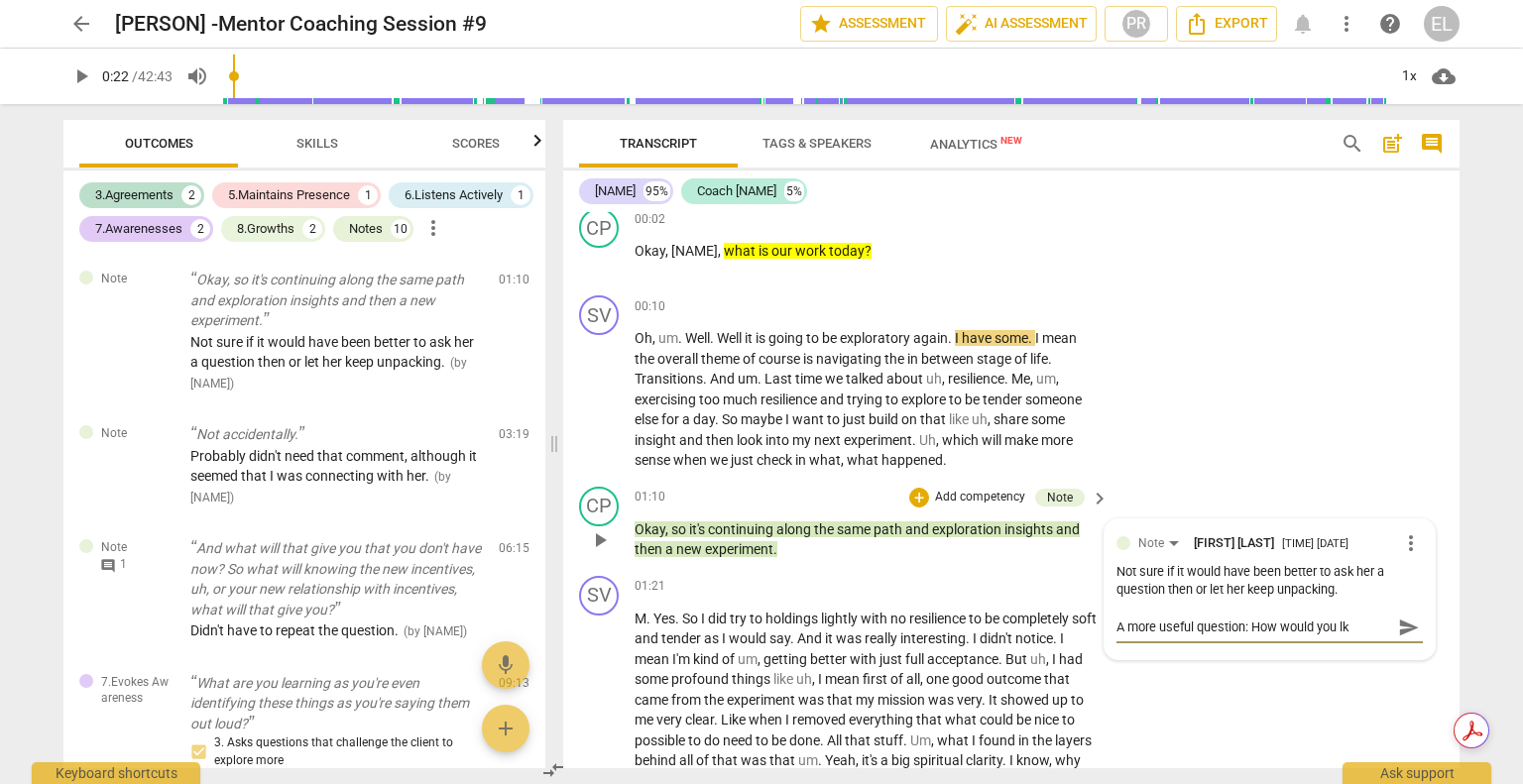 type on "A more useful question: How would you l" 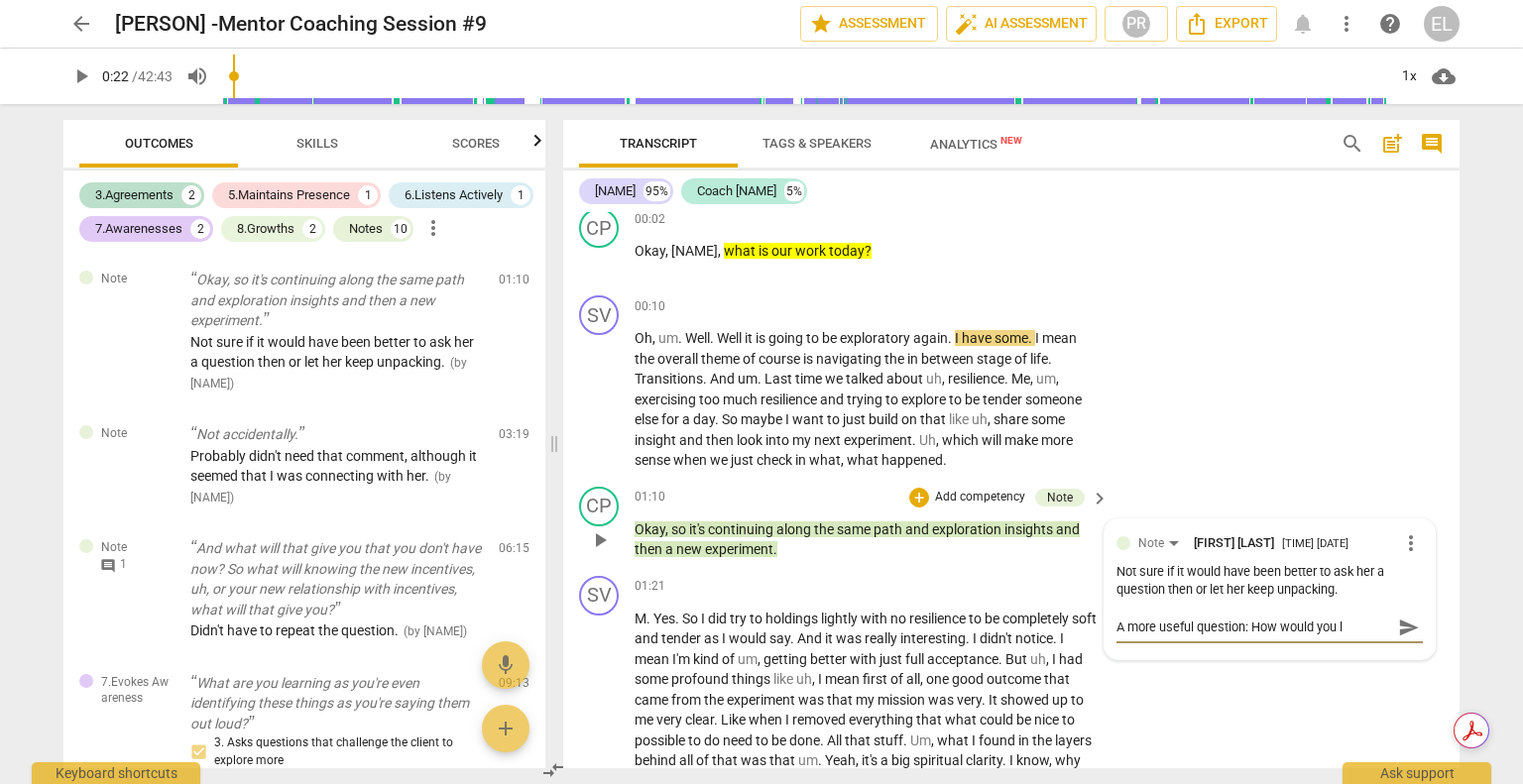 type on "A more useful question: How would you li" 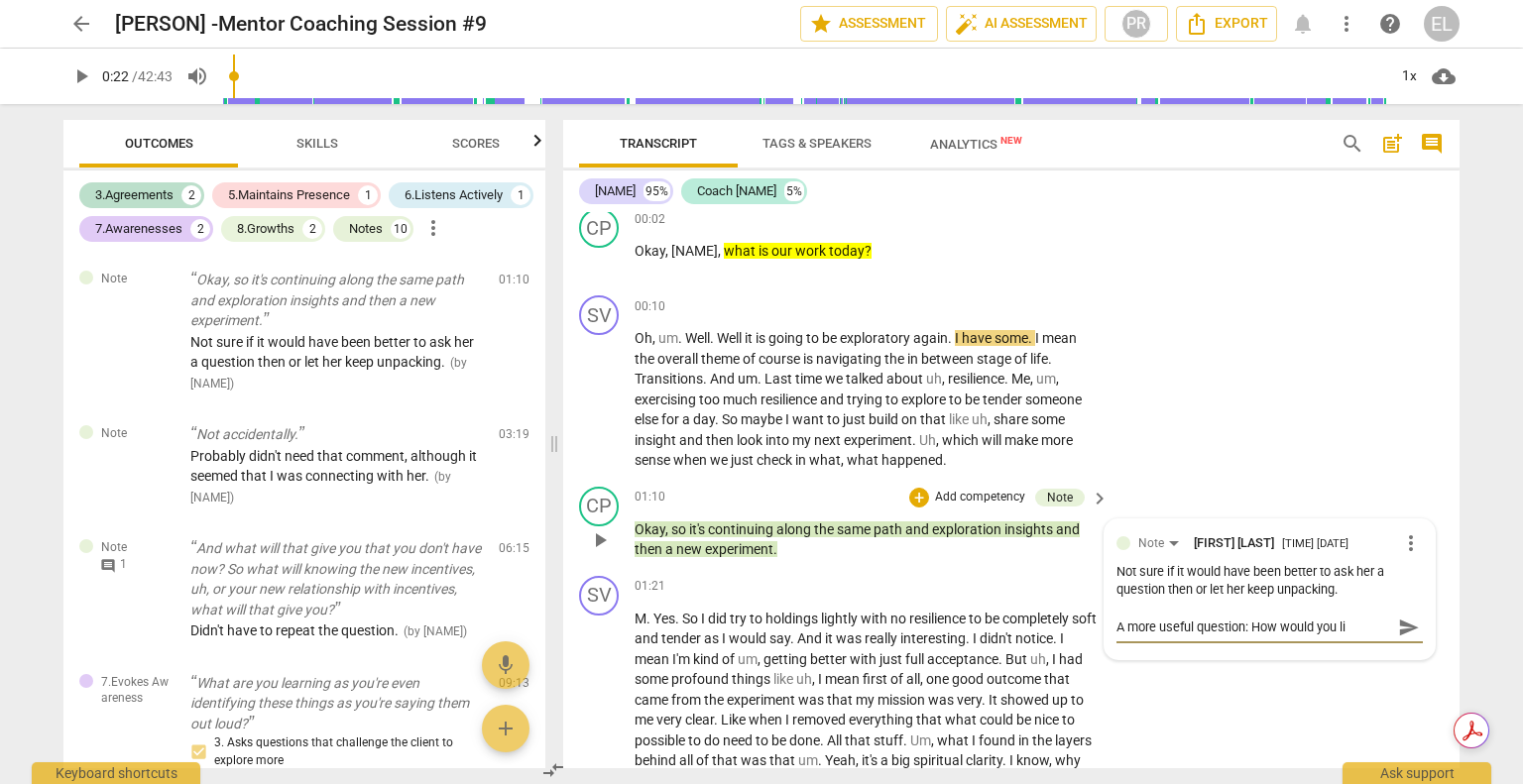type on "A more useful question: How would you lik" 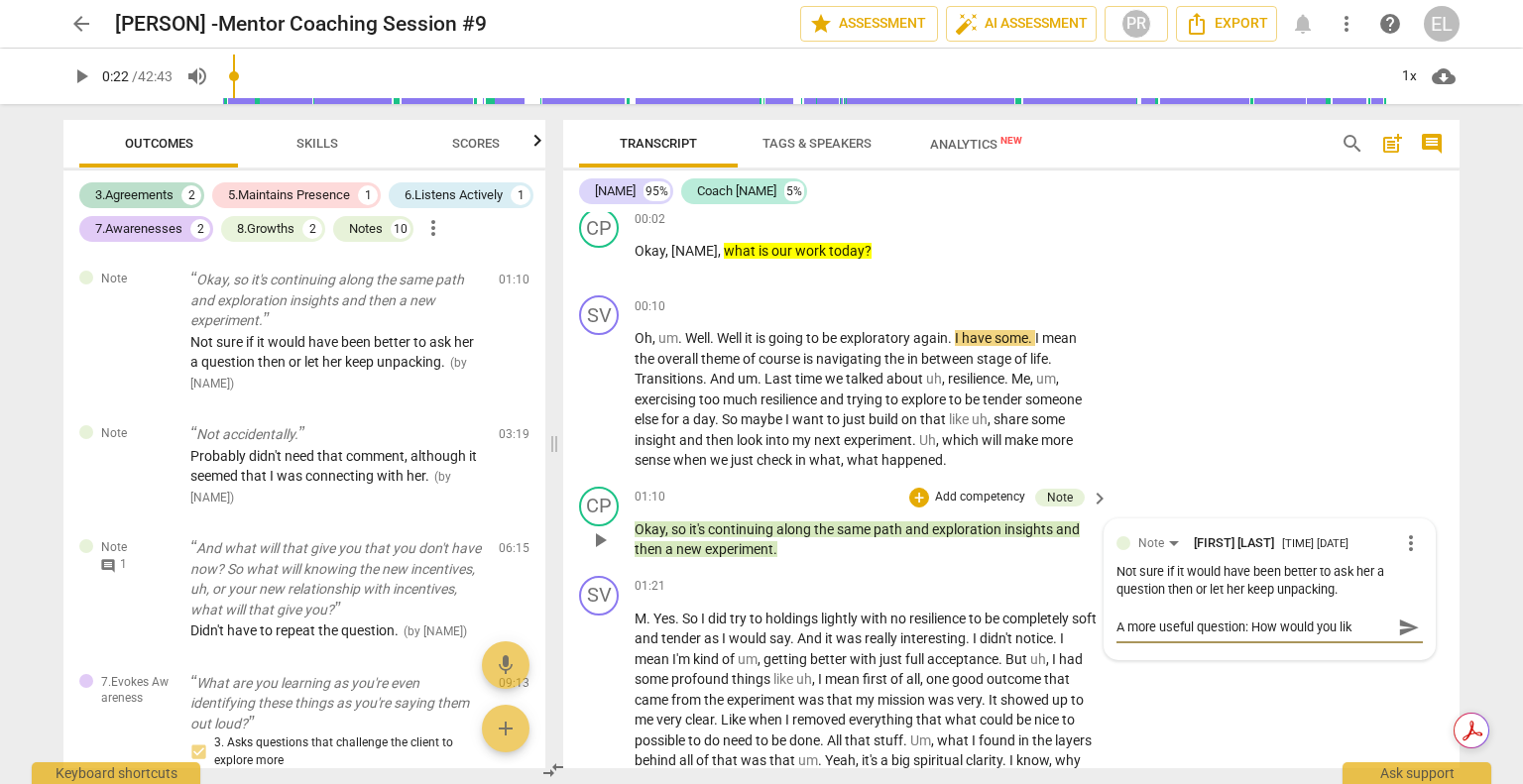 type on "A more useful question: How would you like" 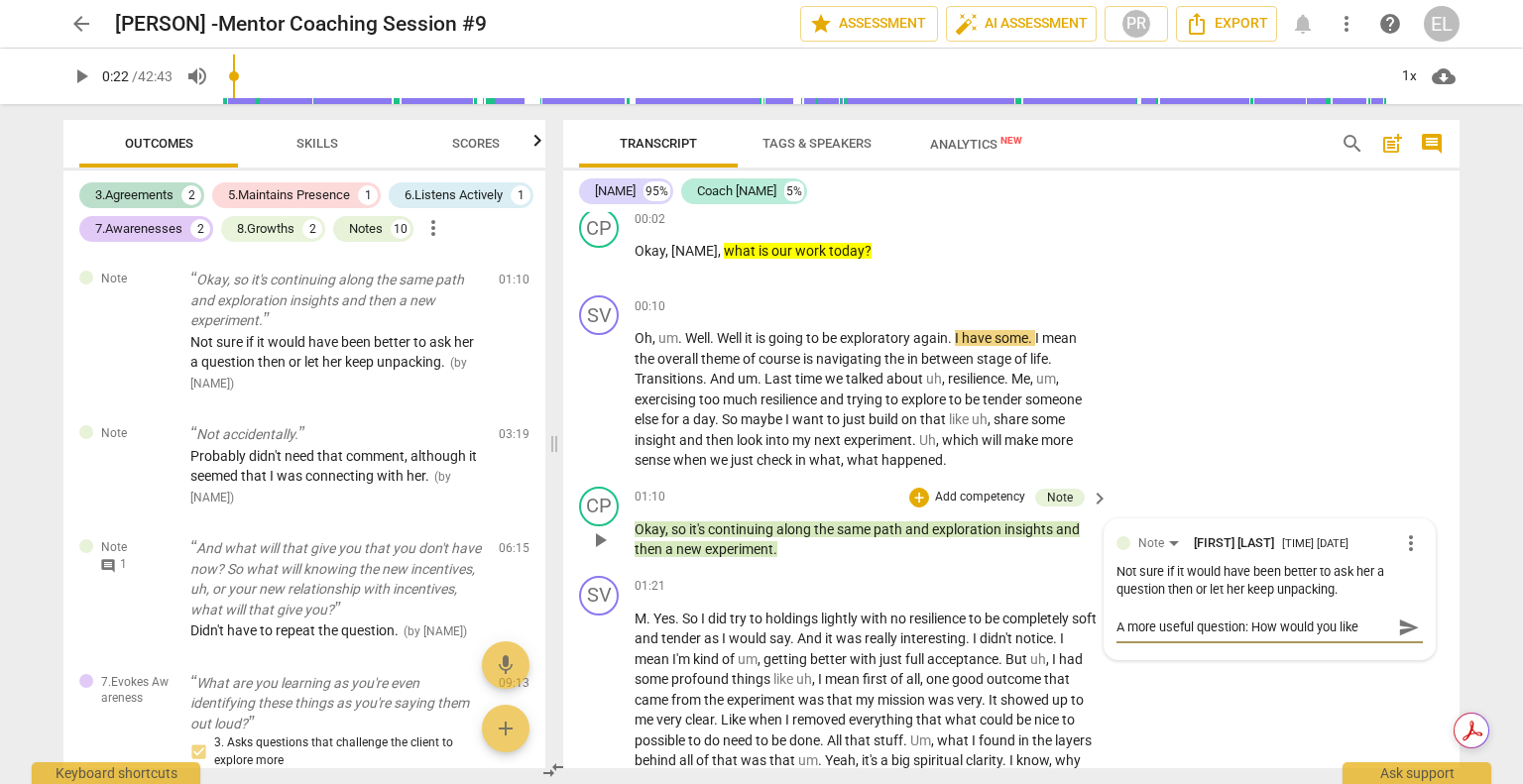 type on "A more useful question: How would you like" 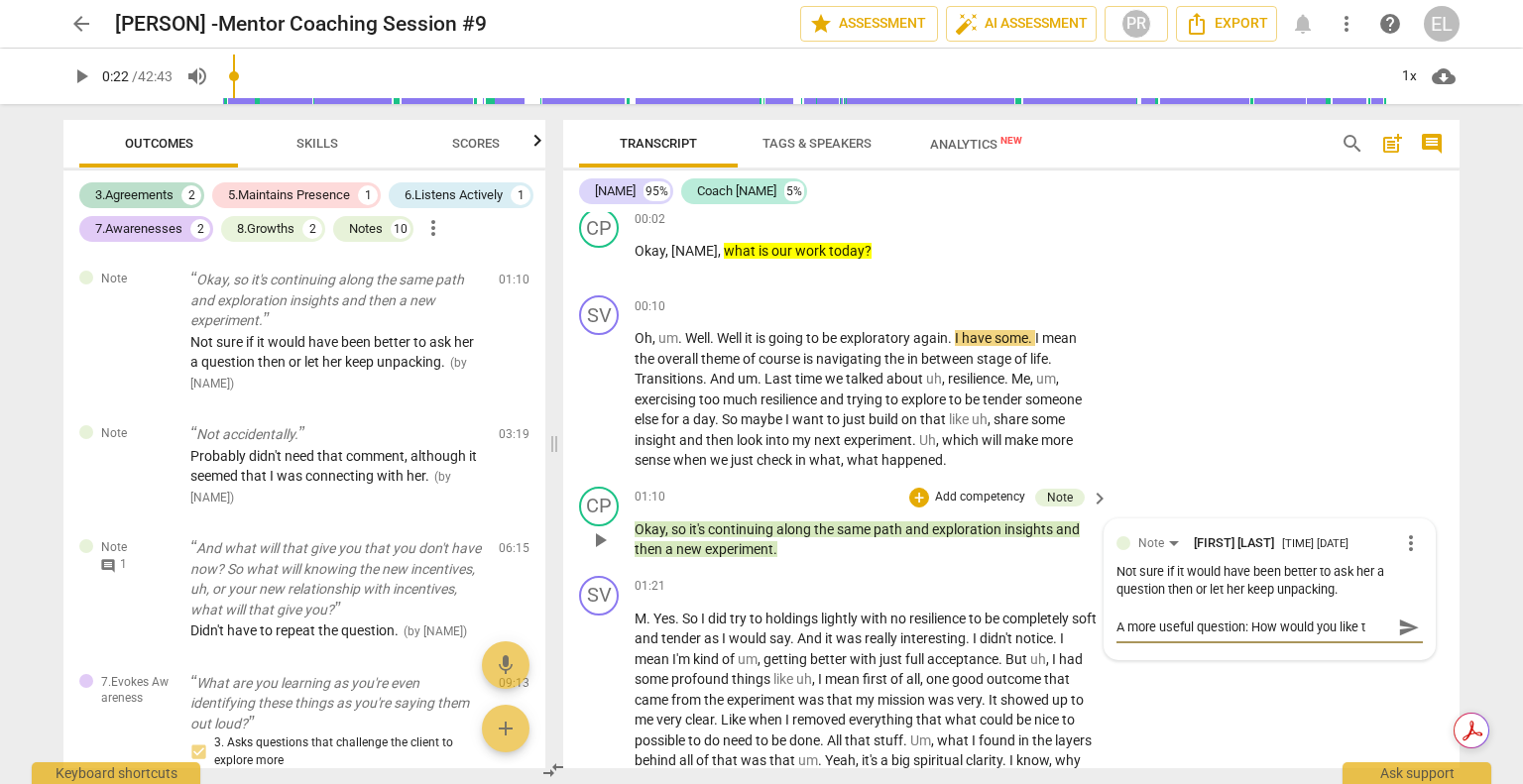 type on "A more useful question: How would you like to" 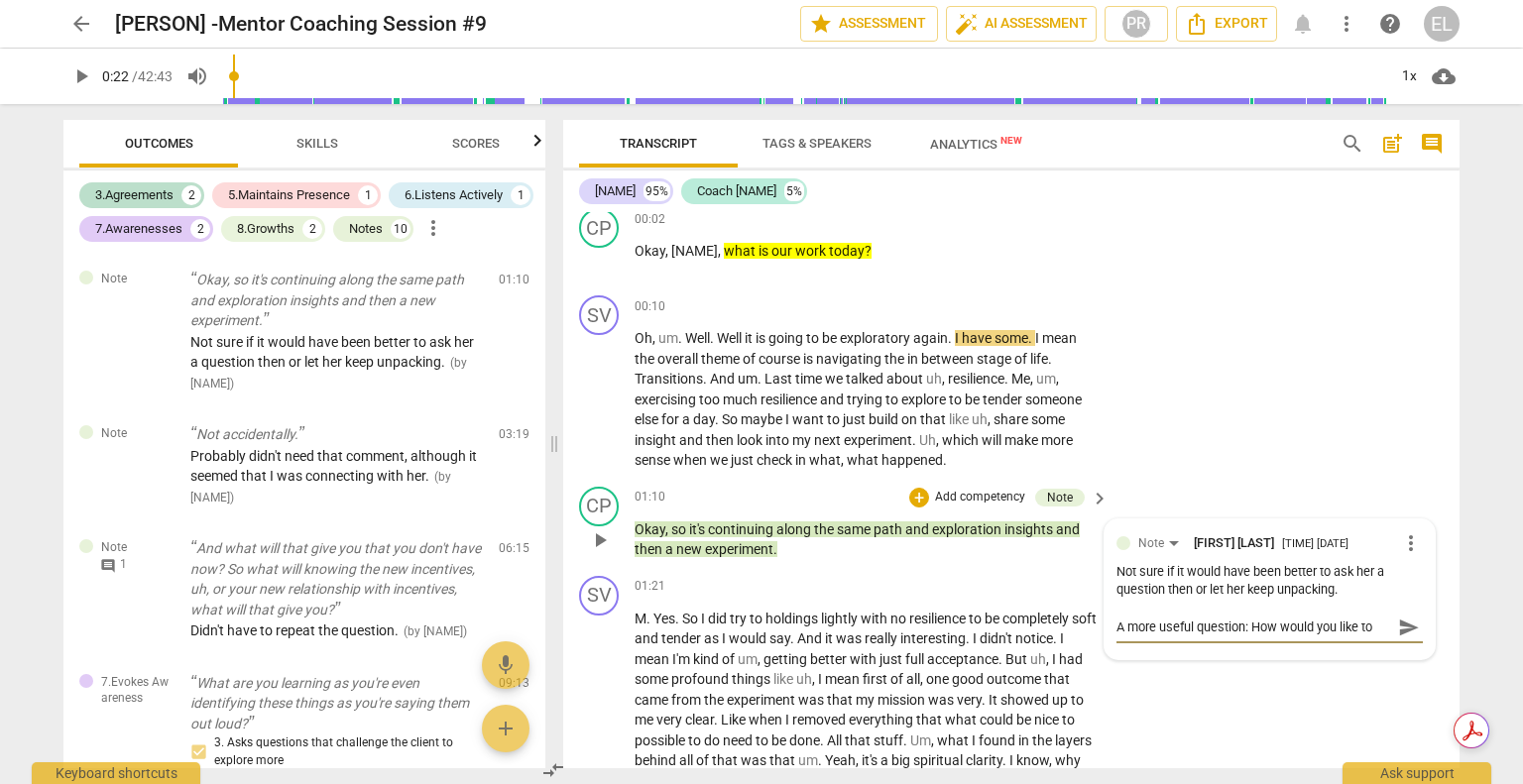 type on "A more useful question: How would you like to" 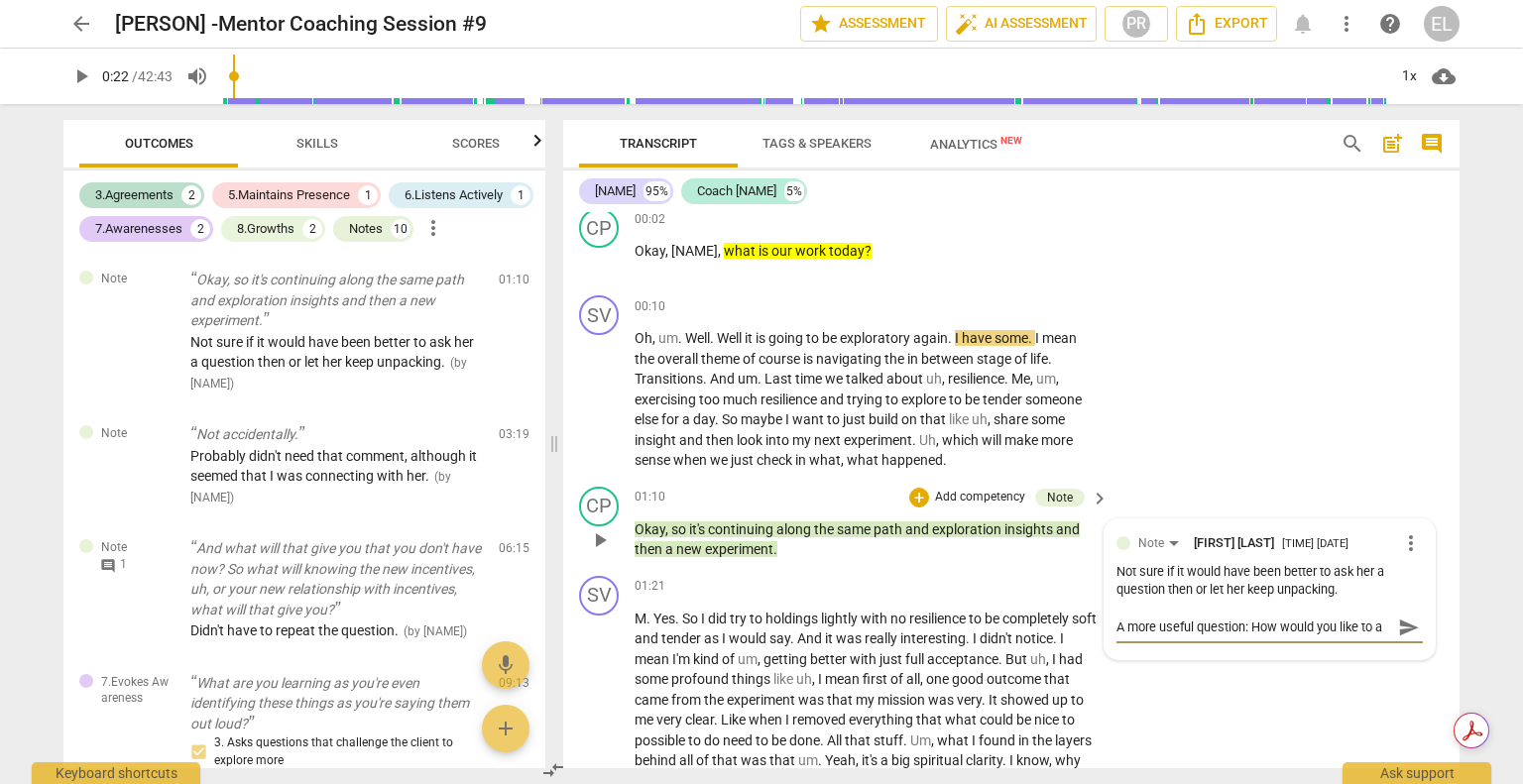 type on "A more useful question: How would you like to ap" 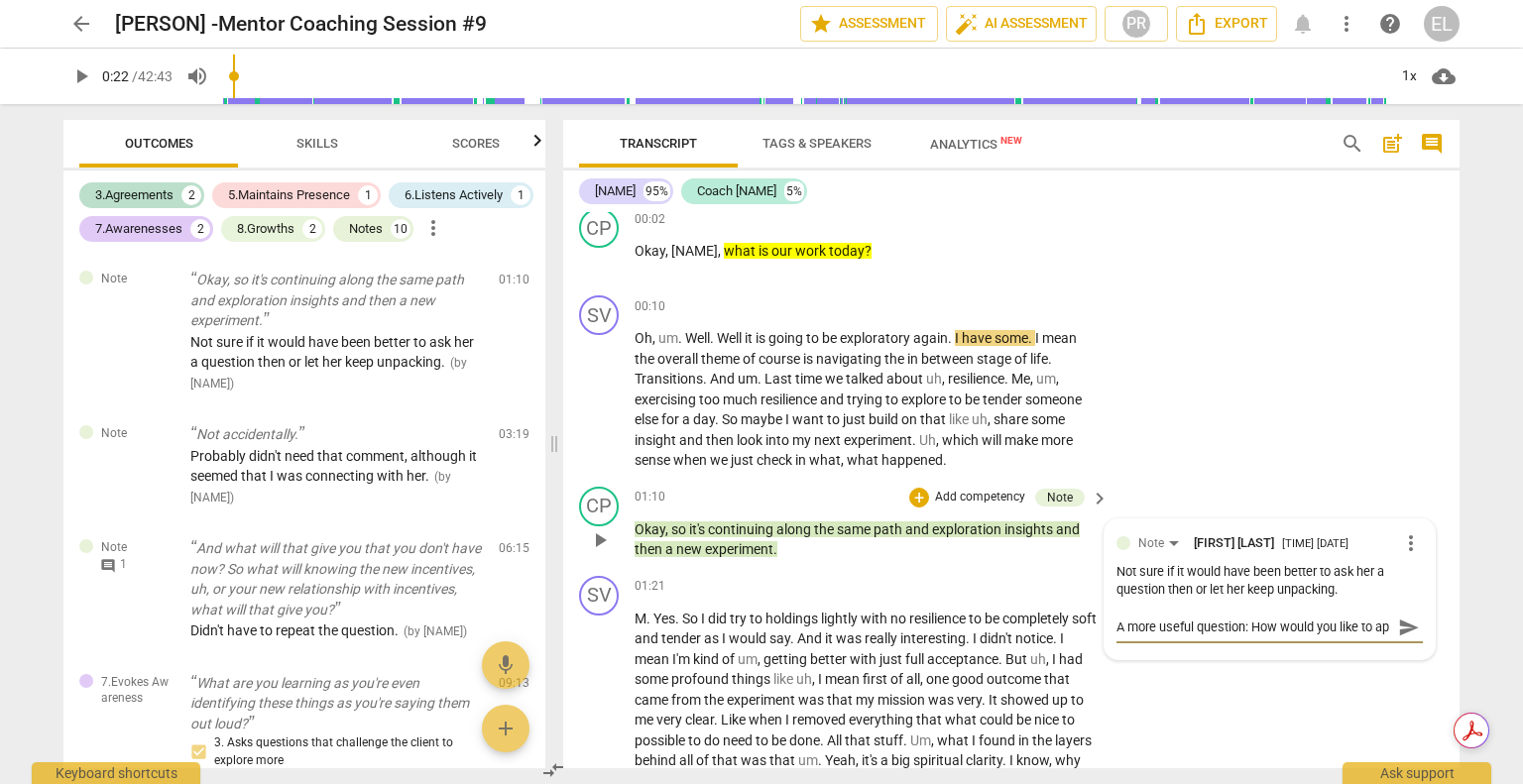type on "A more useful question: How would you like to ap" 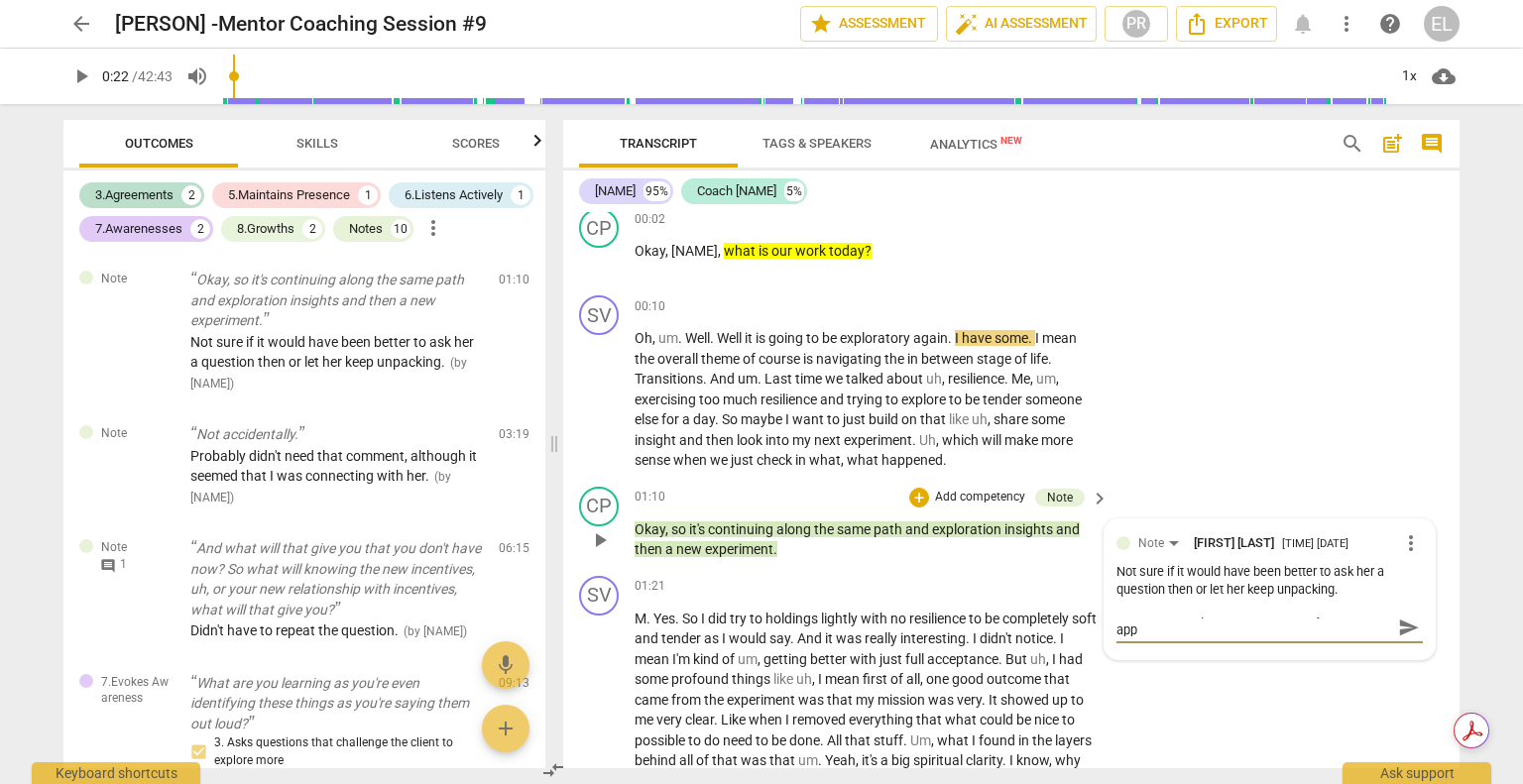 type on "A more useful question: How would you like to appo" 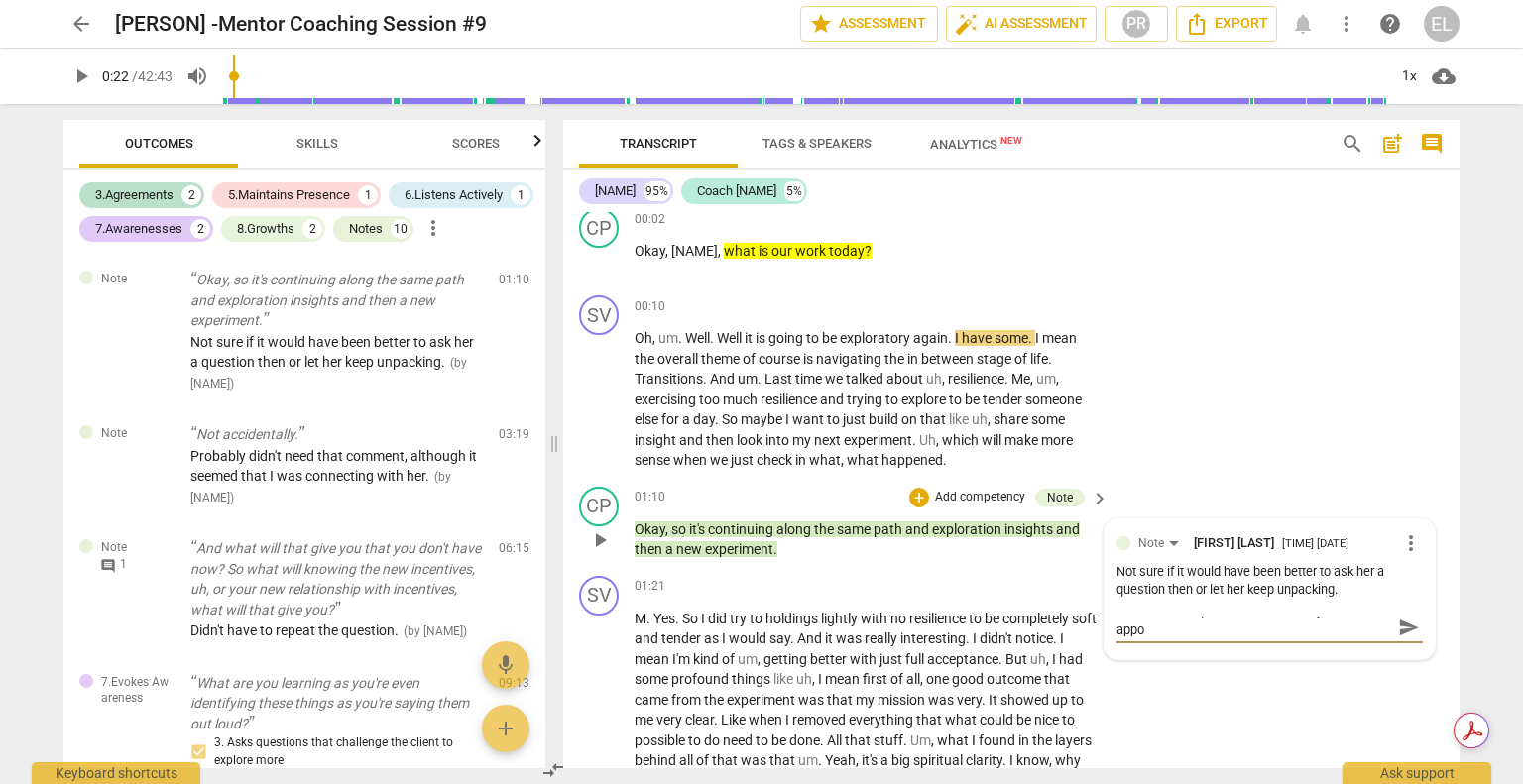 type on "A more useful question: How would you like to appor" 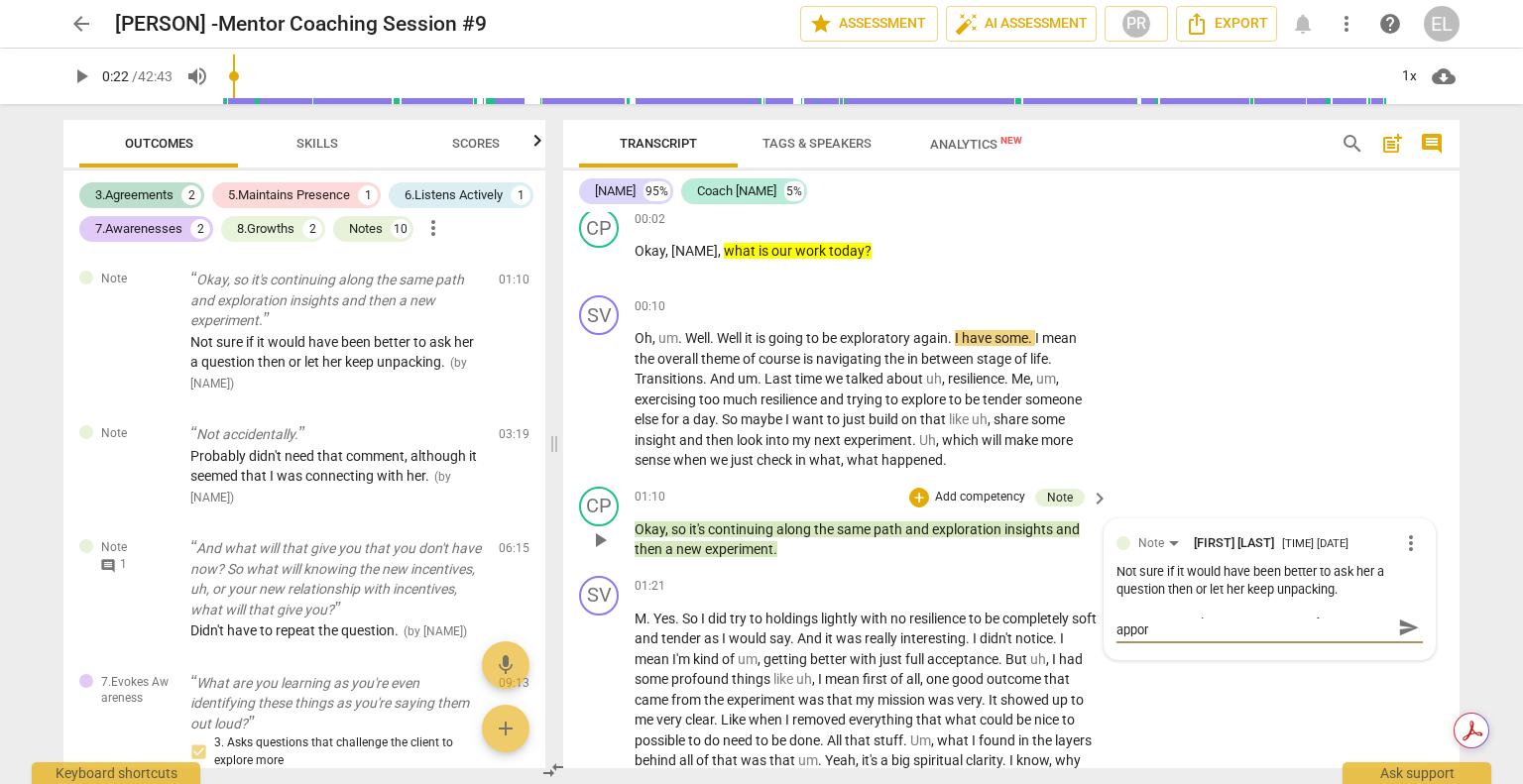 type on "A more useful question: How would you like to apporo" 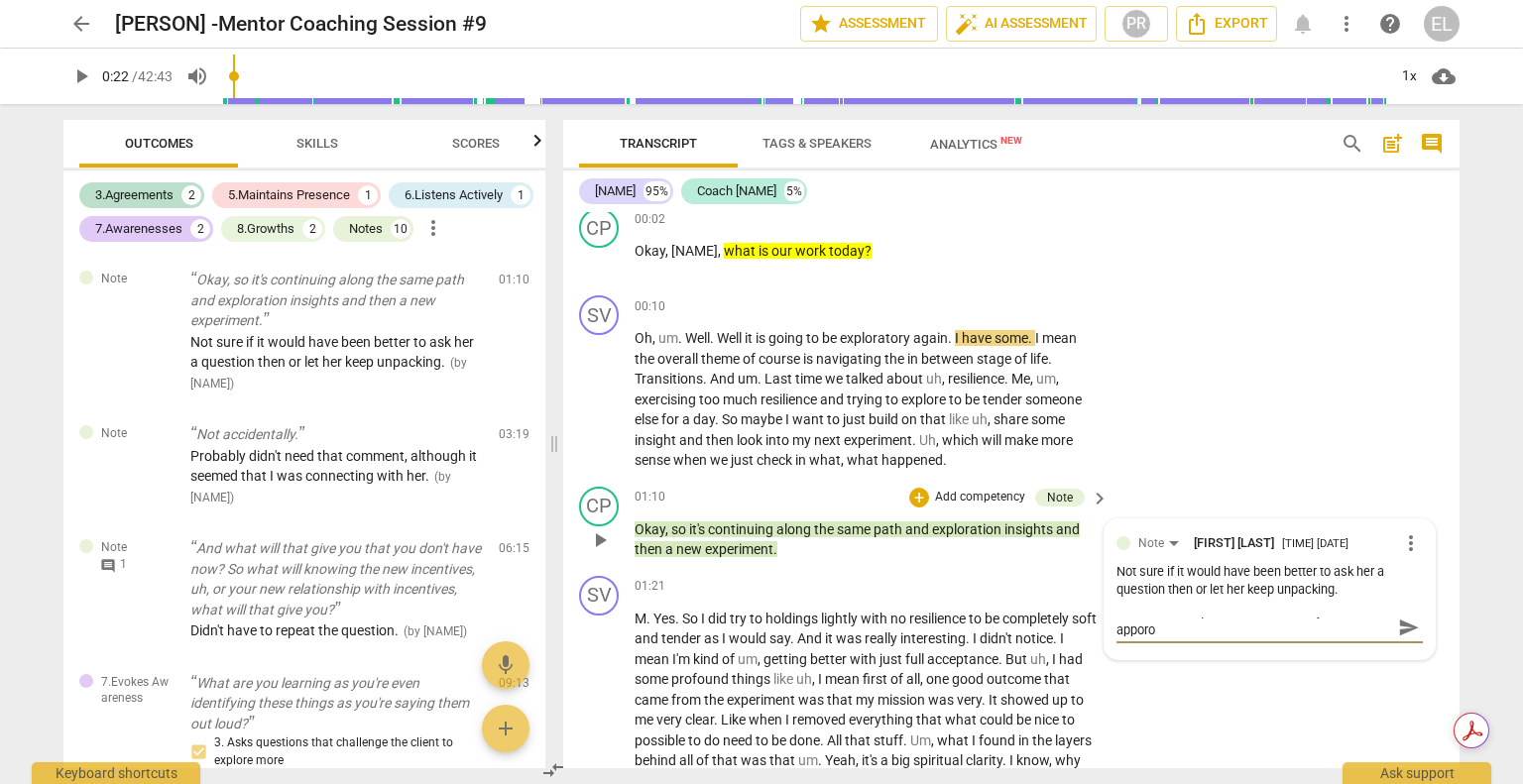 type on "A more useful question: How would you like to appor" 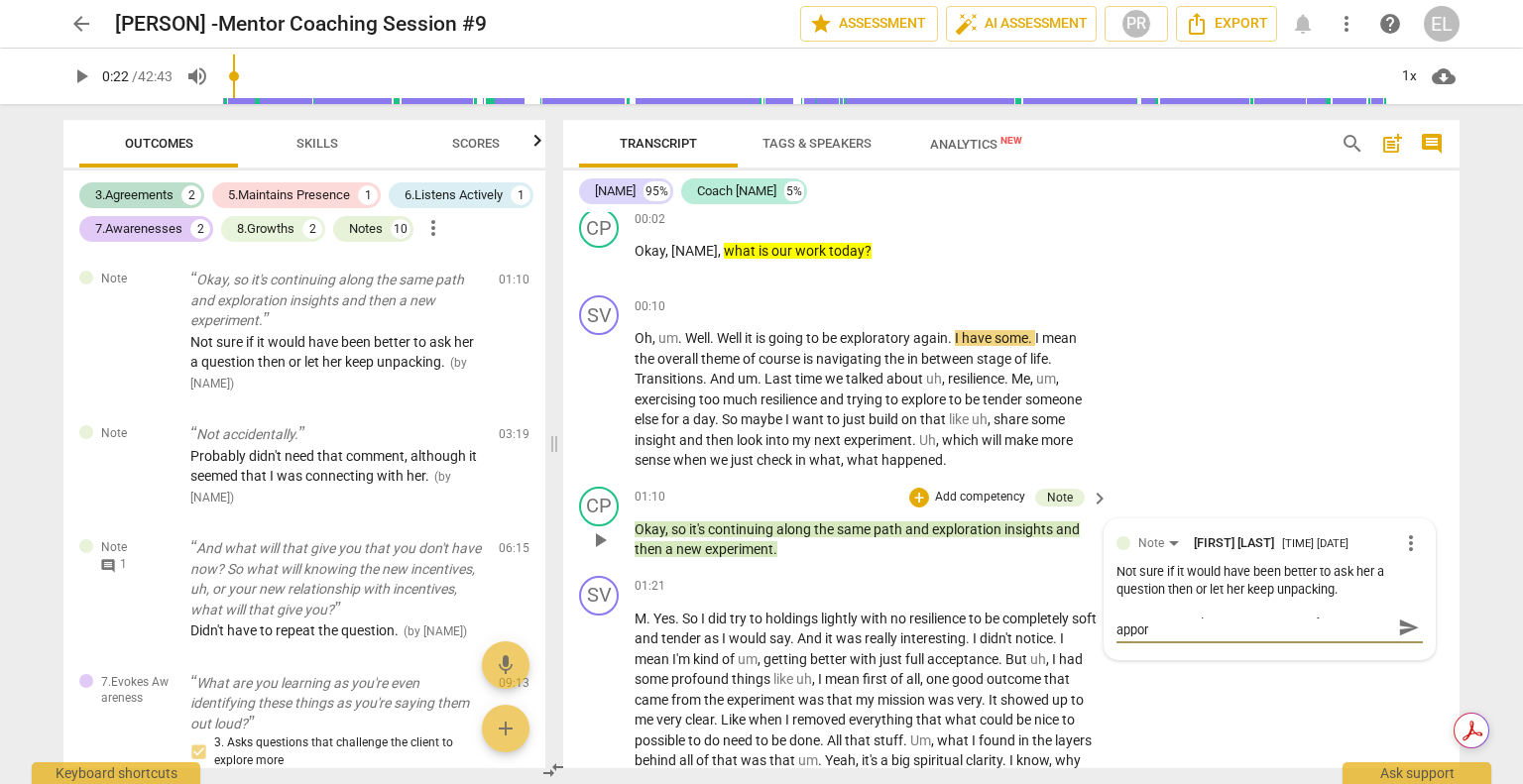 type on "A more useful question: How would you like to appo" 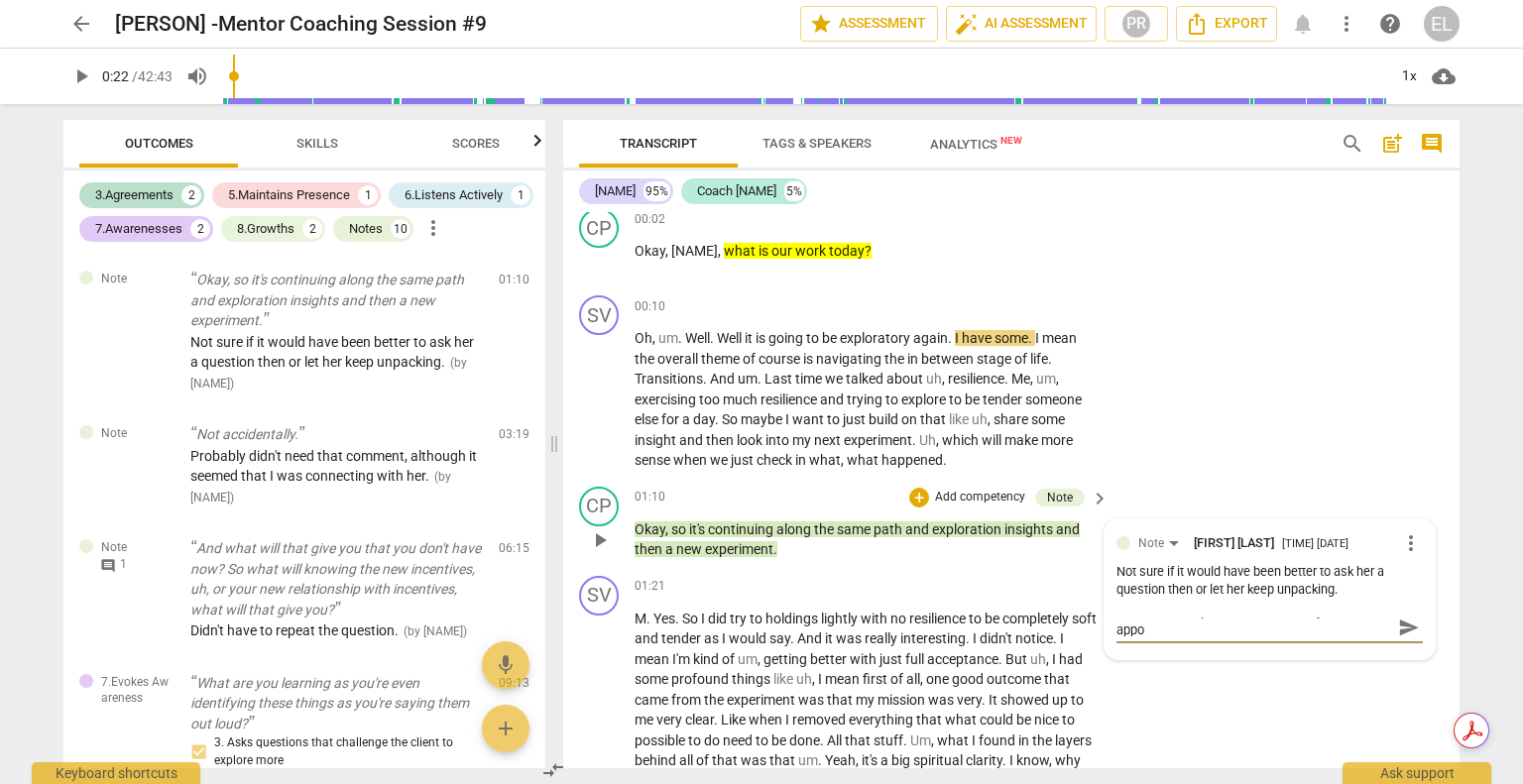 type on "A more useful question: How would you like to app" 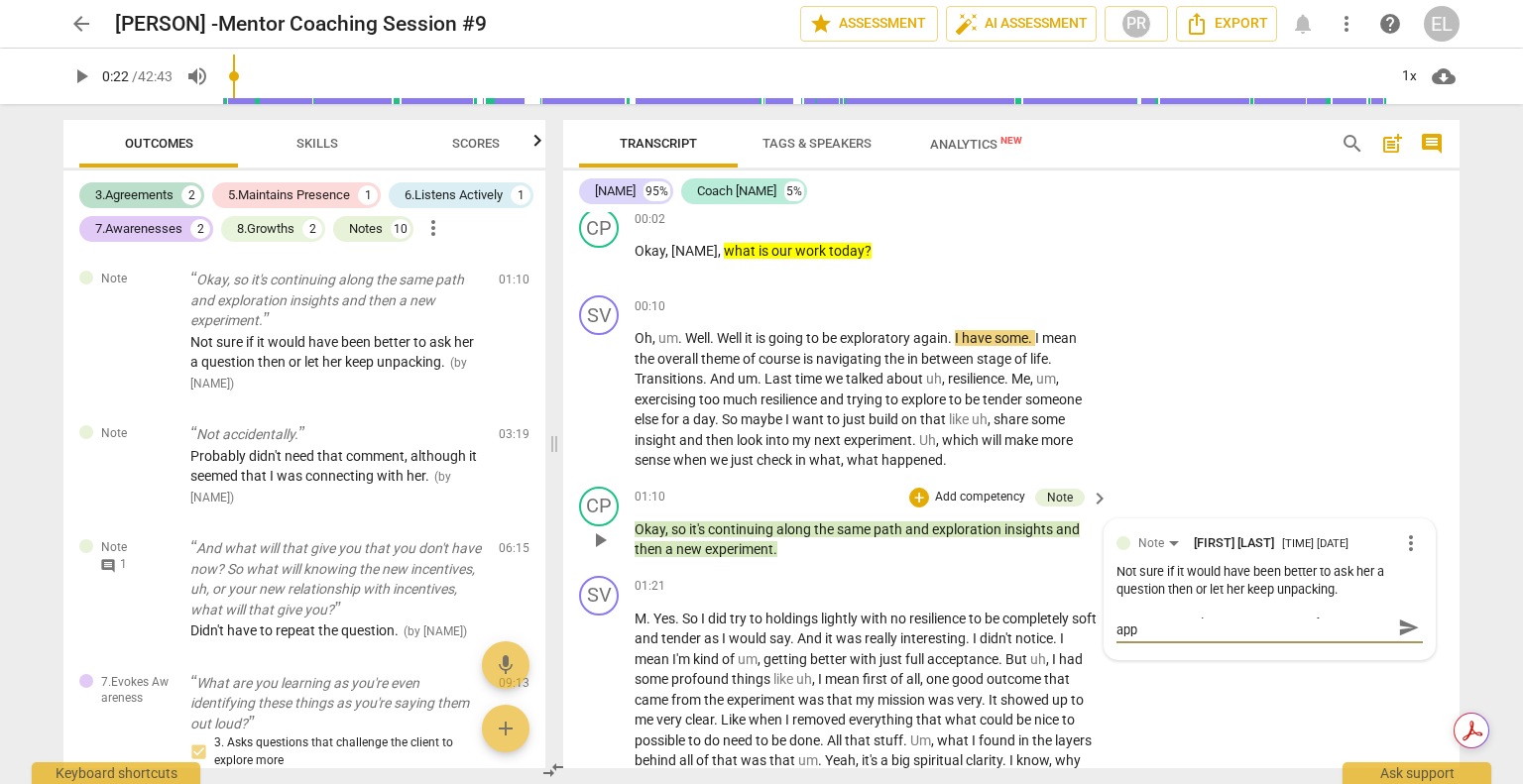 type on "A more useful question: How would you like to appr" 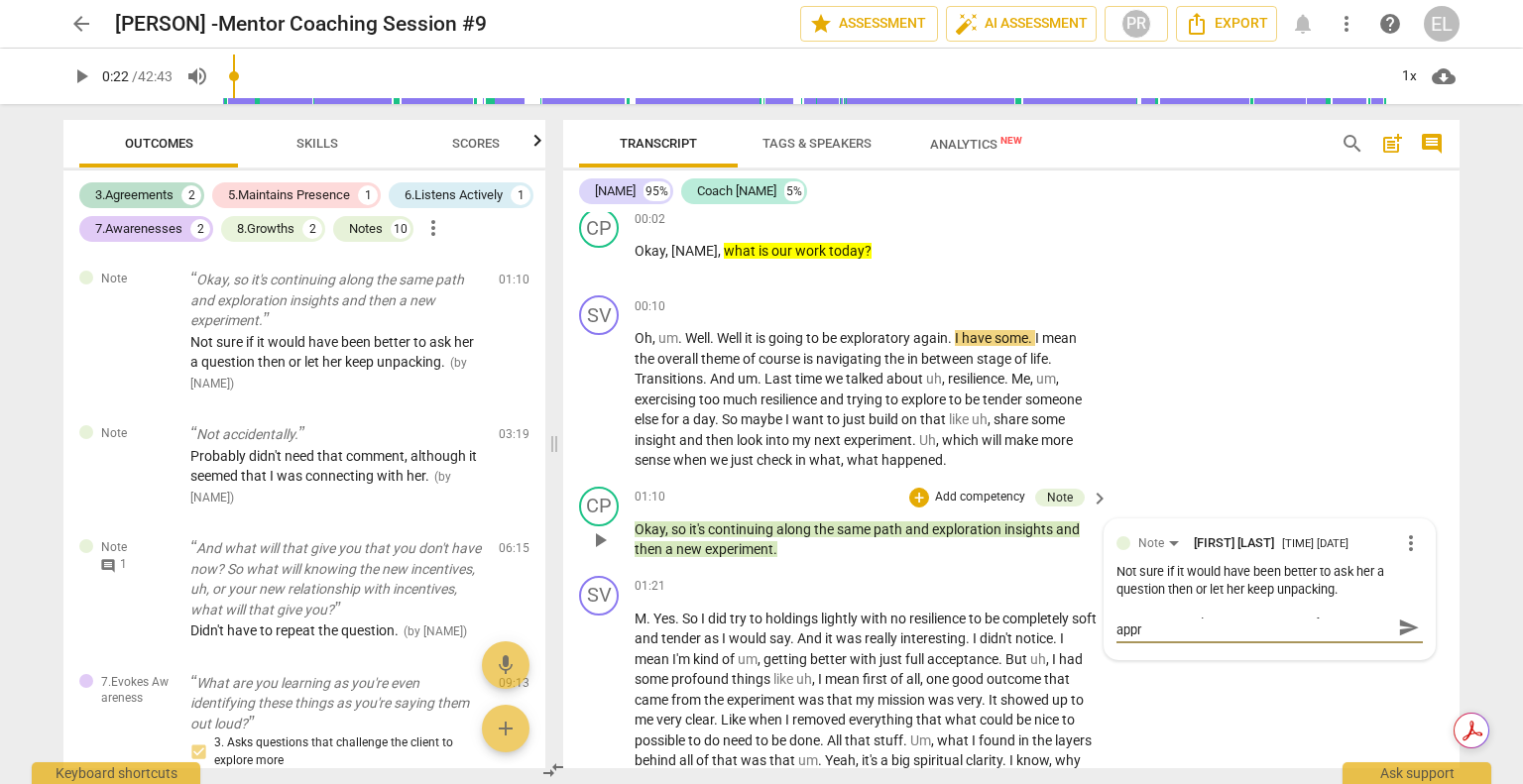type on "A more useful question: How would you like to appro" 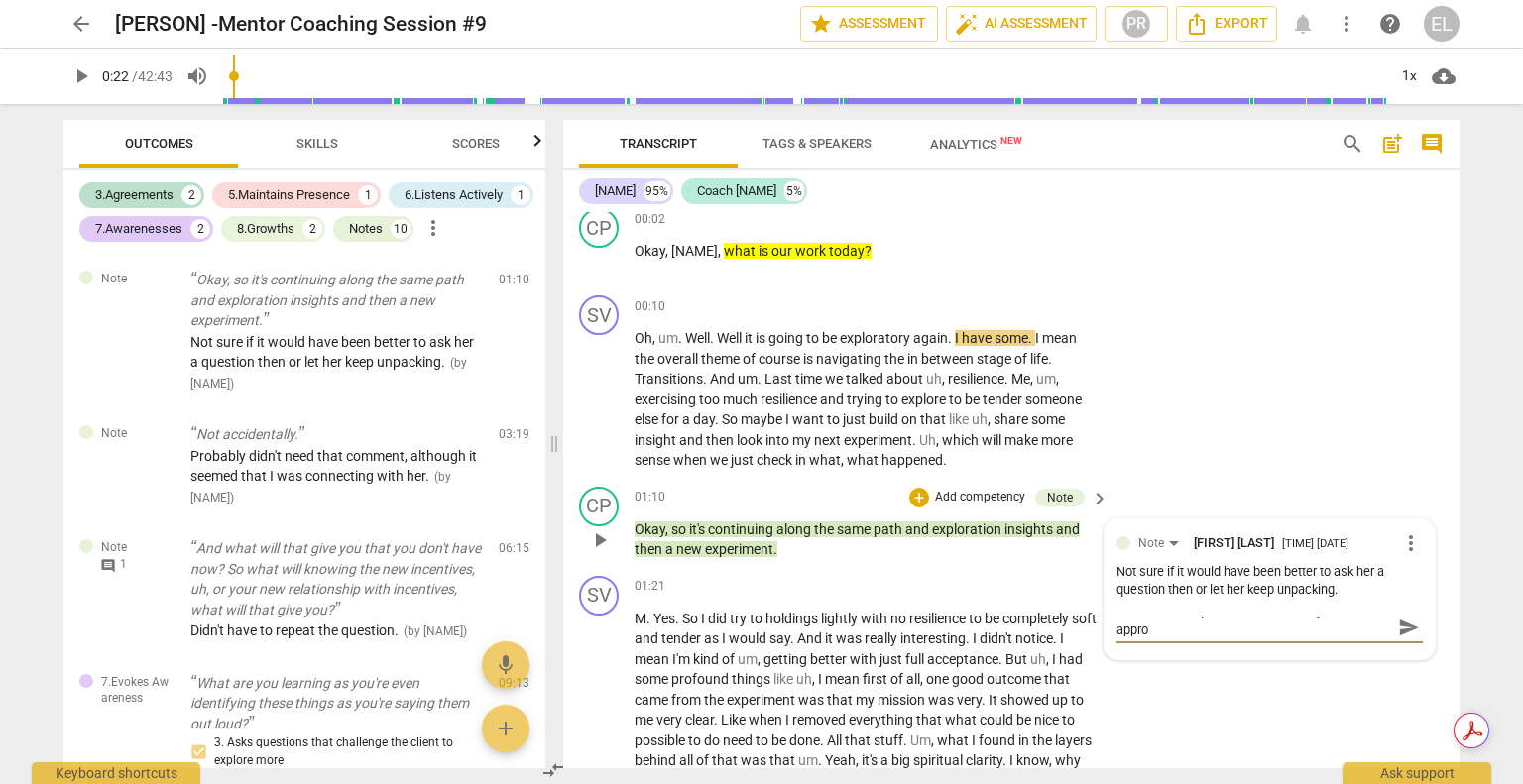 type on "A more useful question: How would you like to approa" 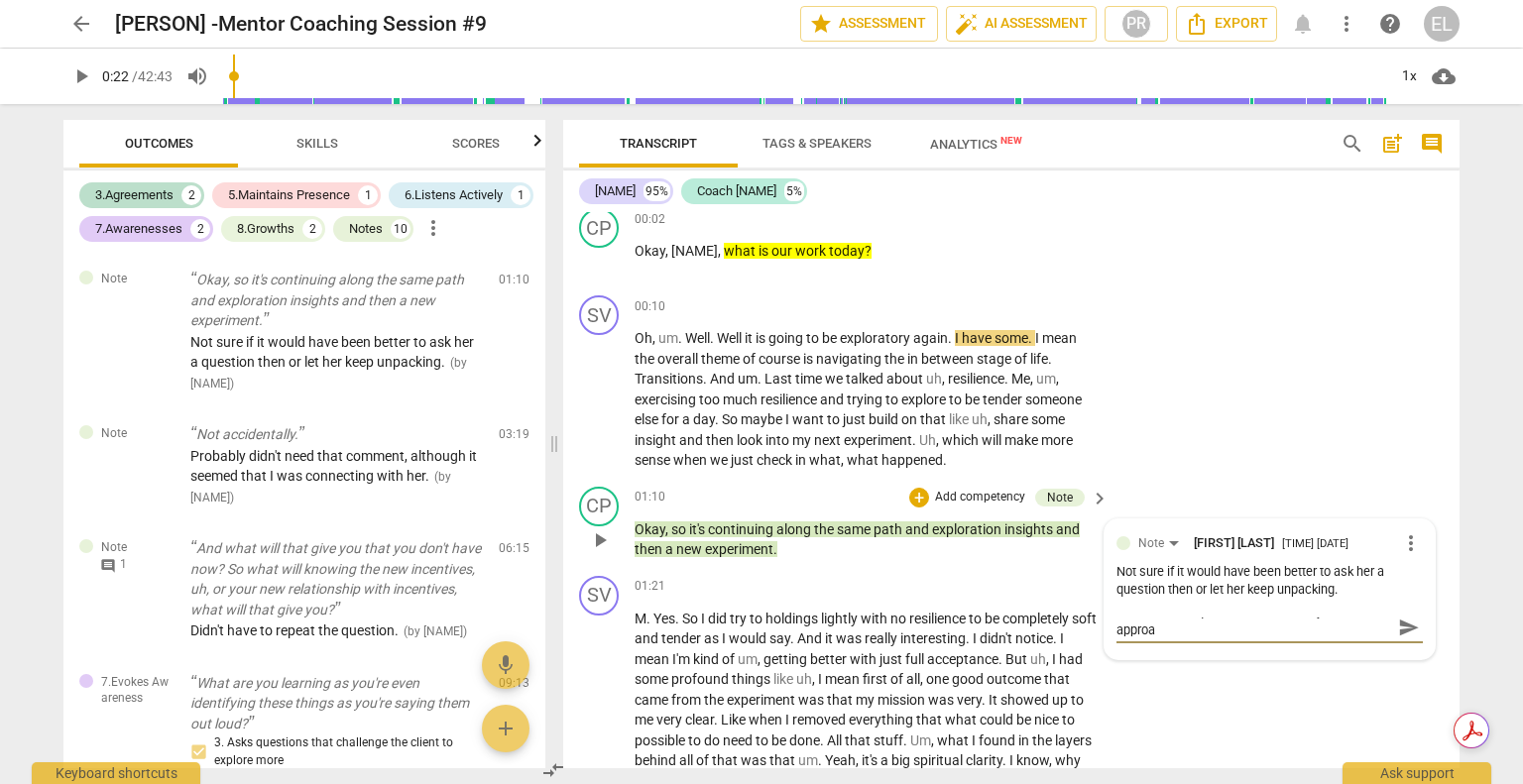 type on "A more useful question: How would you like to approac" 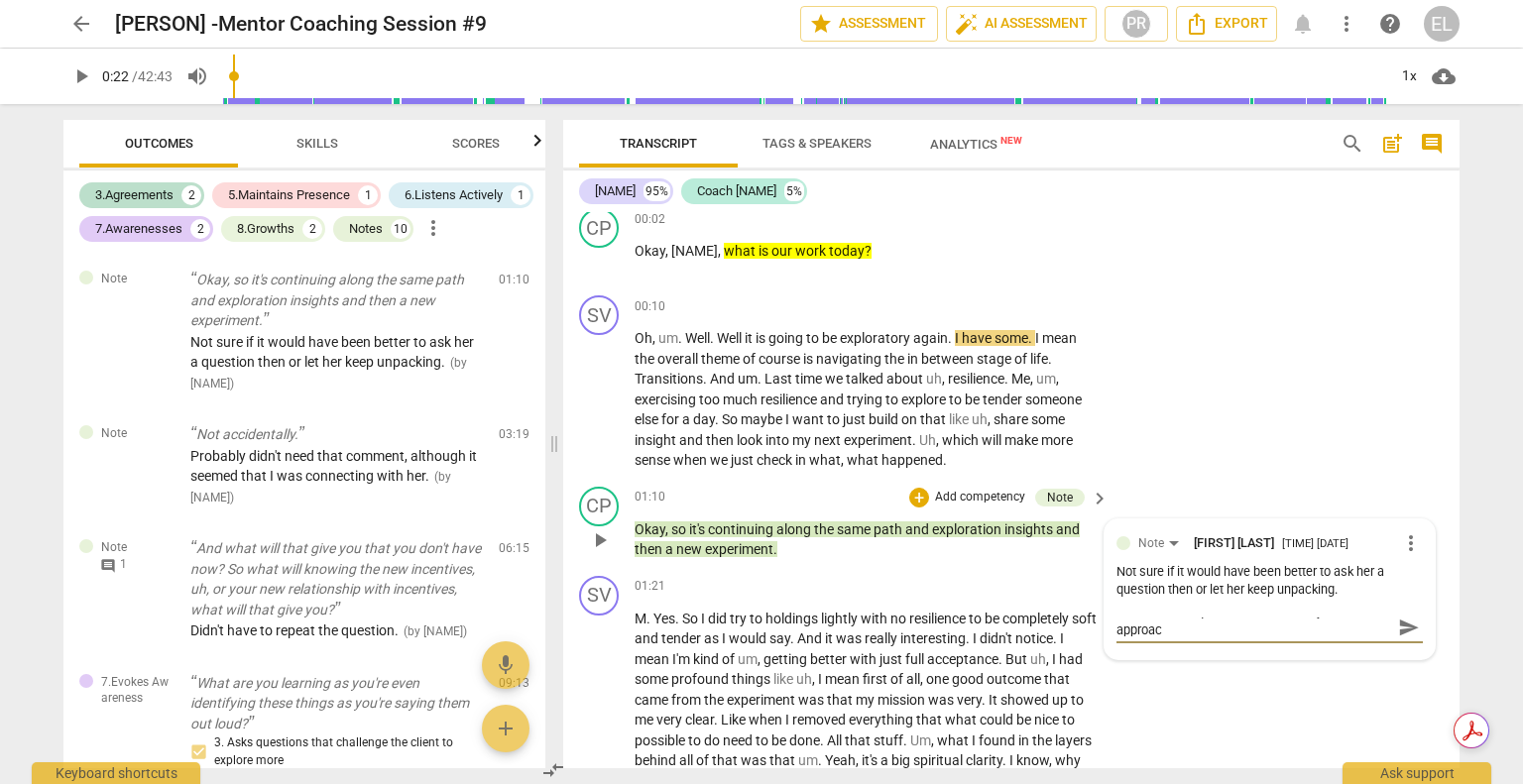 type on "A more useful question: How would you like to approach" 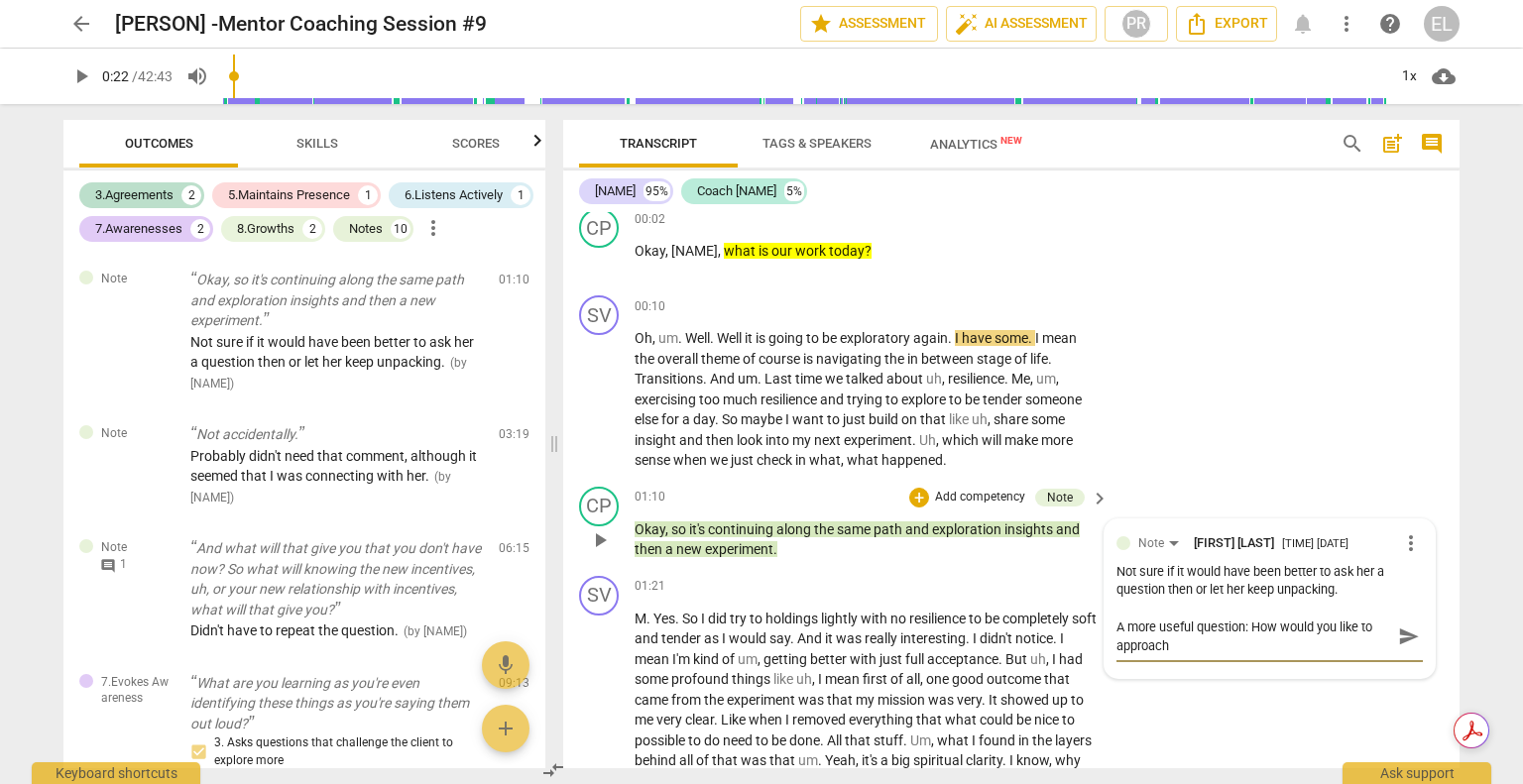 type on "A more useful question: How would you like to approach" 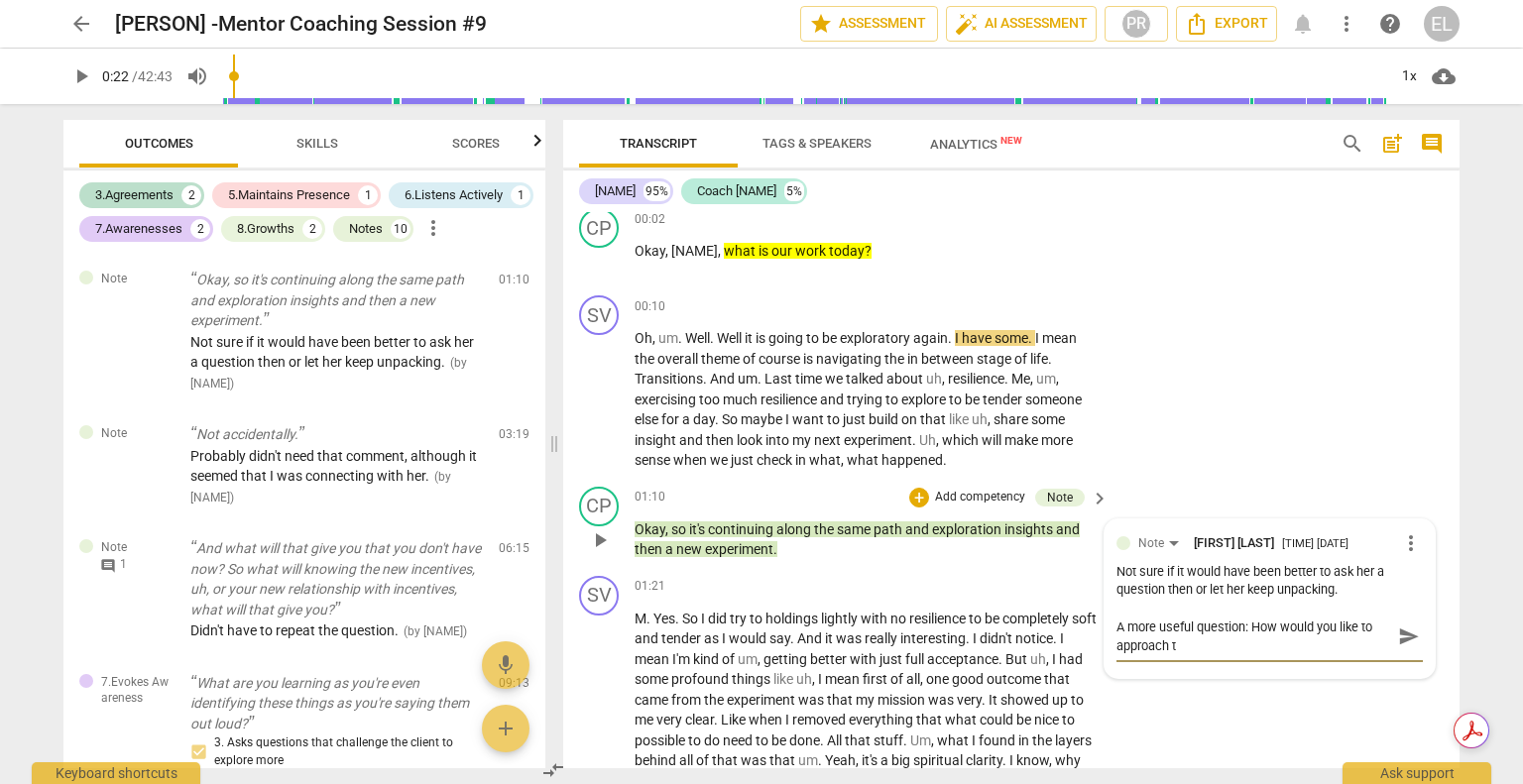 type on "A more useful question: How would you like to approach th" 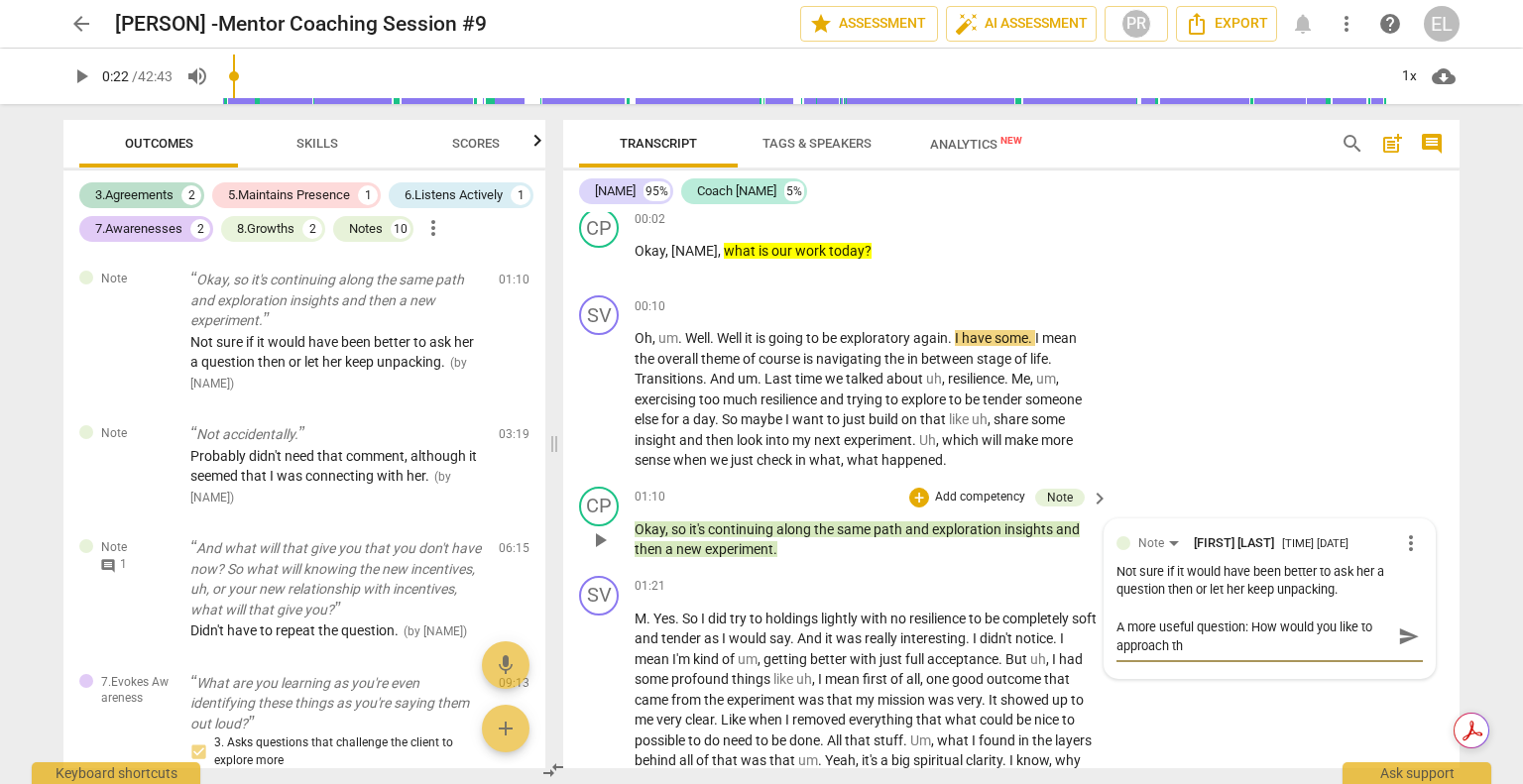 type on "A more useful question: How would you like to approach tha" 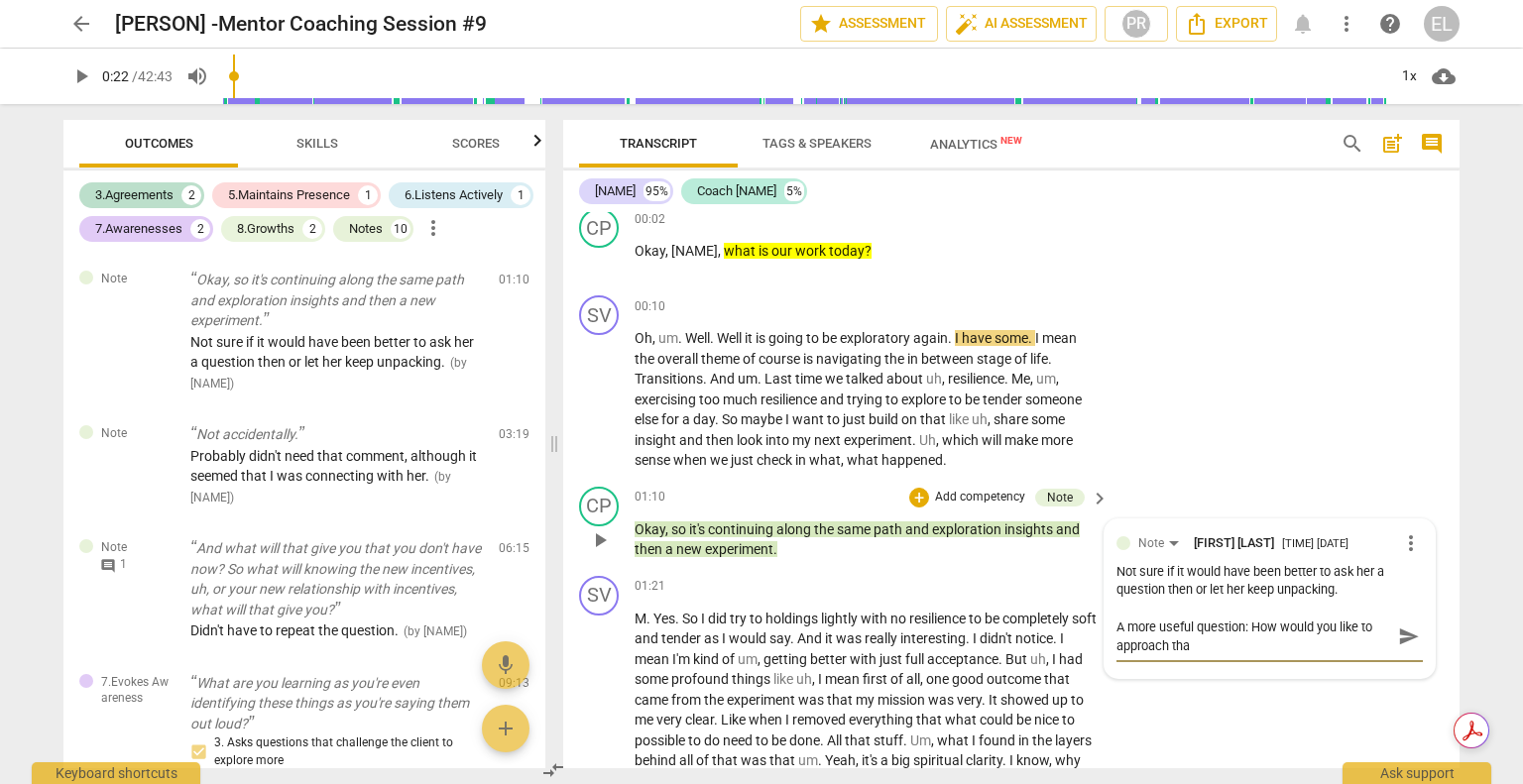 type on "A more useful question: How would you like to approach that" 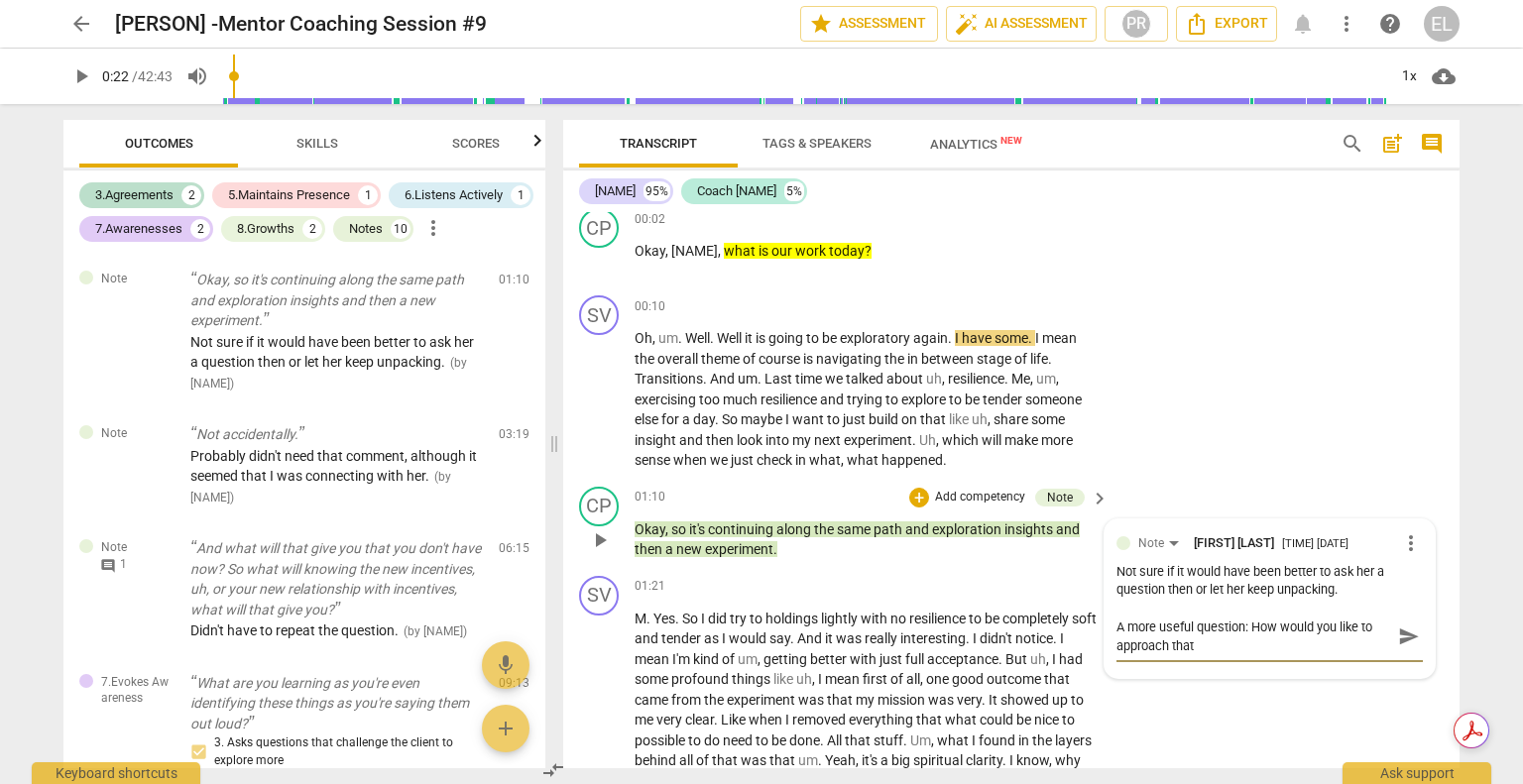 type on "A more useful question: How would you like to approach that" 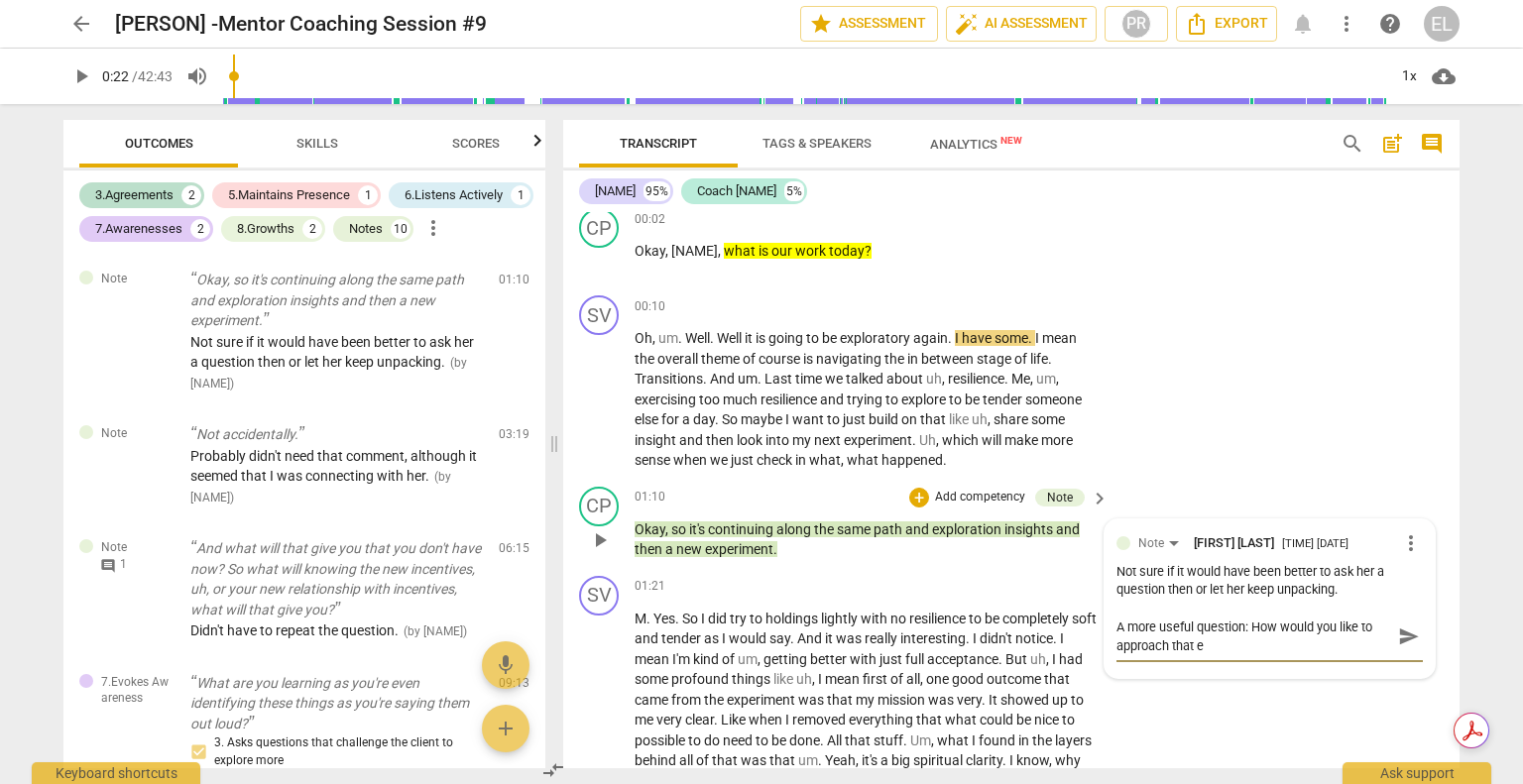 type on "A more useful question: How would you like to approach that ex" 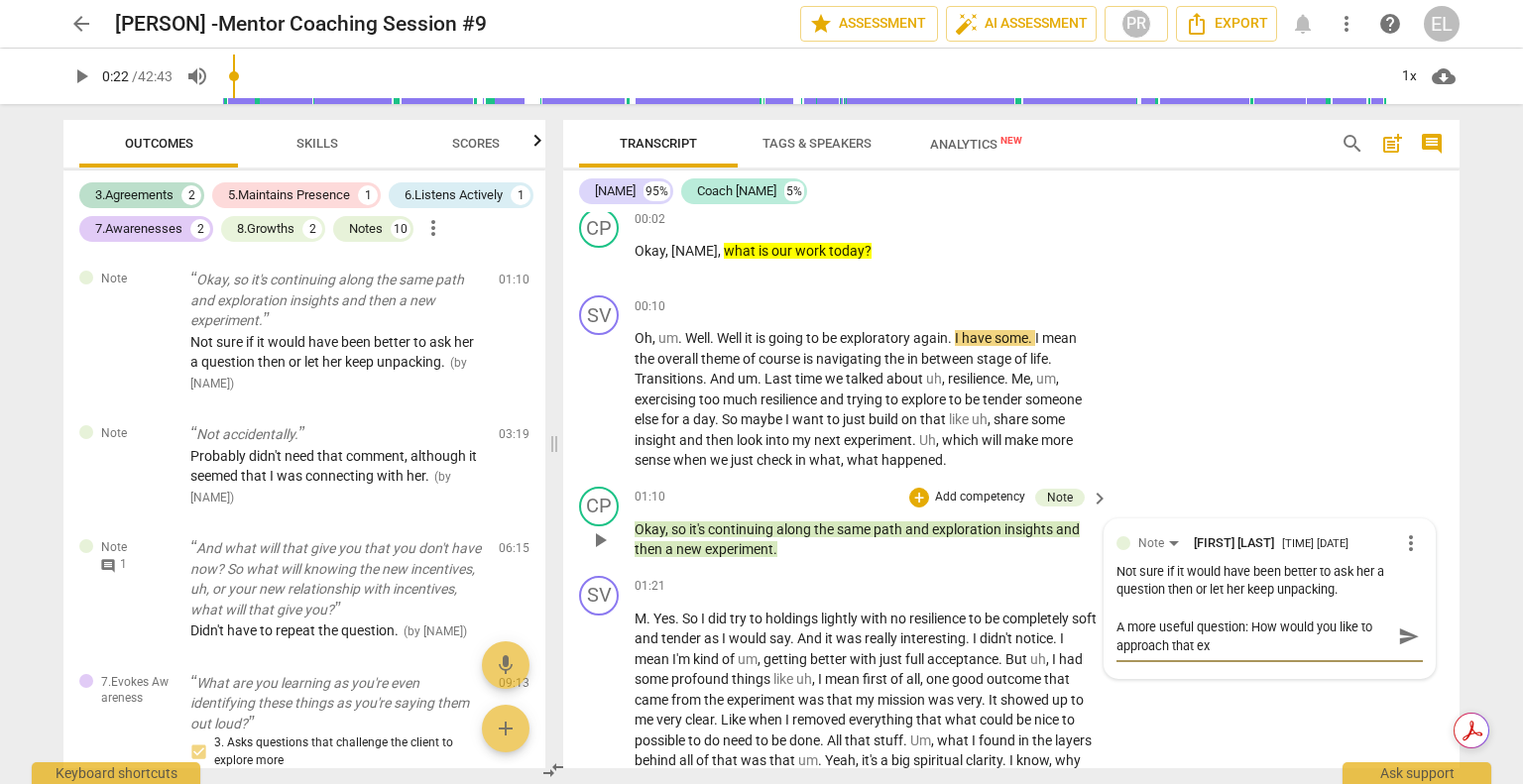 type on "A more useful question: How would you like to approach that exp" 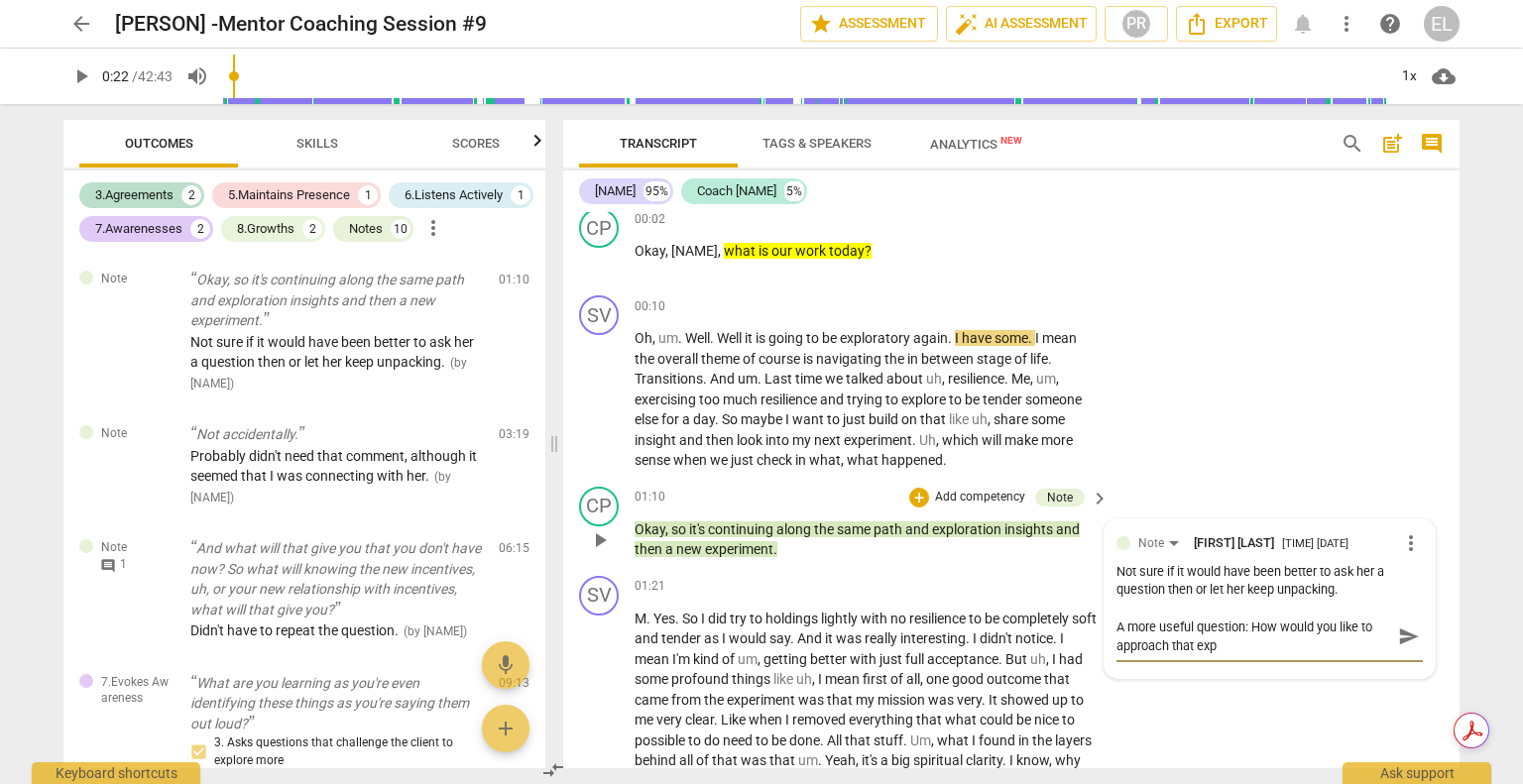 type on "A more useful question: How would you like to approach that expl" 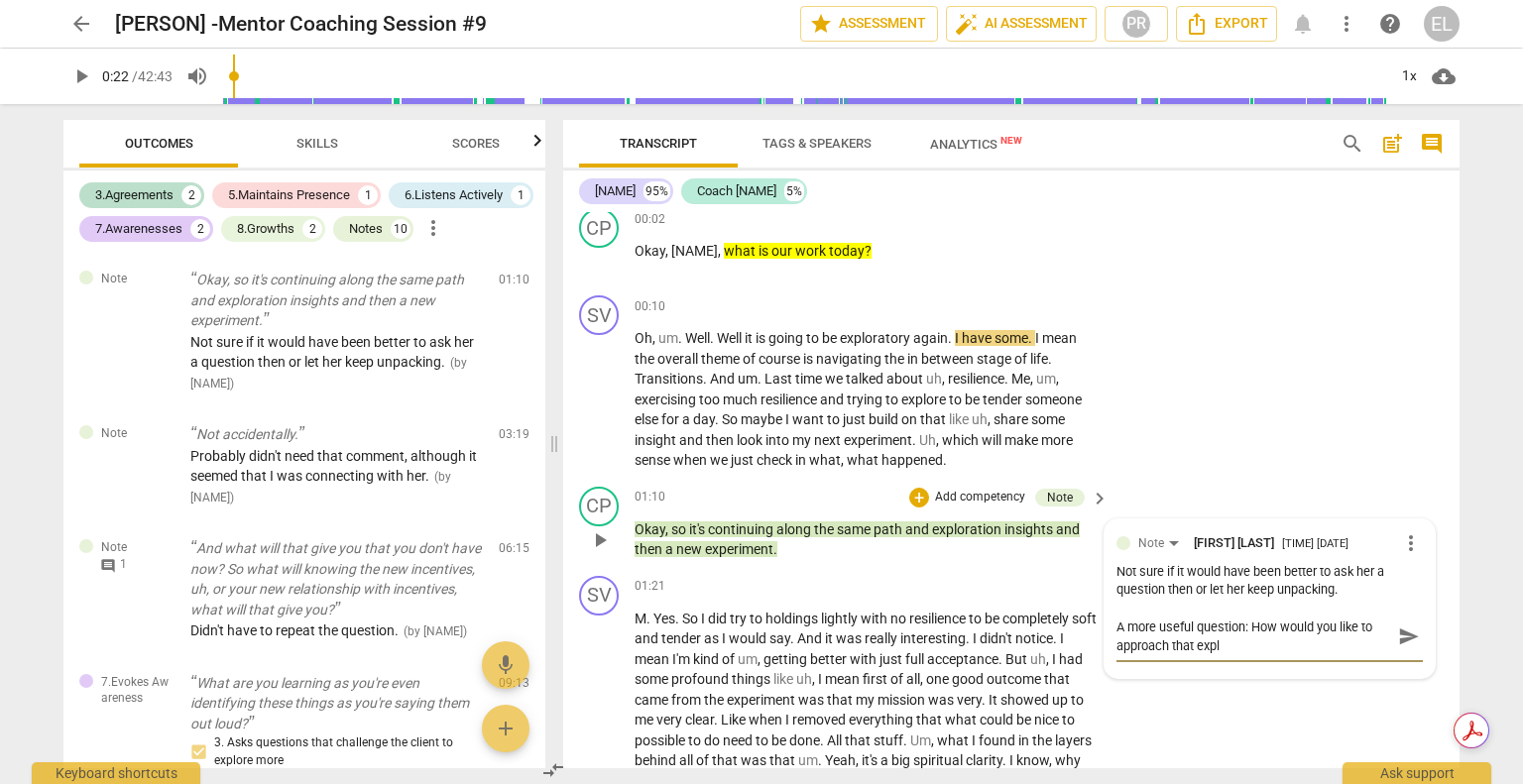type on "A more useful question: How would you like to approach that explo" 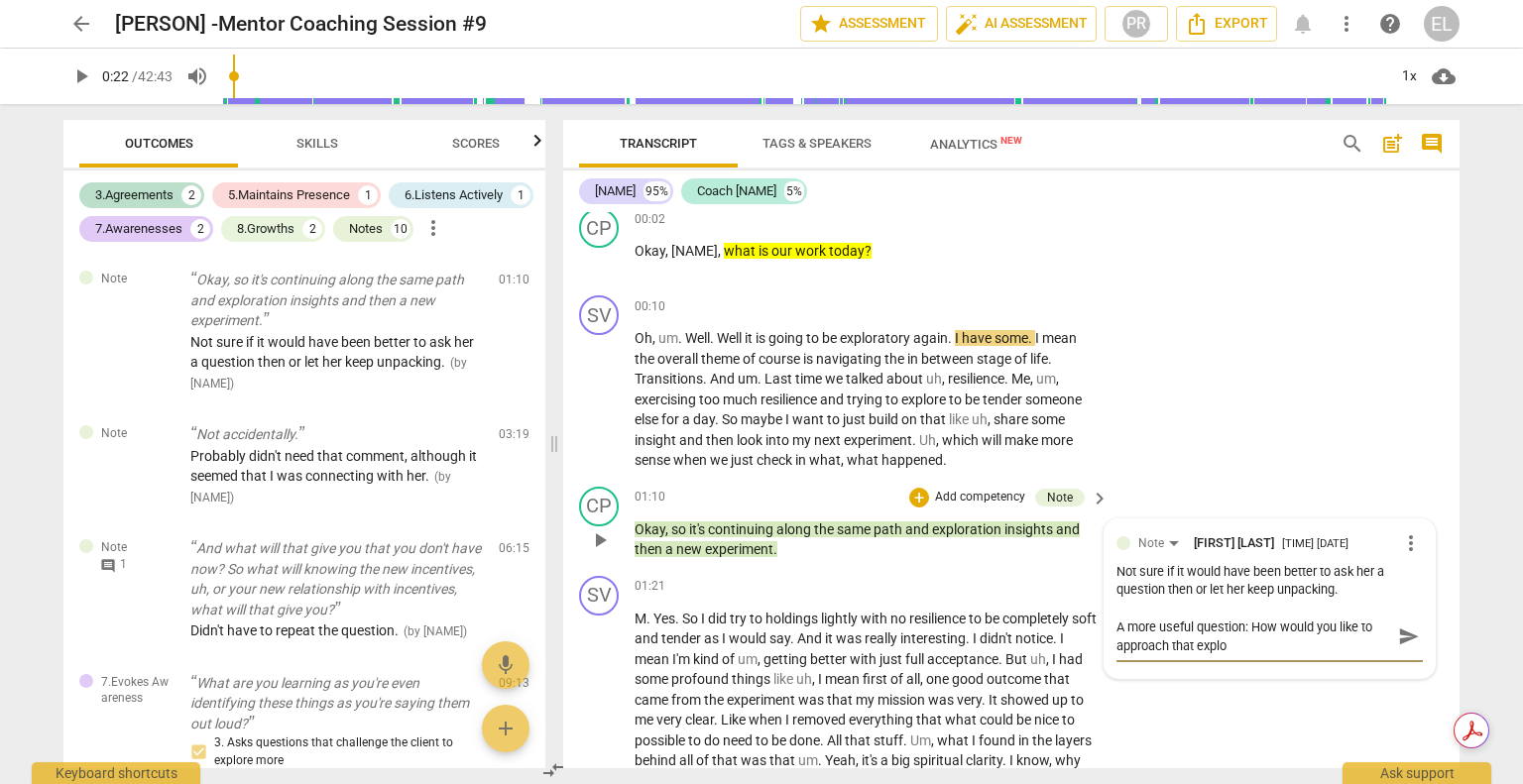 type on "A more useful question: How would you like to approach that explor" 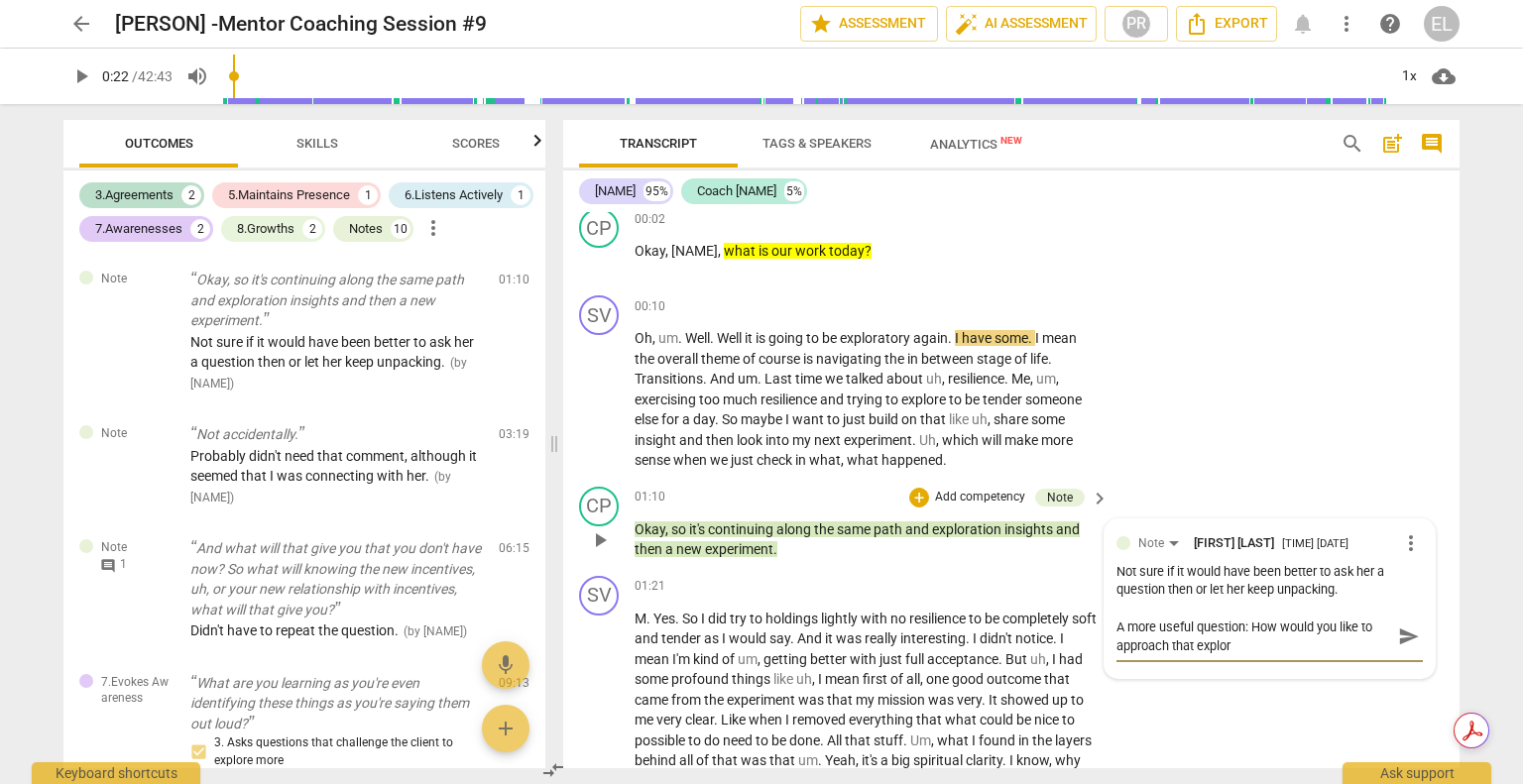type on "A more useful question: How would you like to approach that explora" 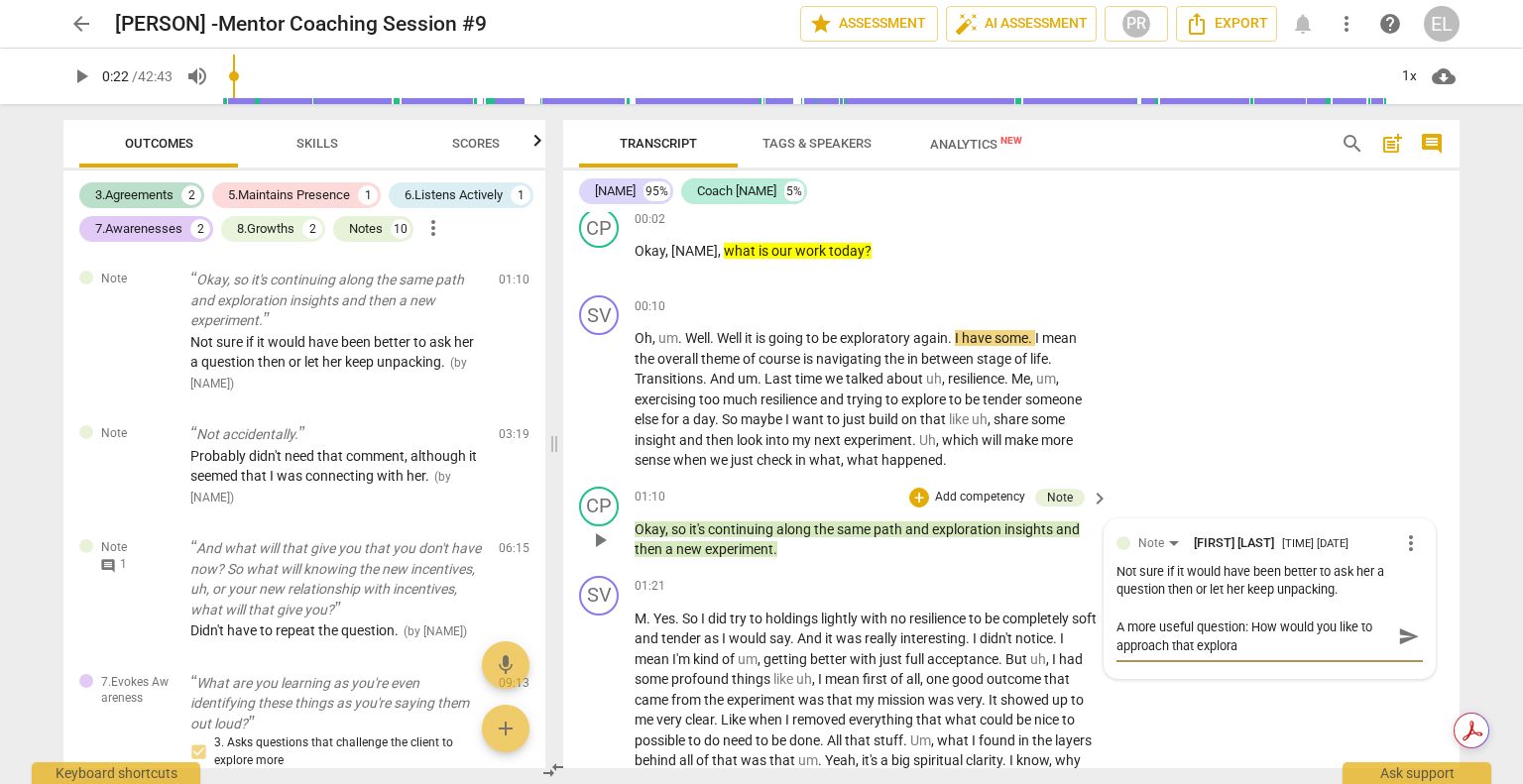 type on "A more useful question: How would you like to approach that explorat" 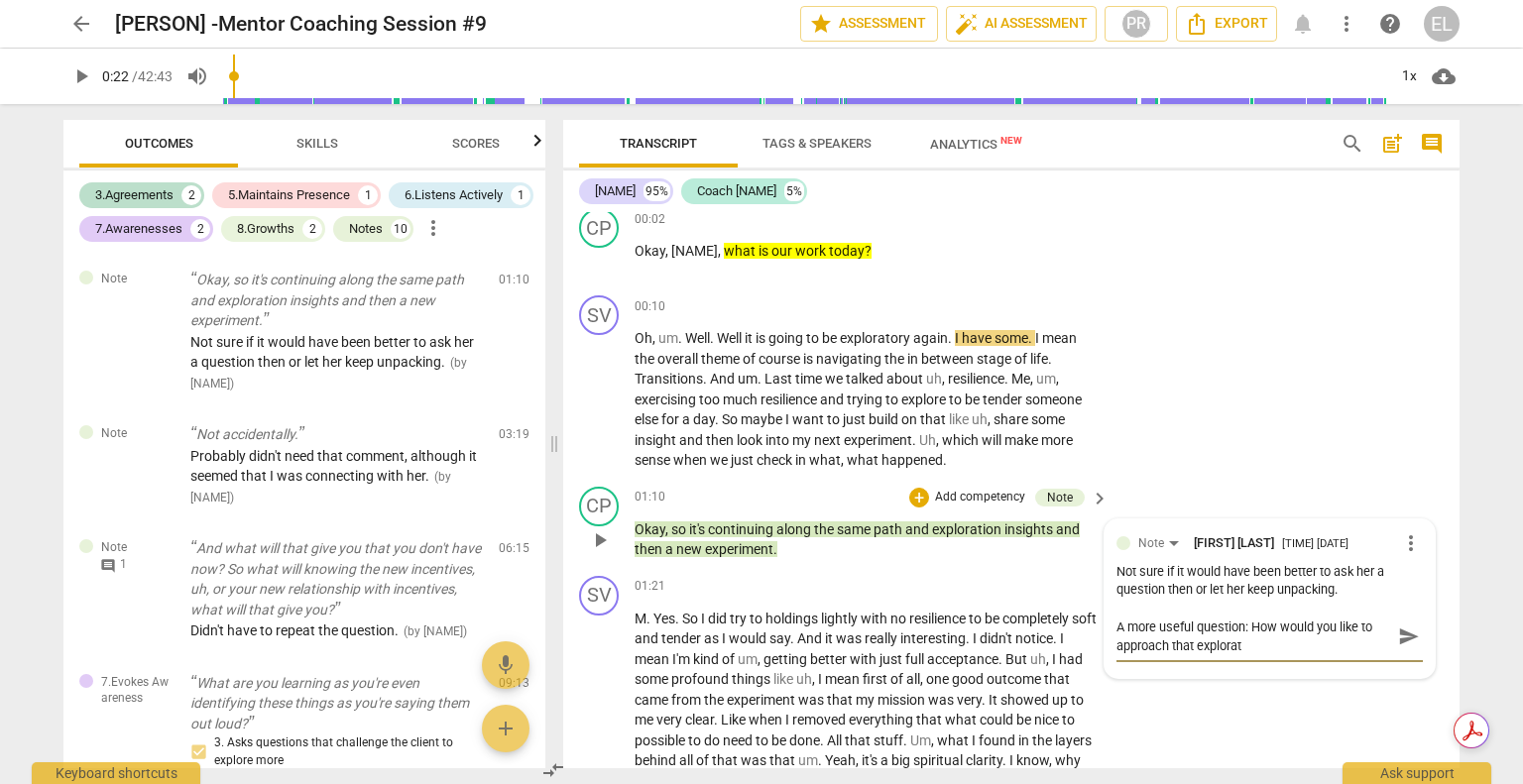 type on "A more useful question: How would you like to approach that explorati" 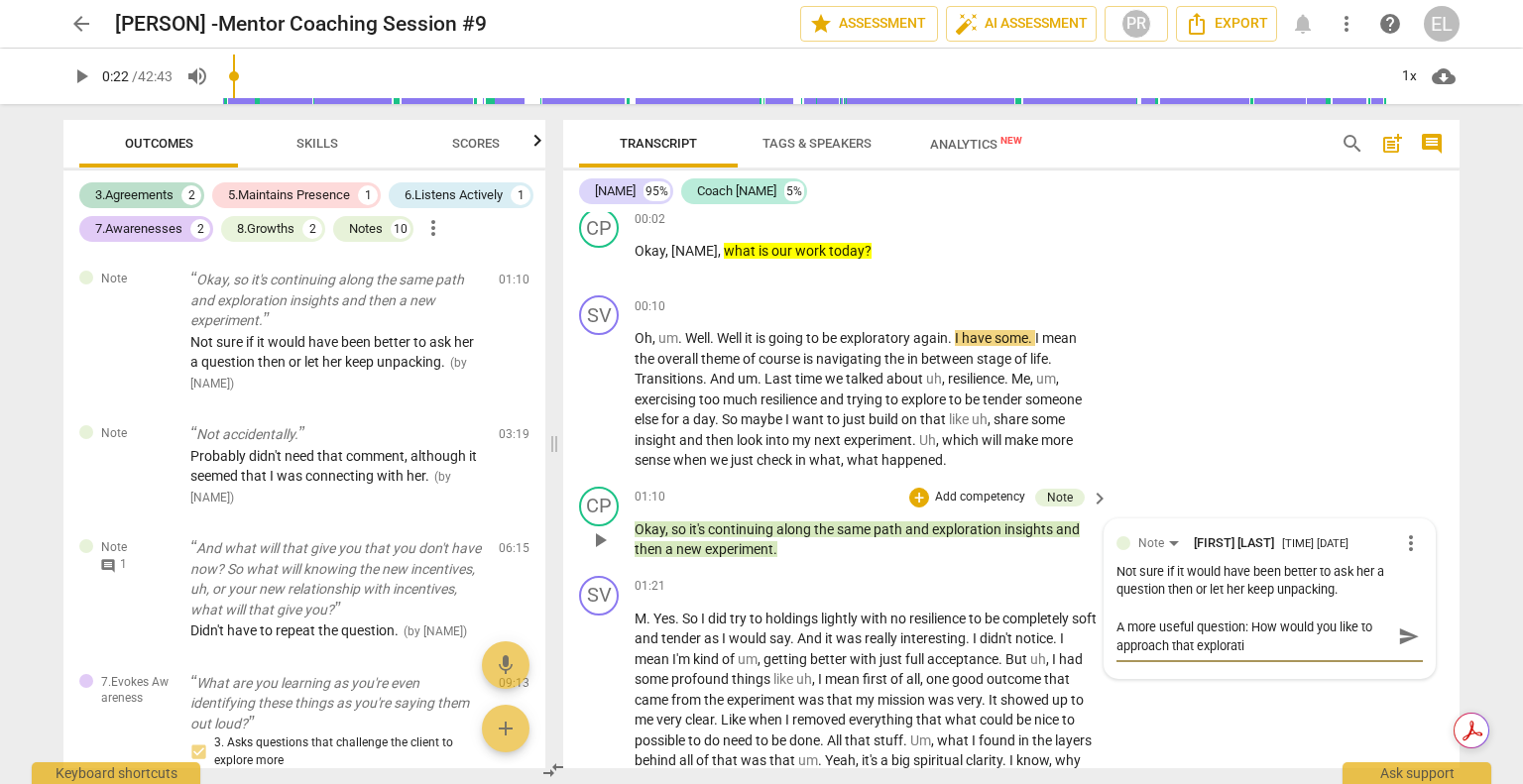 type on "A more useful question: How would you like to approach that exploratio" 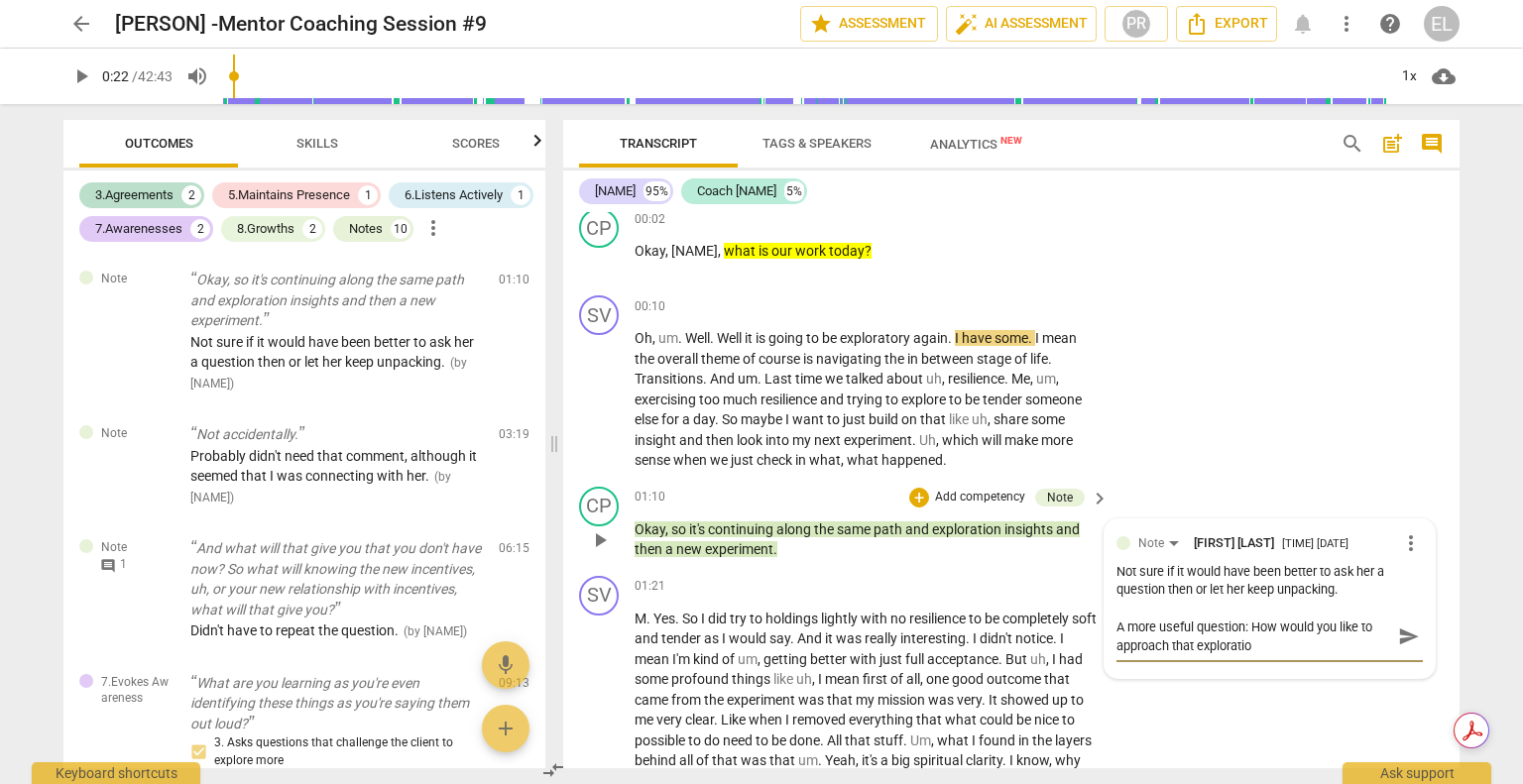 type on "A more useful question: How would you like to approach that exploration" 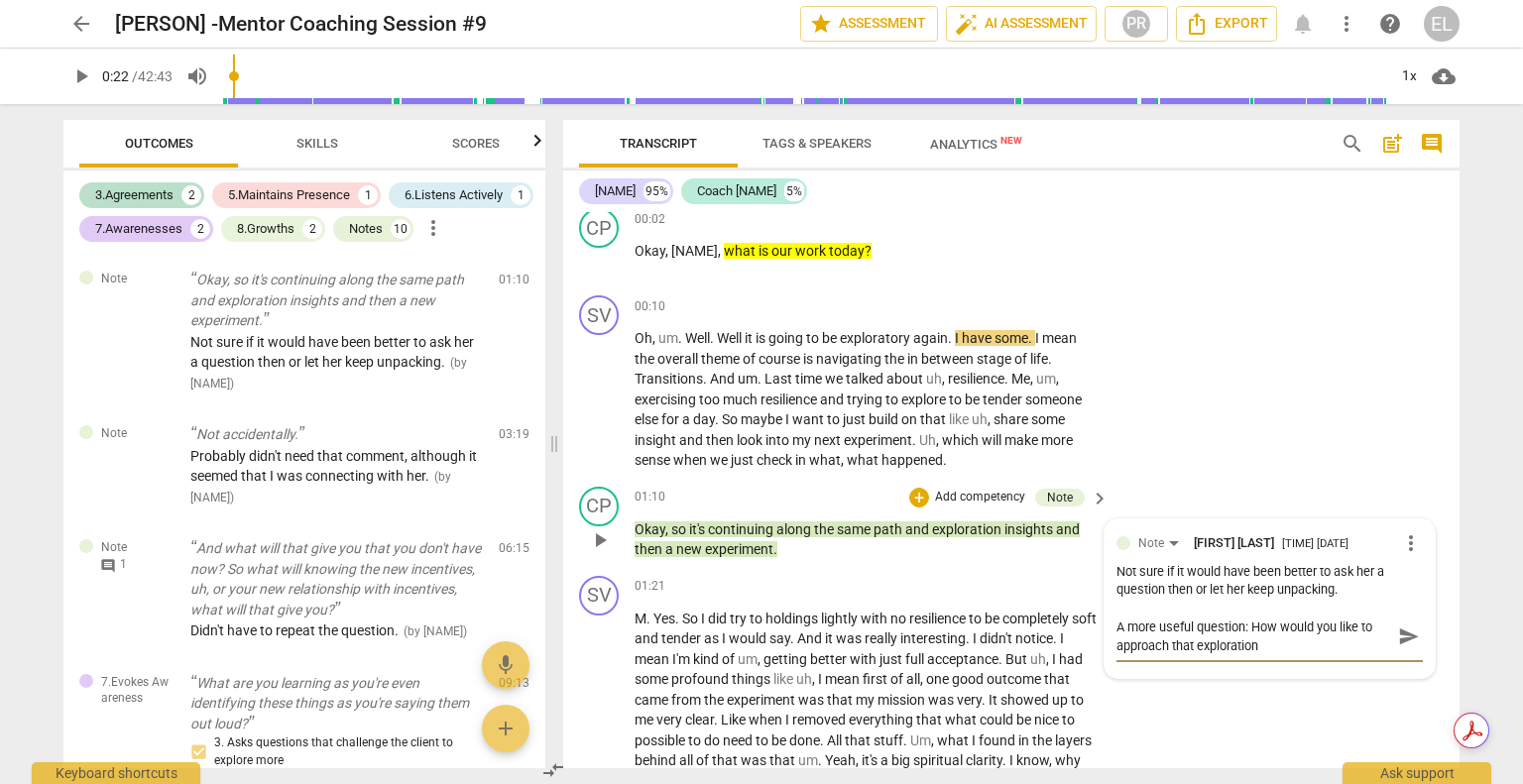 type on "A more useful question: How would you like to approach that exploration" 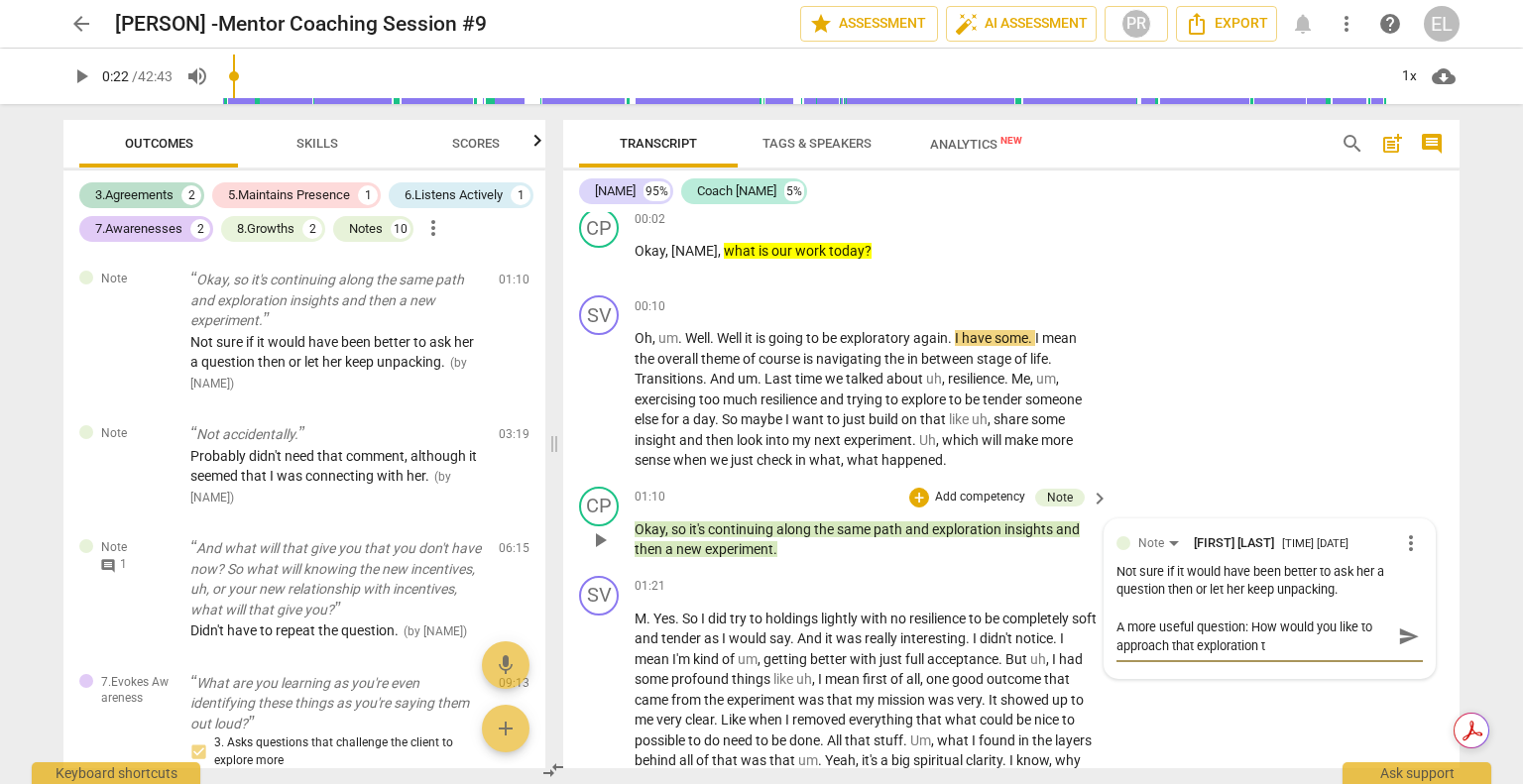 type on "A more useful question: How would you like to approach that exploration to" 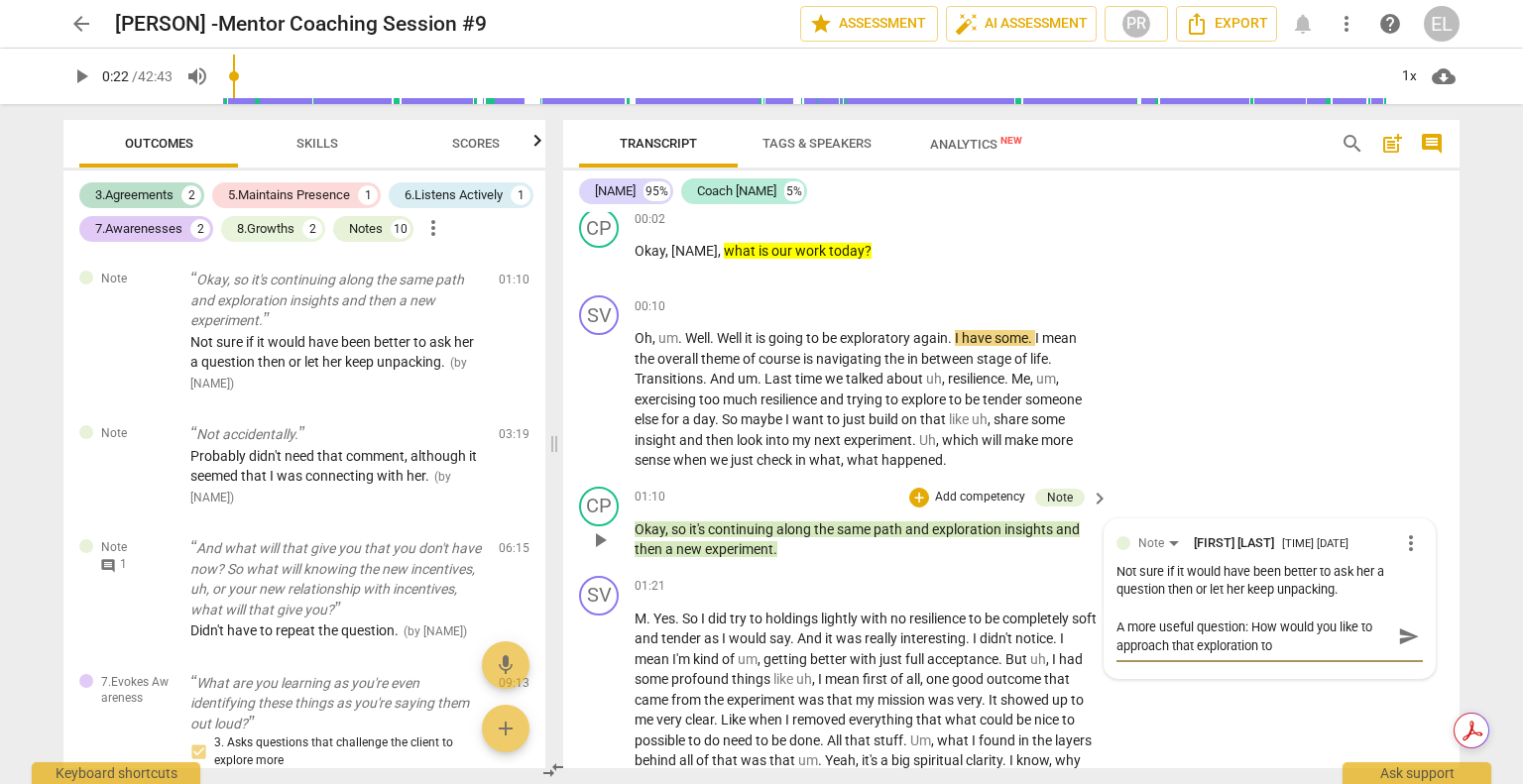 type on "A more useful question: How would you like to approach that exploration tod" 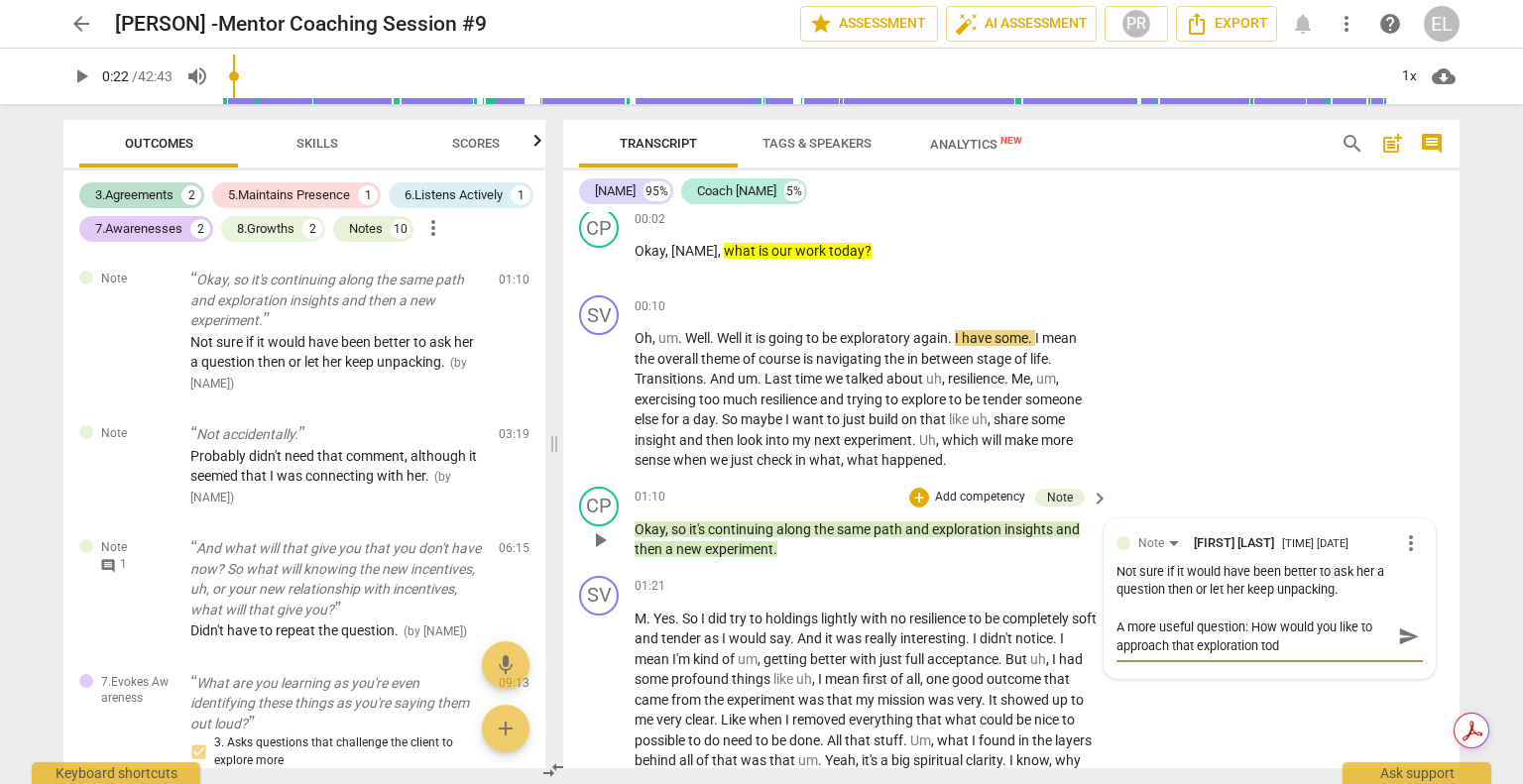 type on "A more useful question: How would you like to approach that exploration toda" 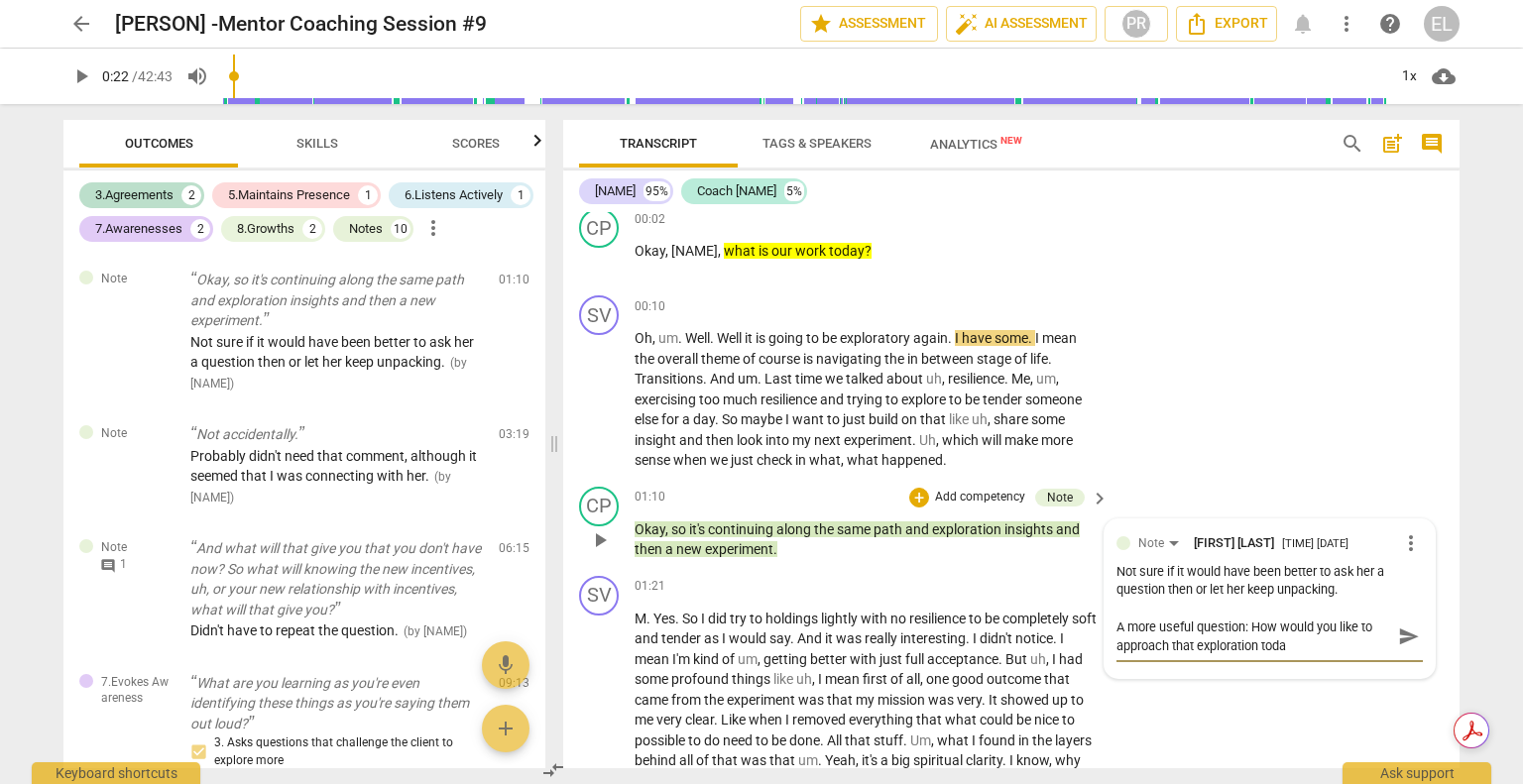type on "A more useful question: How would you like to approach that exploration today" 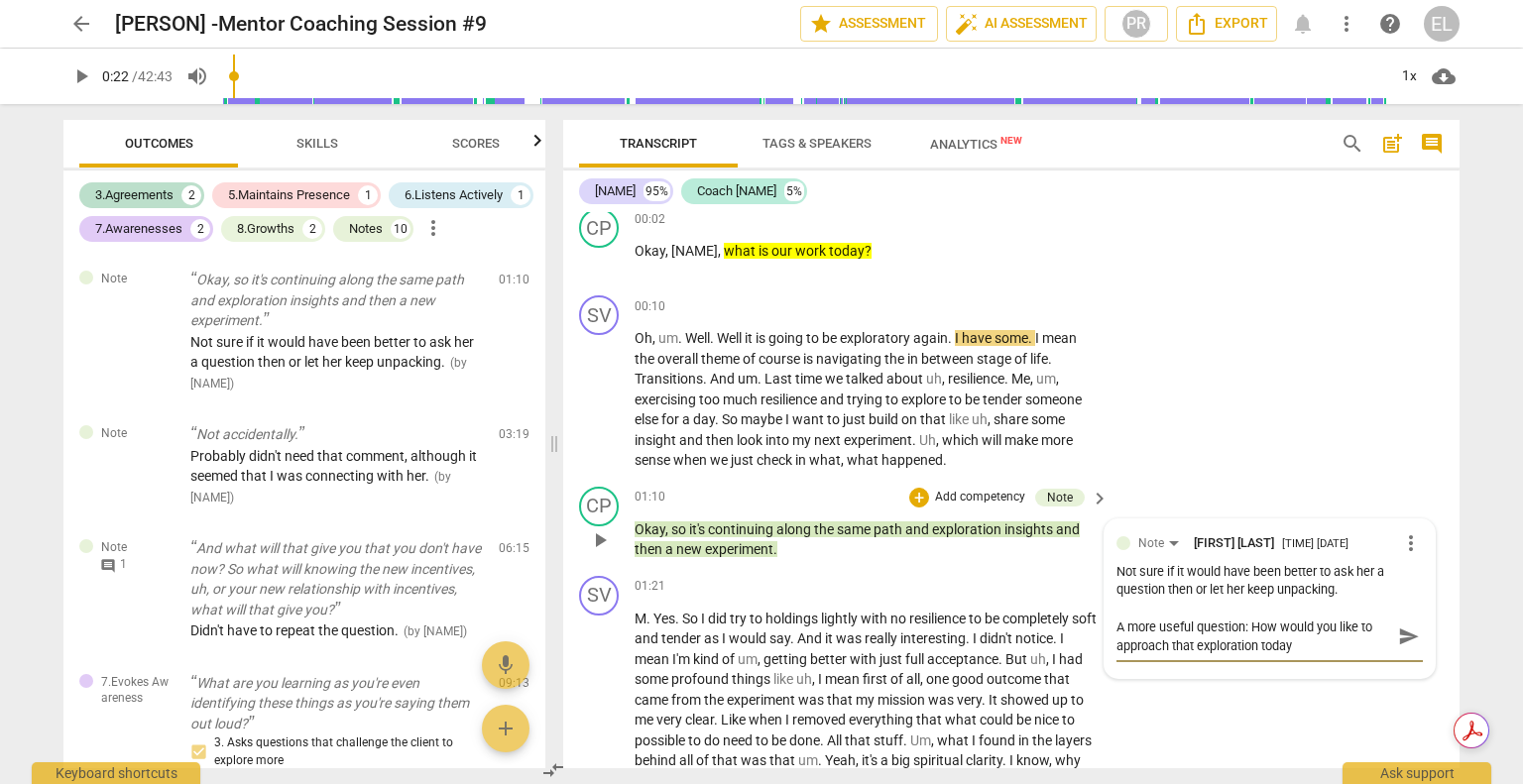 type on "A more useful question: How would you like to approach that exploration today/" 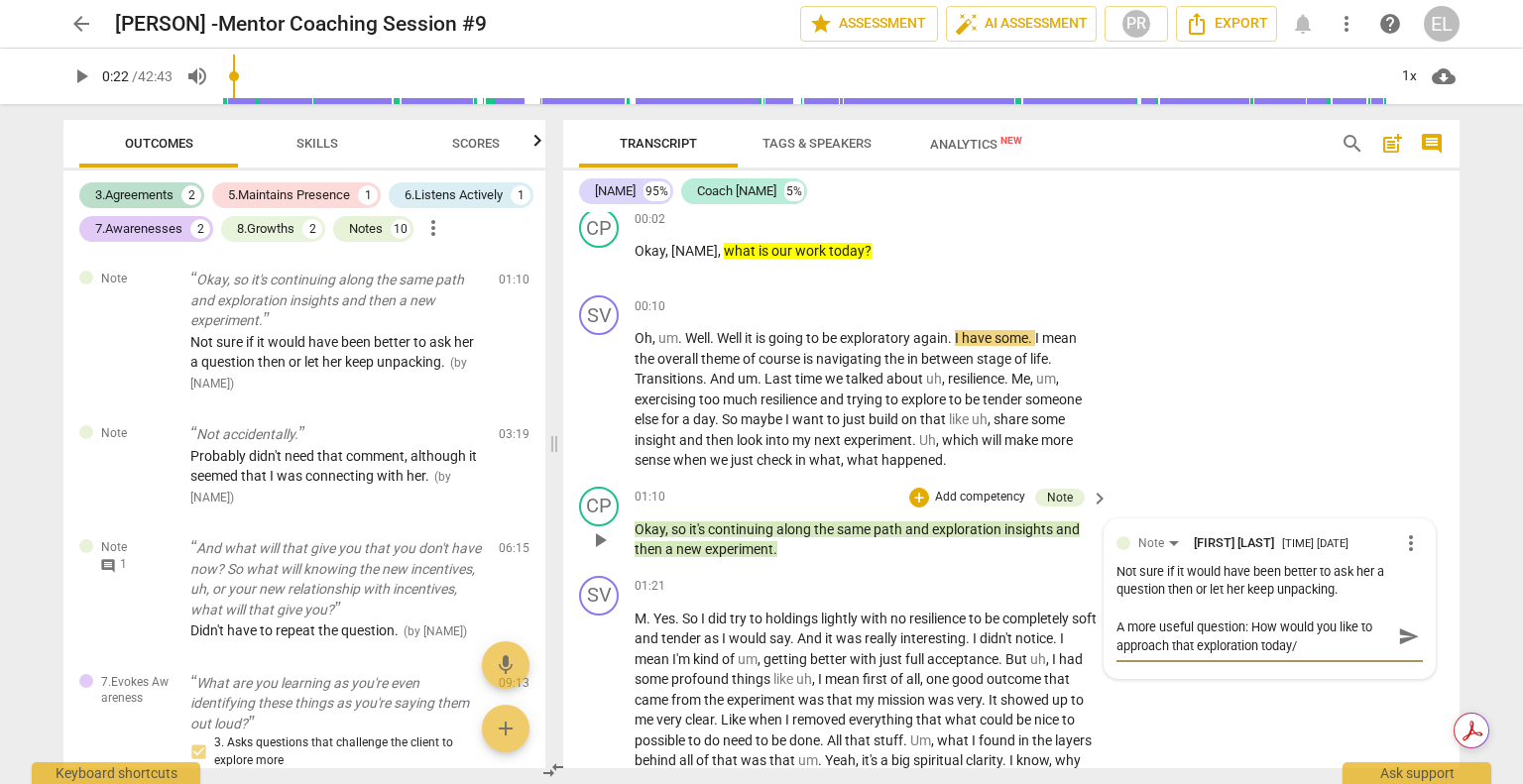 type on "A more useful question: How would you like to approach that exploration today/" 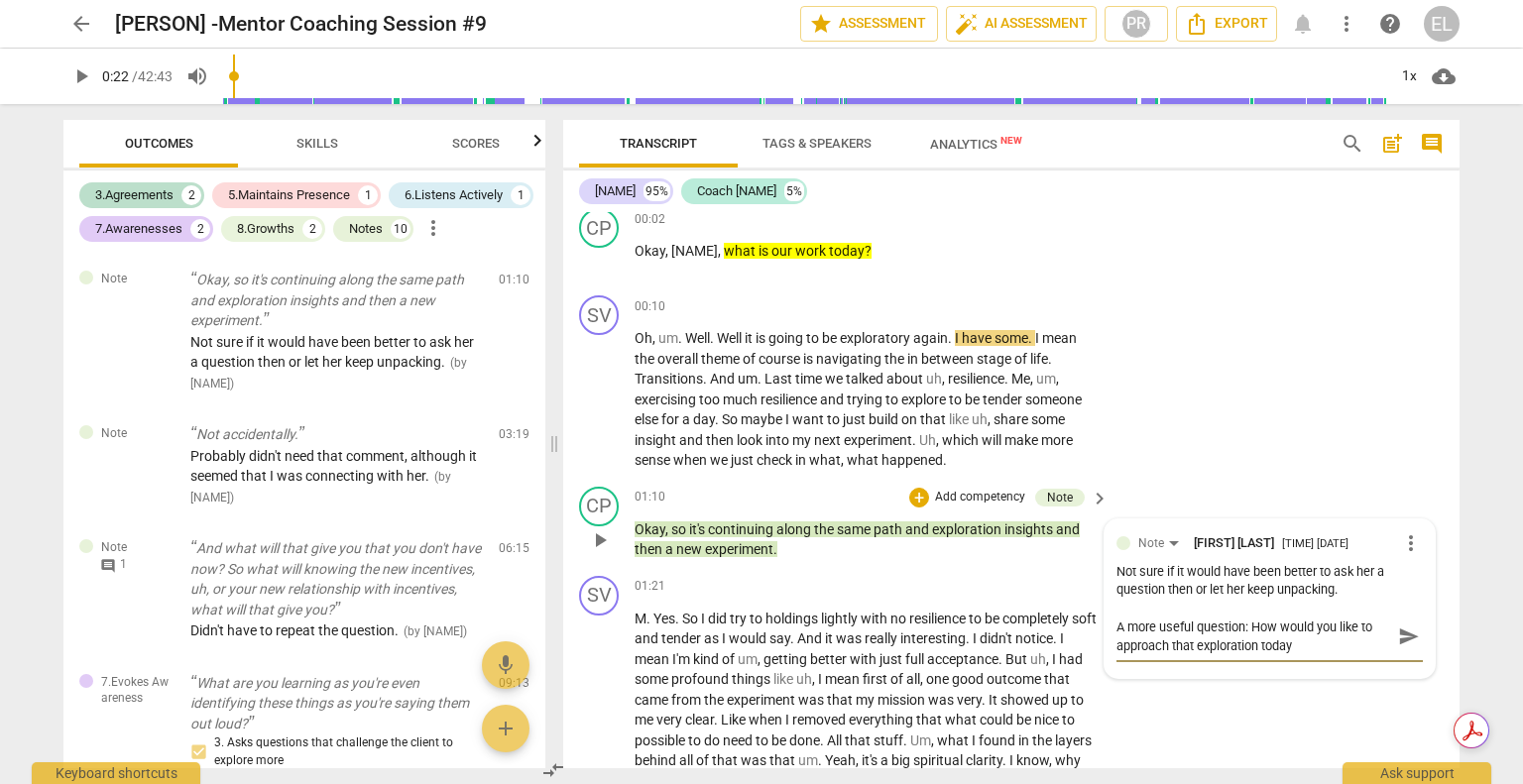 type on "A more useful question: How would you like to approach that exploration today?" 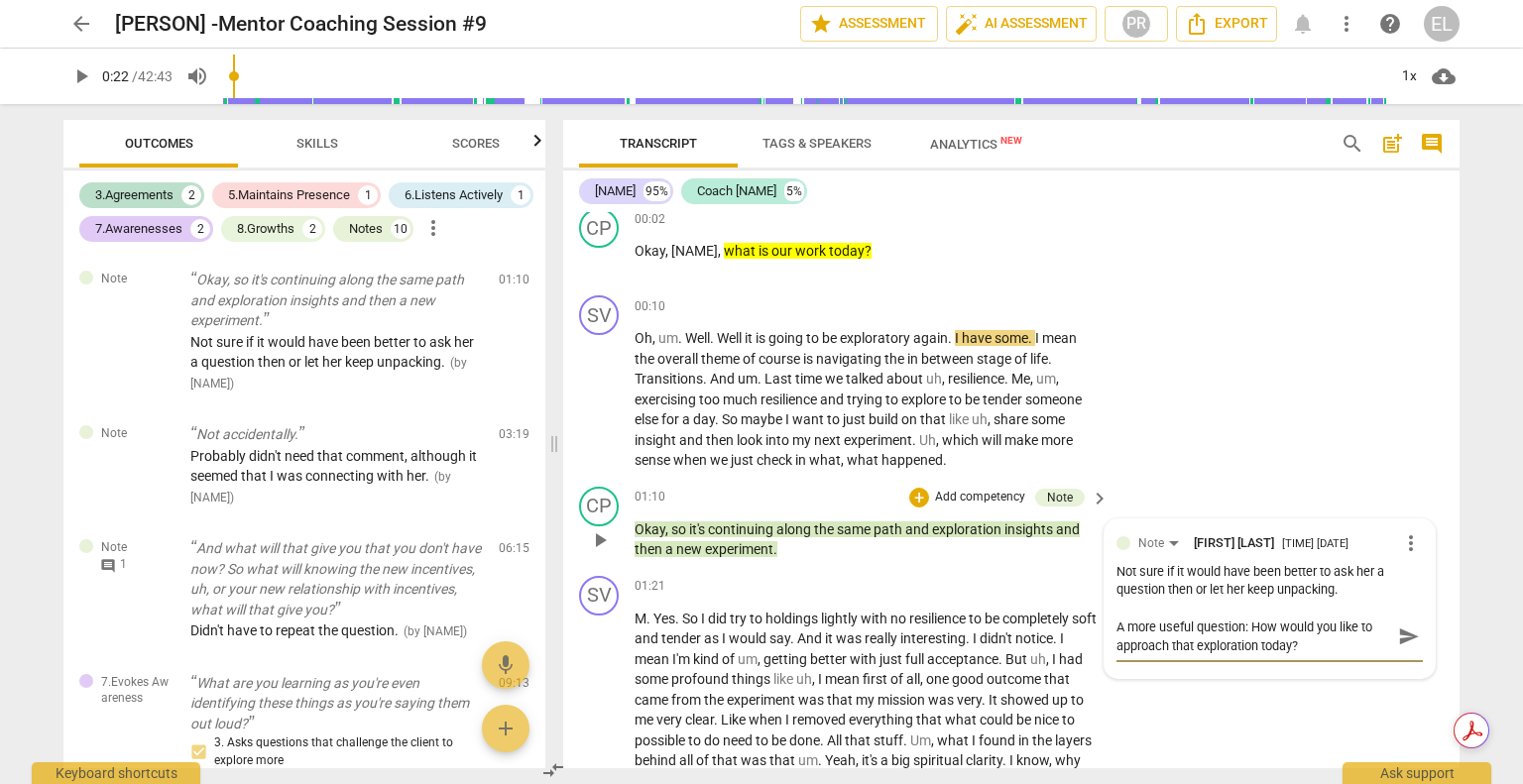 type on "A more useful question: How would you like to approach that exploration today?" 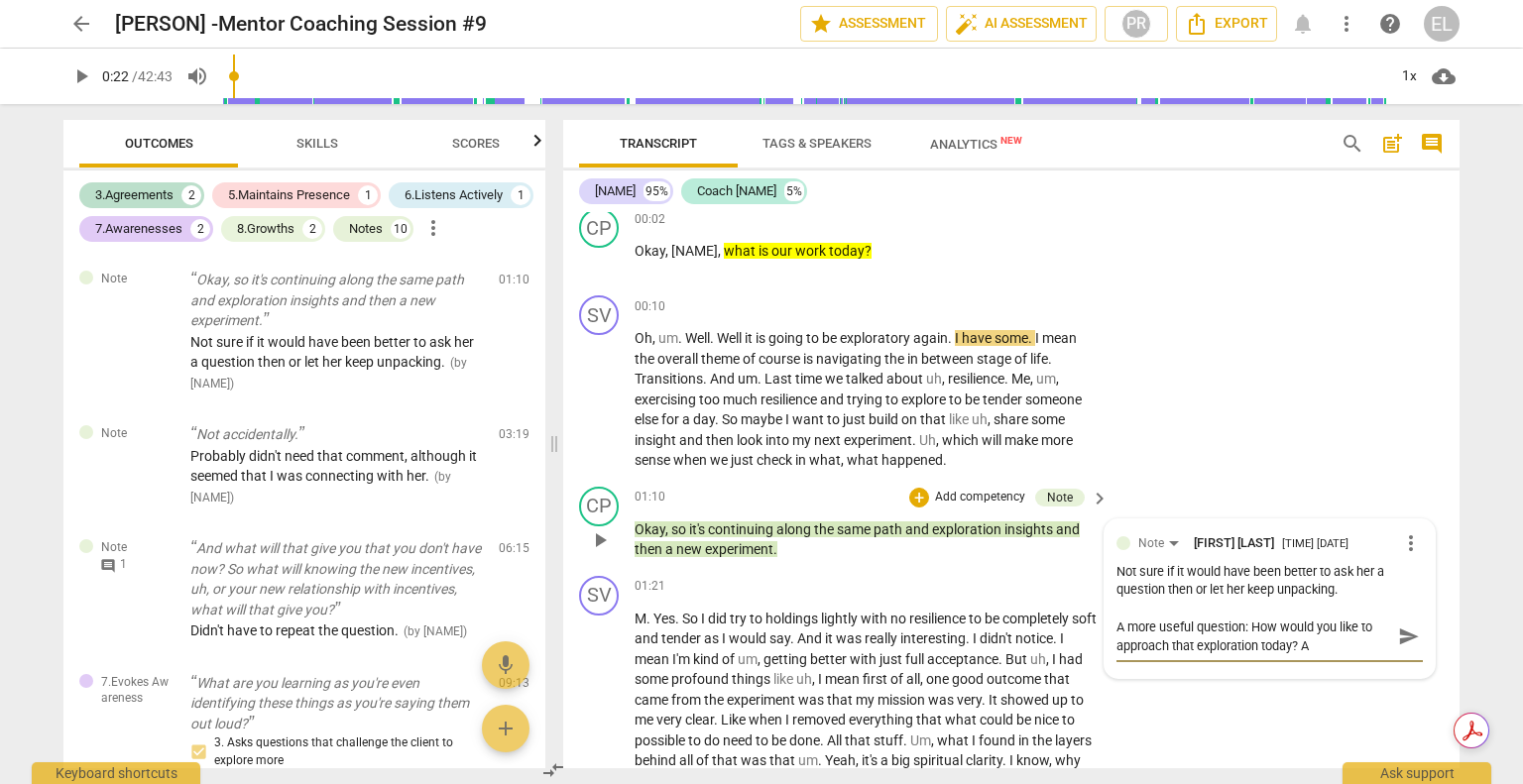 type on "A more useful question: How would you like to approach that exploration today? A" 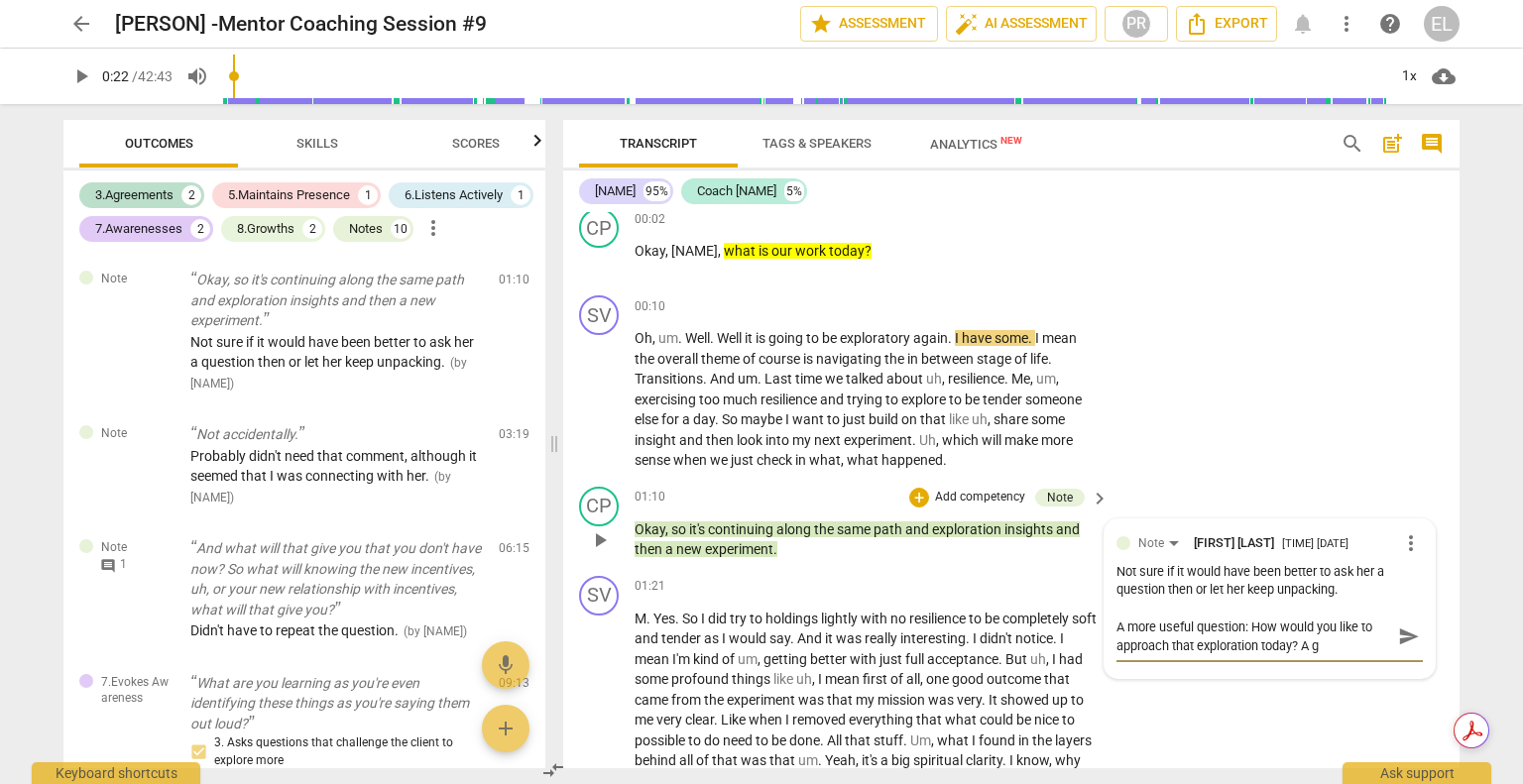 type on "A more useful question: How would you like to approach that exploration today? A ga" 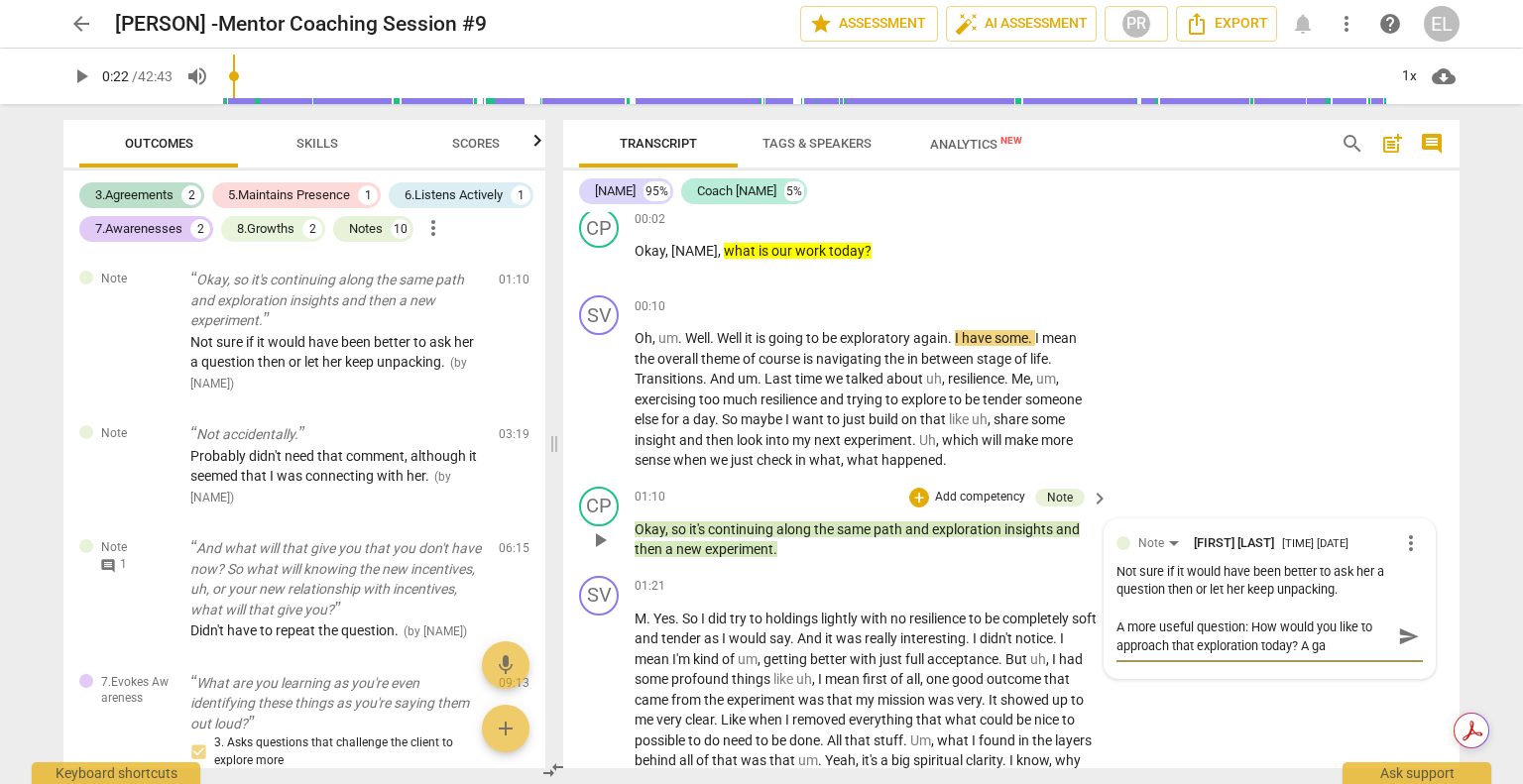 type on "A more useful question: How would you like to approach that exploration today? A gat" 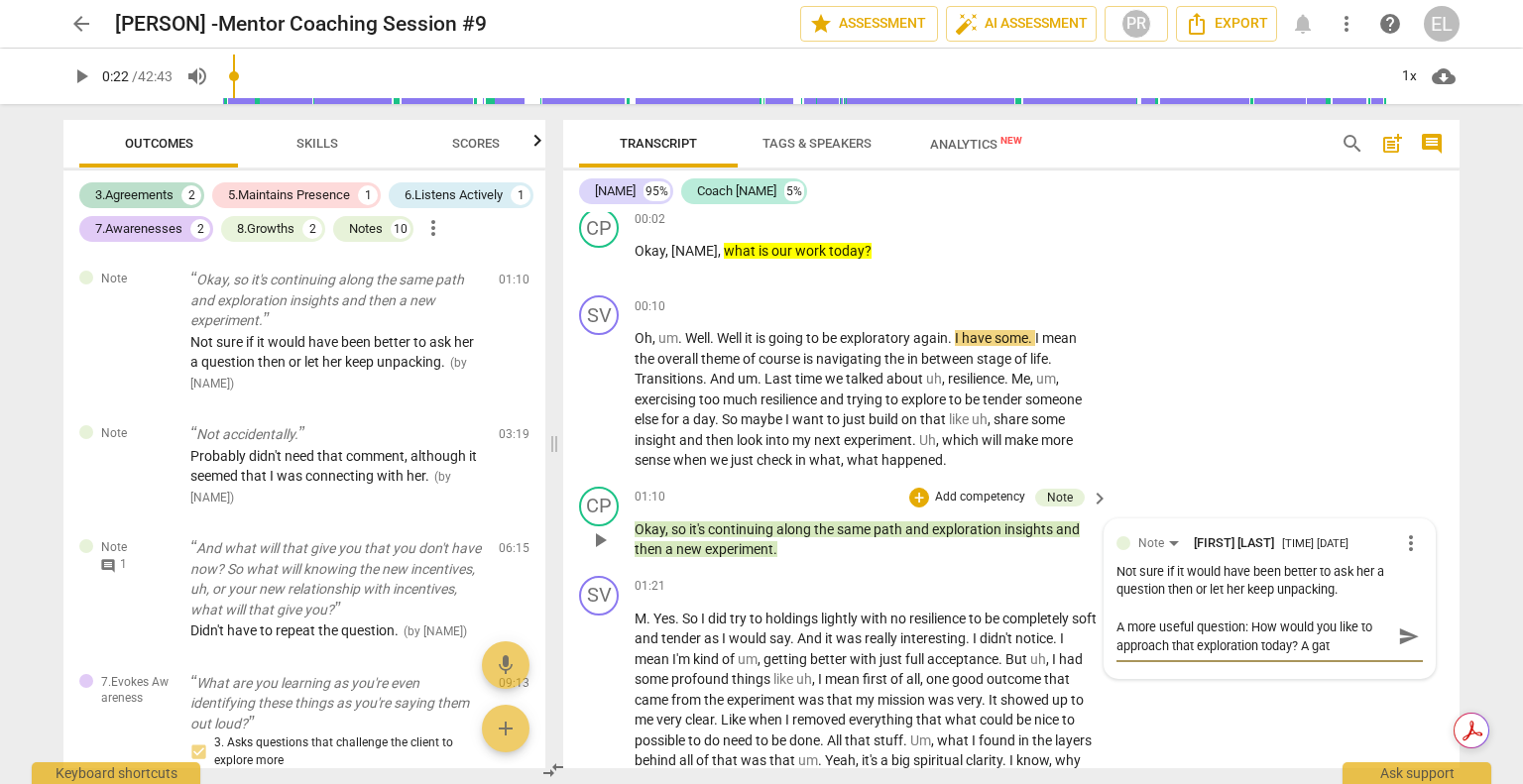 type on "A more useful question: How would you like to approach that exploration today? A gate" 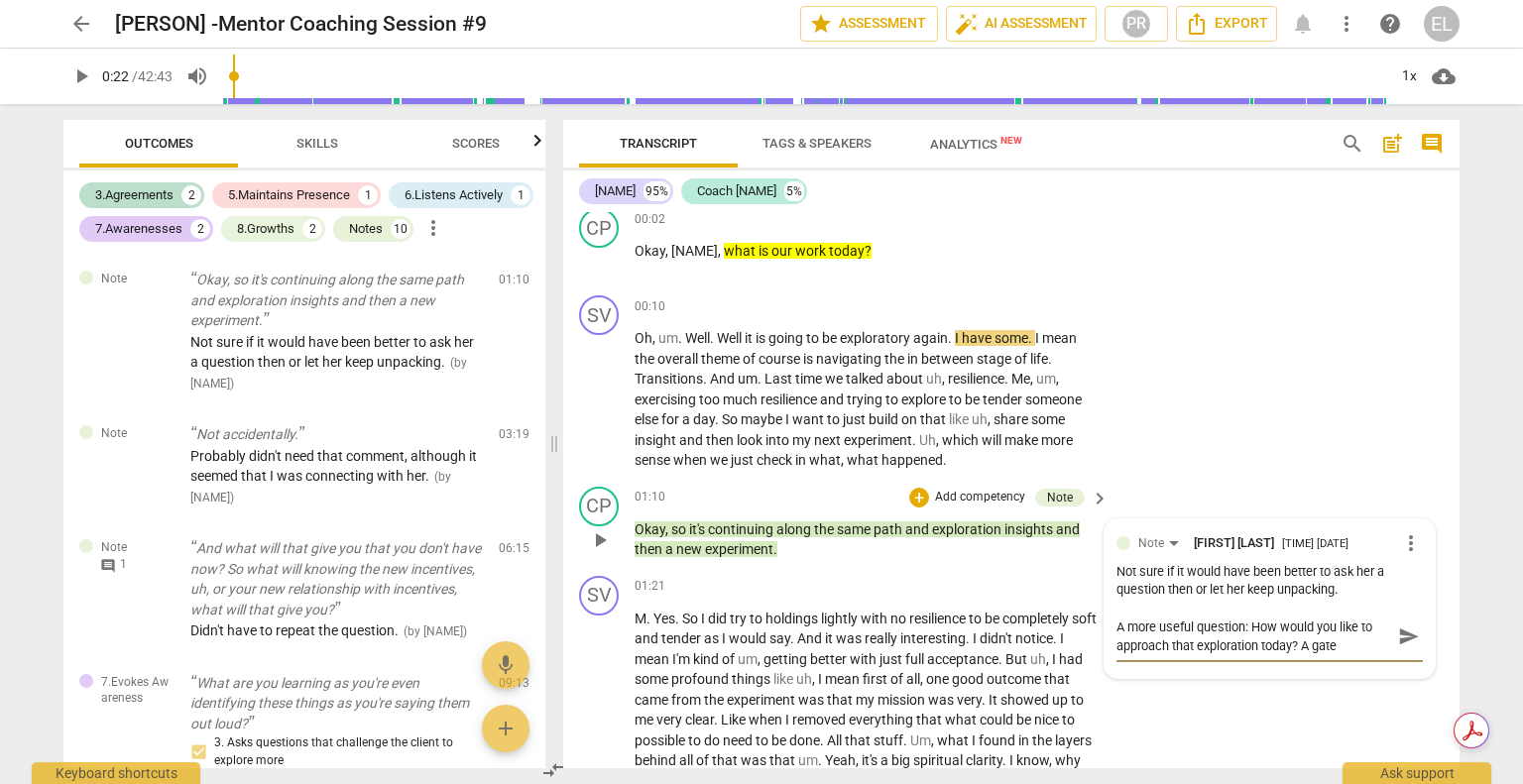 type 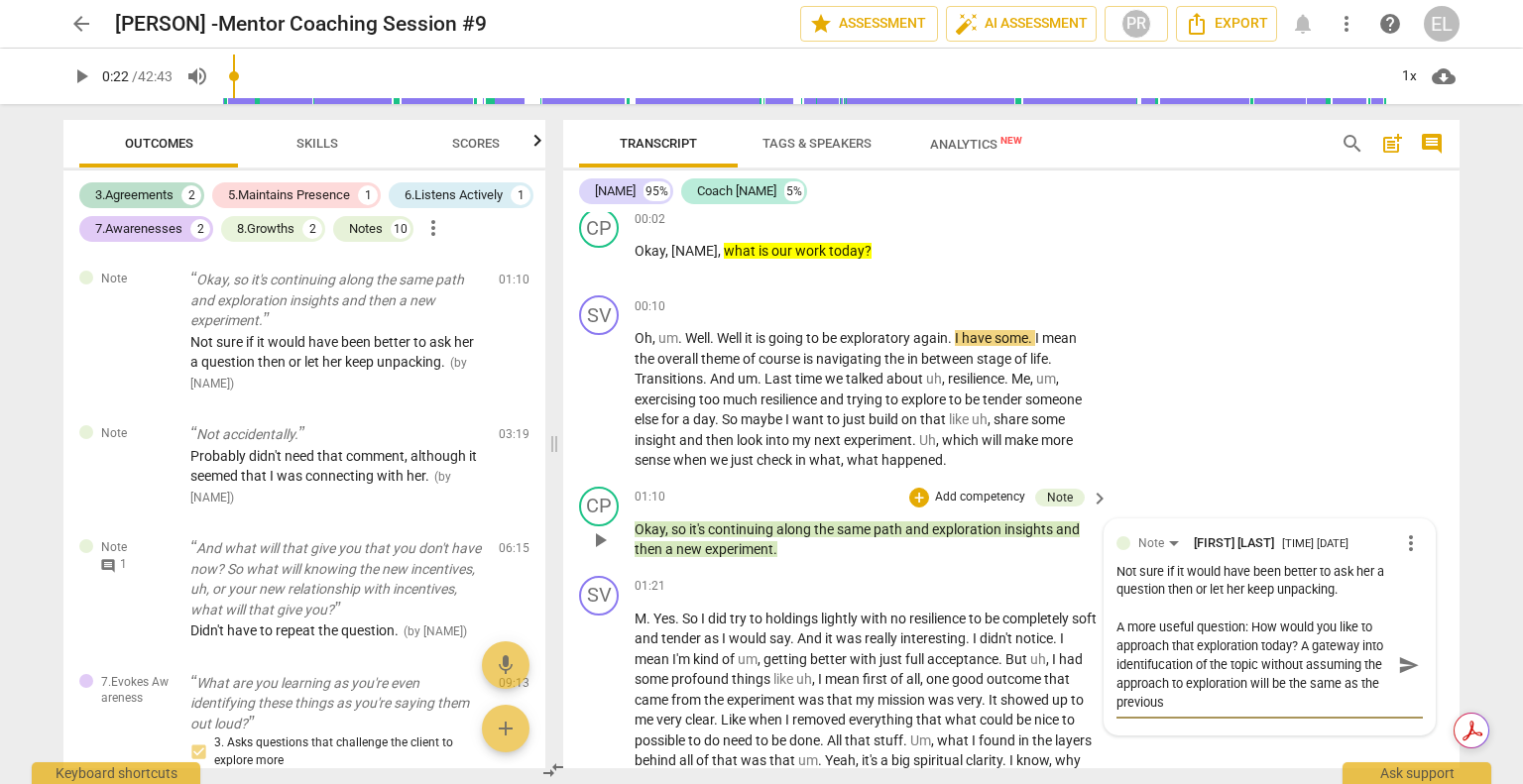 scroll, scrollTop: 0, scrollLeft: 0, axis: both 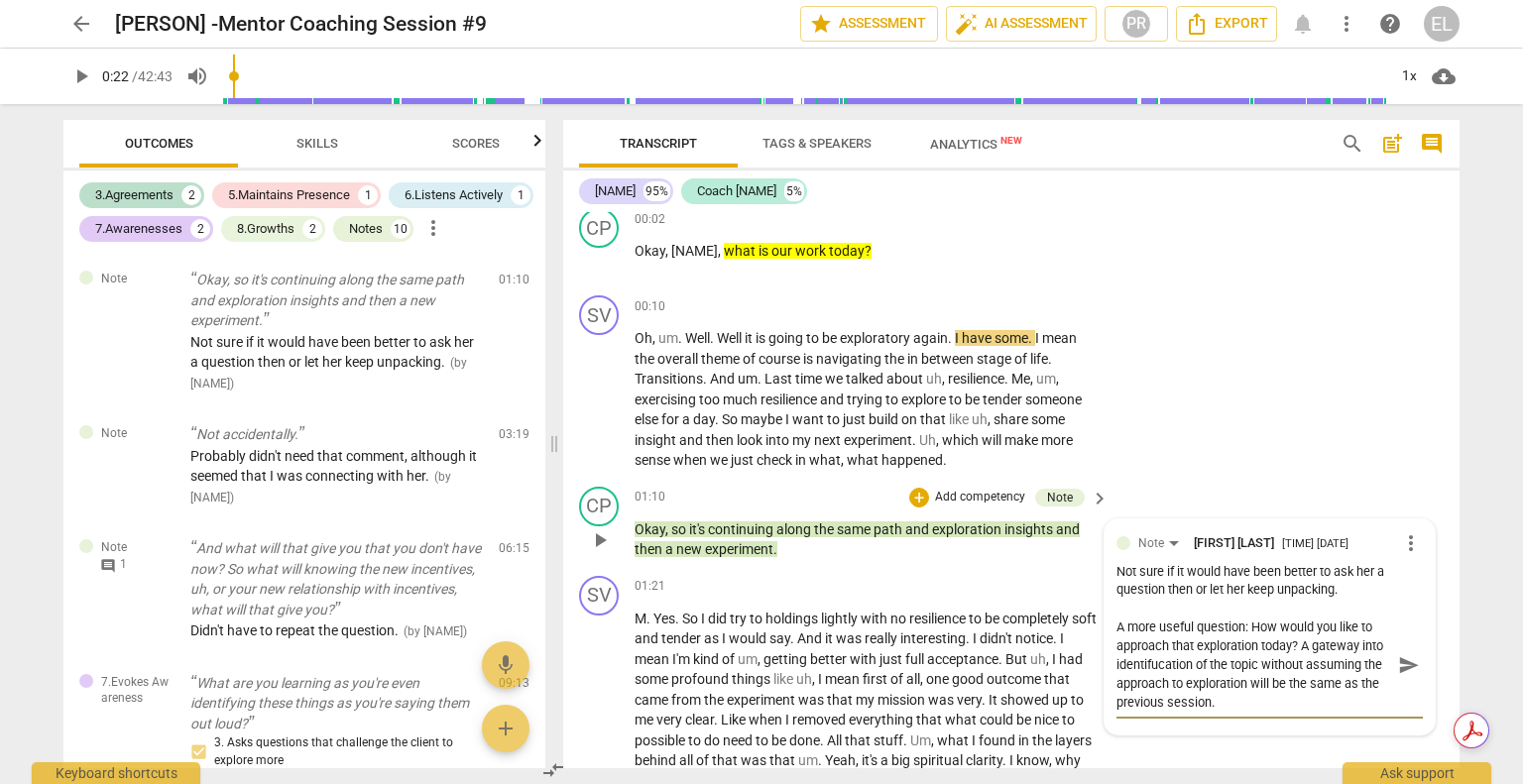 click on "A more useful question: How would you like to approach that exploration today? A gateway into identifucation of the topic without assuming the approach to exploration will be the same as the previous session." at bounding box center [1253, 664] 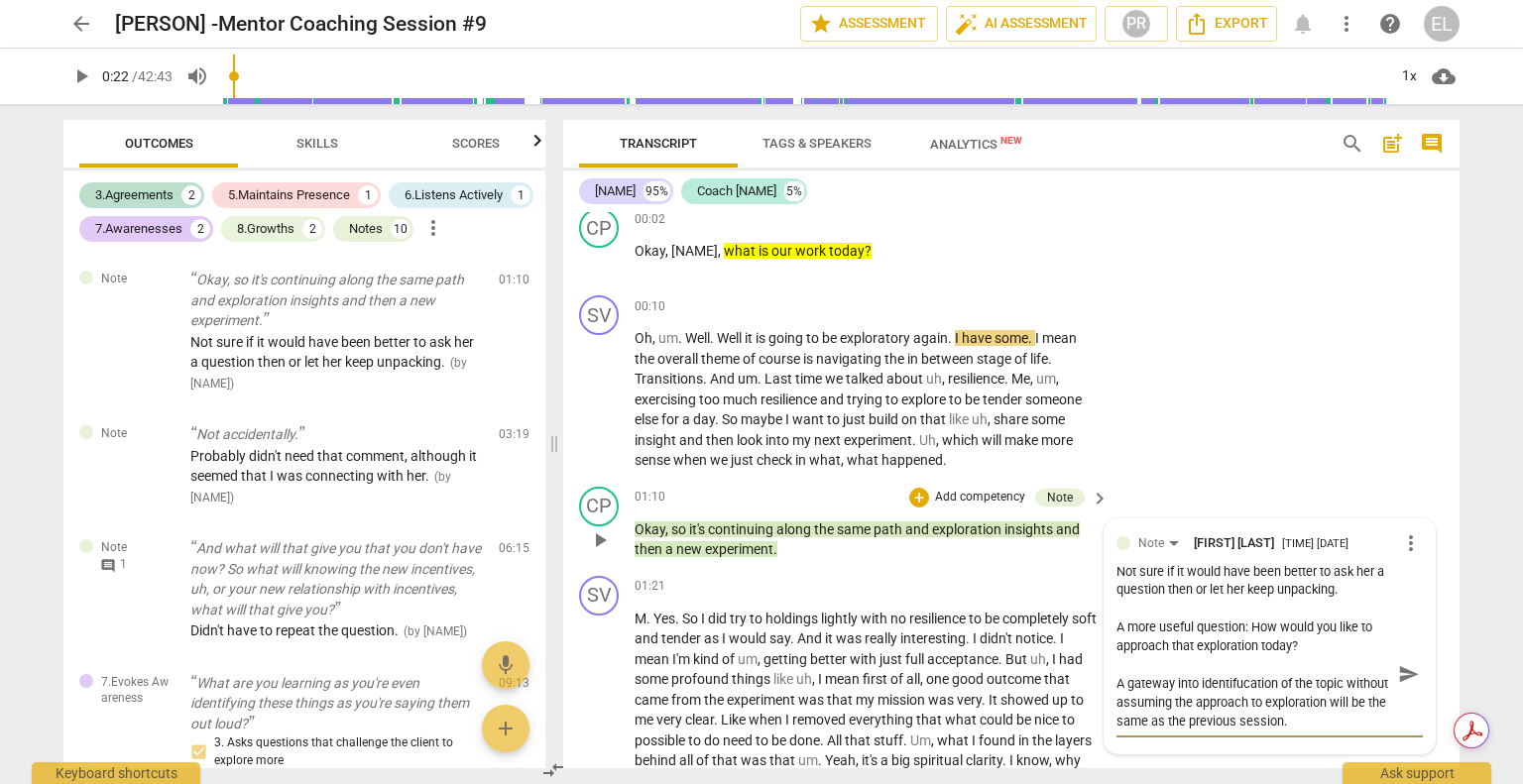 click on "A more useful question: How would you like to approach that exploration today?
A gateway into identifucation of the topic without assuming the approach to exploration will be the same as the previous session." at bounding box center (1253, 674) 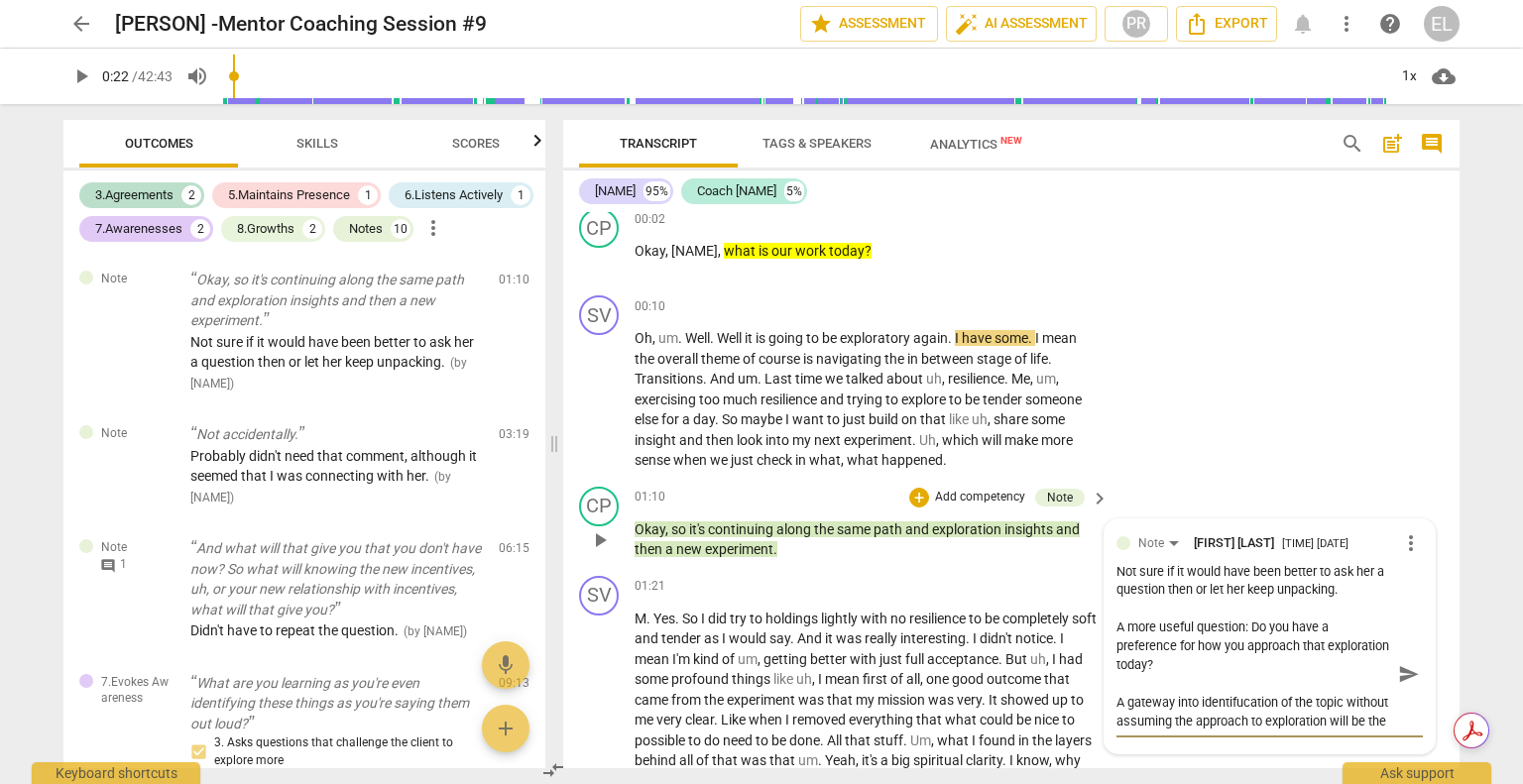 click on "A more useful question: Do you have a preference for how you approach that exploration today?
A gateway into identifucation of the topic without assuming the approach to exploration will be the same as the previous session." at bounding box center (1253, 674) 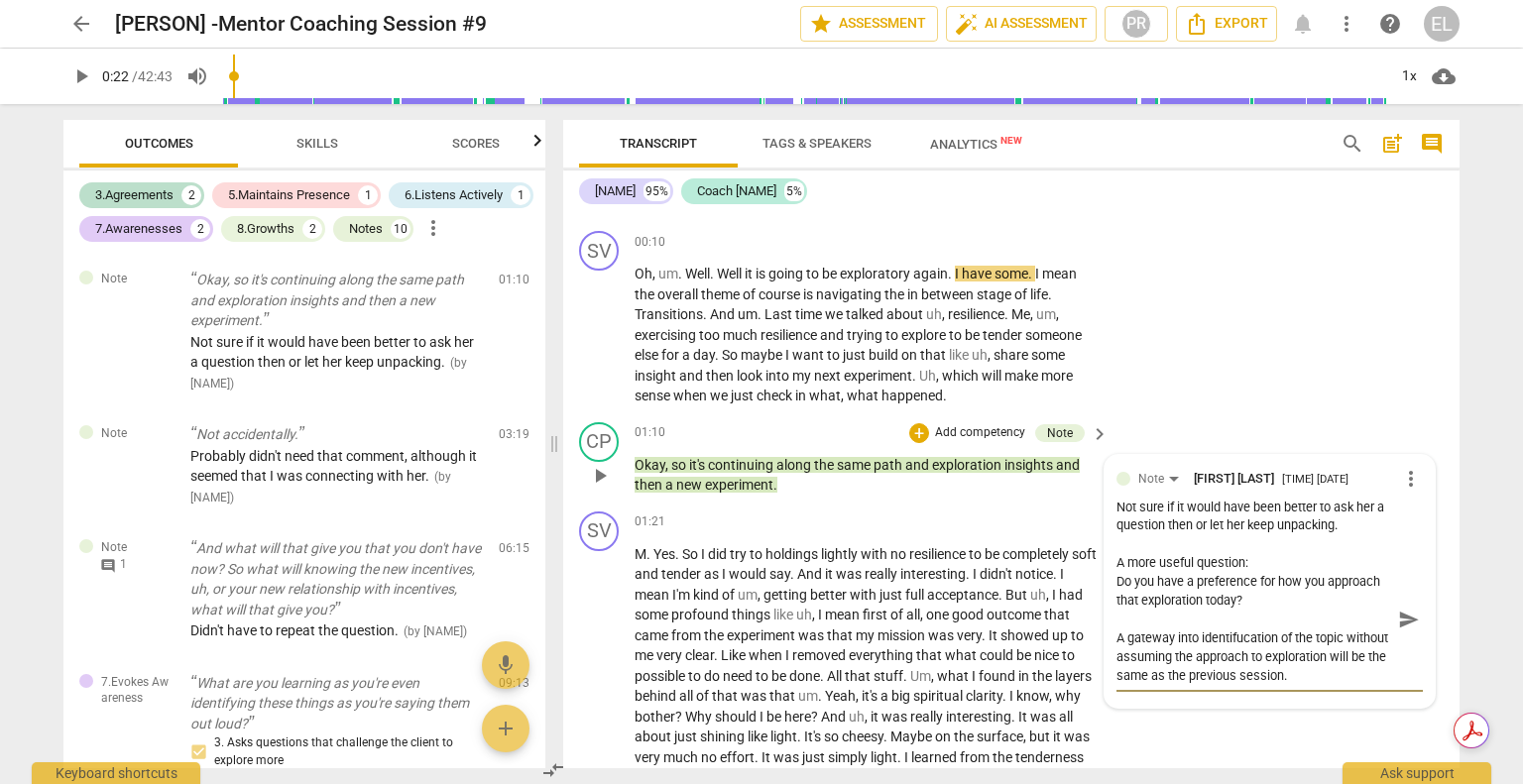 scroll, scrollTop: 198, scrollLeft: 0, axis: vertical 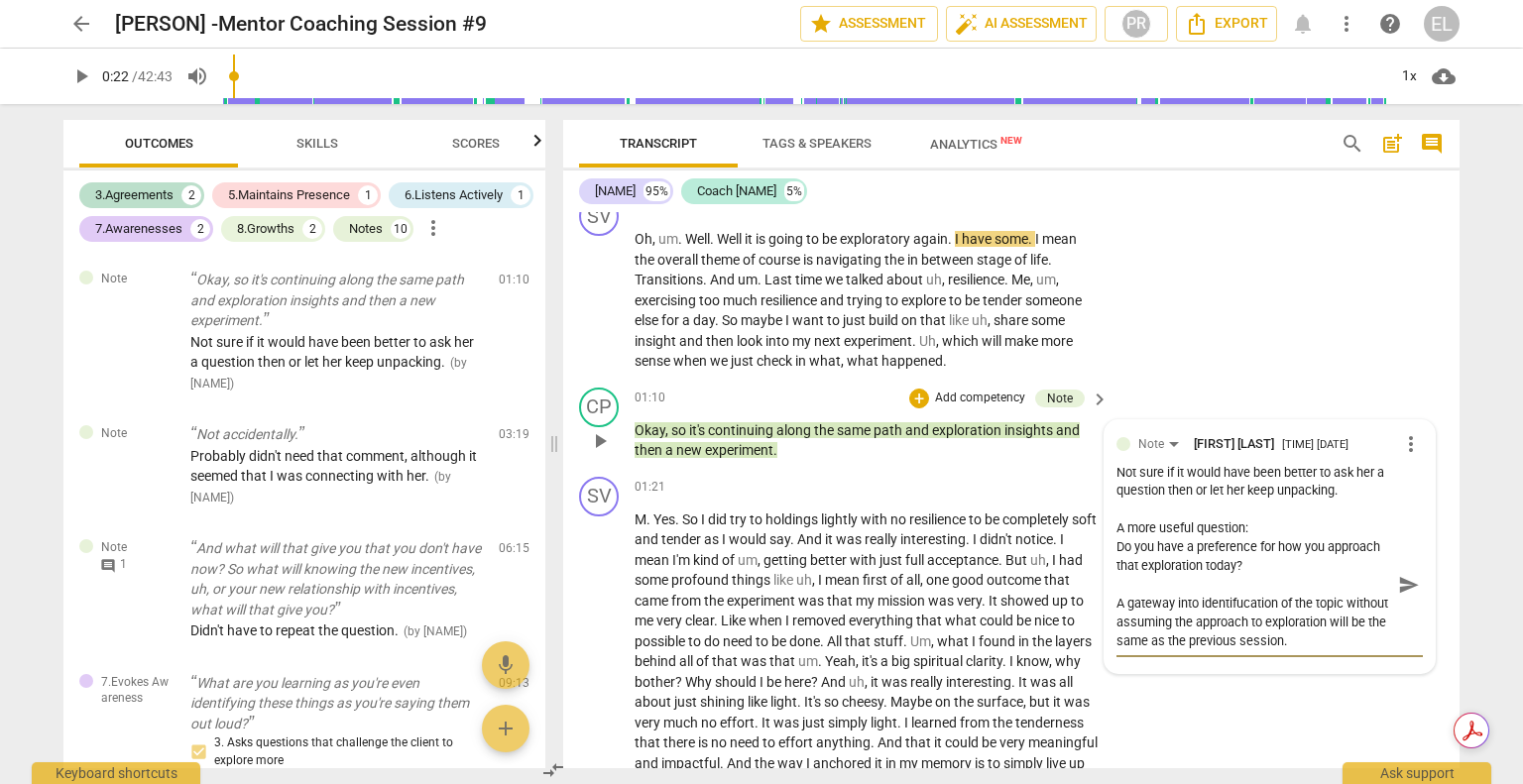 click on "A more useful question:
Do you have a preference for how you approach that exploration today?
A gateway into identifucation of the topic without assuming the approach to exploration will be the same as the previous session." at bounding box center (1253, 584) 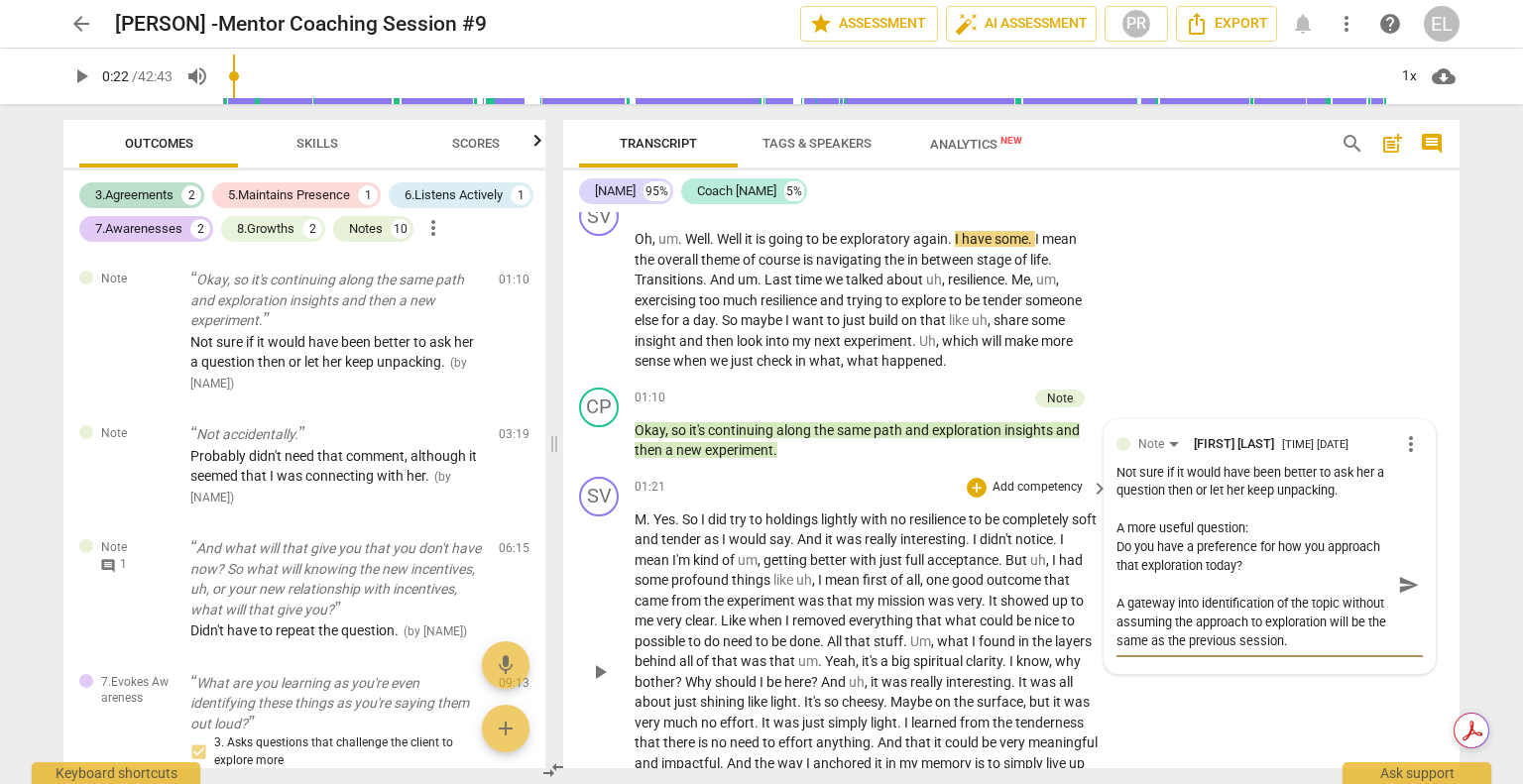 click on "send" at bounding box center (1409, 585) 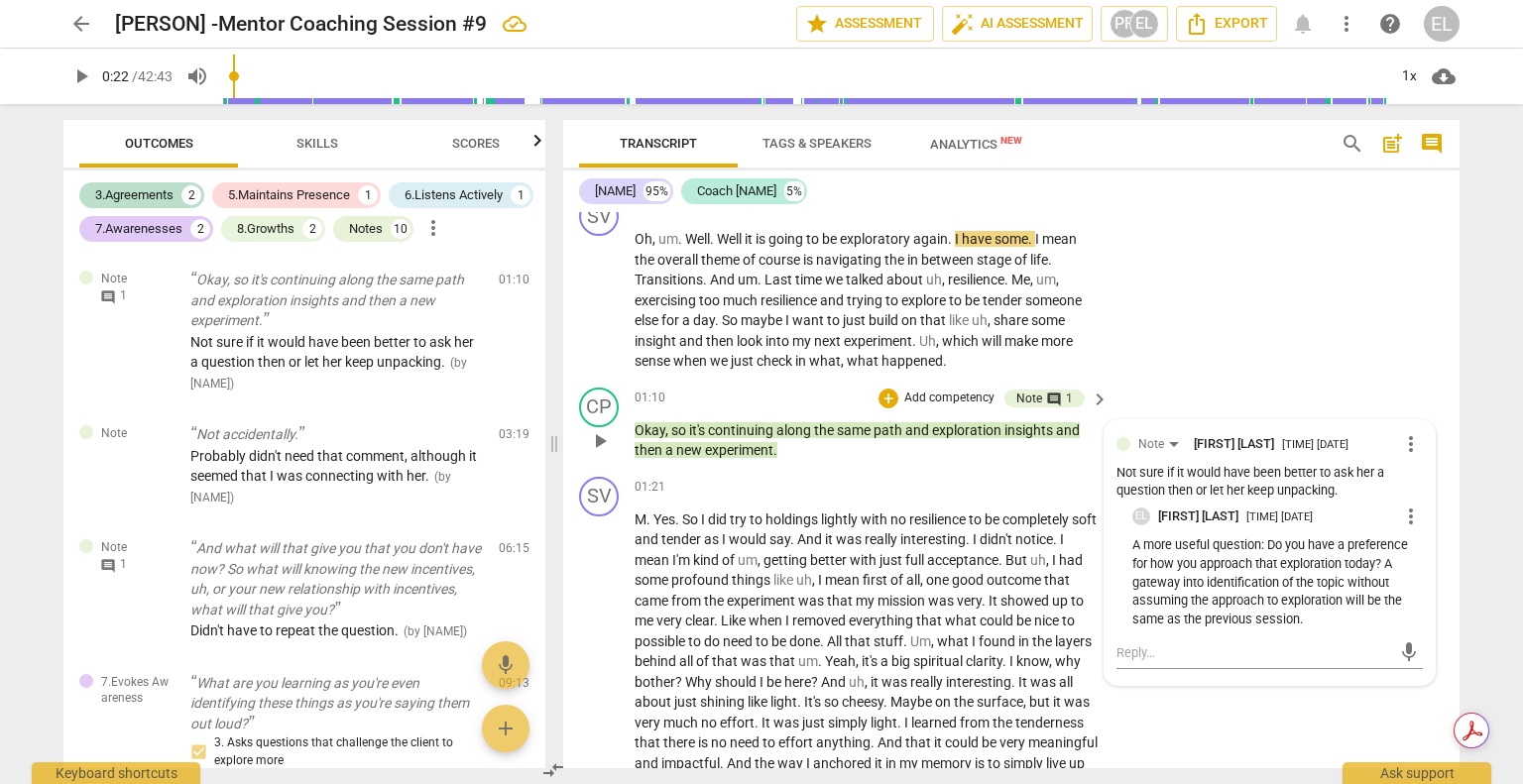 scroll, scrollTop: 297, scrollLeft: 0, axis: vertical 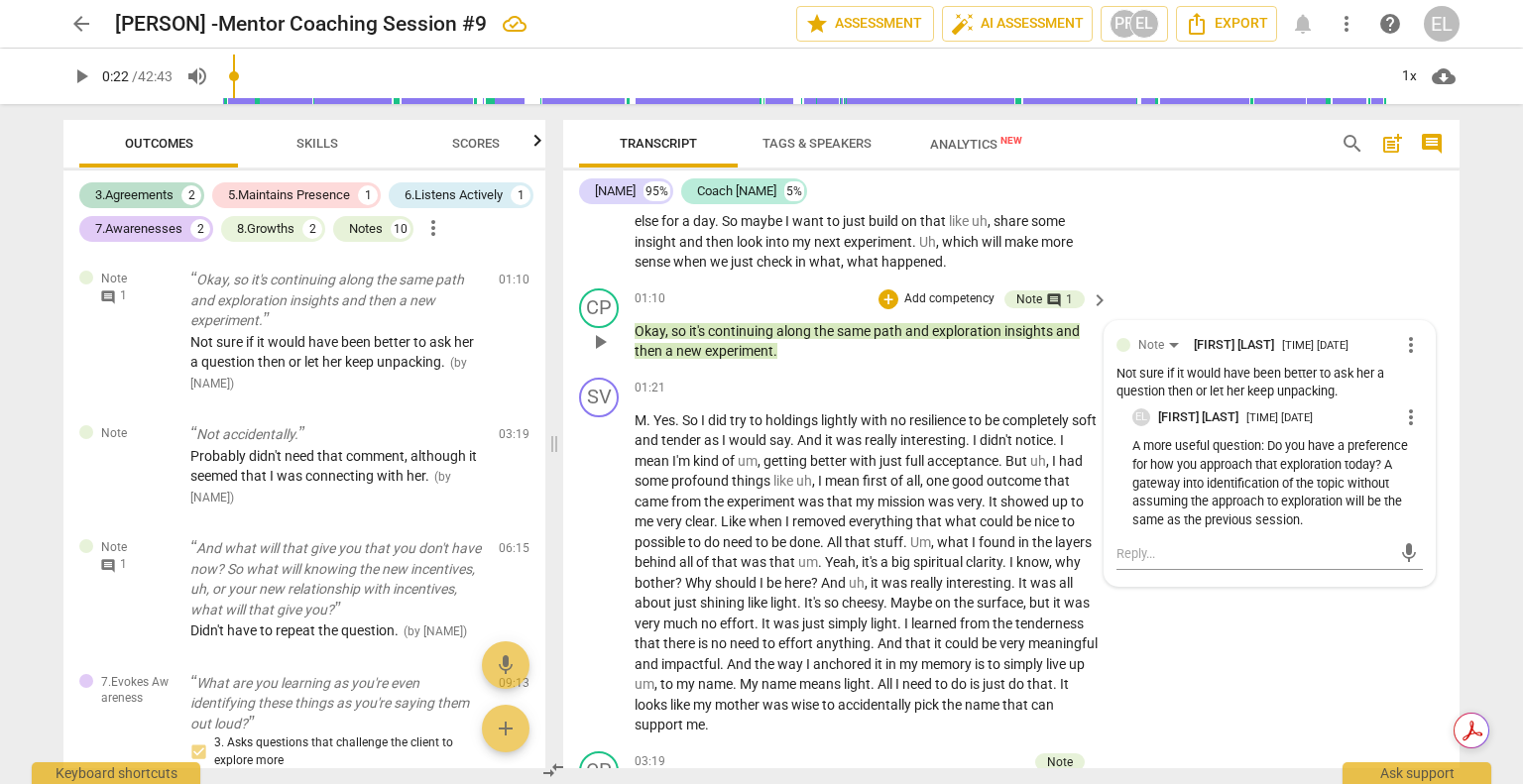 click on "more_vert" at bounding box center (1411, 417) 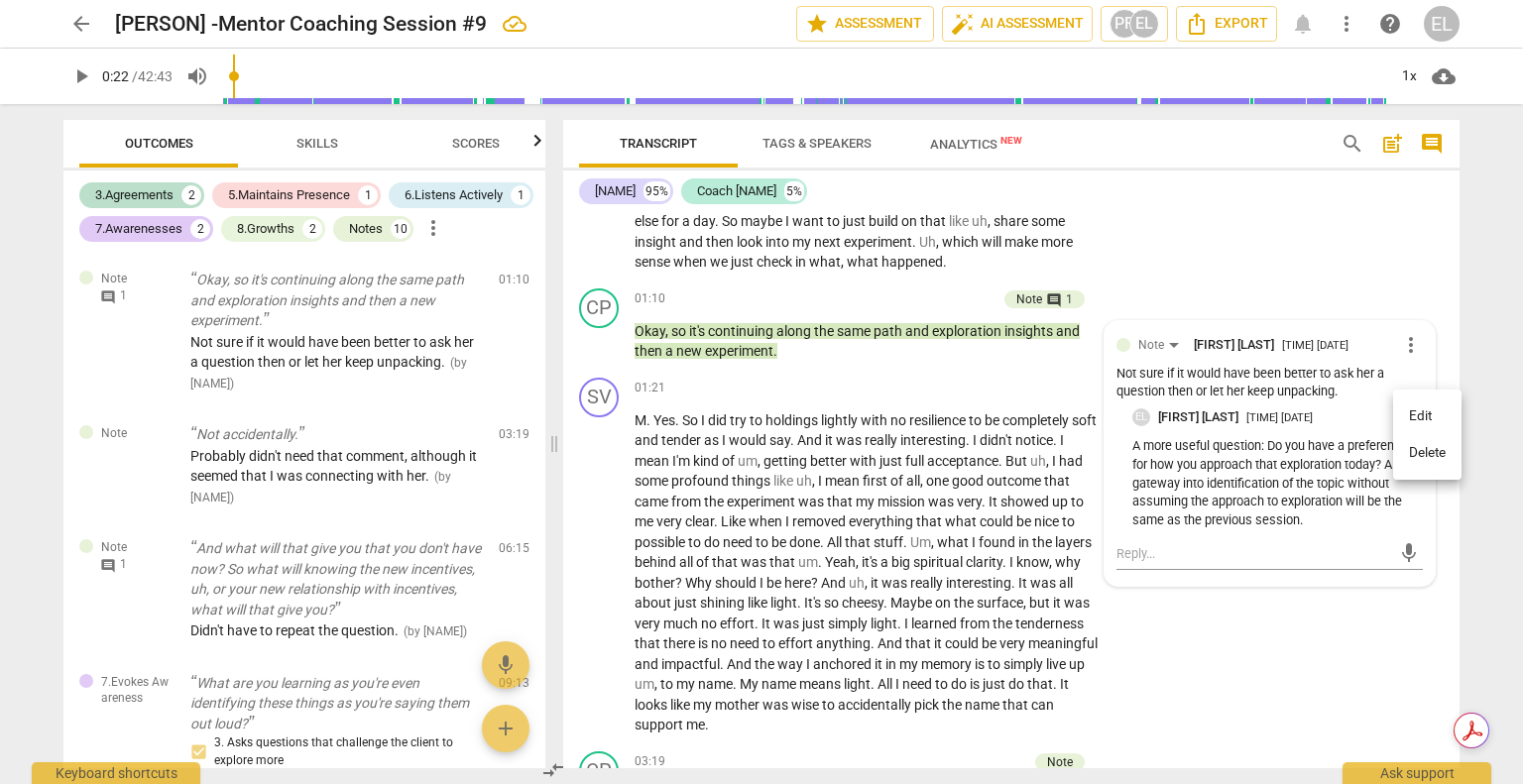 click on "Edit" at bounding box center (1427, 416) 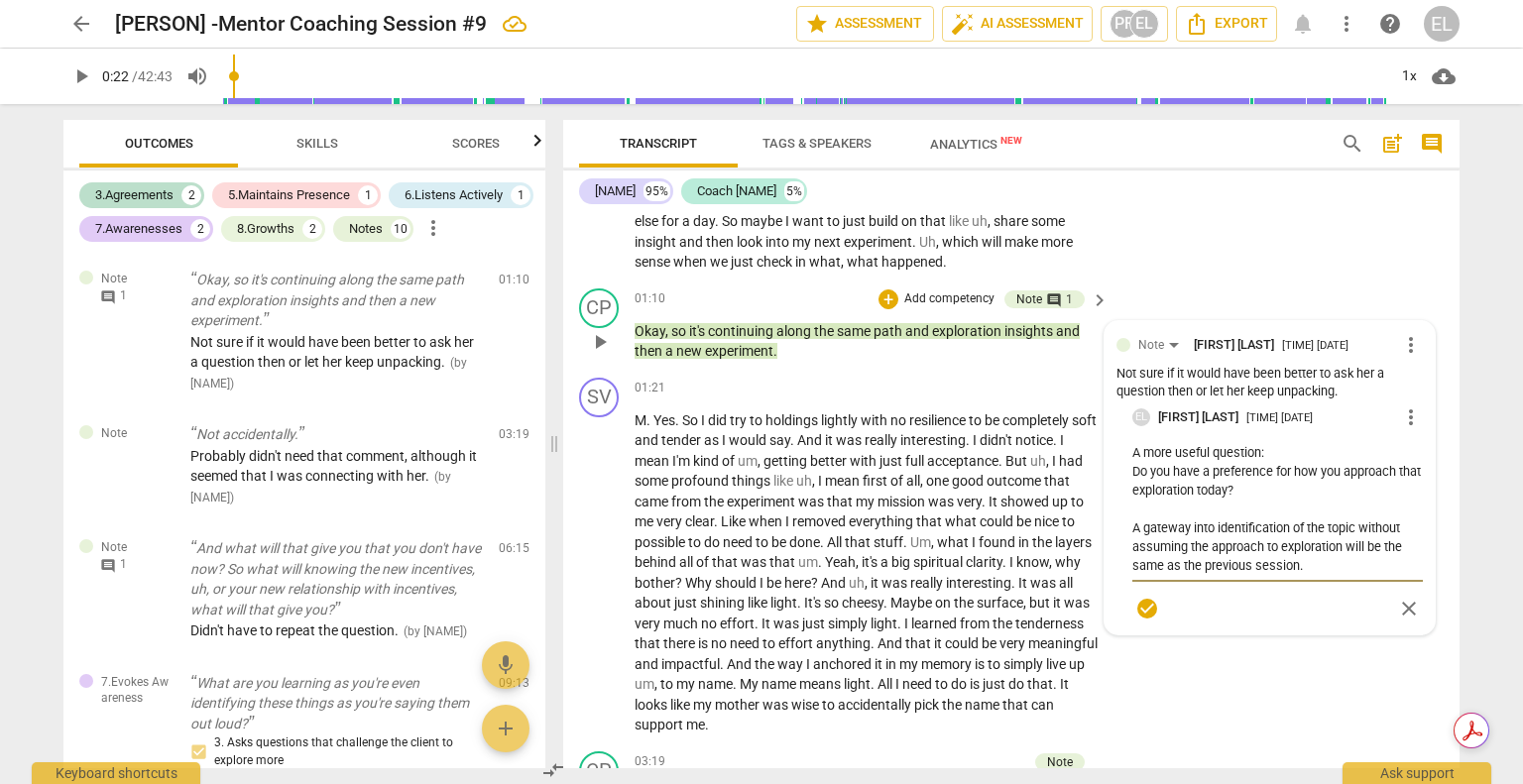 click on "A more useful question:
Do you have a preference for how you approach that exploration today?
A gateway into identification of the topic without assuming the approach to exploration will be the same as the previous session." at bounding box center [1277, 508] 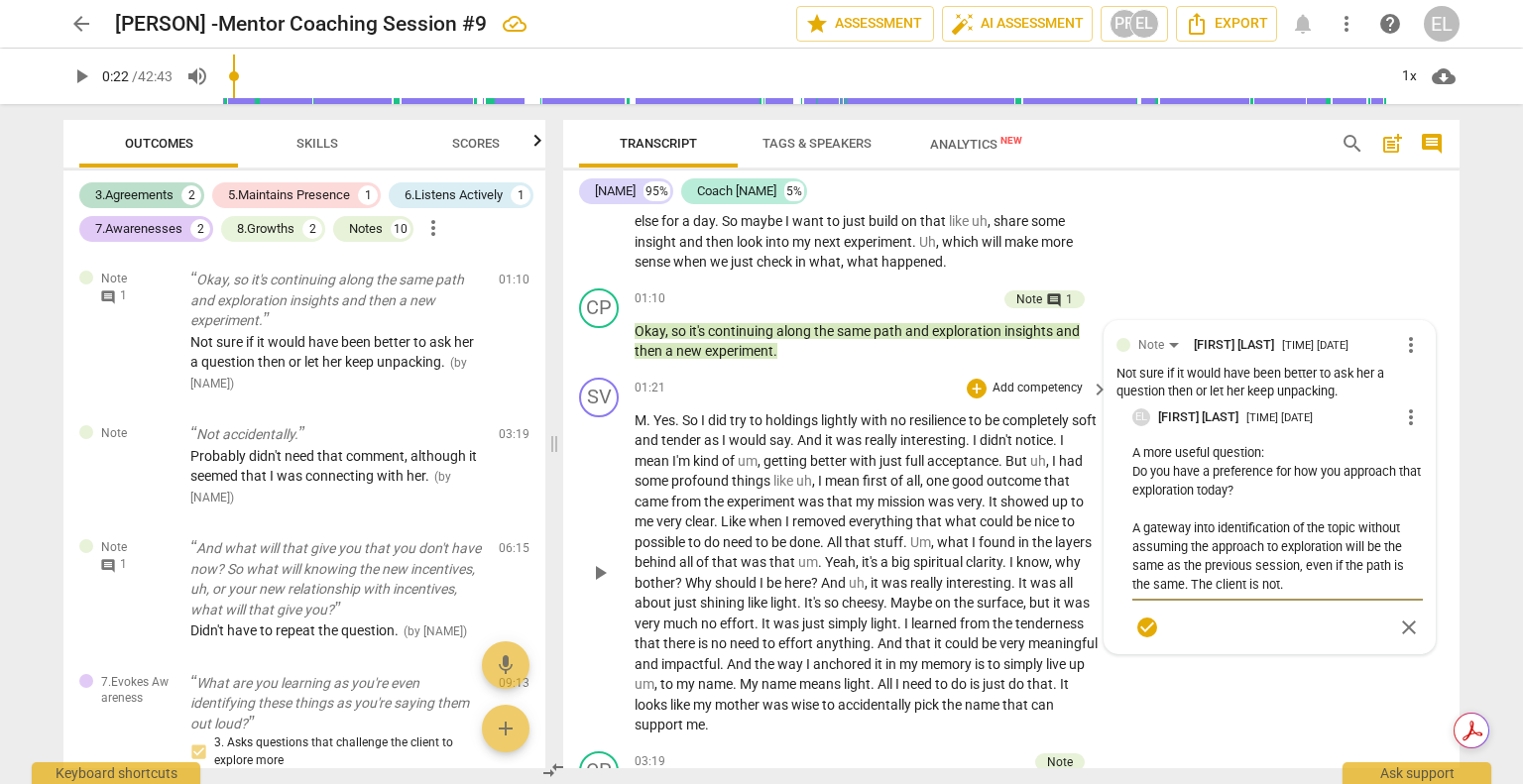click on "check_circle" at bounding box center (1147, 627) 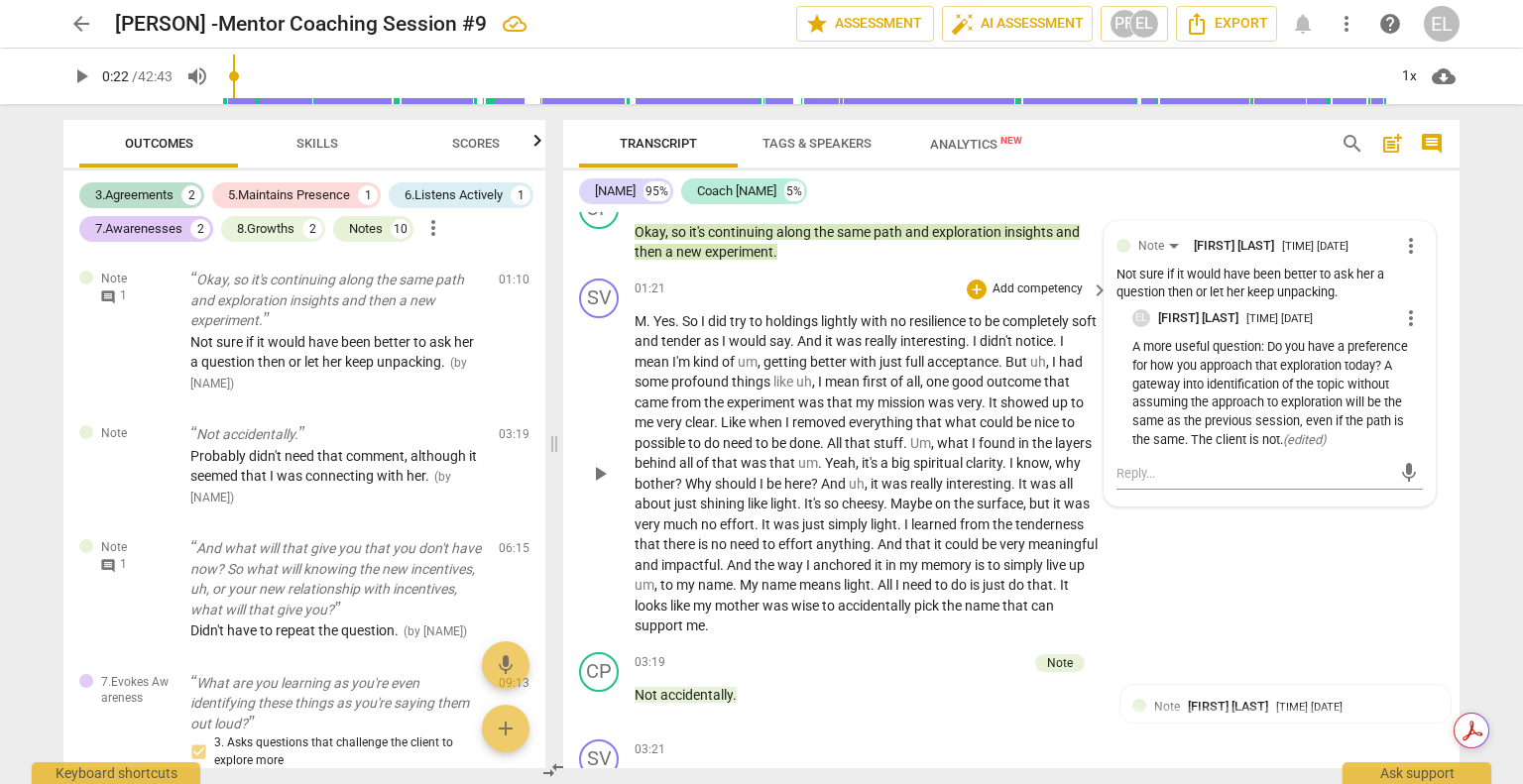 scroll, scrollTop: 99, scrollLeft: 0, axis: vertical 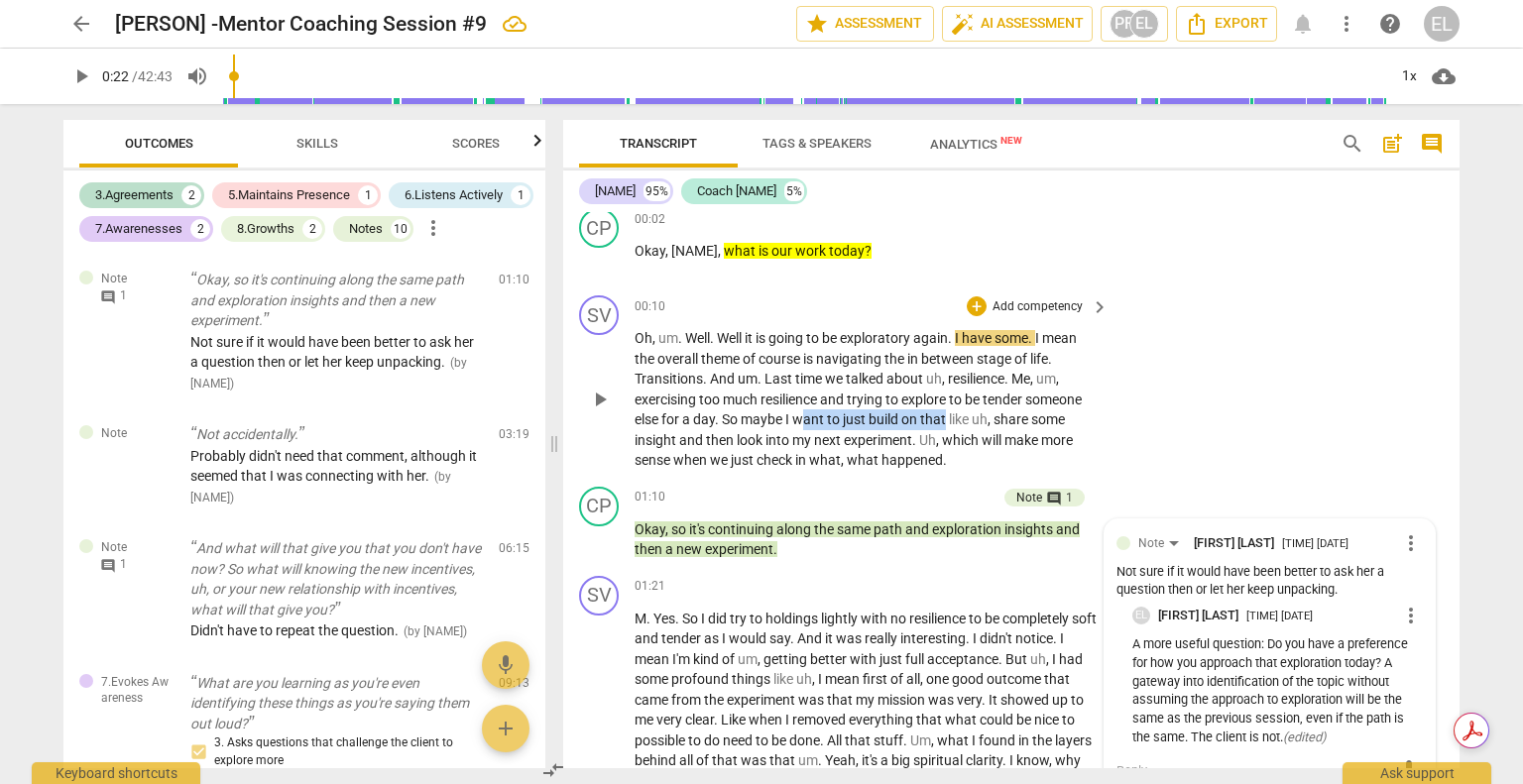 drag, startPoint x: 800, startPoint y: 420, endPoint x: 946, endPoint y: 411, distance: 146.27713 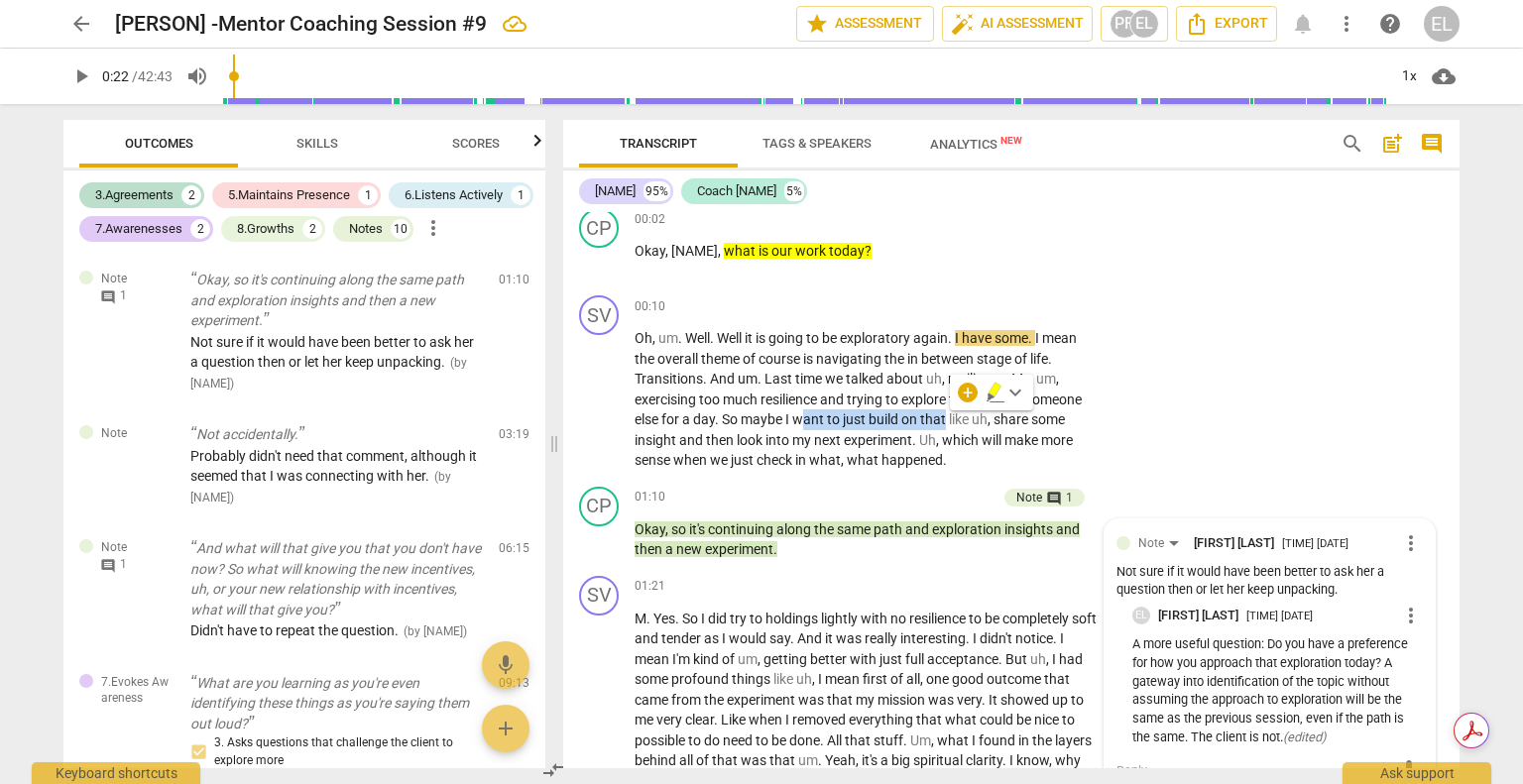 click 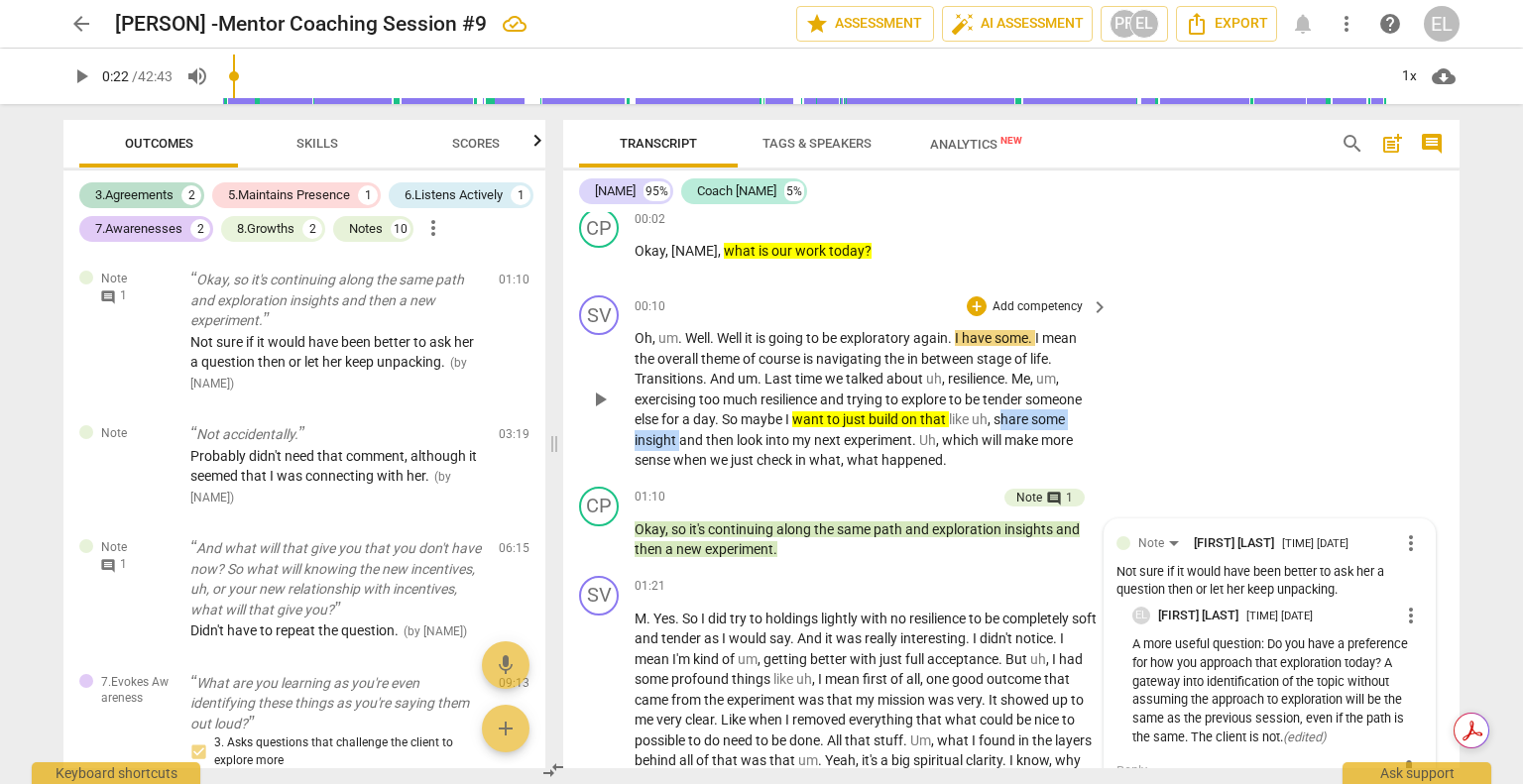 drag, startPoint x: 1001, startPoint y: 417, endPoint x: 697, endPoint y: 431, distance: 304.3222 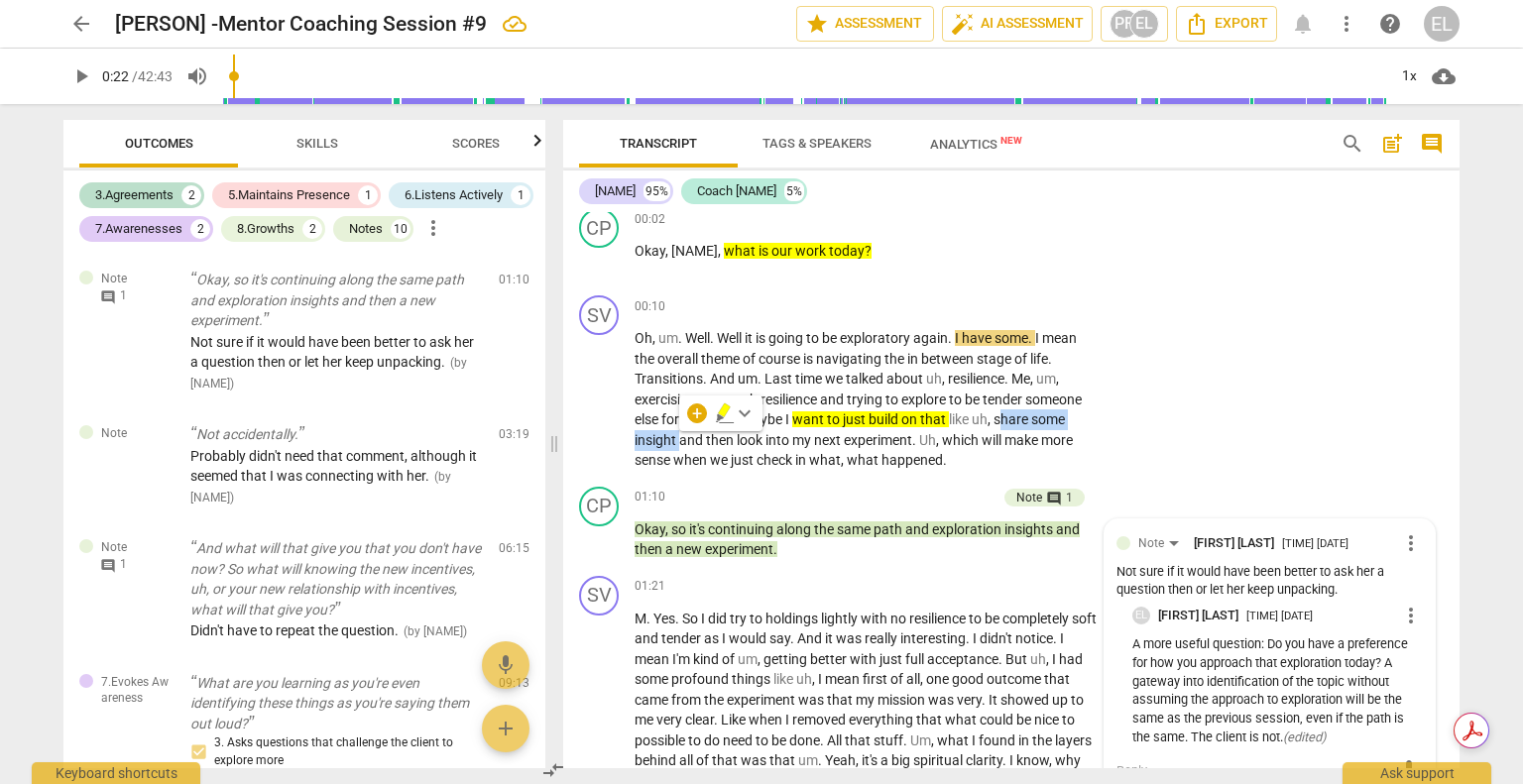 click 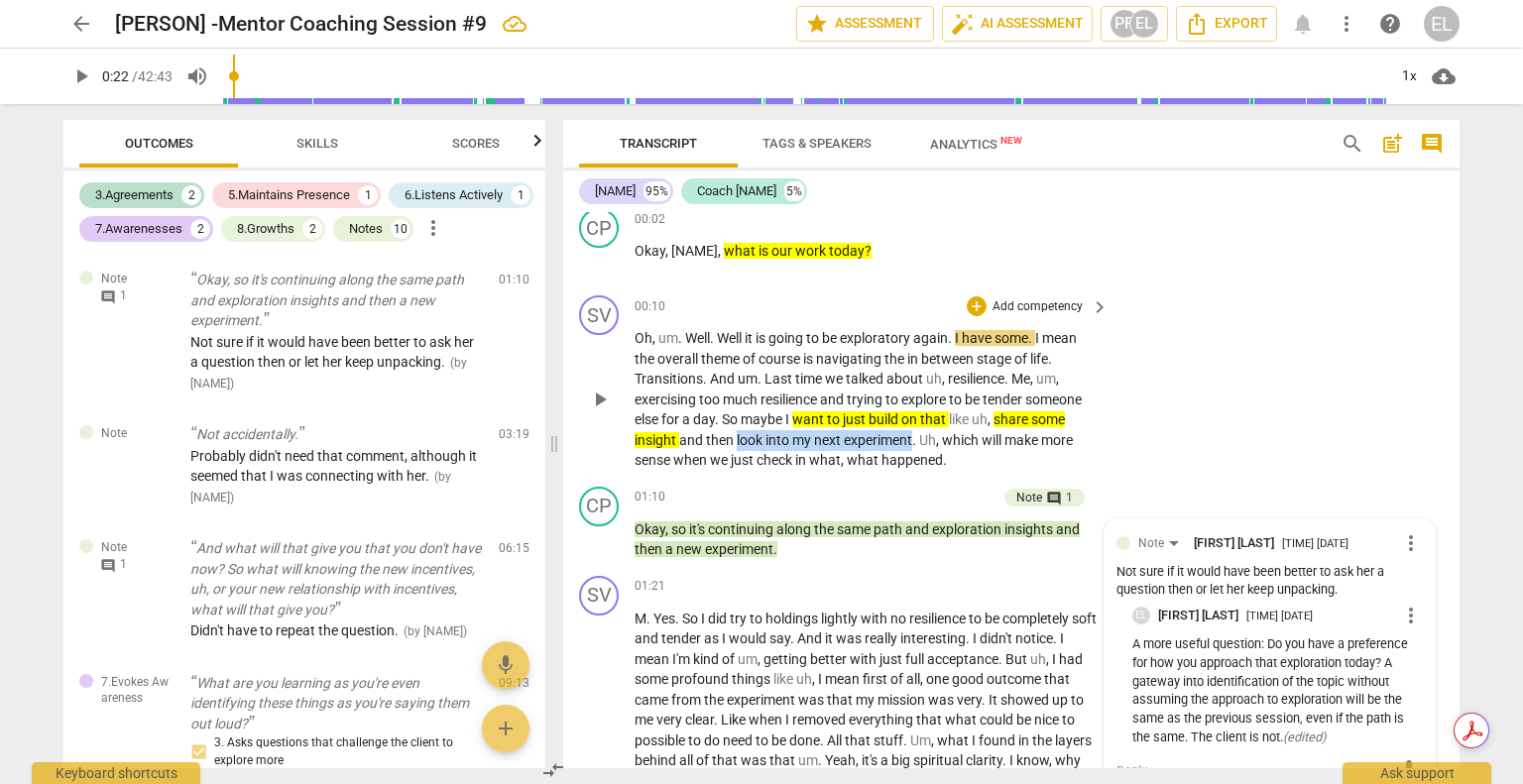 drag, startPoint x: 738, startPoint y: 437, endPoint x: 912, endPoint y: 440, distance: 174.02586 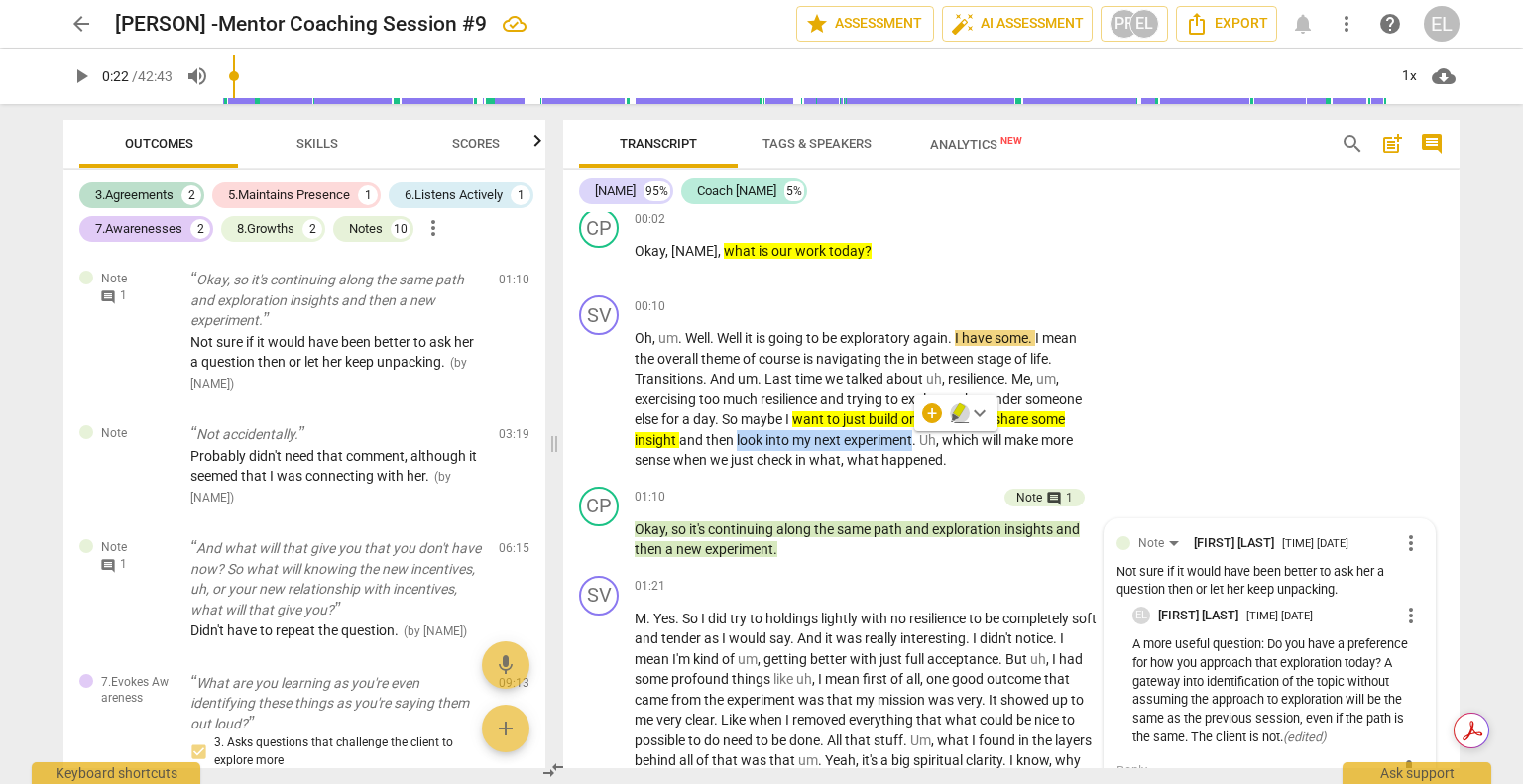 click 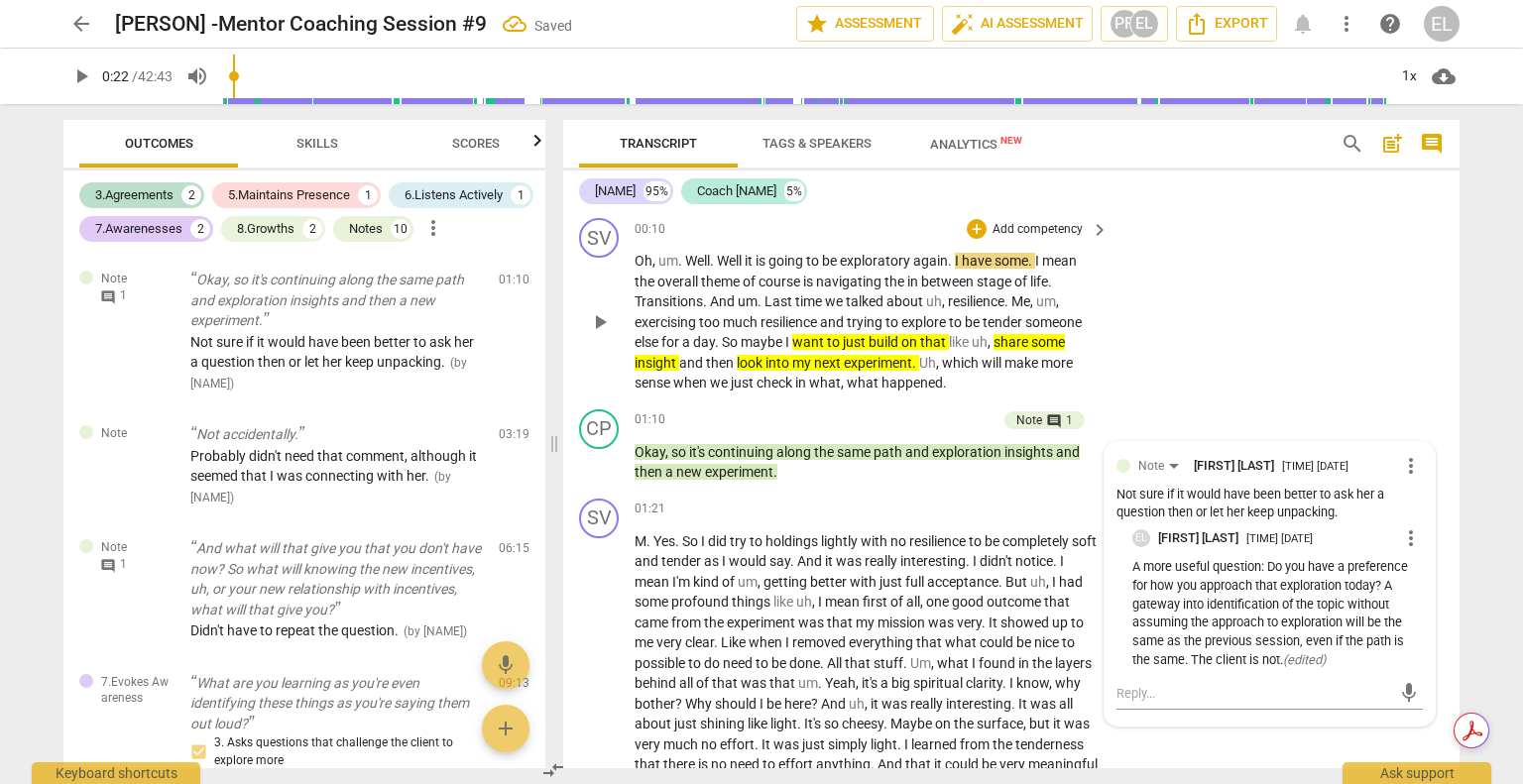 scroll, scrollTop: 198, scrollLeft: 0, axis: vertical 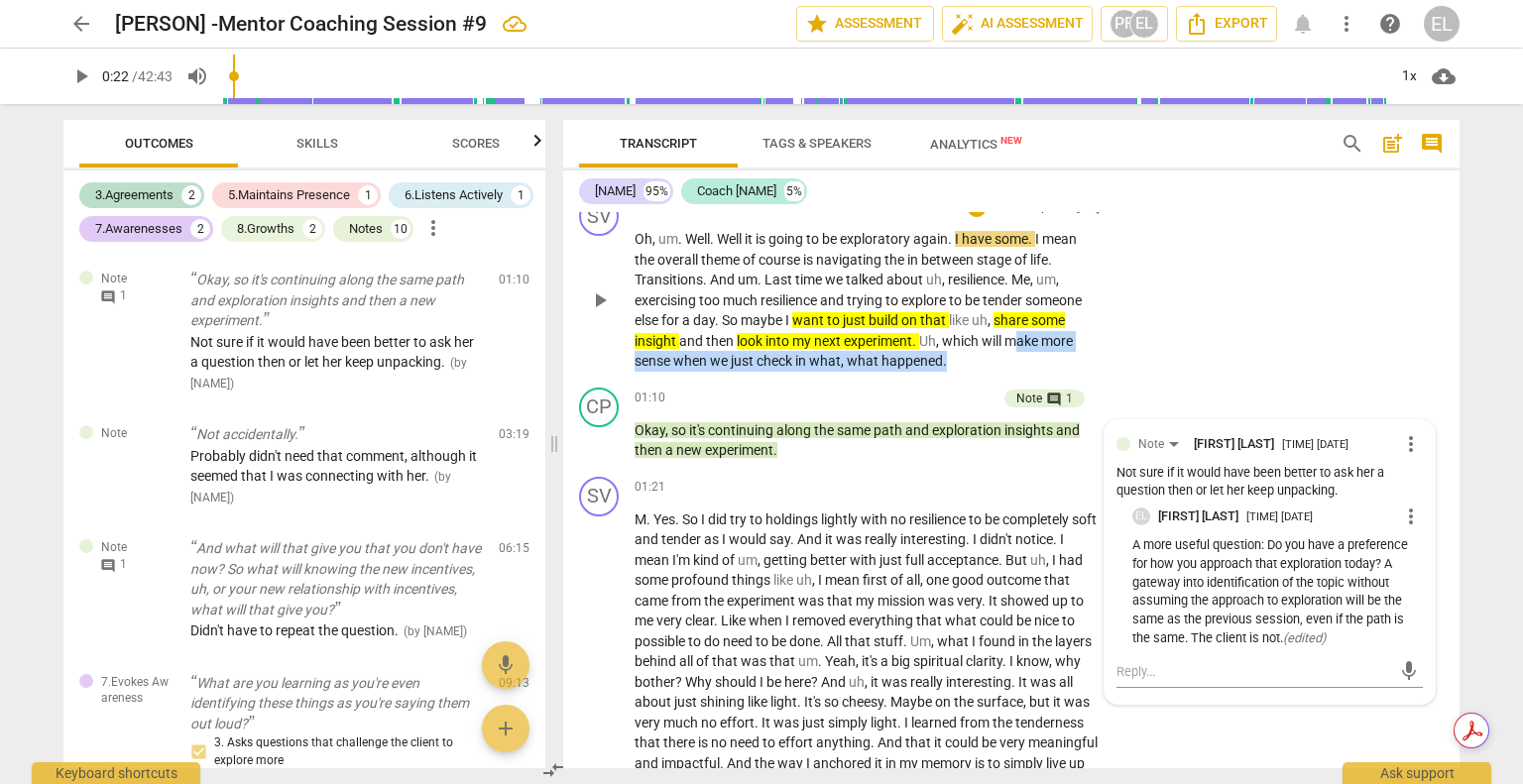 drag, startPoint x: 1015, startPoint y: 343, endPoint x: 975, endPoint y: 364, distance: 45.17743 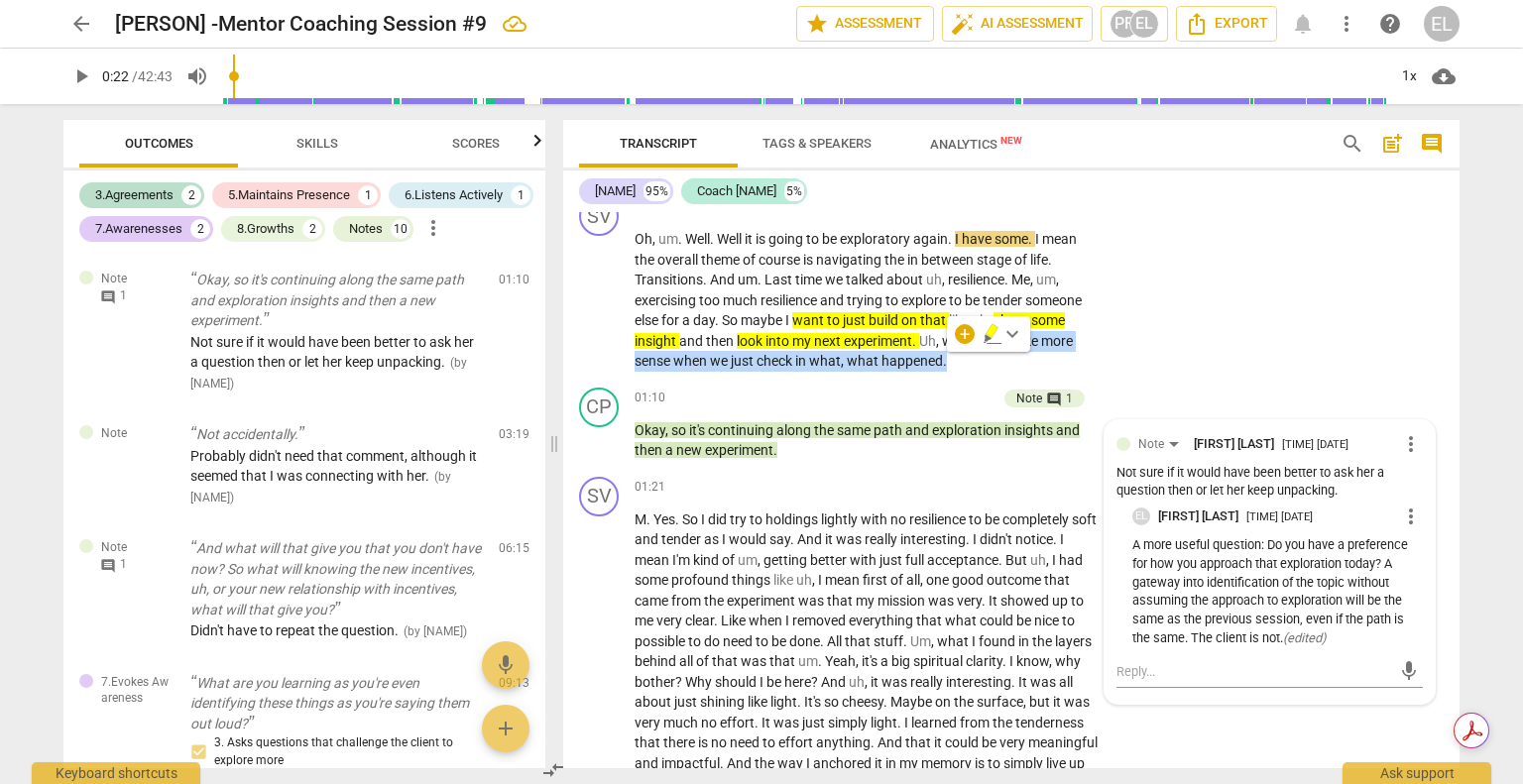 click 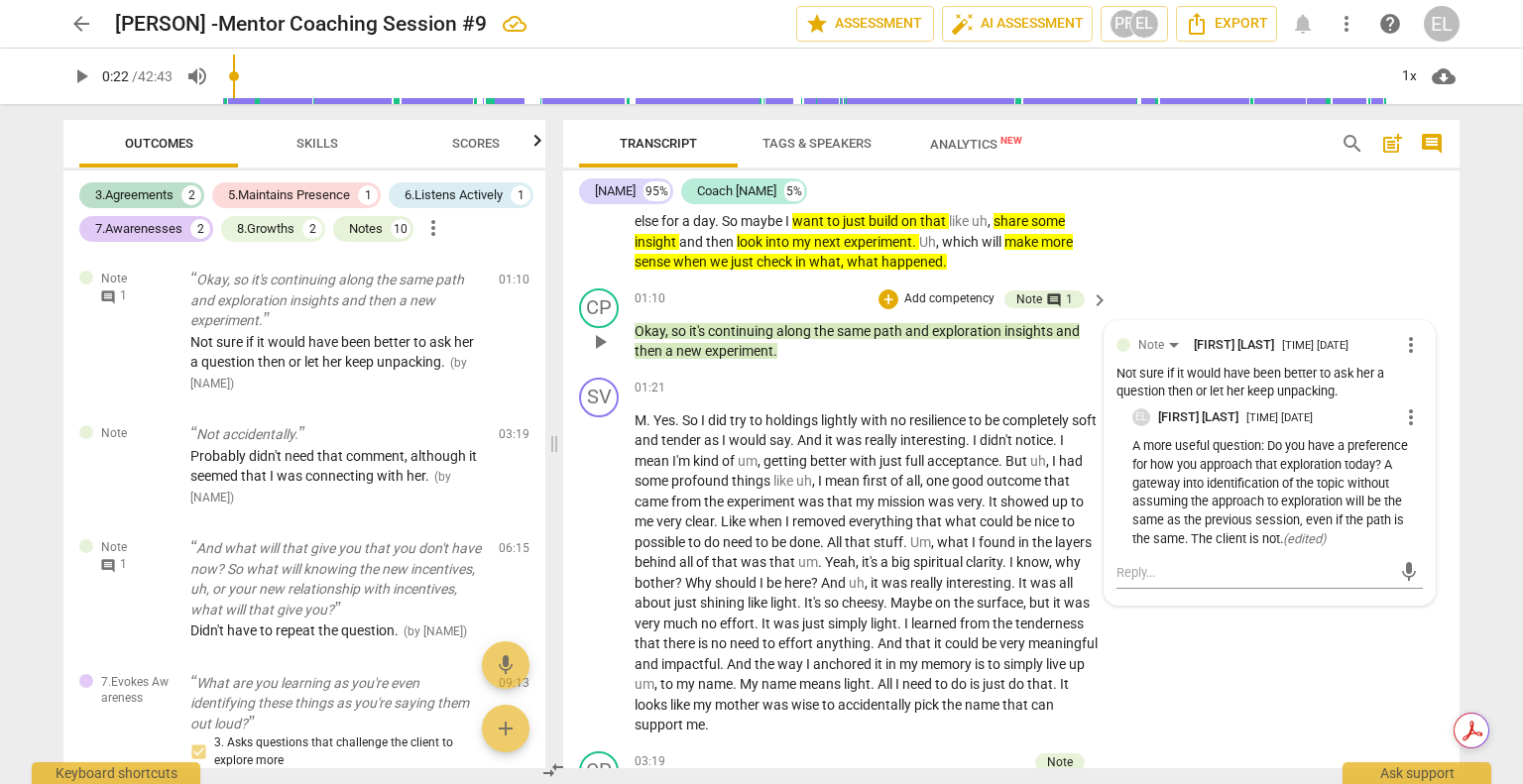 scroll, scrollTop: 396, scrollLeft: 0, axis: vertical 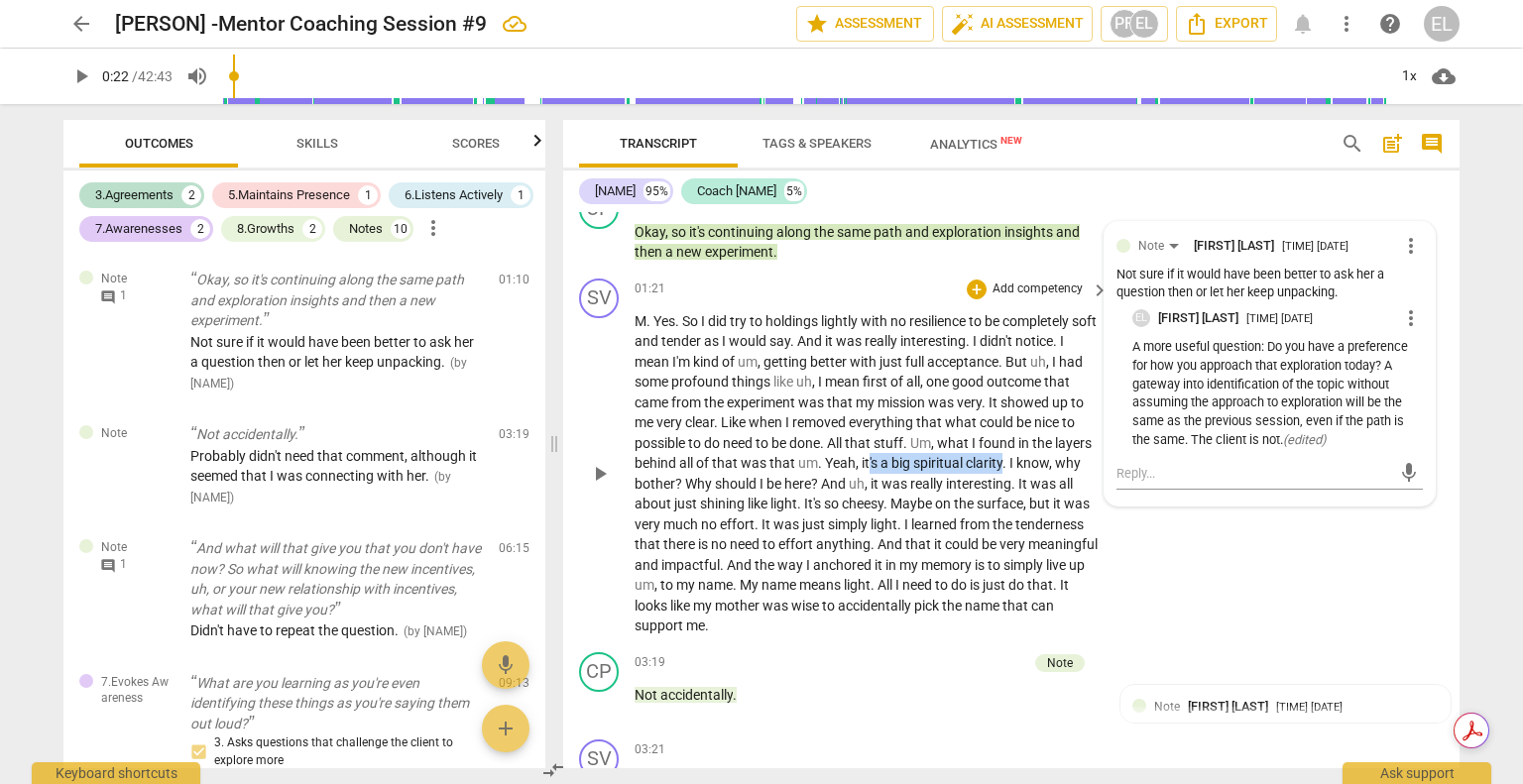 drag, startPoint x: 908, startPoint y: 458, endPoint x: 1043, endPoint y: 461, distance: 135.03333 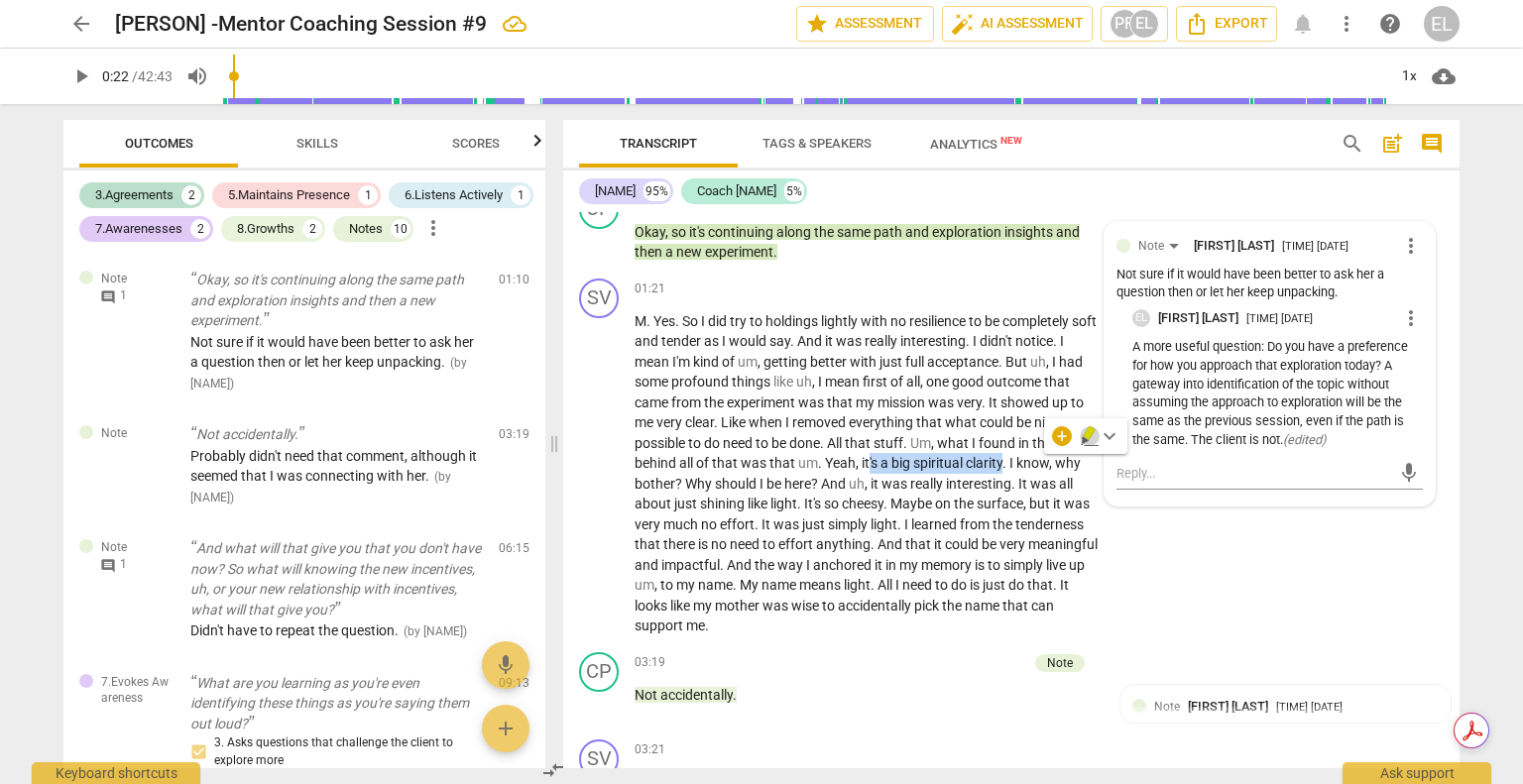 drag, startPoint x: 1083, startPoint y: 438, endPoint x: 1062, endPoint y: 411, distance: 34.20526 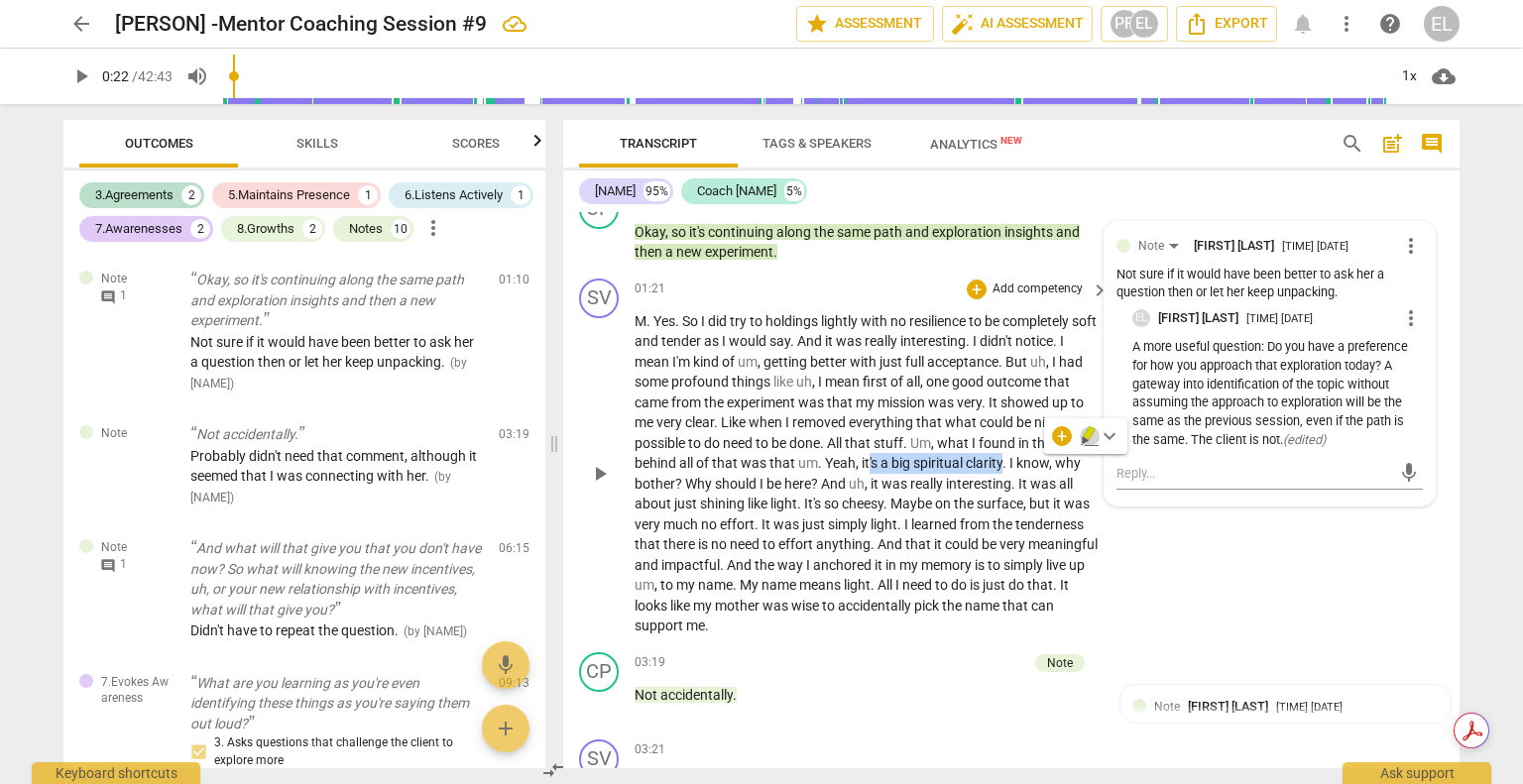 click 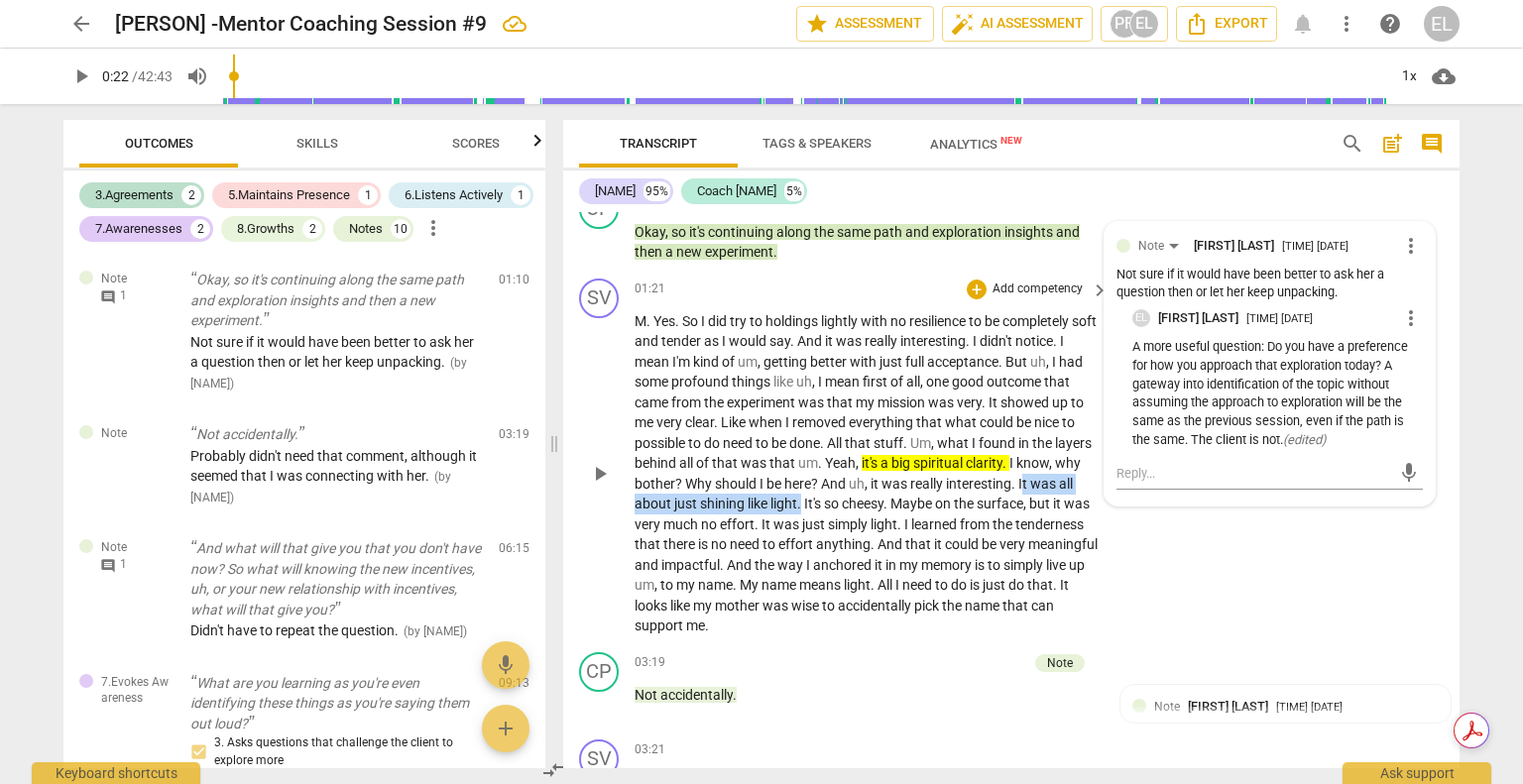 drag, startPoint x: 1051, startPoint y: 477, endPoint x: 819, endPoint y: 503, distance: 233.45235 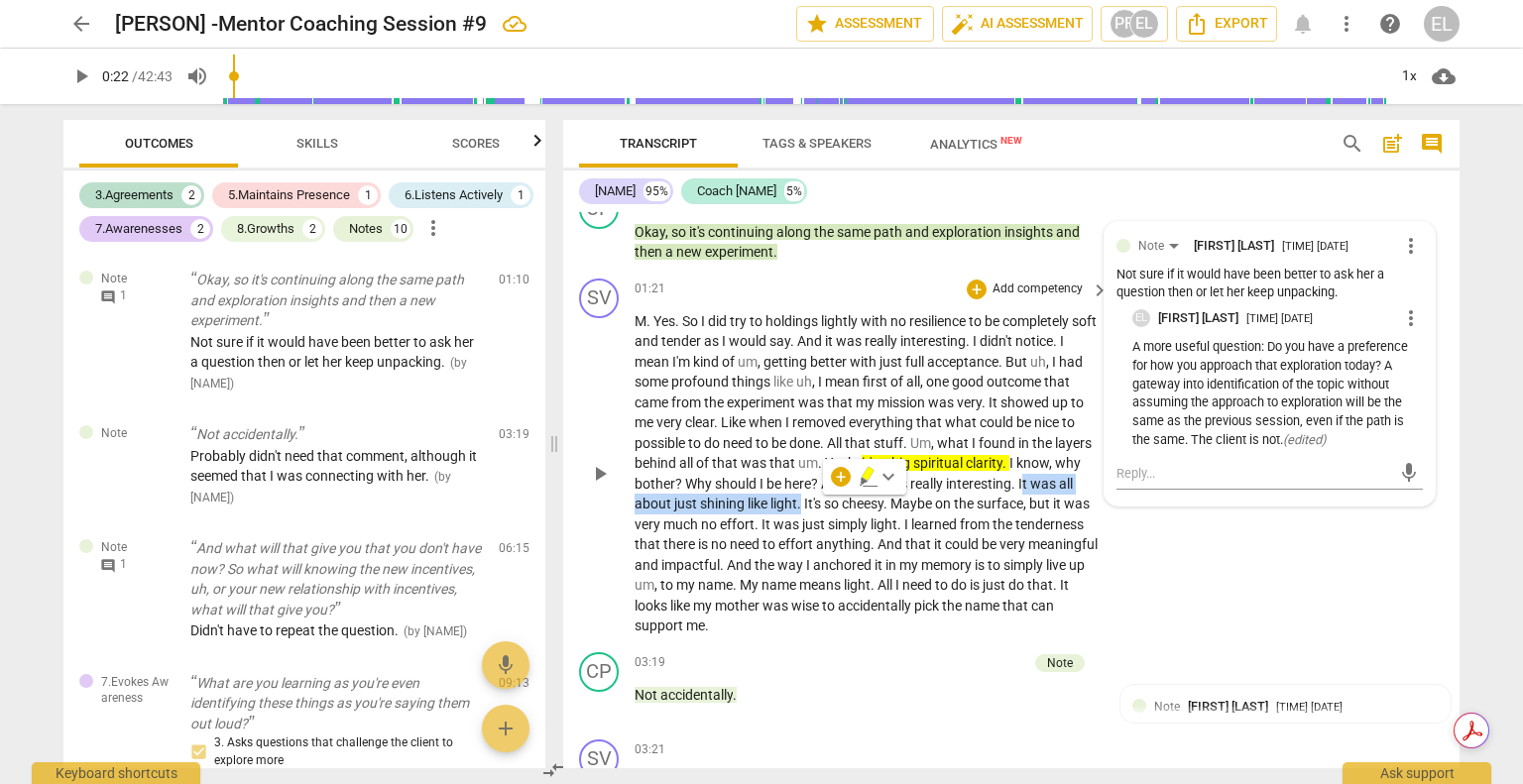 click 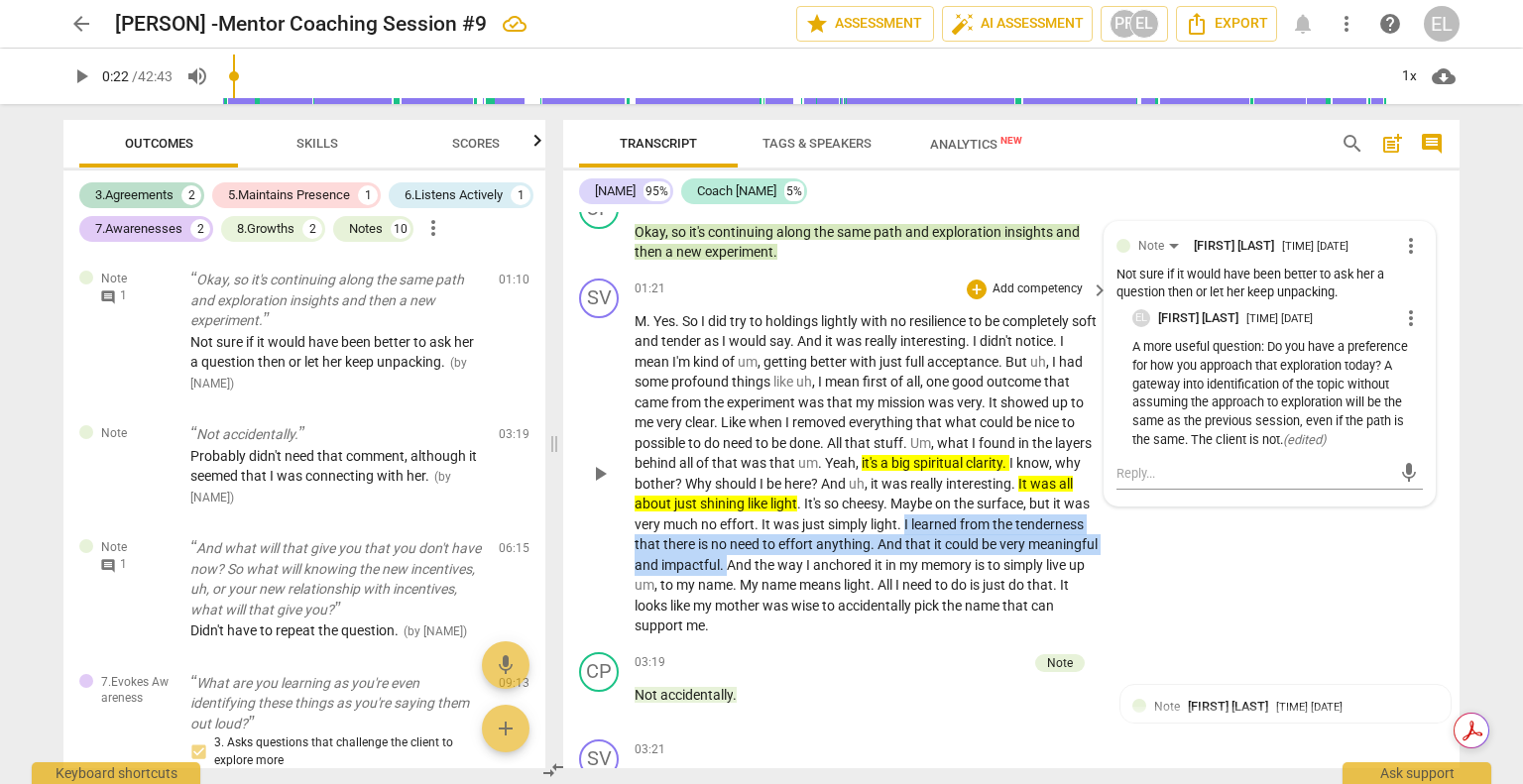 drag, startPoint x: 935, startPoint y: 525, endPoint x: 830, endPoint y: 558, distance: 110.06362 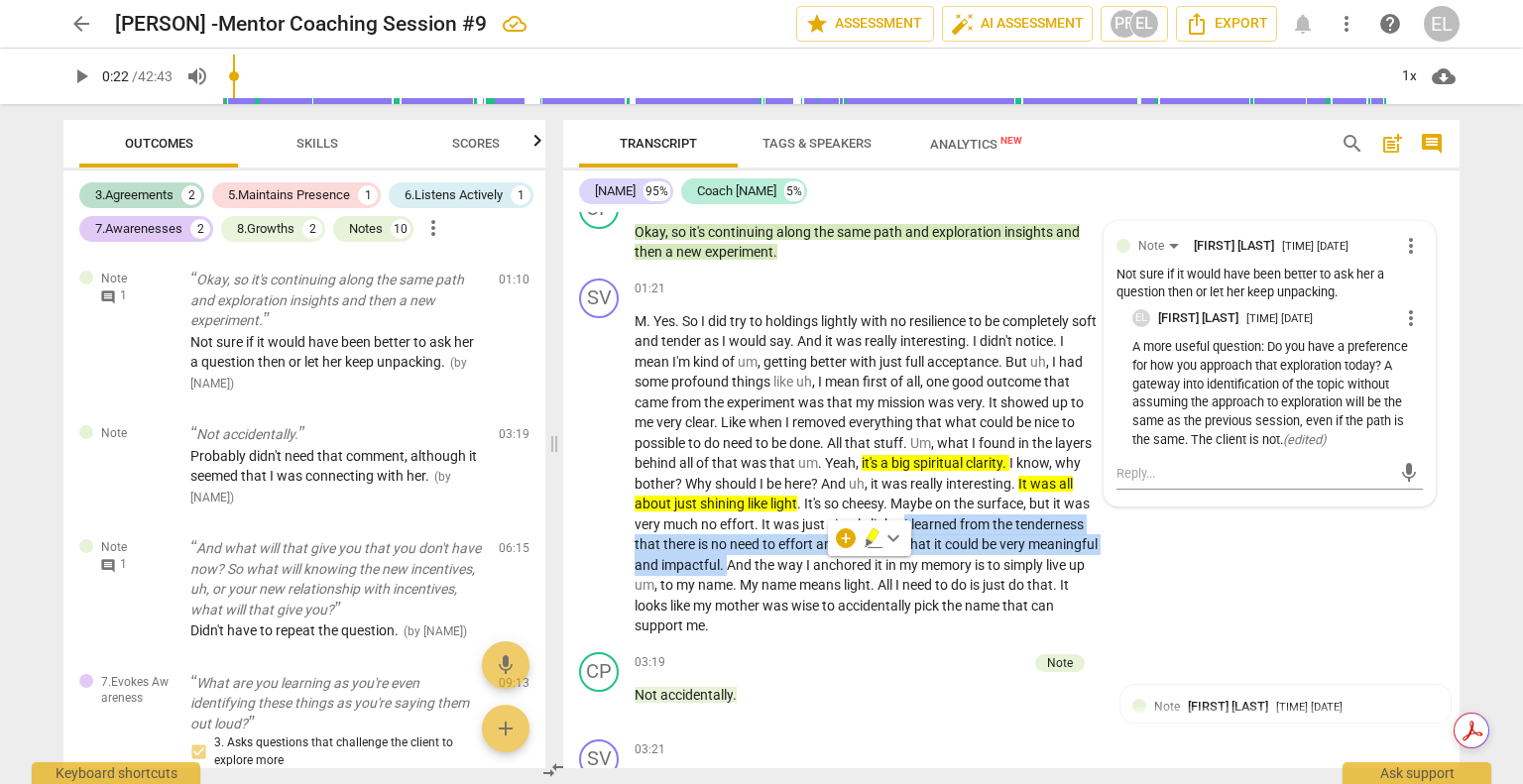 click 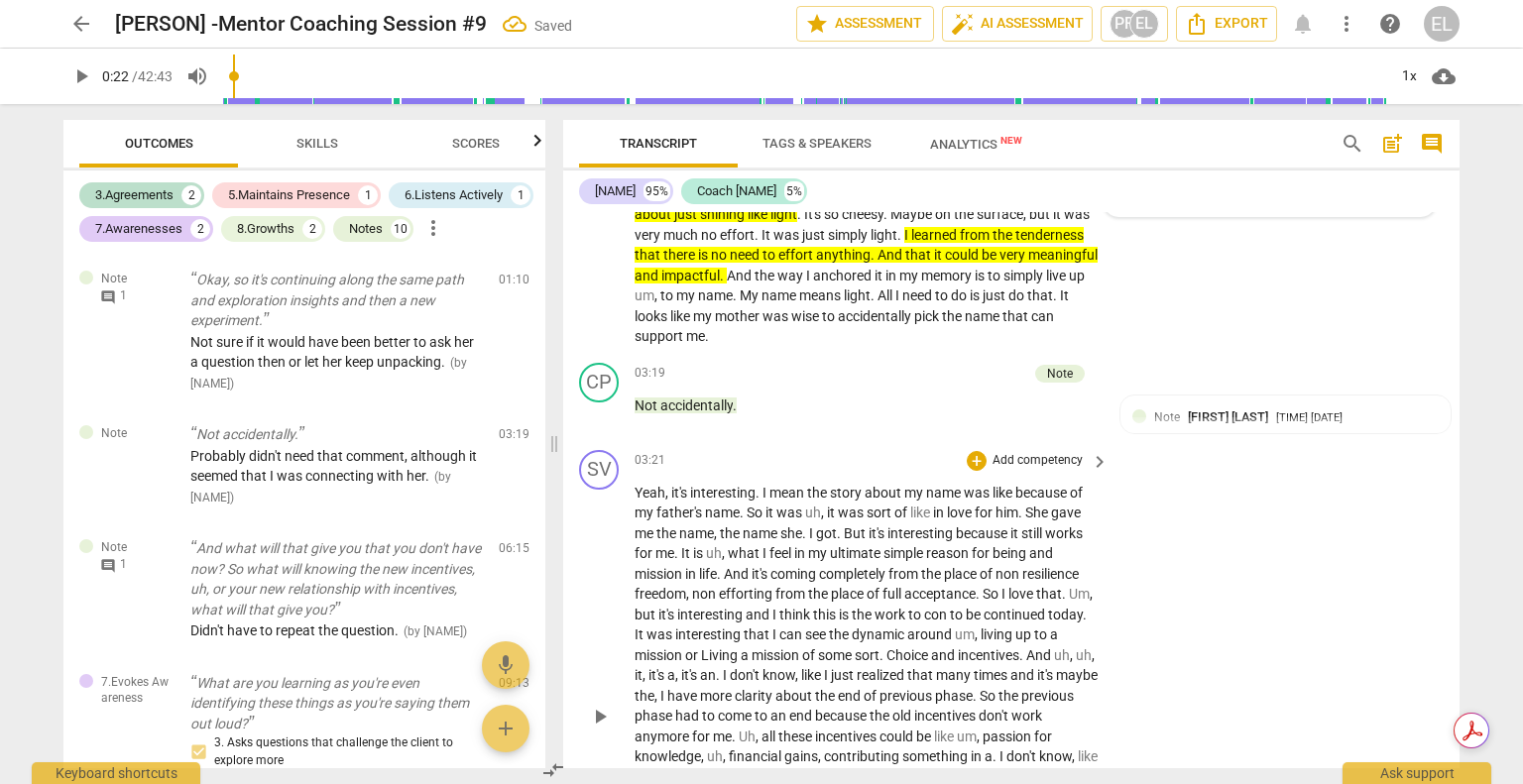 scroll, scrollTop: 694, scrollLeft: 0, axis: vertical 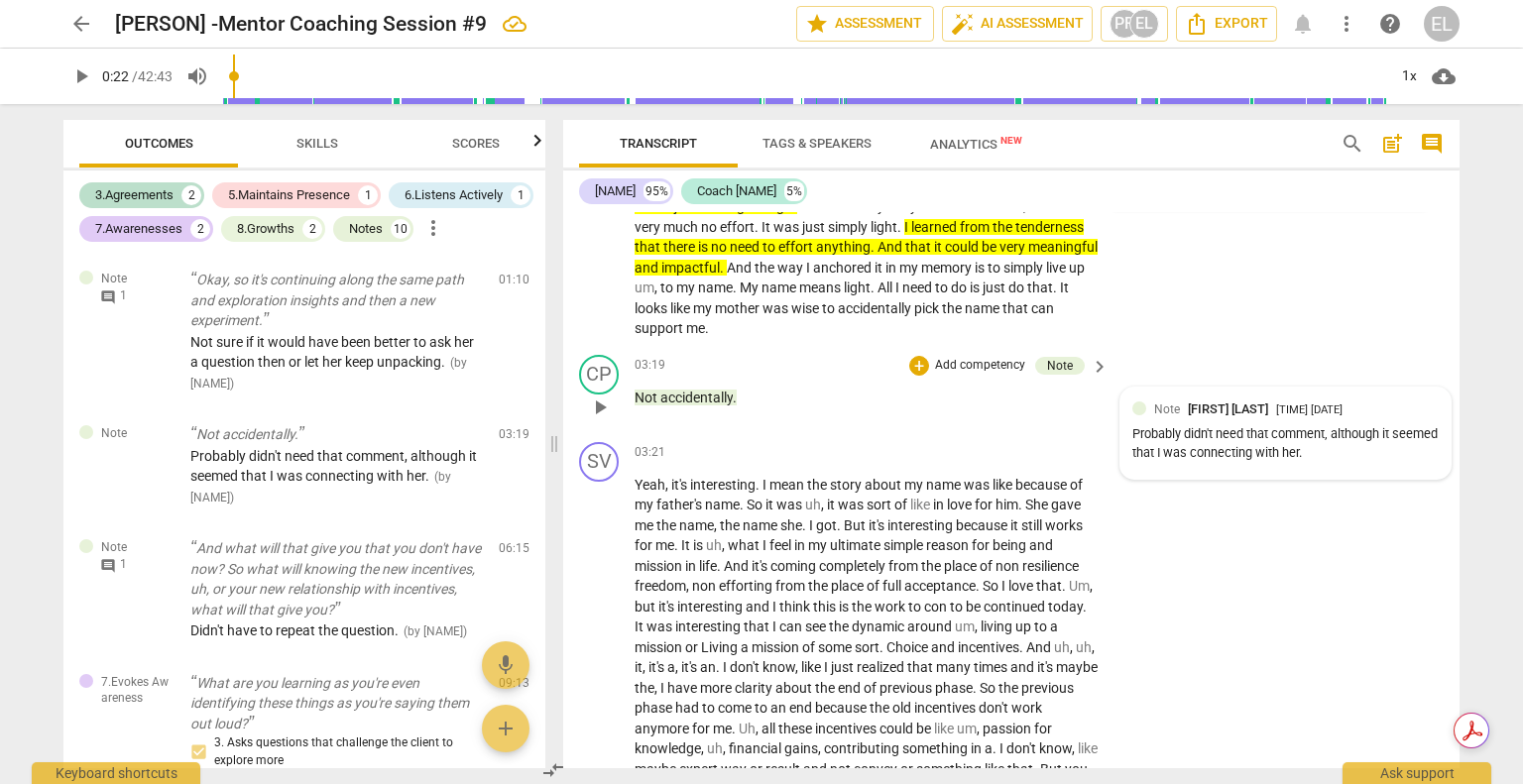 click on "Probably didn't need that comment, although it seemed that I was connecting with her." at bounding box center [1285, 444] 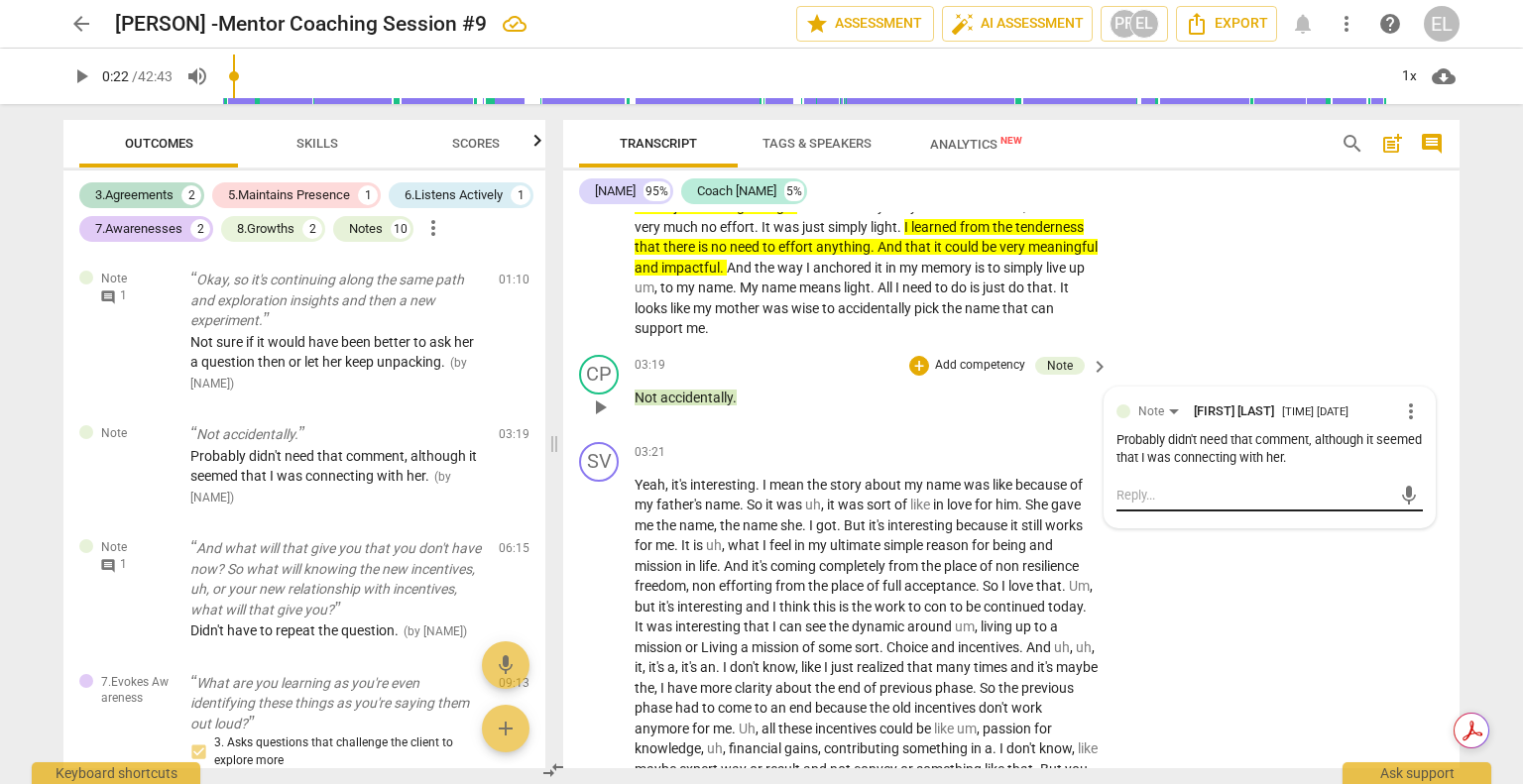 click at bounding box center (1253, 495) 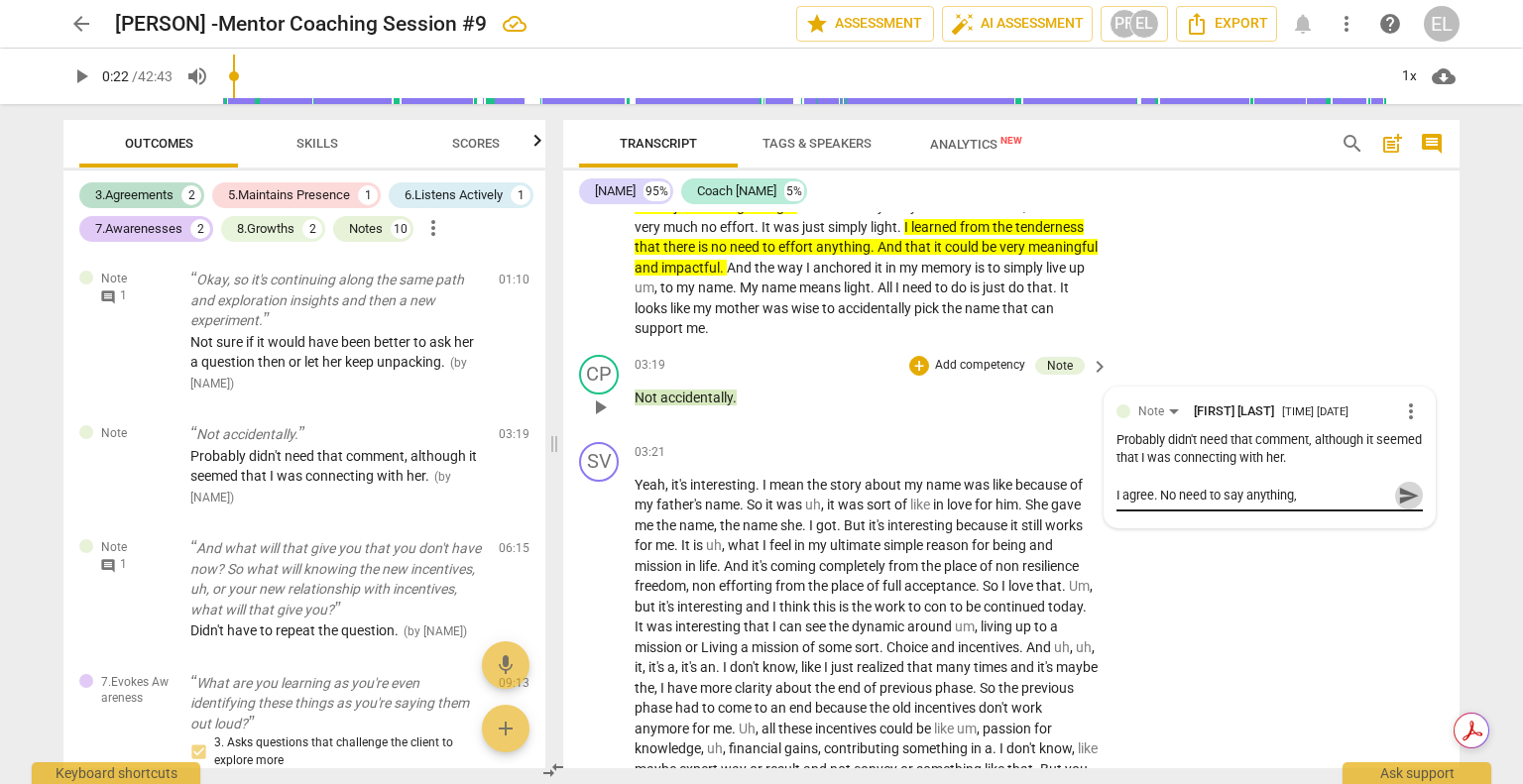 click on "send" at bounding box center [1408, 496] 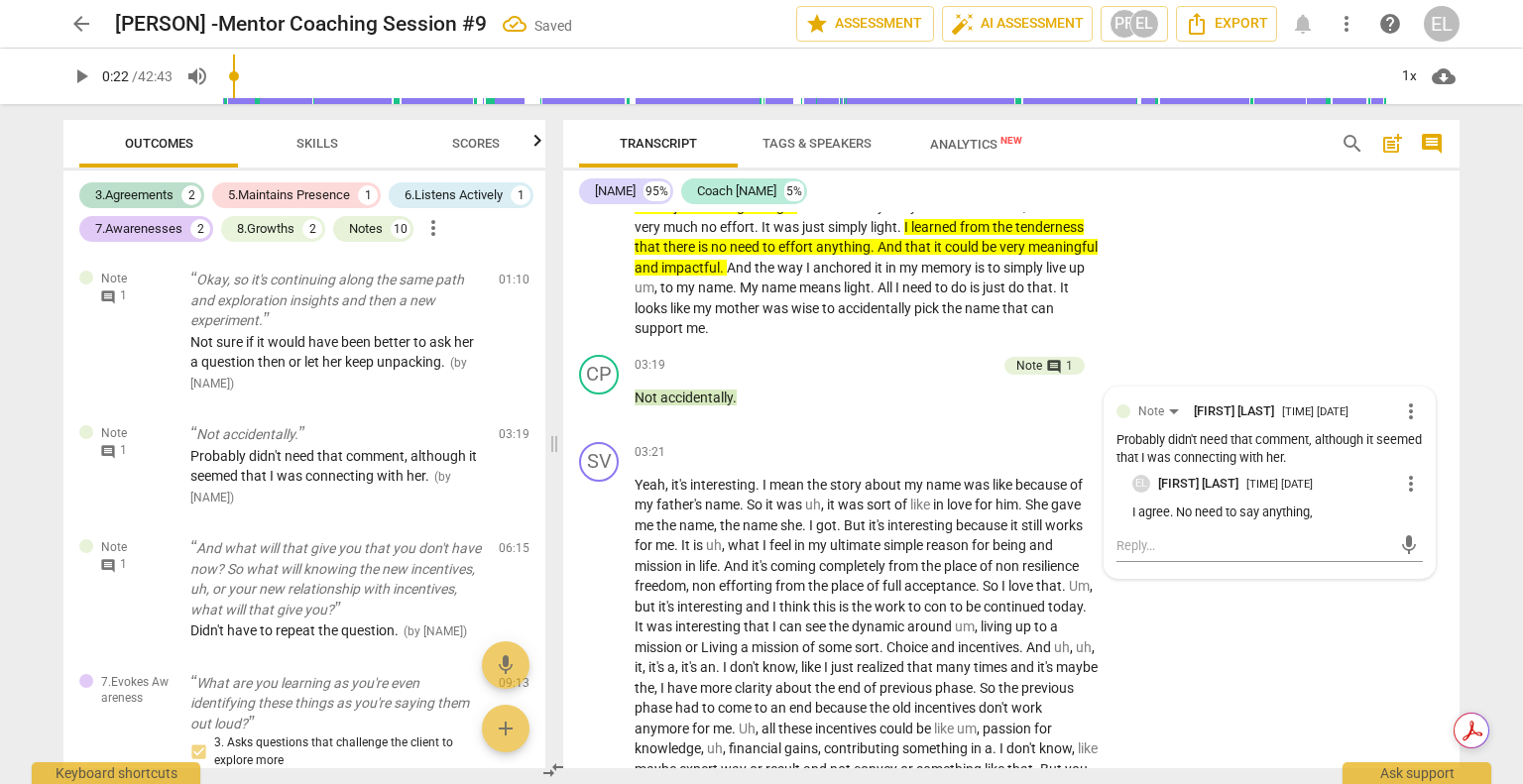 click on "like" at bounding box center [681, 308] 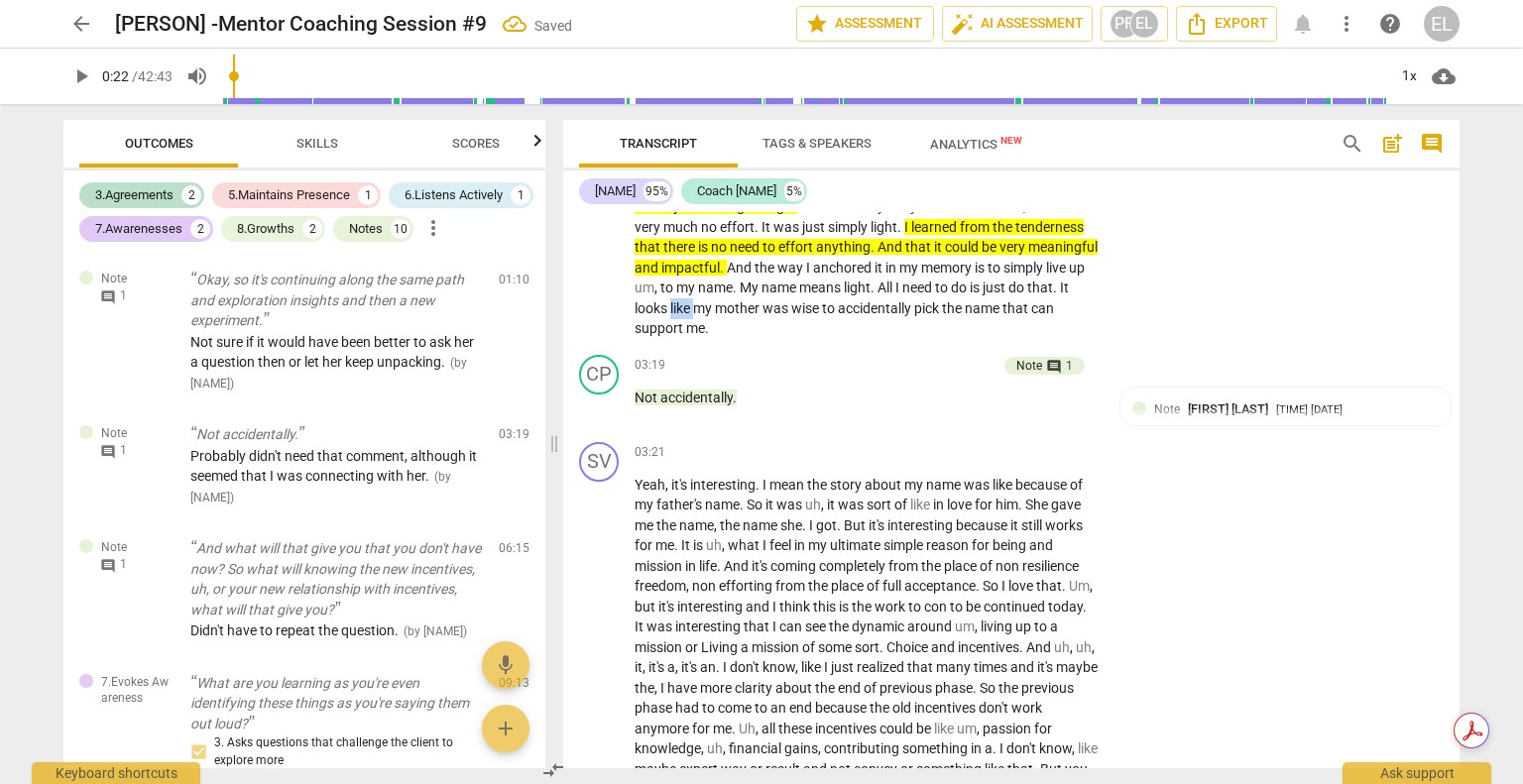 click on "like" at bounding box center [681, 308] 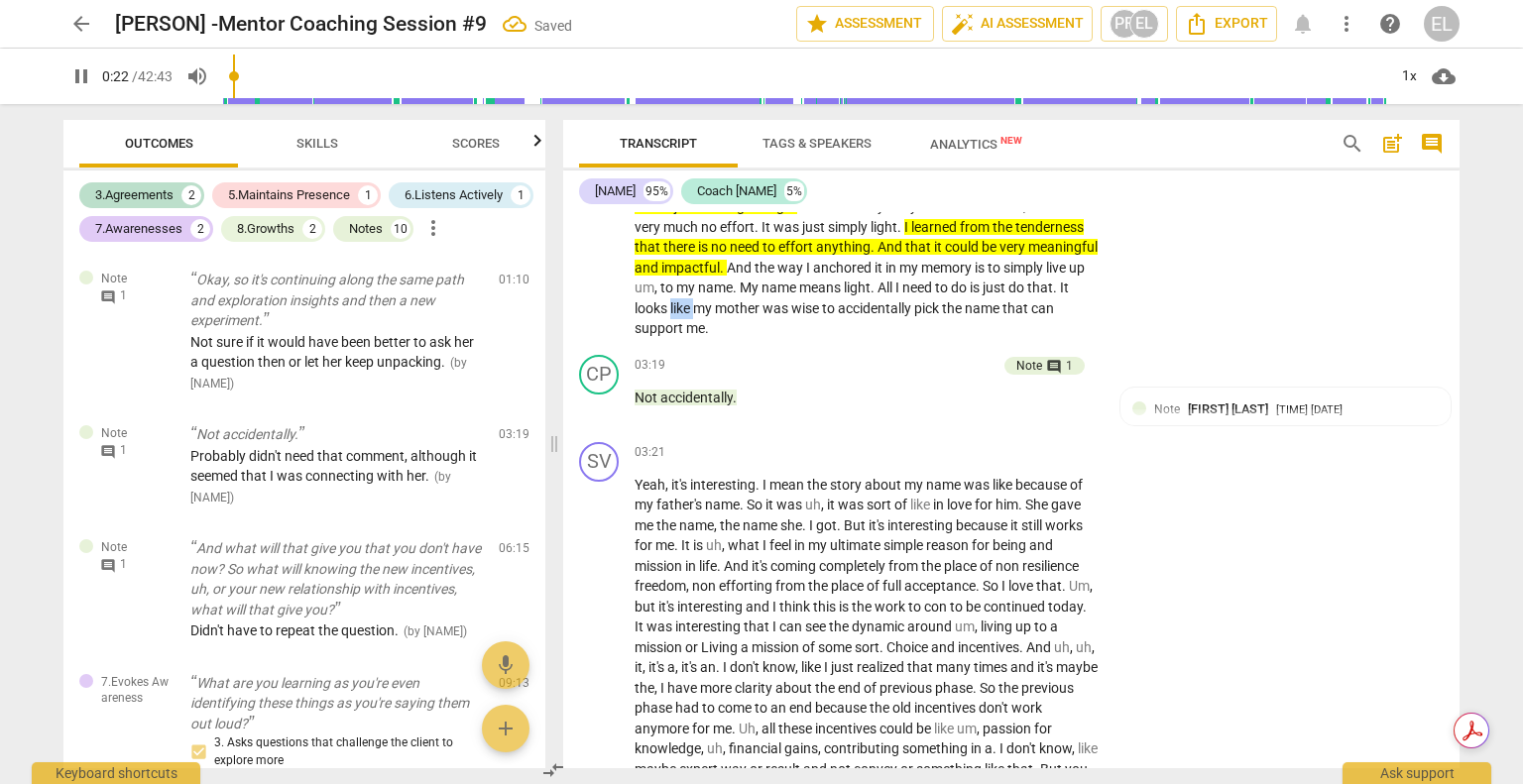 click on "like" at bounding box center [681, 308] 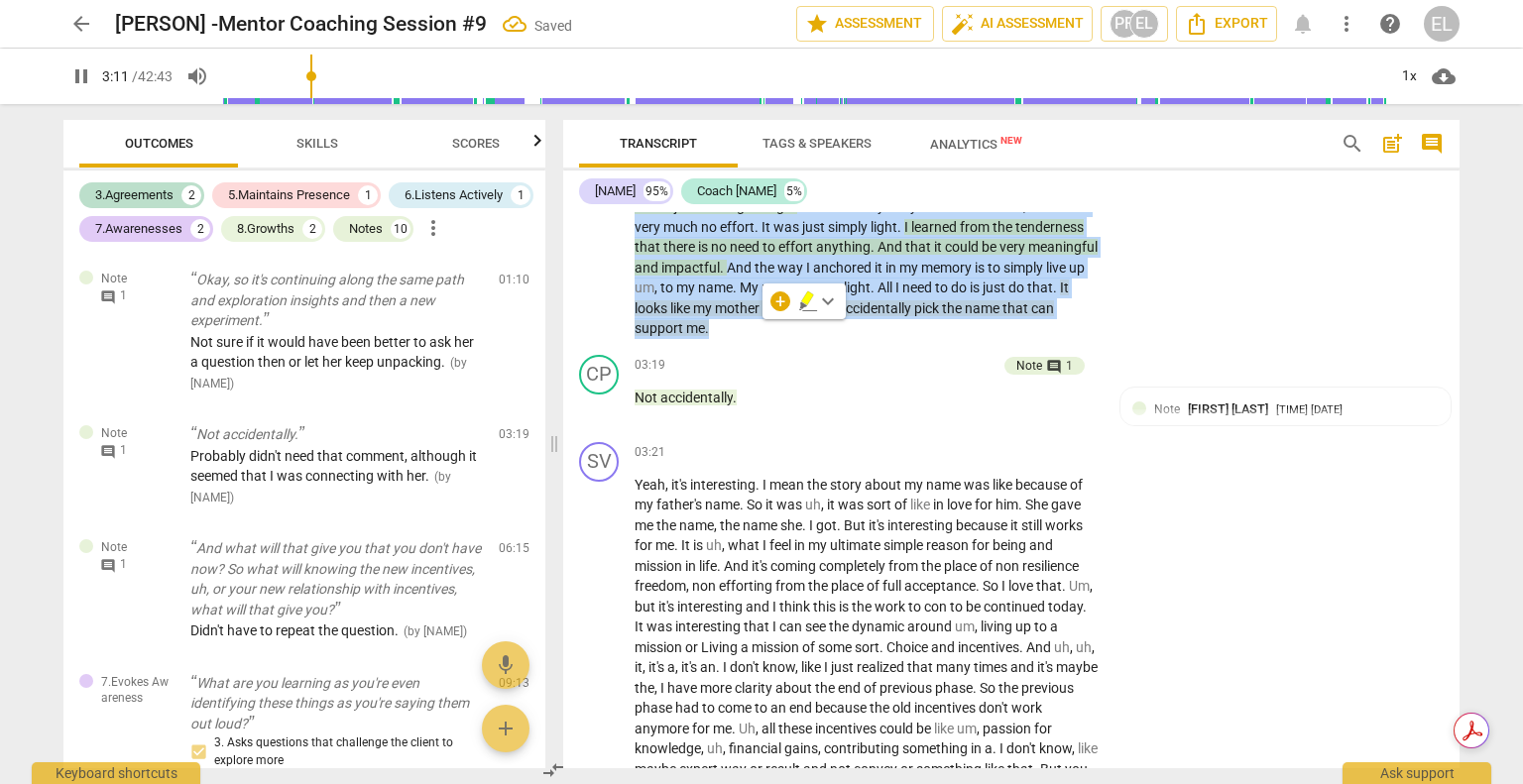 click on "M .   Yes .   So   I   did   try   to   holdings   lightly   with   no   resilience   to   be   completely   soft   and   tender   as   I   would   say .   And   it   was   really   interesting .   I   didn't   notice .   I   mean   I'm   kind   of   um ,   getting   better   with   just   full   acceptance .   But   uh ,   I   had   some   profound   things   like   uh ,   I   mean   first   of   all ,   one   good   outcome   that   came   from   the   experiment   was   that   my   mission   was   very .   It   showed   up   to   me   very   clear .   Like   when   I   removed   everything   that   what   could   be   nice   to   possible   to   do   need   to   be   done .   All   that   stuff .   Um ,   what   I   found   in   the   layers   behind   all   of   that   was   that   um .   Yeah ,   it's   a   big   spiritual   clarity .   I   know ,   why   bother ?   Why   should   I   be   here ?   And   uh ,   it   was   really   interesting .   It   was   all   about   just   shining   like   light ." at bounding box center (867, 176) 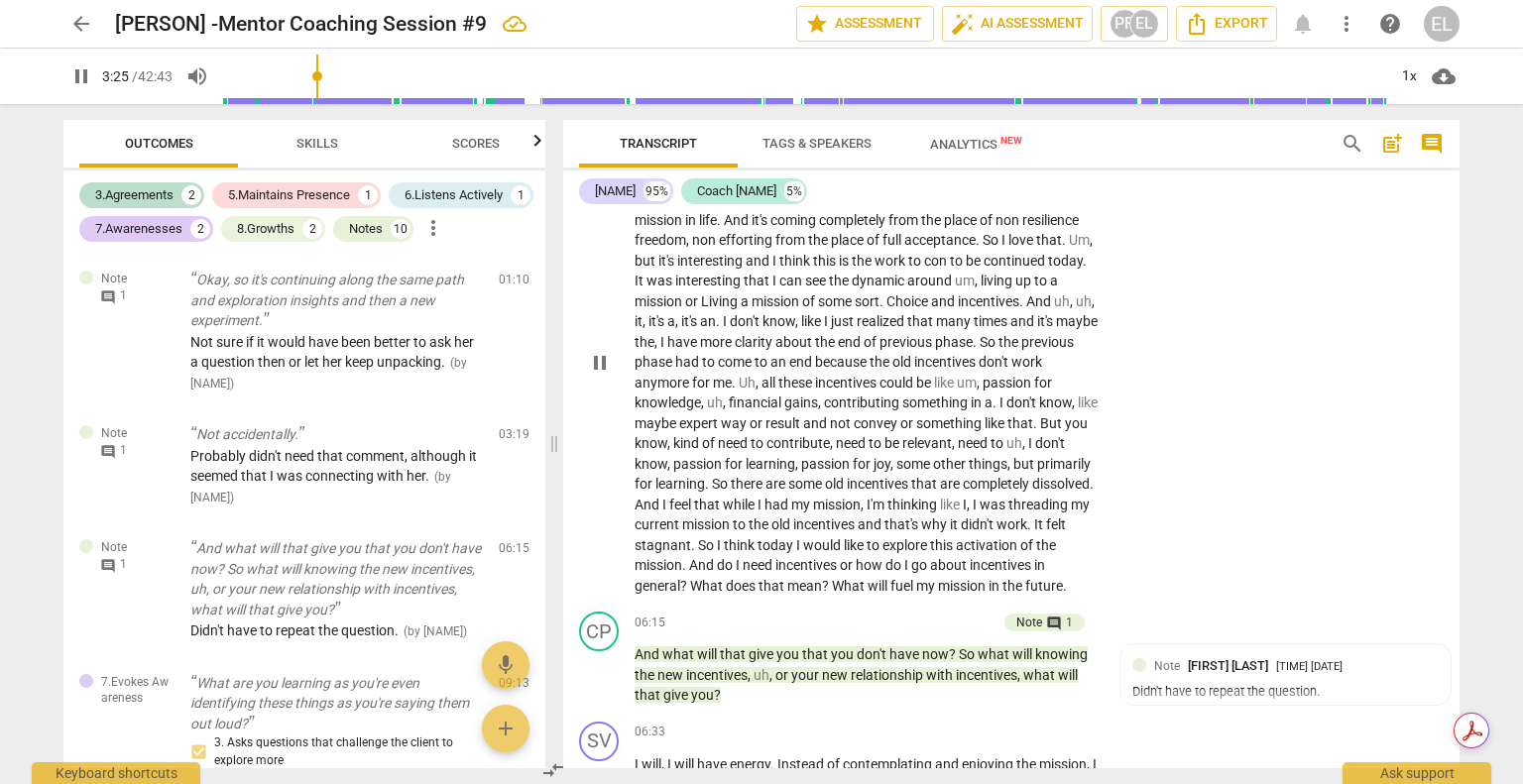 scroll, scrollTop: 1090, scrollLeft: 0, axis: vertical 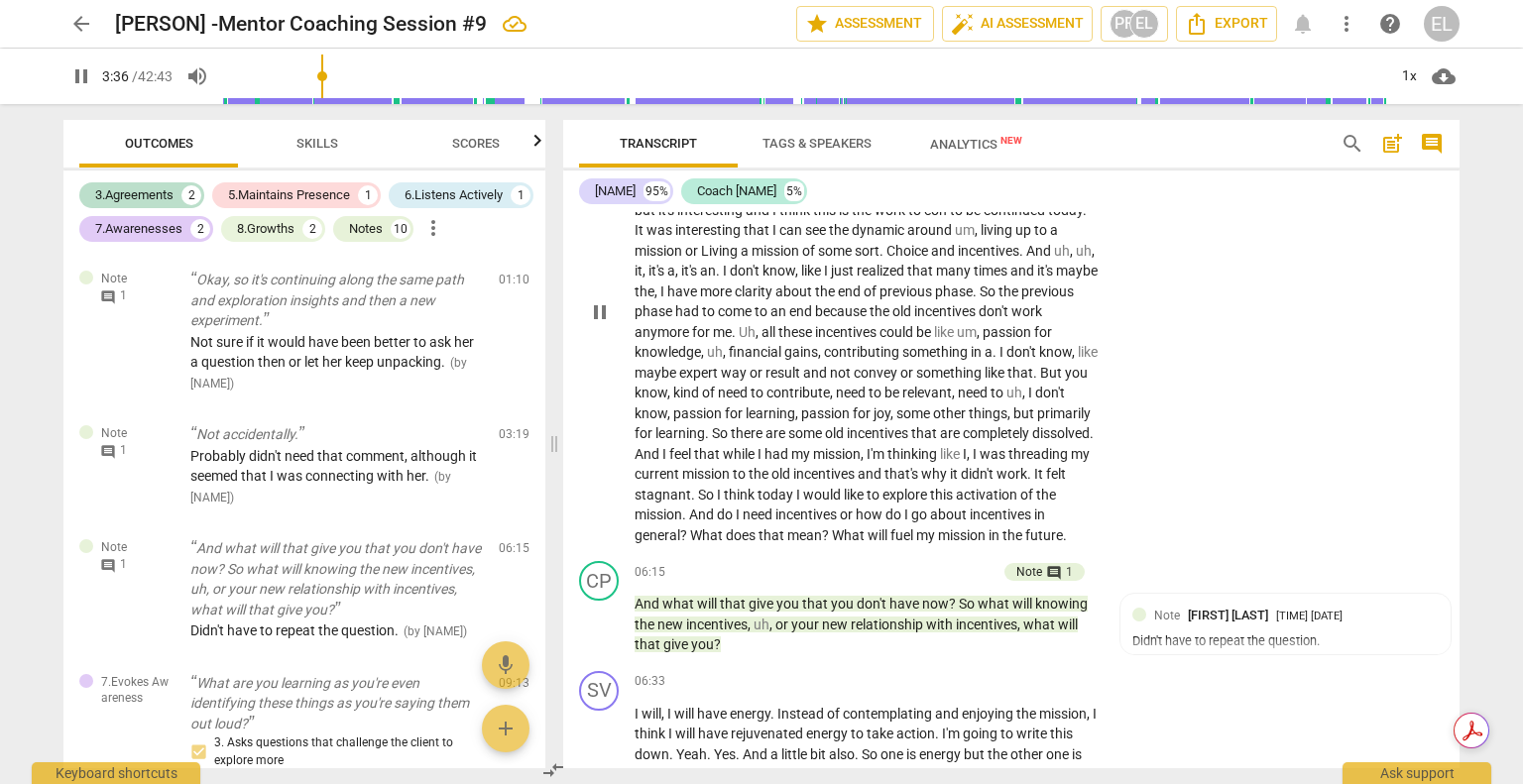 click on "pause" at bounding box center (600, 312) 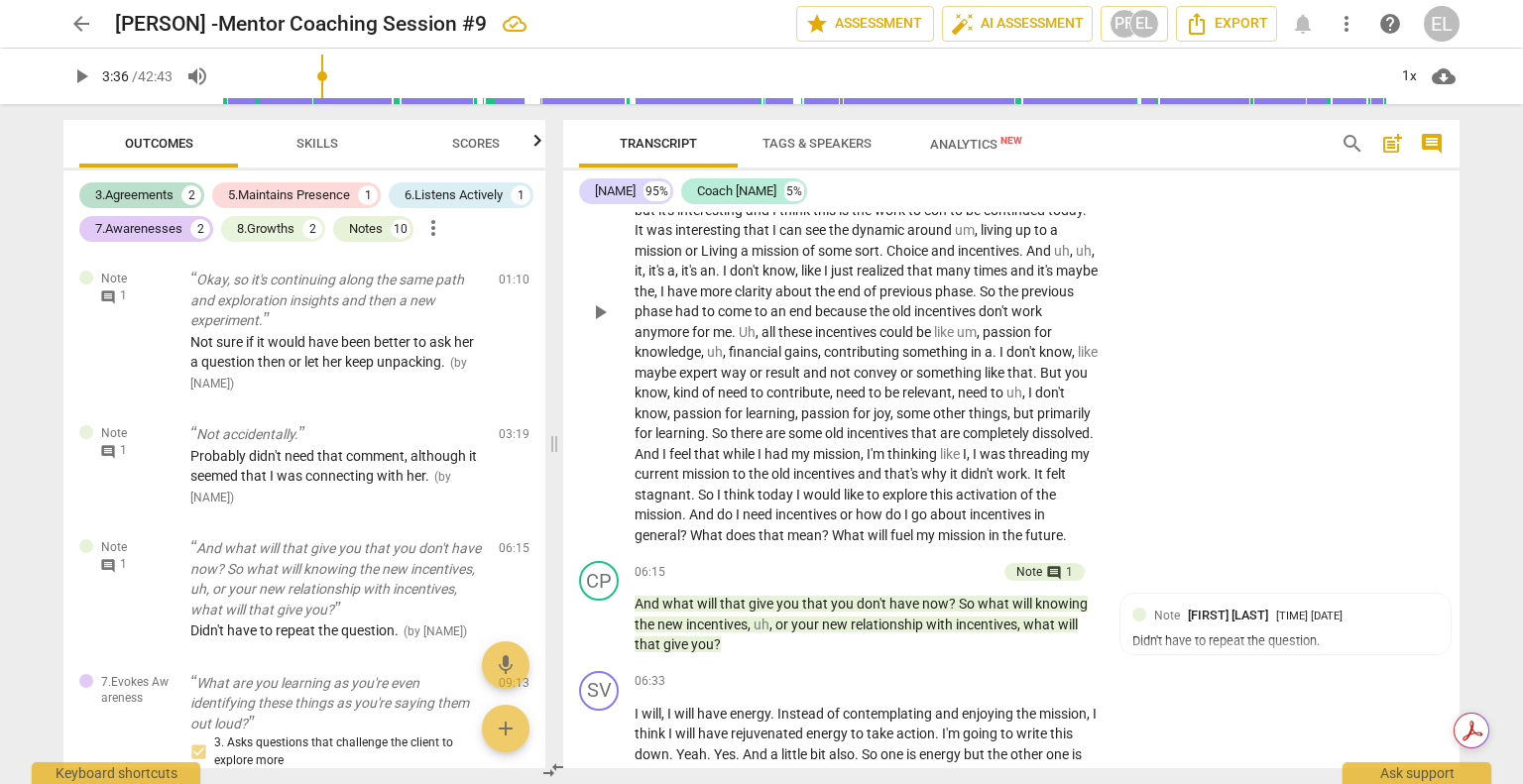 scroll, scrollTop: 991, scrollLeft: 0, axis: vertical 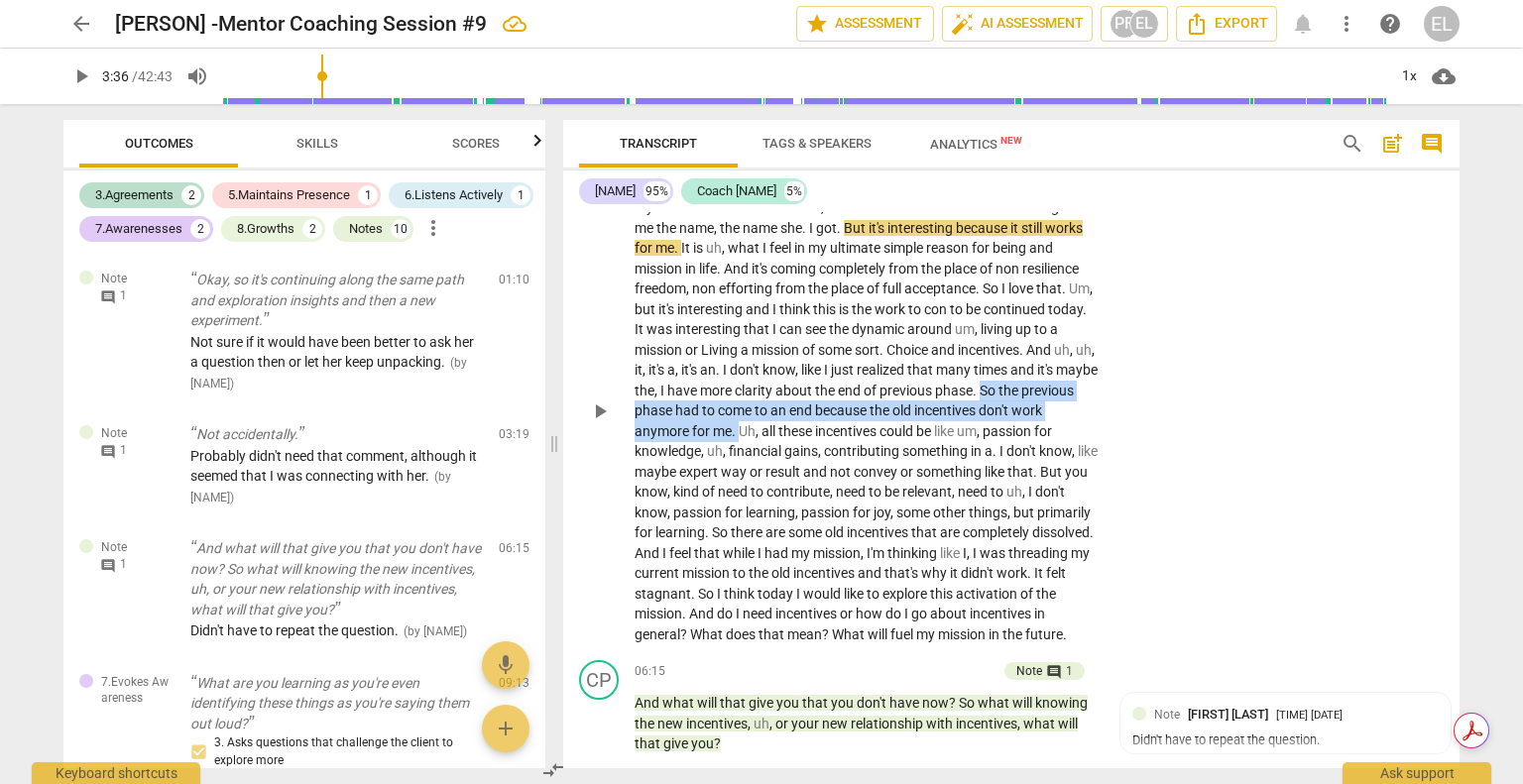 drag, startPoint x: 1024, startPoint y: 384, endPoint x: 774, endPoint y: 433, distance: 254.75675 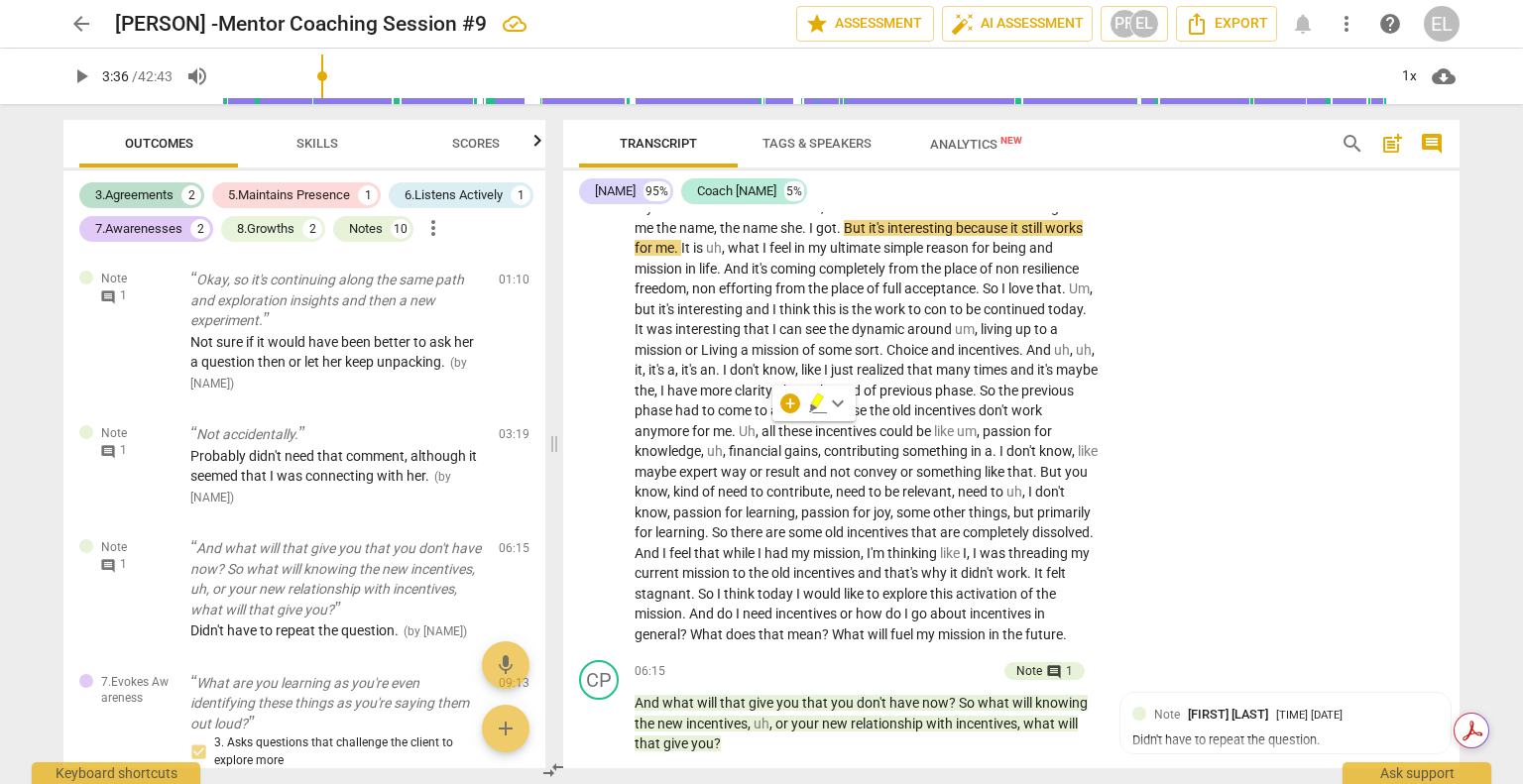 click on "+ keyboard_arrow_down" at bounding box center (814, 403) 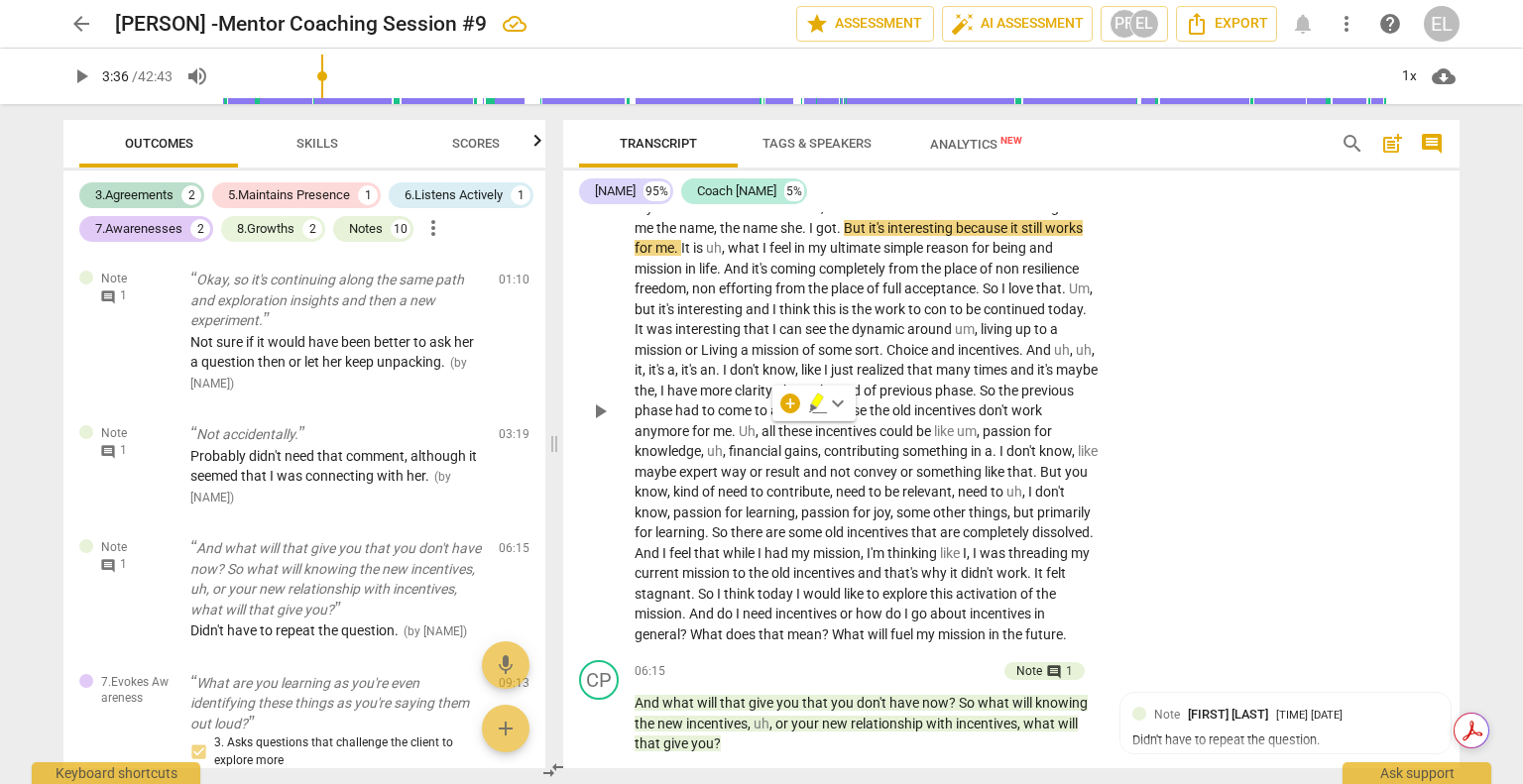 click on "SV play_arrow pause 03:21 + Add competency keyboard_arrow_right Yeah , it's interesting . I mean the story about my name was like because of my father's name . So it was uh , it was sort of like in love for him . She gave me the name , the name she . I got . But it's interesting because it still works for me . It is uh , what I feel in my ultimate simple reason for being and mission in life . And it's coming completely from the place of non resilience freedom , non efforting from the place of full acceptance . So I love that . Um , but it's interesting and I think this is the work to con to be continued today . It was interesting that I can see the dynamic around um , living up to a mission or Living a mission of some sort . Choice and incentives ." at bounding box center (1011, 394) 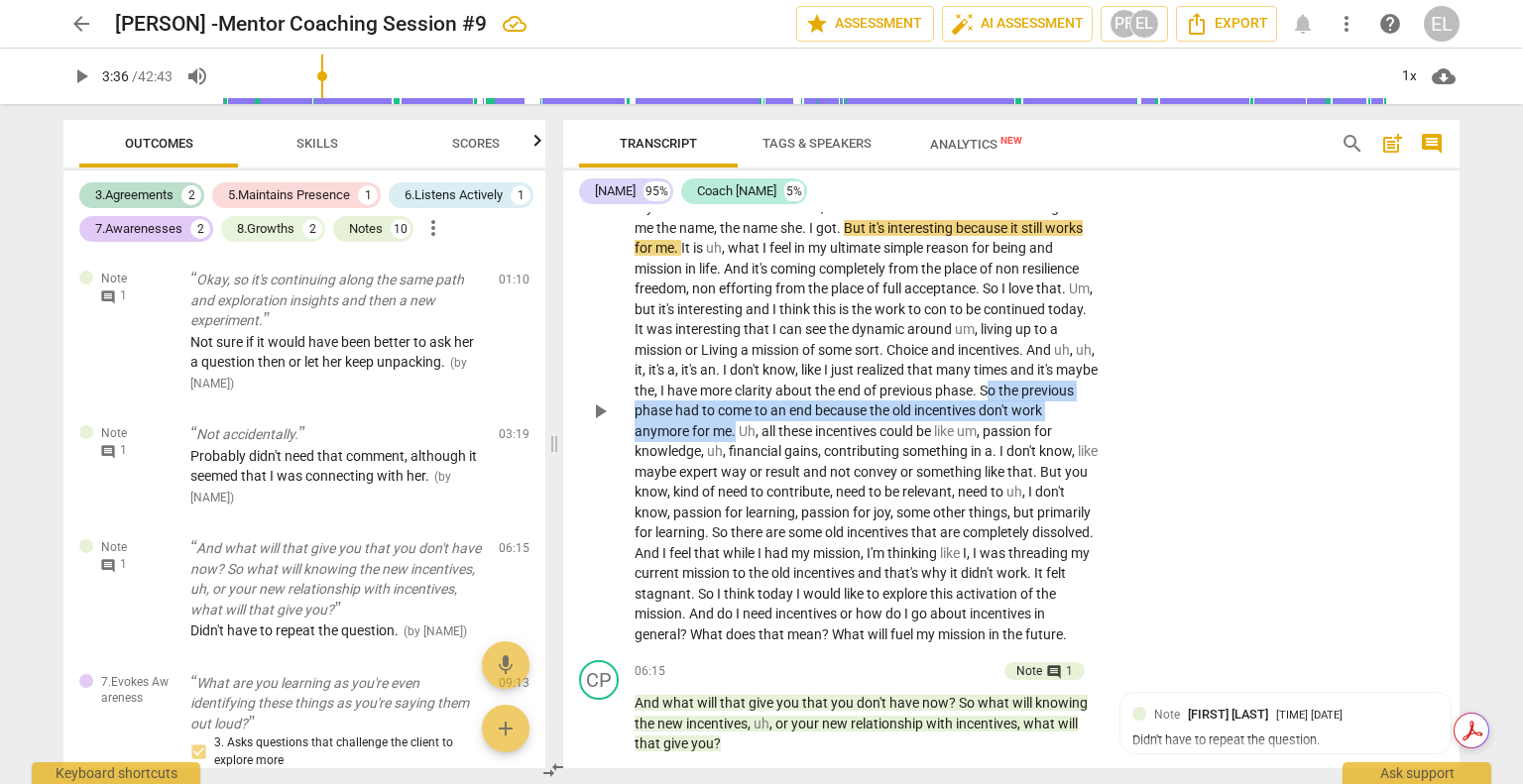 drag, startPoint x: 1030, startPoint y: 392, endPoint x: 769, endPoint y: 427, distance: 263.33629 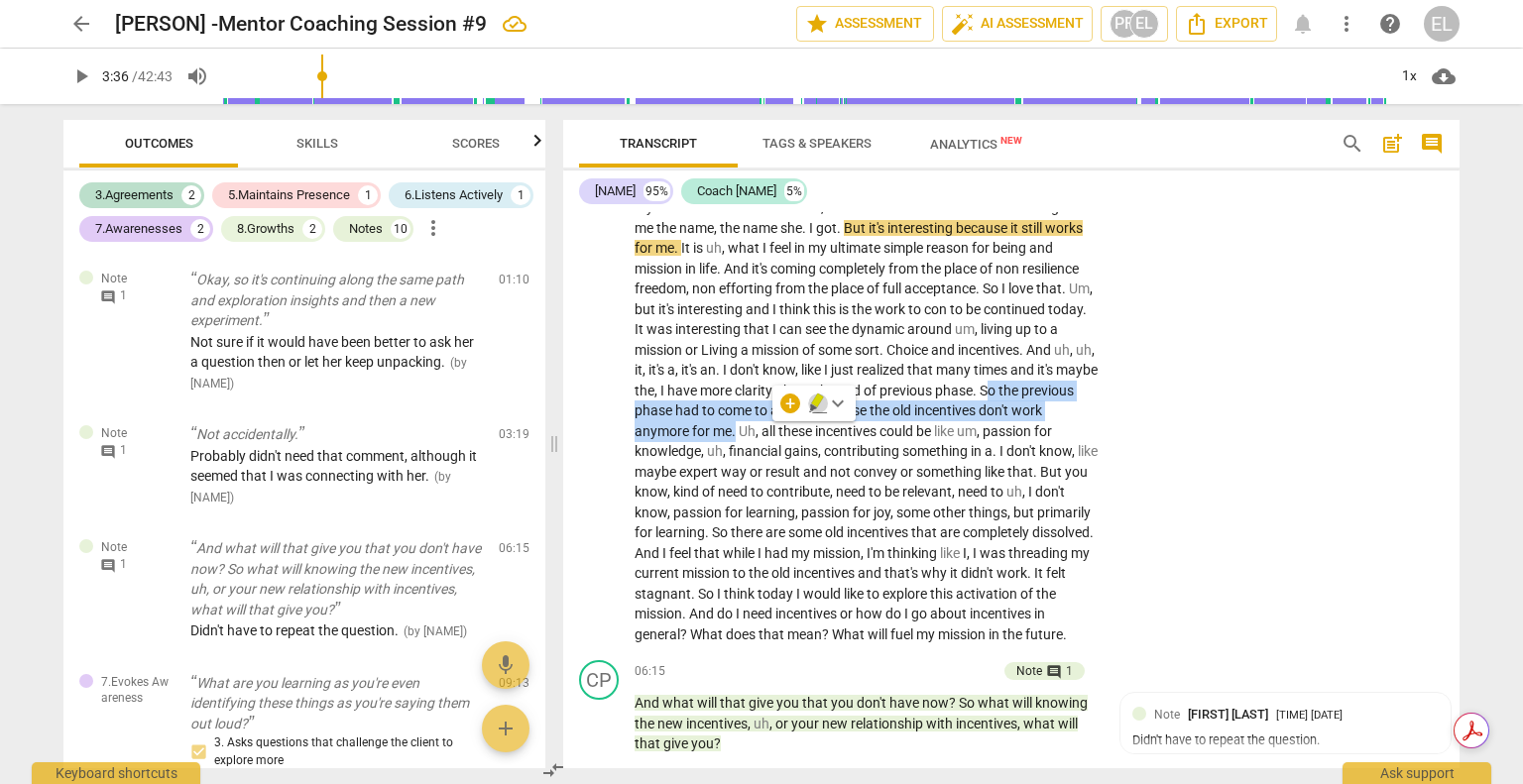 drag, startPoint x: 813, startPoint y: 392, endPoint x: 835, endPoint y: 386, distance: 22.803509 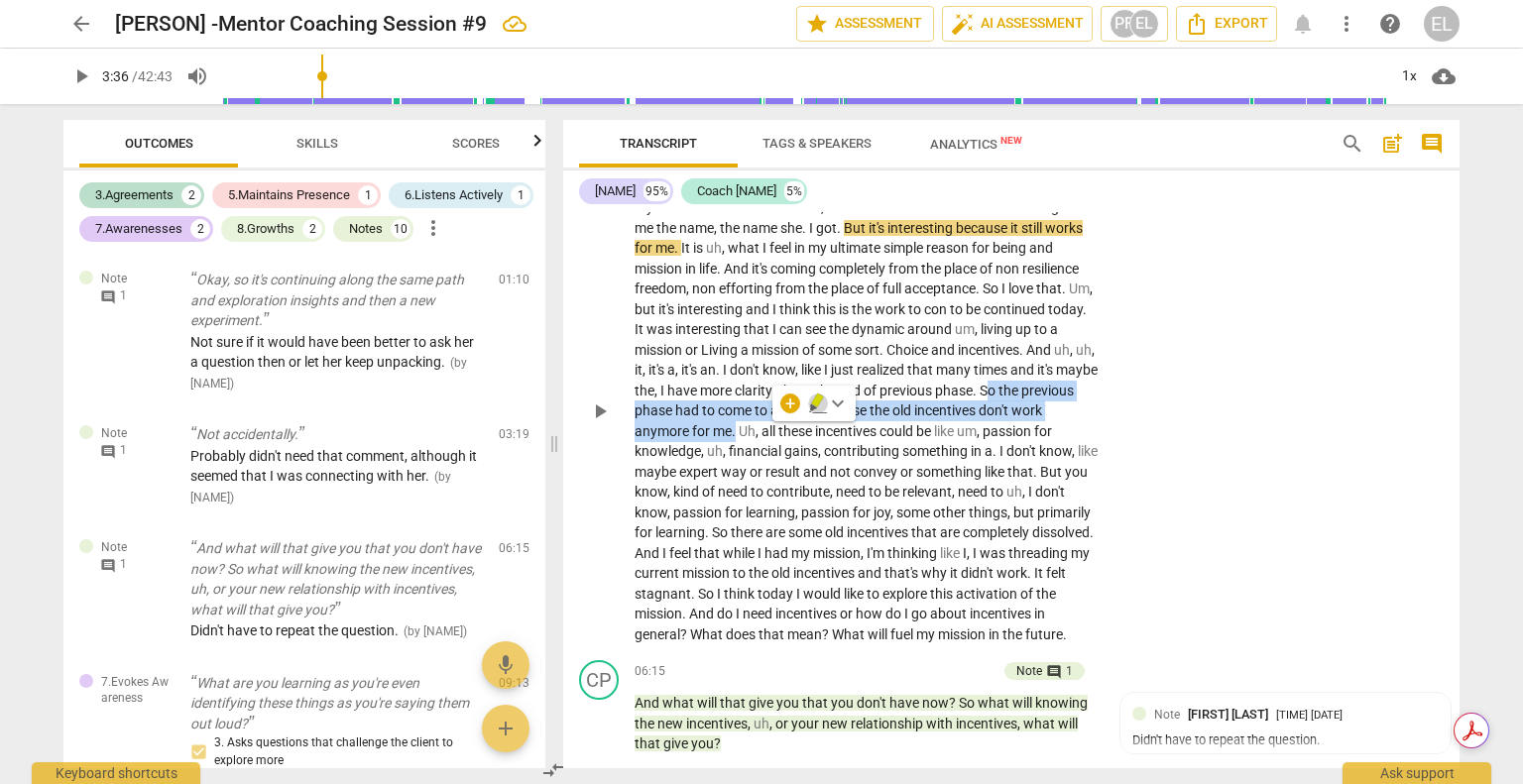 click 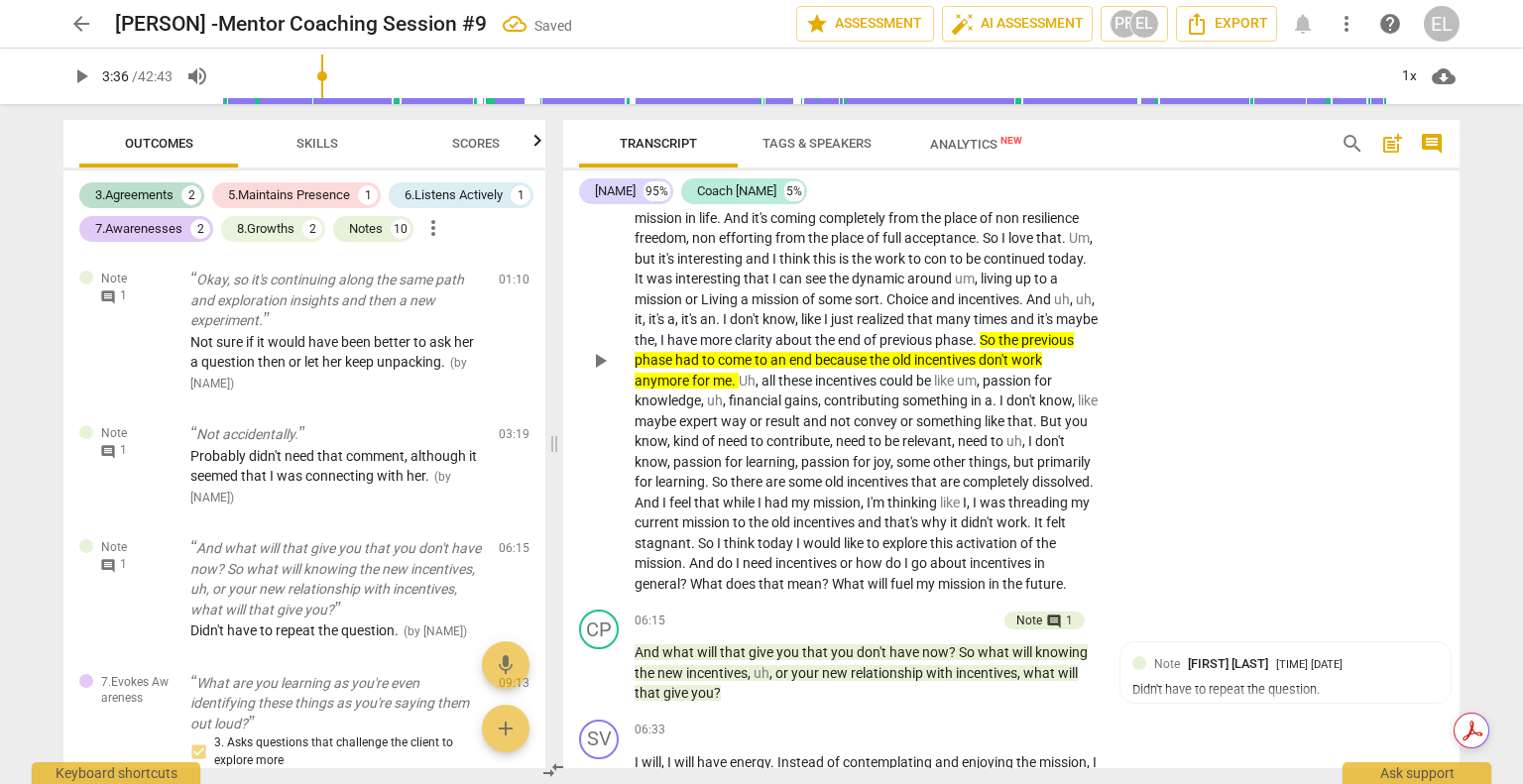 scroll, scrollTop: 1090, scrollLeft: 0, axis: vertical 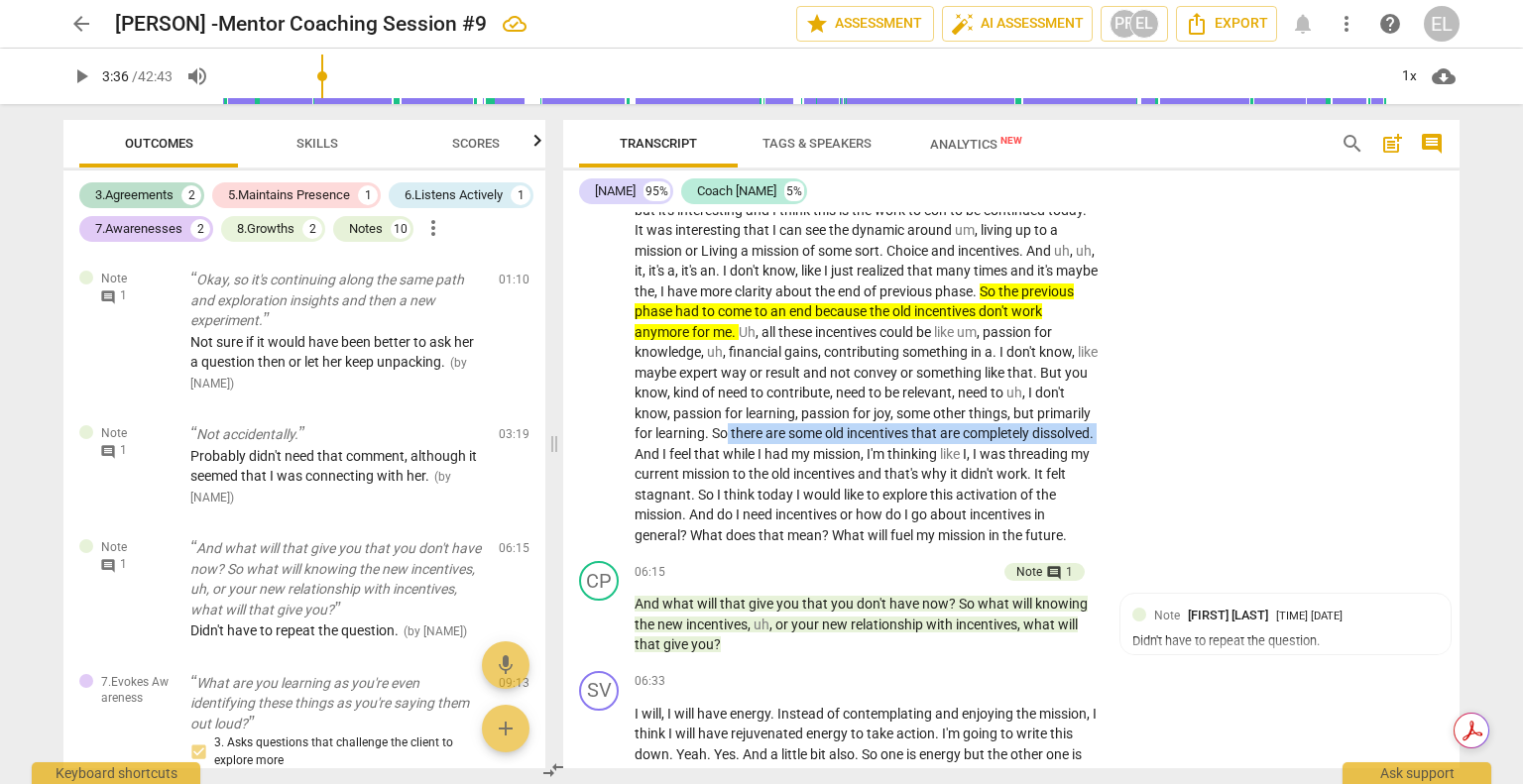 drag, startPoint x: 728, startPoint y: 429, endPoint x: 698, endPoint y: 447, distance: 34.98571 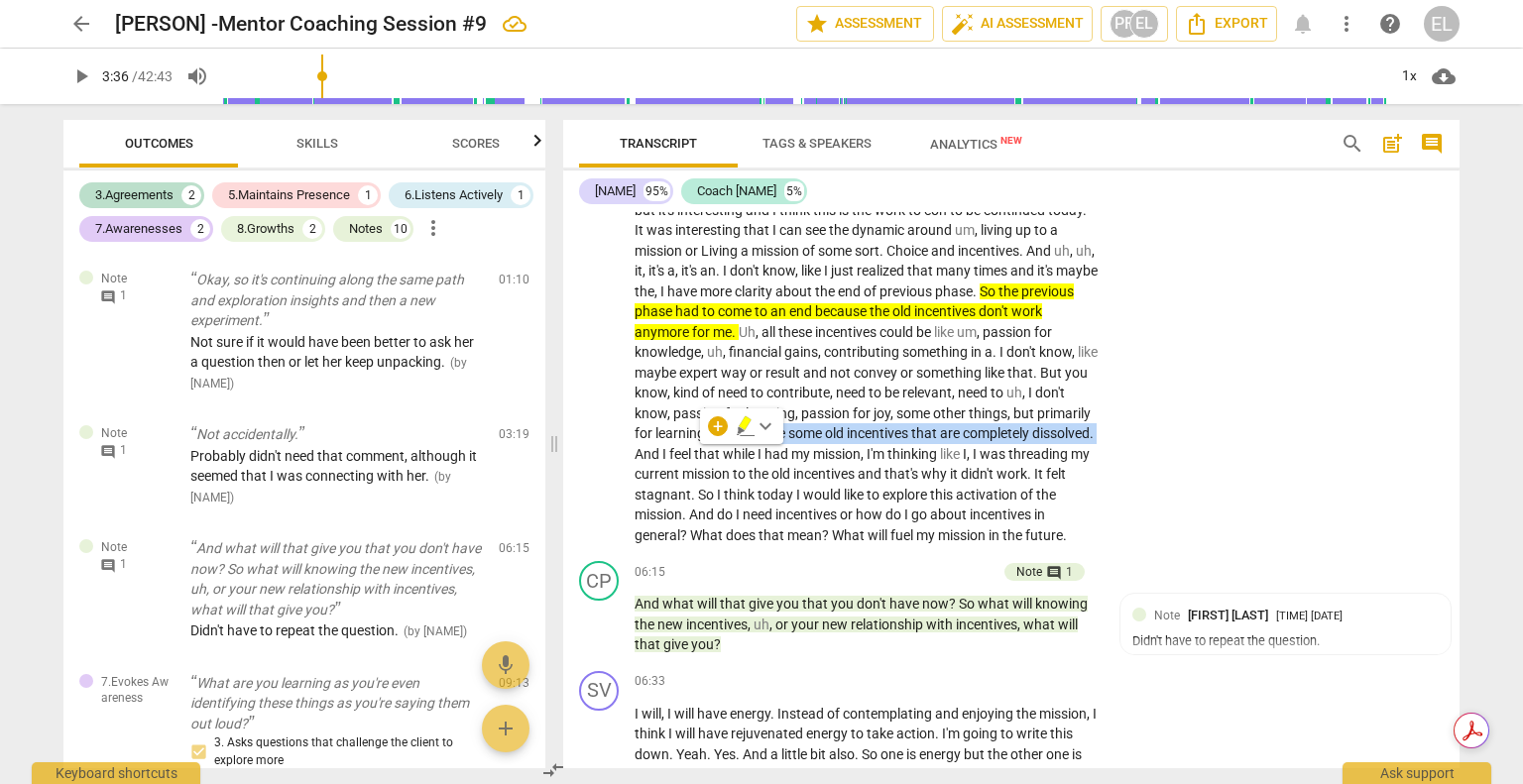 click 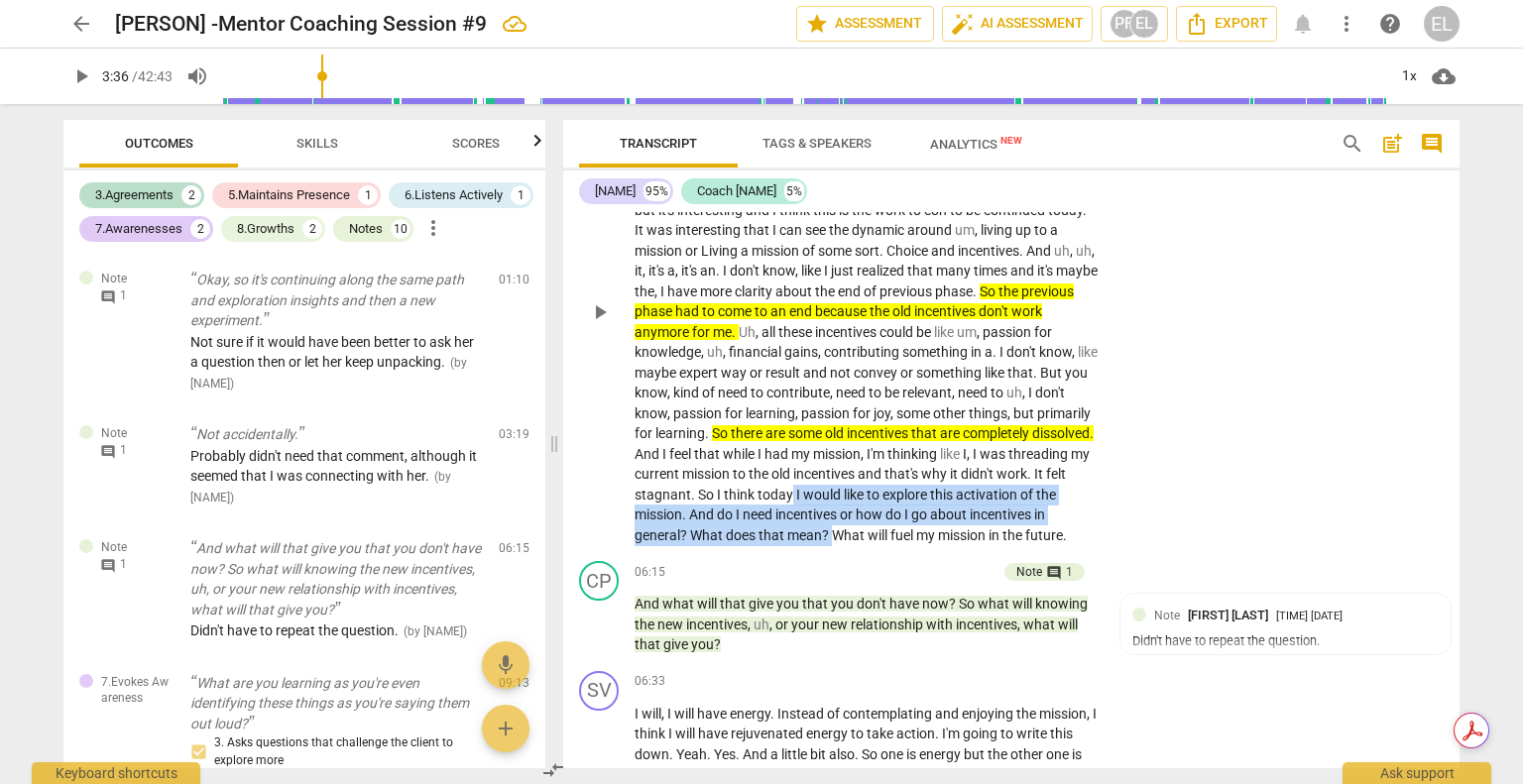 drag, startPoint x: 863, startPoint y: 489, endPoint x: 832, endPoint y: 530, distance: 51.400389 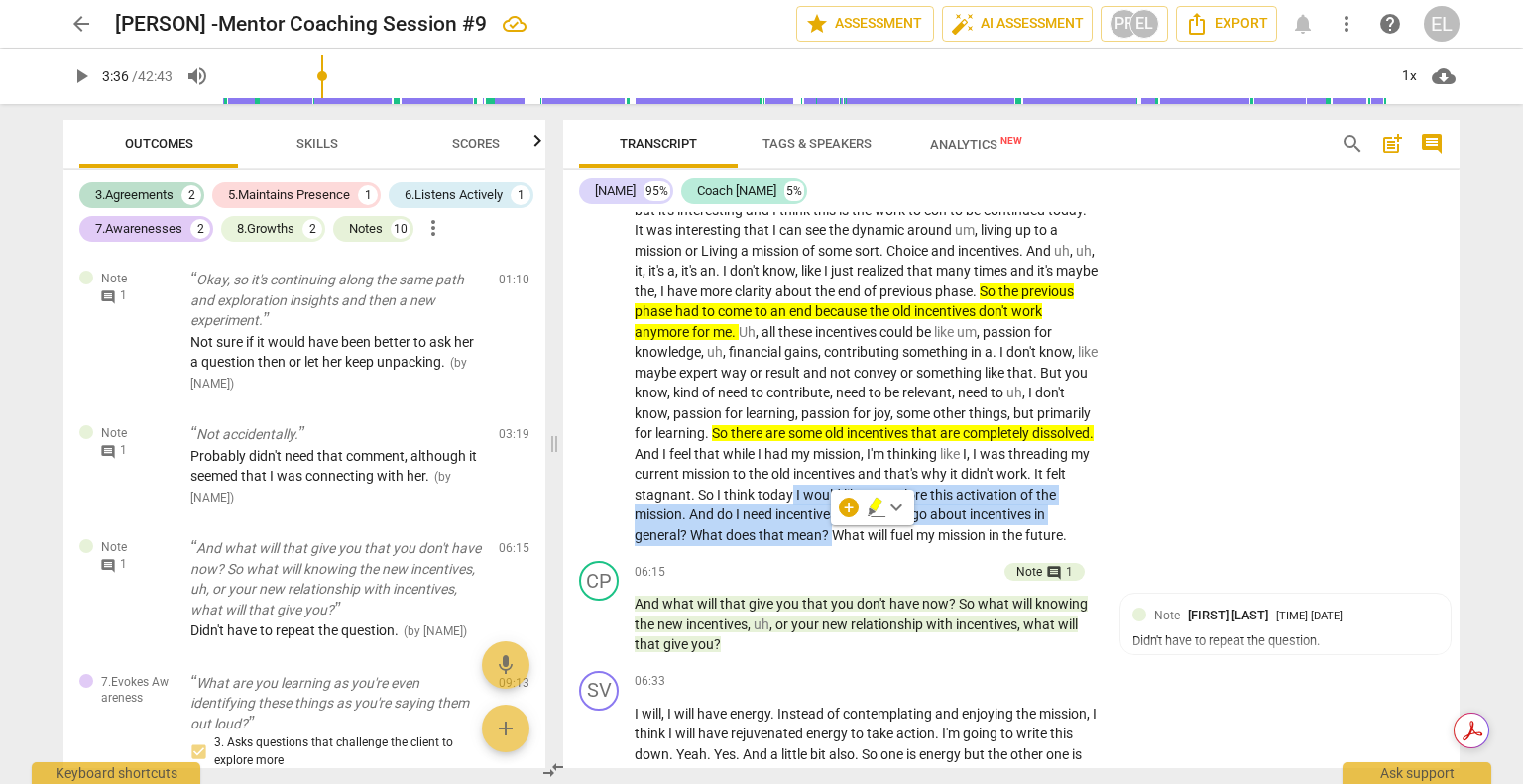 click 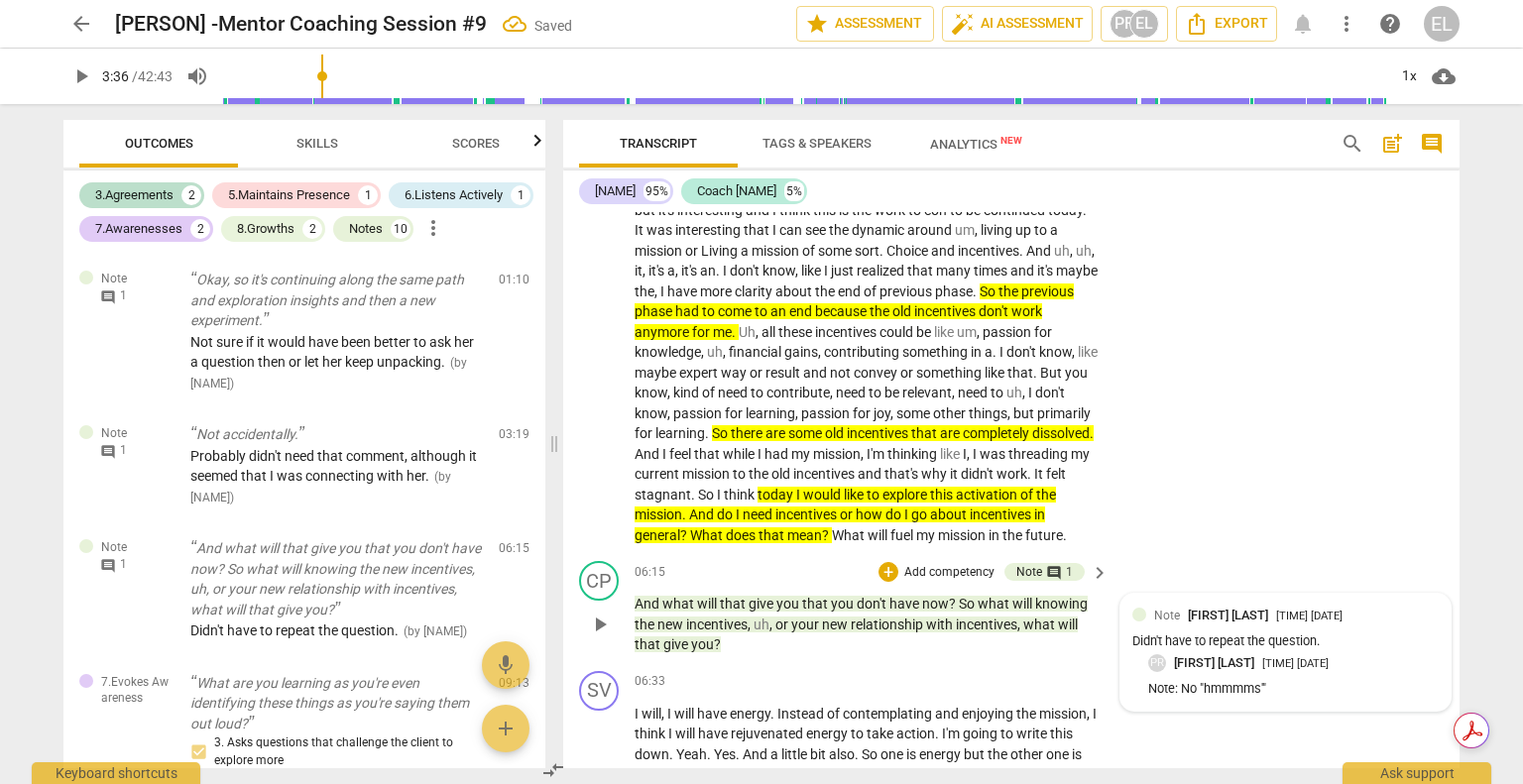 click on "Didn't have to repeat the question." at bounding box center (1285, 641) 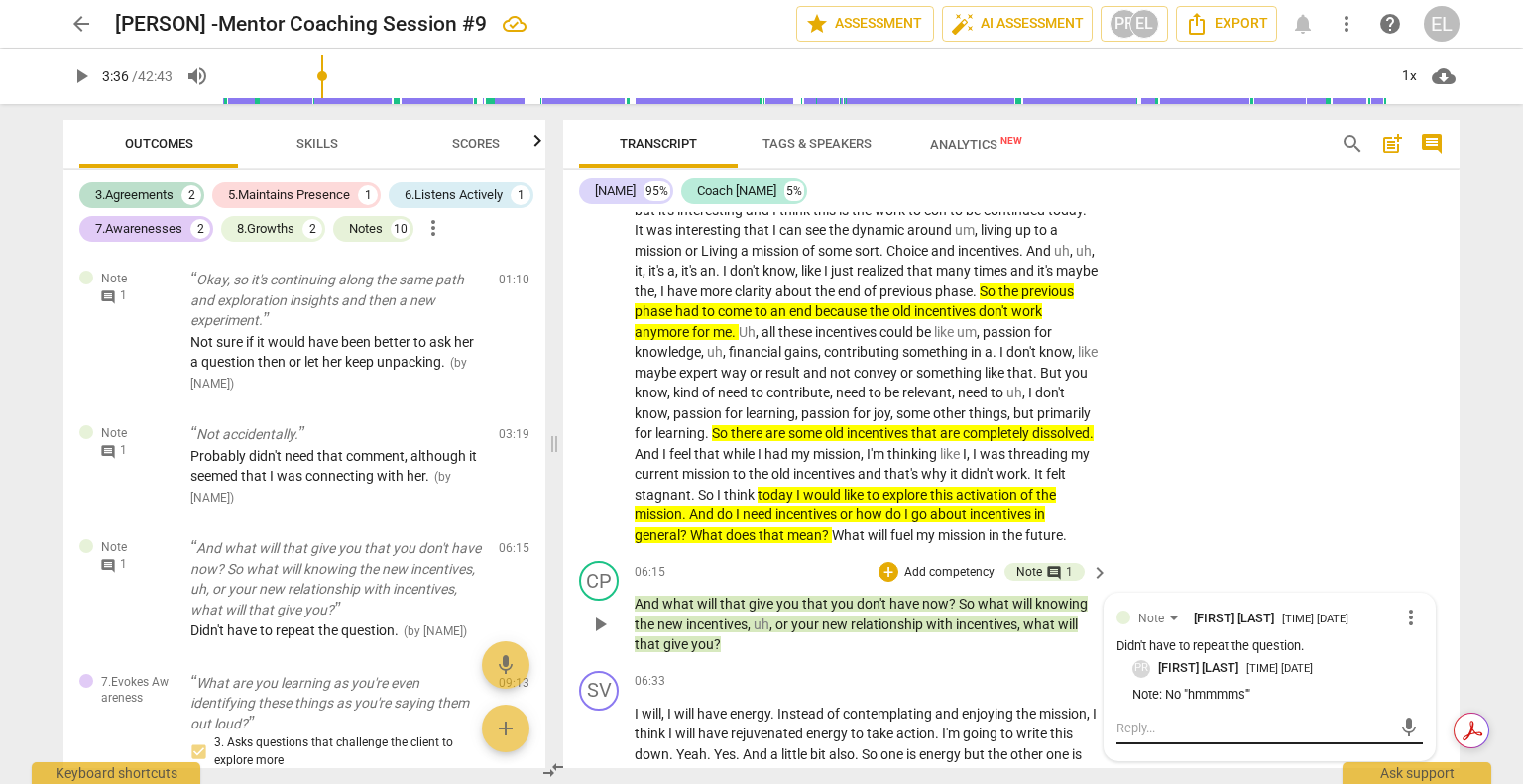 click at bounding box center (1253, 728) 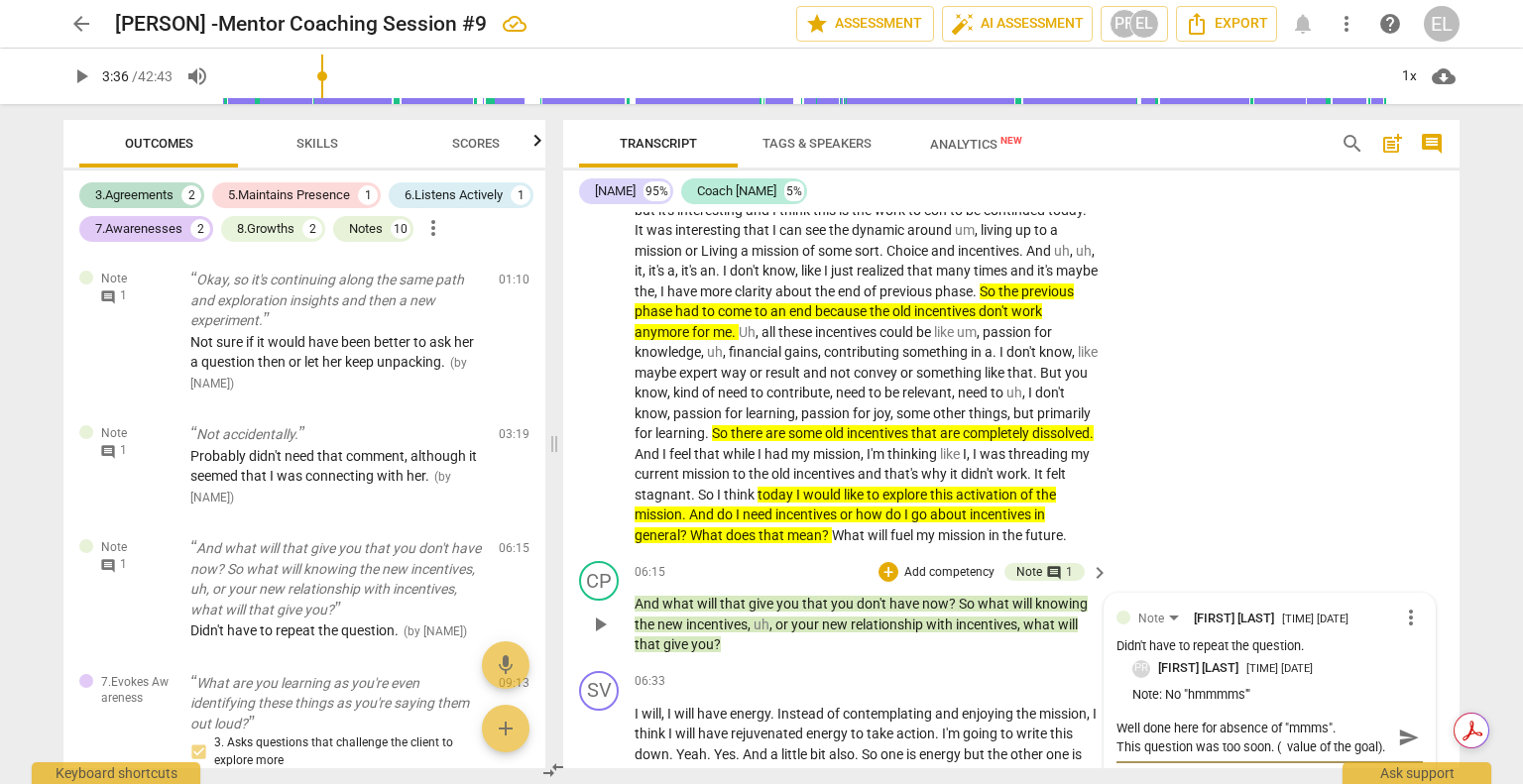 scroll, scrollTop: 17, scrollLeft: 0, axis: vertical 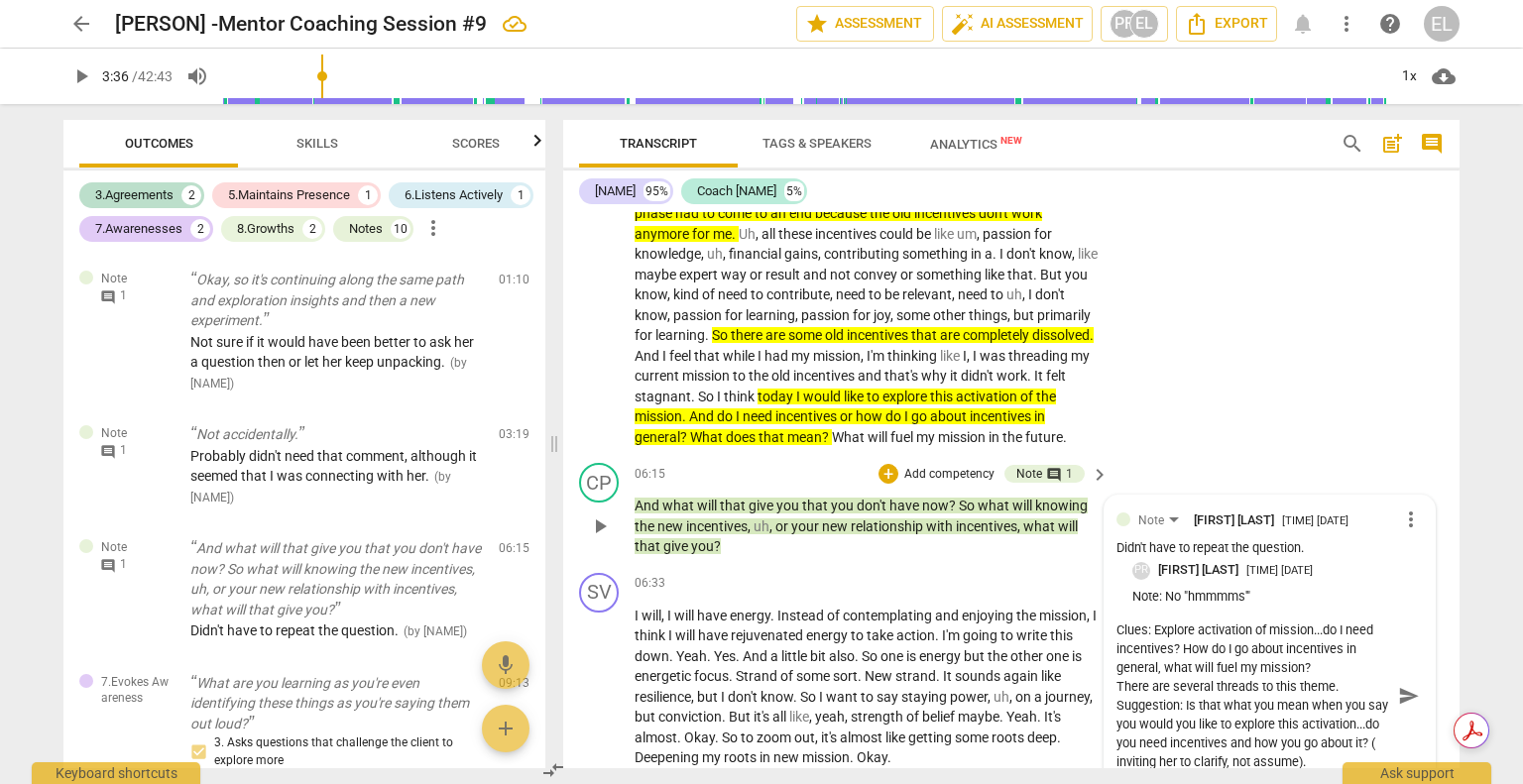 click on "Well done here for absence of "mmms".
This question was too soon. (  value of the goal). The goal itself needed to be clarified more explicitly by the client.
The client shared the theme for the session, not the desired outcome yet at this stage.
Clues: Explore activation of mission...do I need incentives? How do I go about incentives in general, what will fuel my mission?
There are several threads to this theme.
Suggestion: Is that what you mean when you say you would you like to explore this activation...do you need incentives and how you go about it? ( inviting her to clarify, not assume)." at bounding box center [1253, 696] 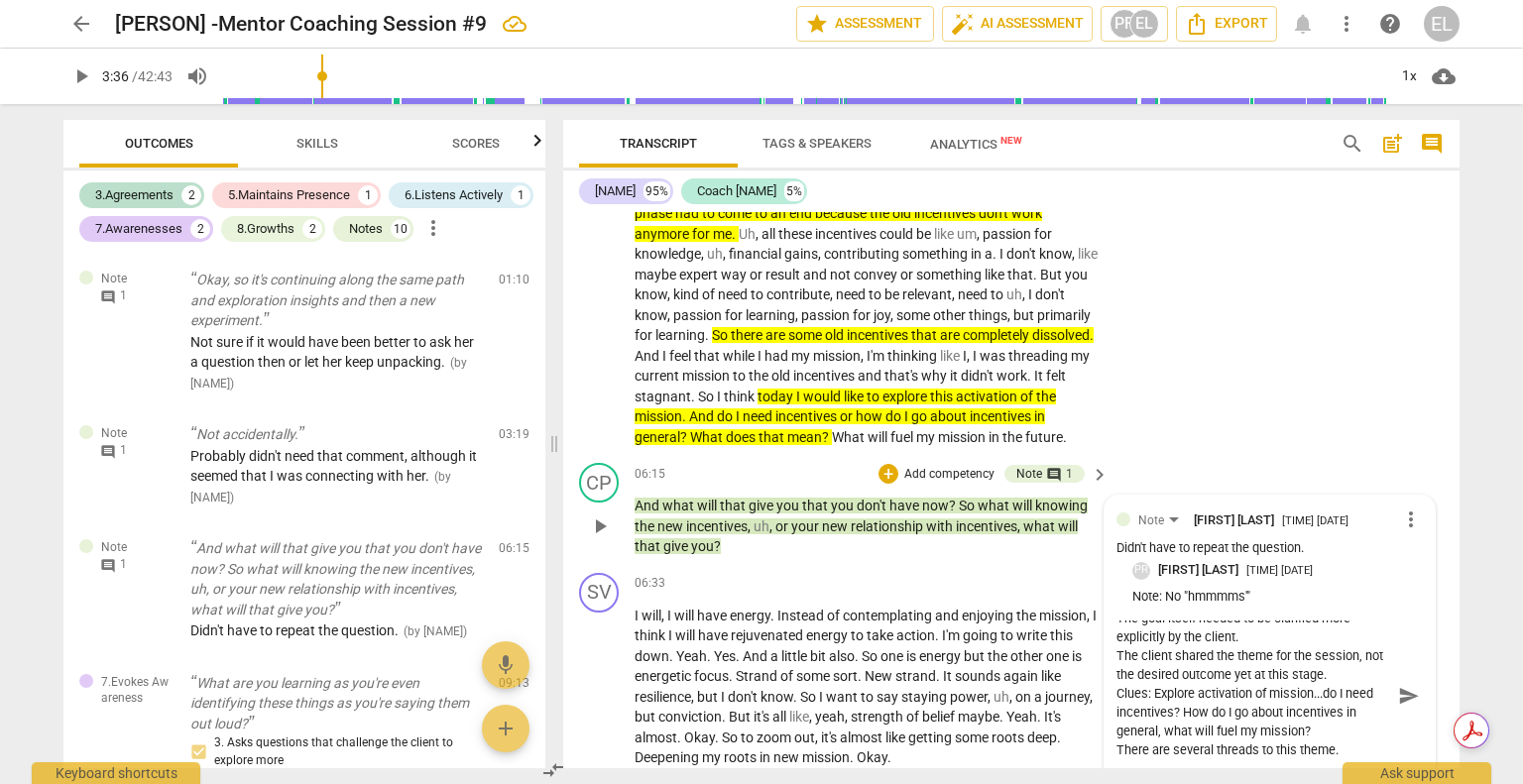 scroll, scrollTop: 0, scrollLeft: 0, axis: both 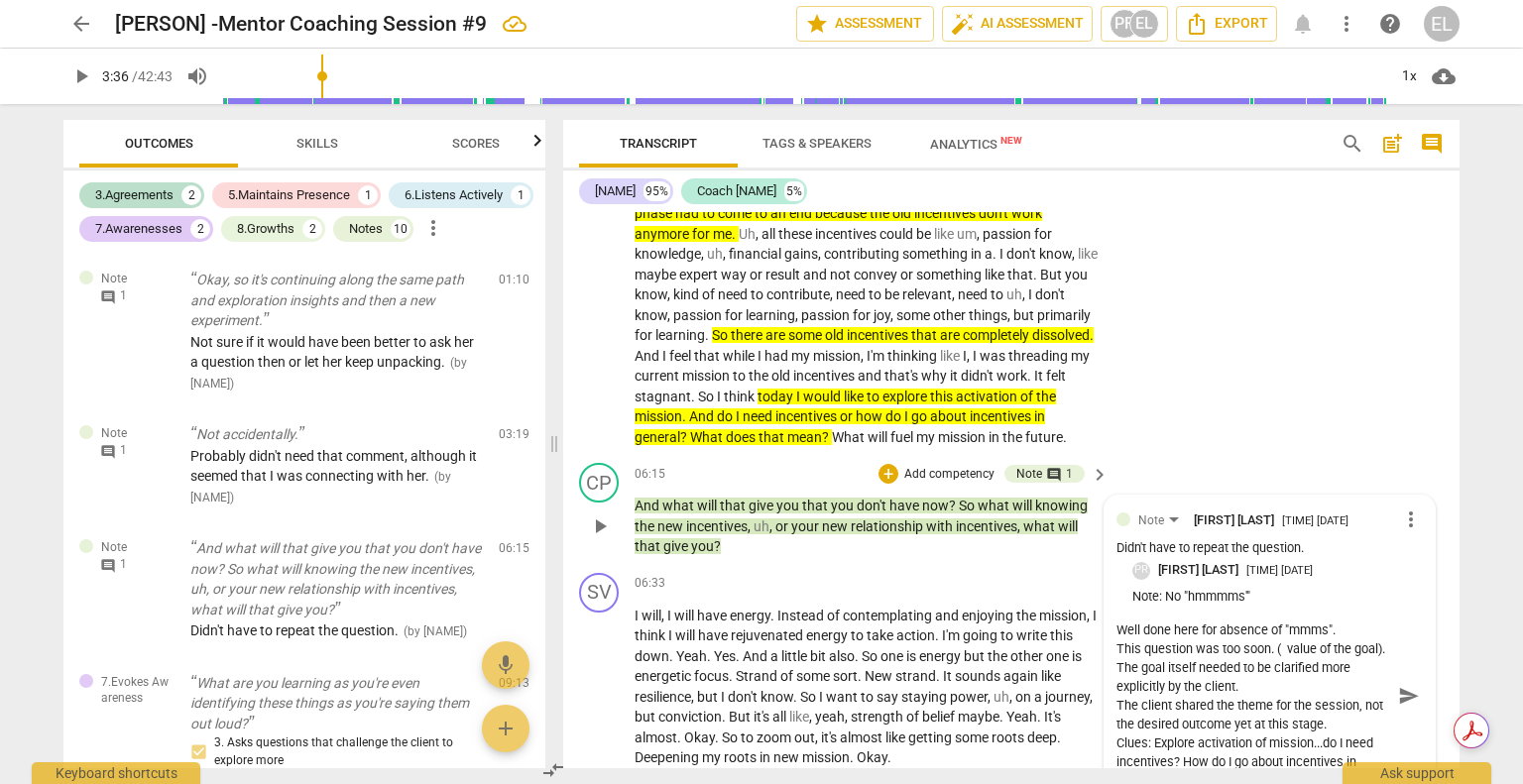 click on "Well done here for absence of "mmms".
This question was too soon. (  value of the goal). The goal itself needed to be clarified more explicitly by the client.
The client shared the theme for the session, not the desired outcome yet at this stage.
Clues: Explore activation of mission...do I need incentives? How do I go about incentives in general, what will fuel my mission?
There are several threads to this theme.
Suggestion: Is that what you mean when you say you would you like to explore this activation...do you need incentives and how you go about it? ( inviting her to clarify, not assume)." at bounding box center (1253, 696) 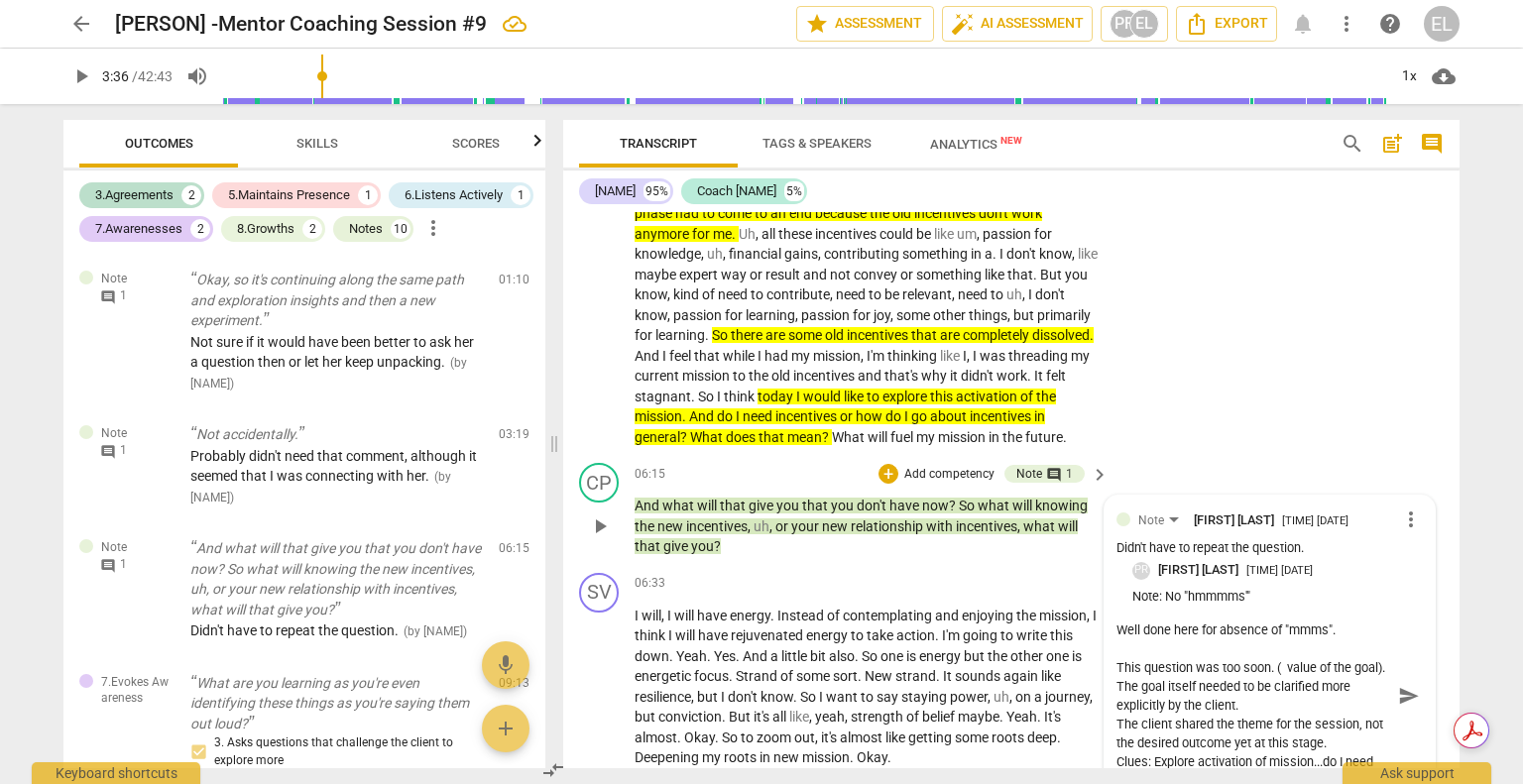 click on "Well done here for absence of "mmms".
This question was too soon. (  value of the goal). The goal itself needed to be clarified more explicitly by the client.
The client shared the theme for the session, not the desired outcome yet at this stage.
Clues: Explore activation of mission...do I need incentives? How do I go about incentives in general, what will fuel my mission?
There are several threads to this theme.
Suggestion: Is that what you mean when you say you would you like to explore this activation...do you need incentives and how you go about it? ( inviting her to clarify, not assume)." at bounding box center (1253, 696) 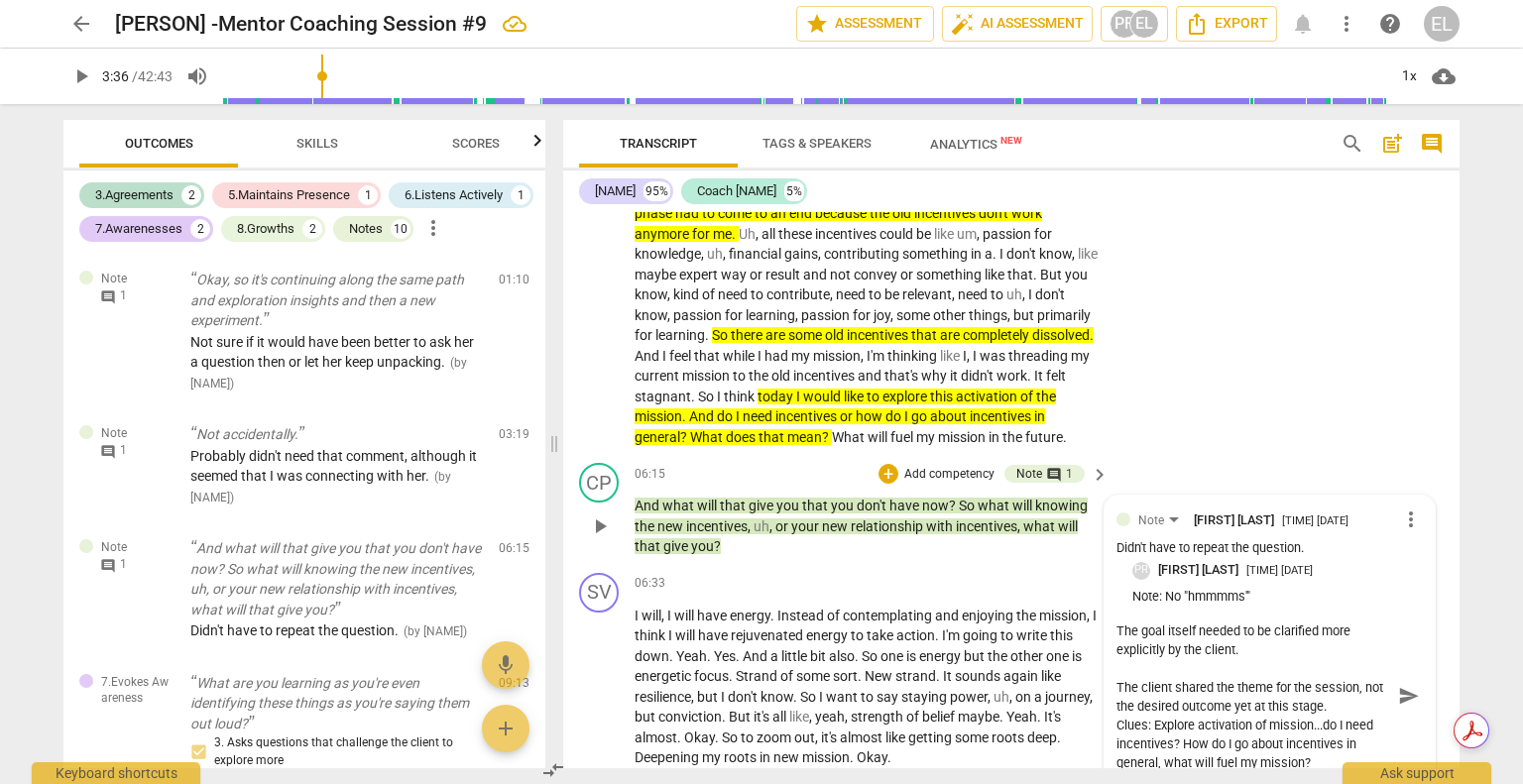 scroll, scrollTop: 99, scrollLeft: 0, axis: vertical 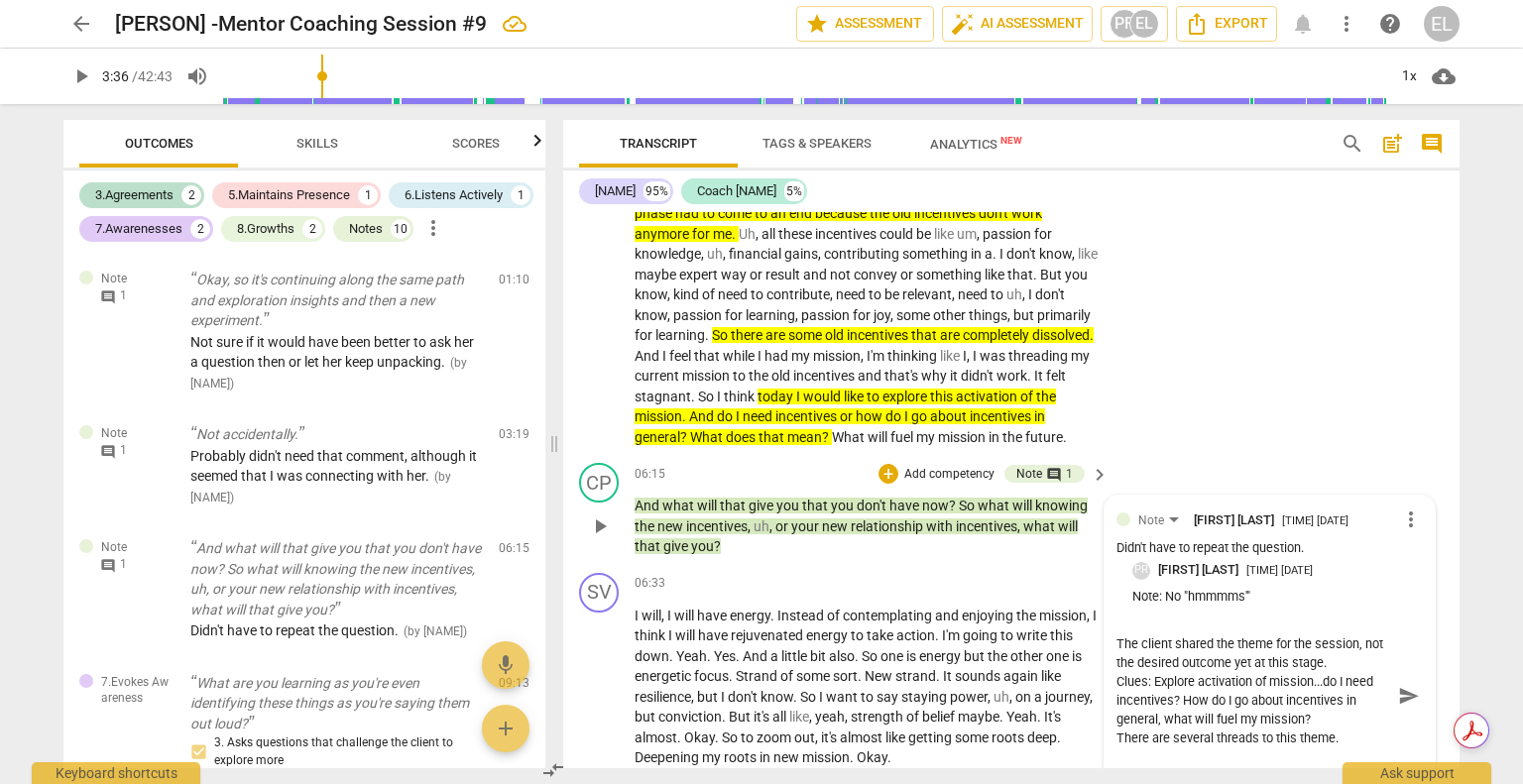 click on "Well done here for absence of "mmms".
This question was too soon. (  value of the goal). The goal itself needed to be clarified more explicitly by the client.
The client shared the theme for the session, not the desired outcome yet at this stage.
Clues: Explore activation of mission...do I need incentives? How do I go about incentives in general, what will fuel my mission?
There are several threads to this theme.
Suggestion: Is that what you mean when you say you would you like to explore this activation...do you need incentives and how you go about it? ( inviting her to clarify, not assume)." at bounding box center (1253, 696) 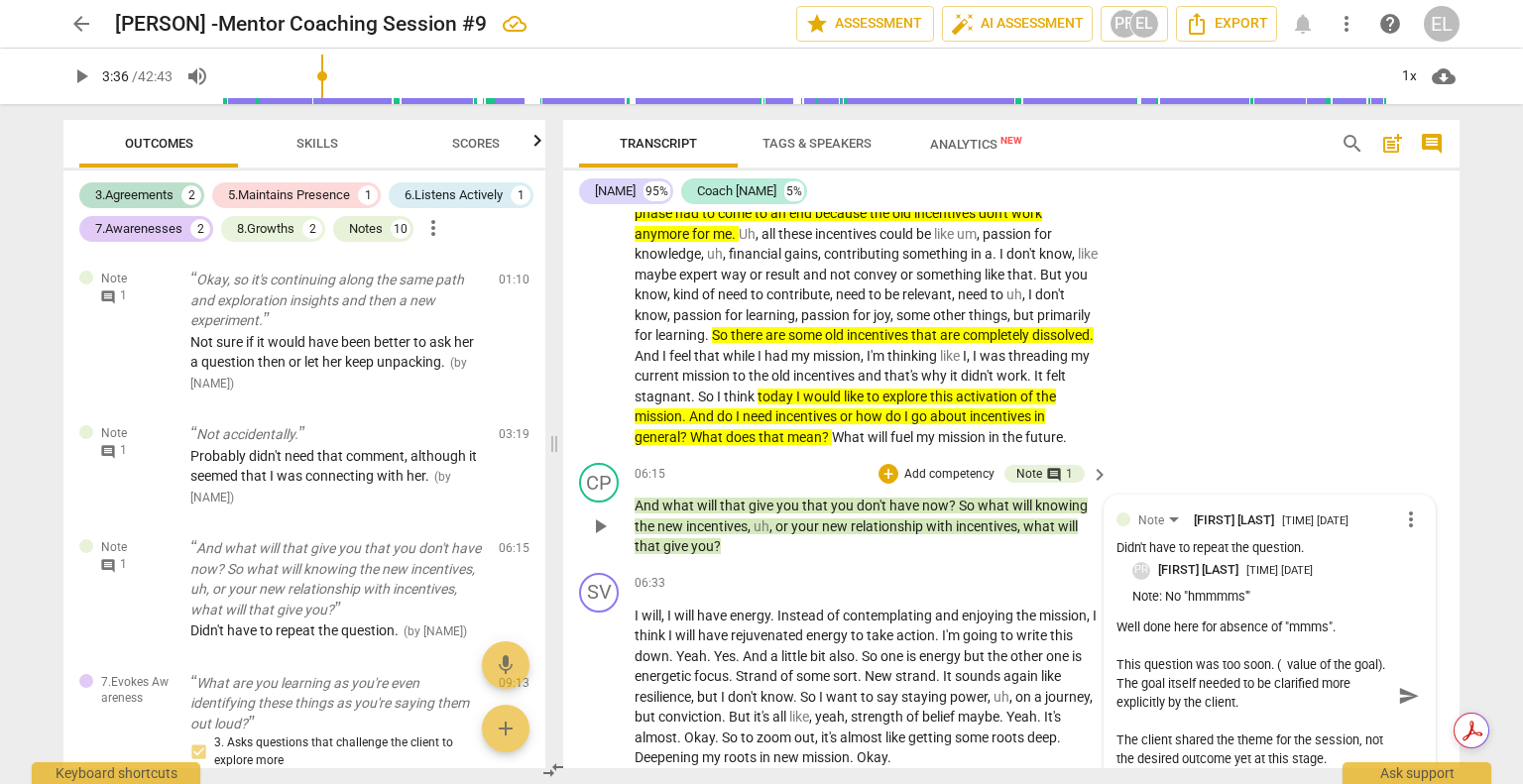 scroll, scrollTop: 0, scrollLeft: 0, axis: both 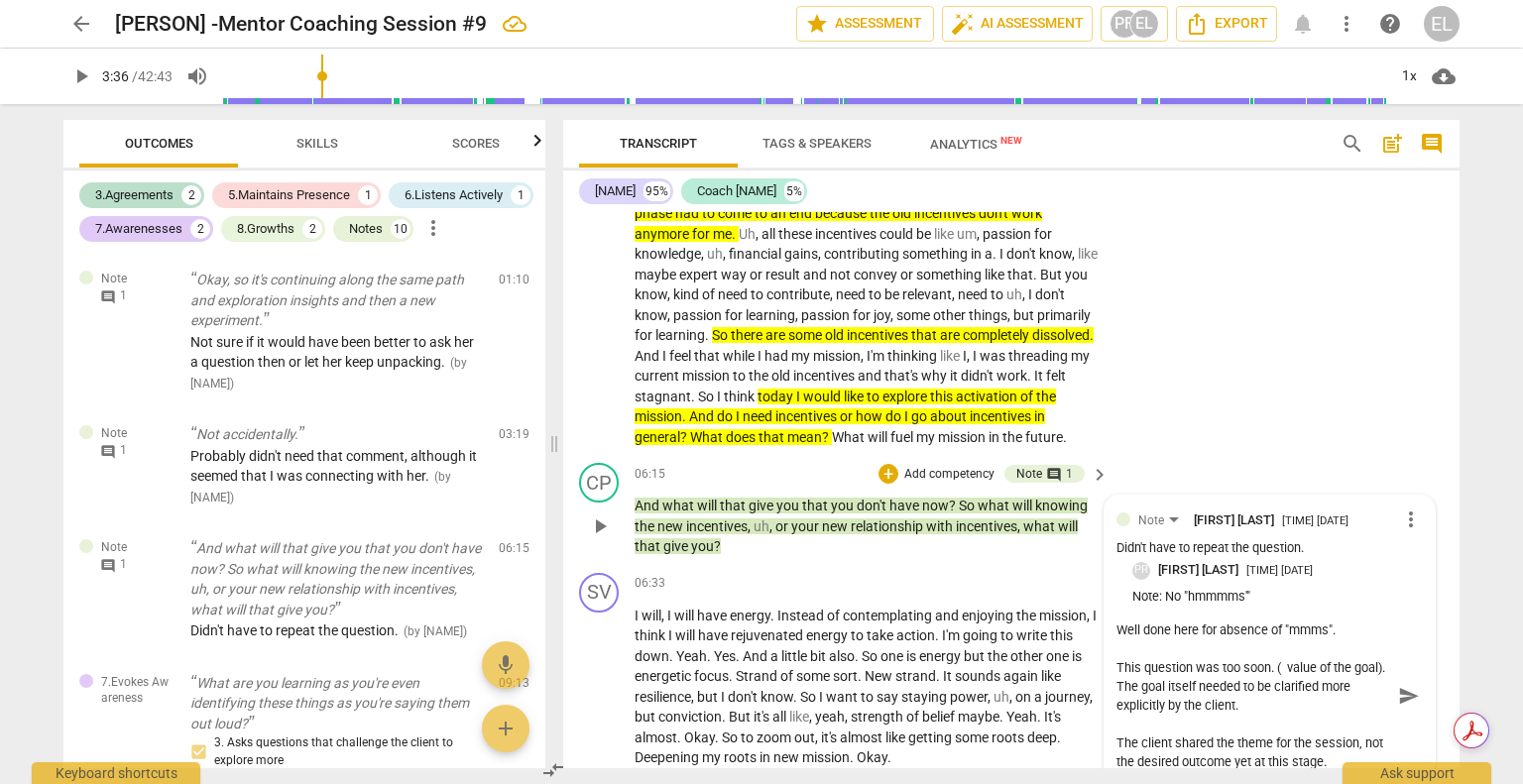 click on "Well done here for absence of "mmms".
This question was too soon. (  value of the goal). The goal itself needed to be clarified more explicitly by the client.
The client shared the theme for the session, not the desired outcome yet at this stage.
Clues: Explore activation of mission...do I need incentives? How do I go about incentives in general, what will fuel my mission?
There are several threads to this theme.
Suggestion: Is that what you mean when you say you would you like to explore this activation...do you need incentives and how you go about it? ( inviting her to clarify, not assume)." at bounding box center (1253, 696) 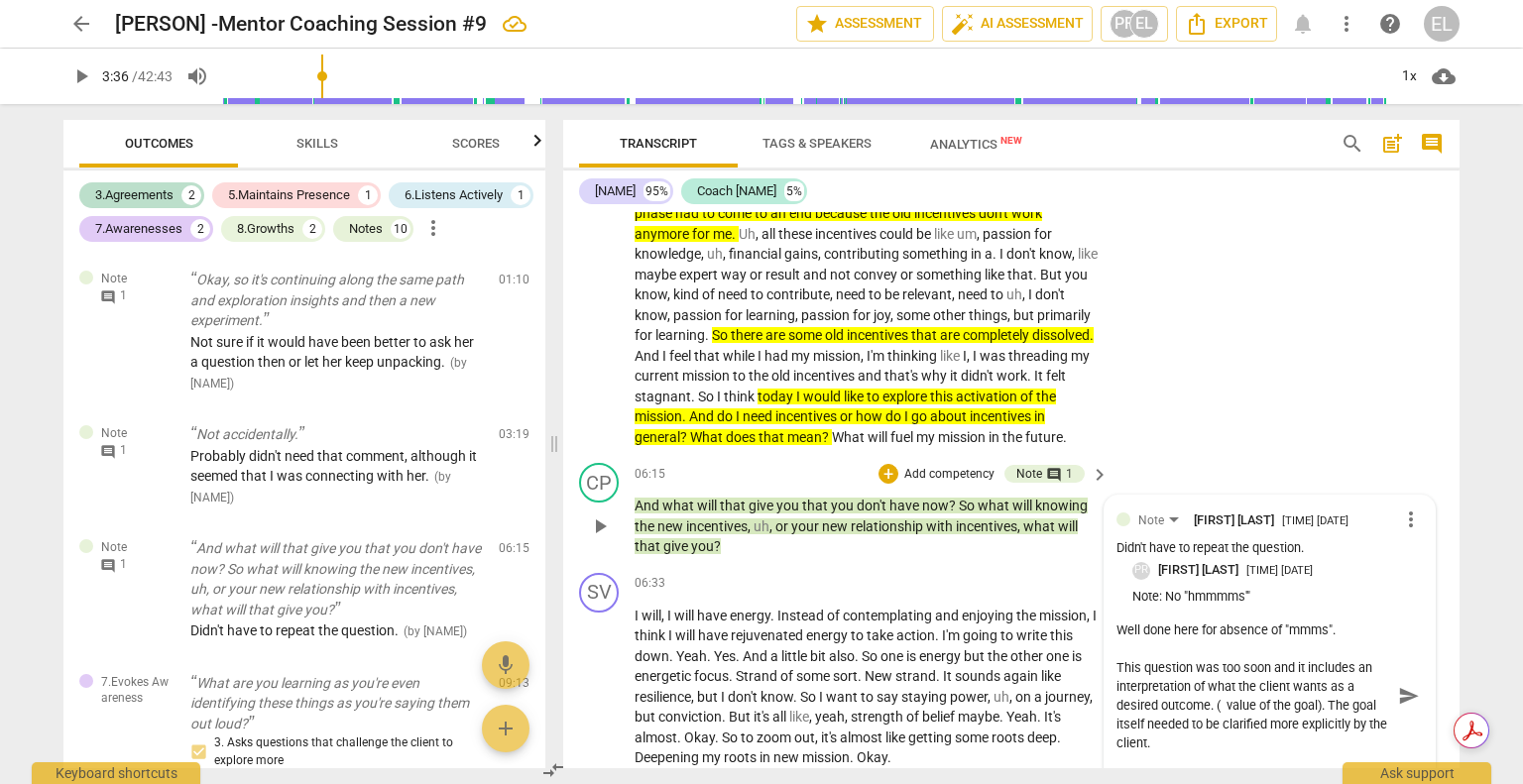 click on "Well done here for absence of "mmms".
This question was too soon and it includes an interpretation of what the client wants as a desired outcome. (  value of the goal). The goal itself needed to be clarified more explicitly by the client.
The client shared the theme for the session, not the desired outcome yet at this stage.
Clues: Explore activation of mission...do I need incentives? How do I go about incentives in general, what will fuel my mission?
There are several threads to this theme.
Suggestion: Is that what you mean when you say you would you like to explore this activation...do you need incentives and how you go about it? ( inviting her to clarify, not assume)." at bounding box center [1253, 696] 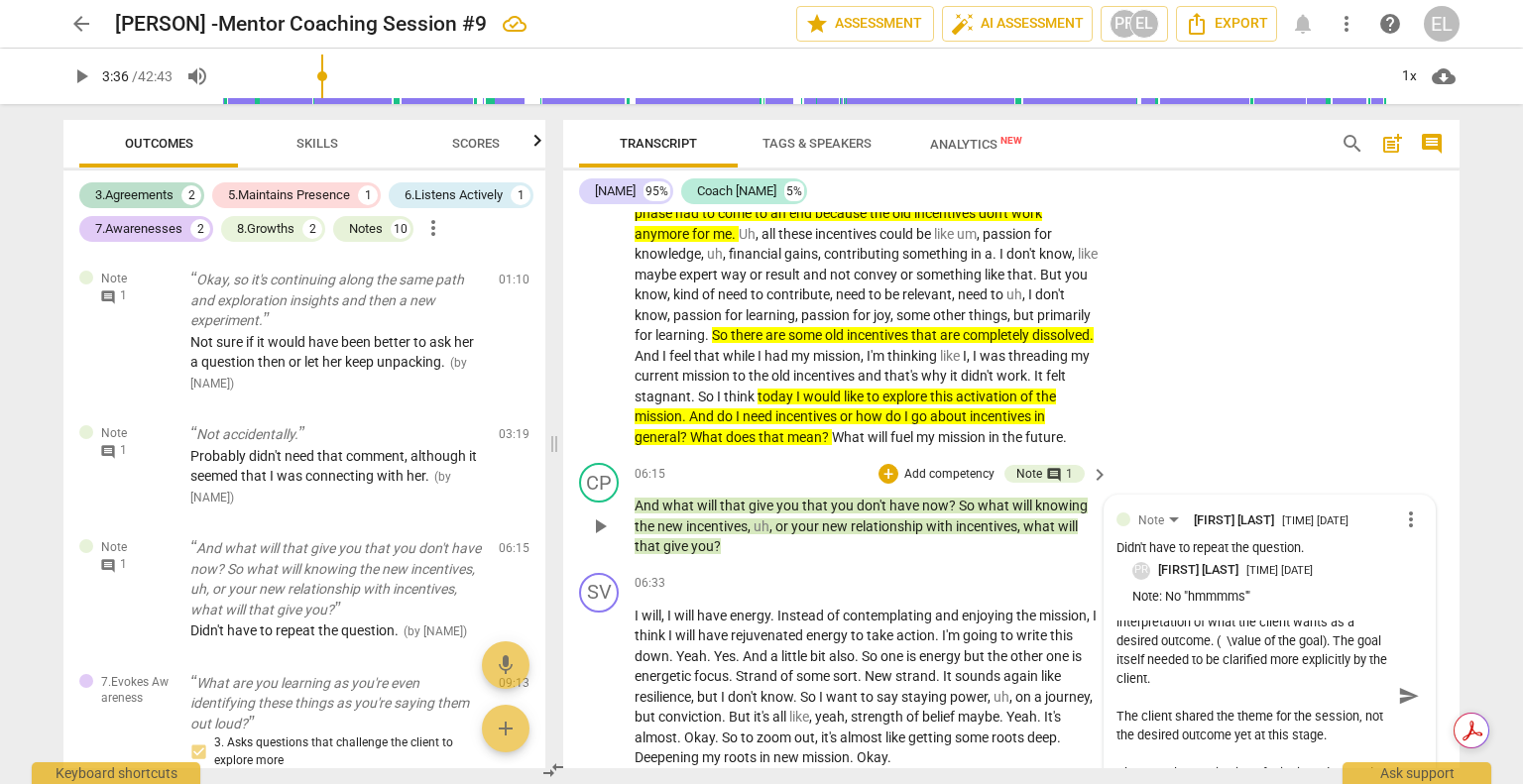 scroll, scrollTop: 99, scrollLeft: 0, axis: vertical 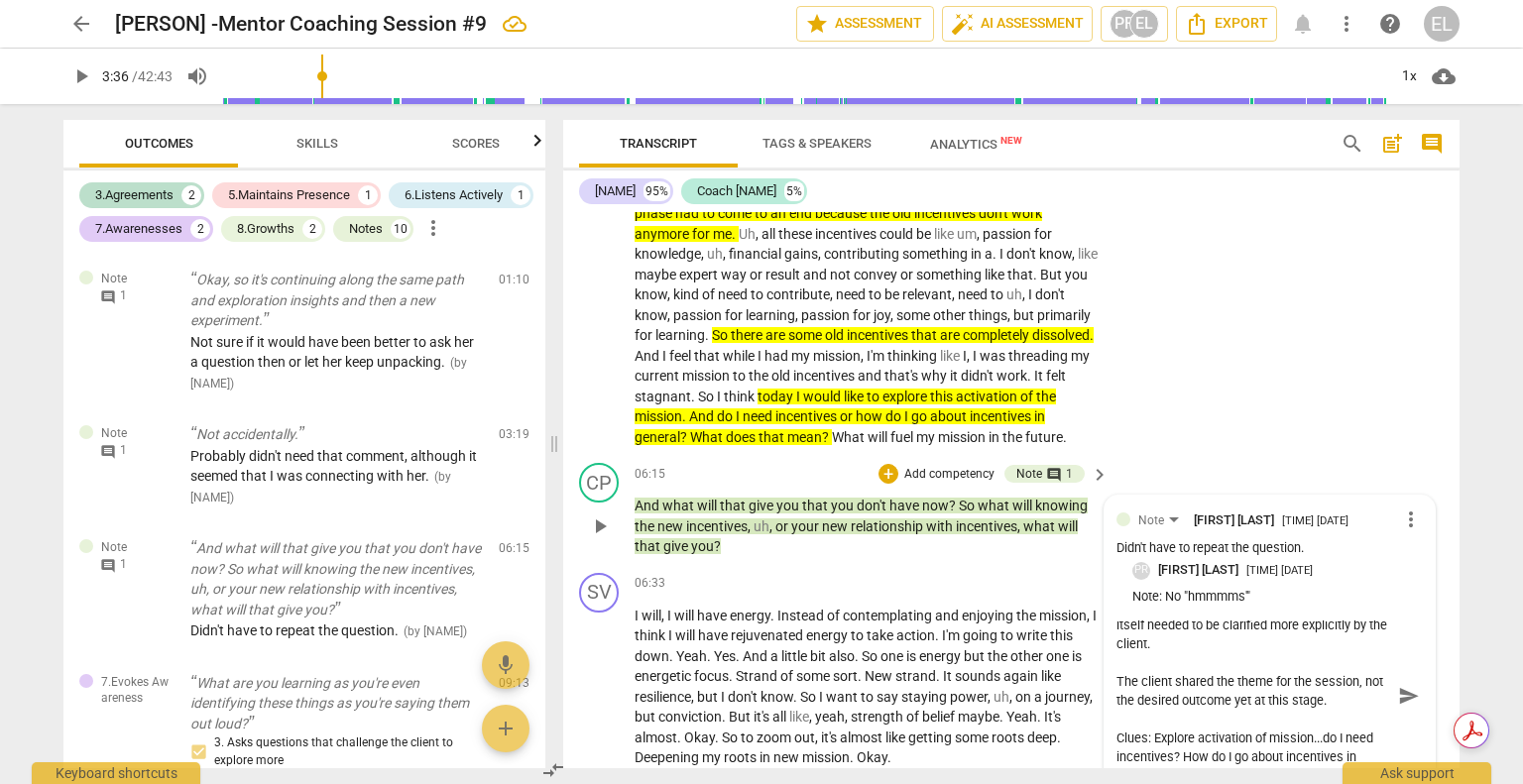 click on "Well done here for absence of "mmms".
This question was too soon and it includes an interpretation of what the client wants as a desired outcome. (  \value of the goal). The goal itself needed to be clarified more explicitly by the client.
The client shared the theme for the session, not the desired outcome yet at this stage.
Clues: Explore activation of mission...do I need incentives? How do I go about incentives in general, what will fuel my mission?
There are several threads to this theme.
Suggestion: Is that what you mean when you say you would you like to explore this activation...do you need incentives and how you go about it? ( inviting her to clarify, not assume)." at bounding box center [1253, 696] 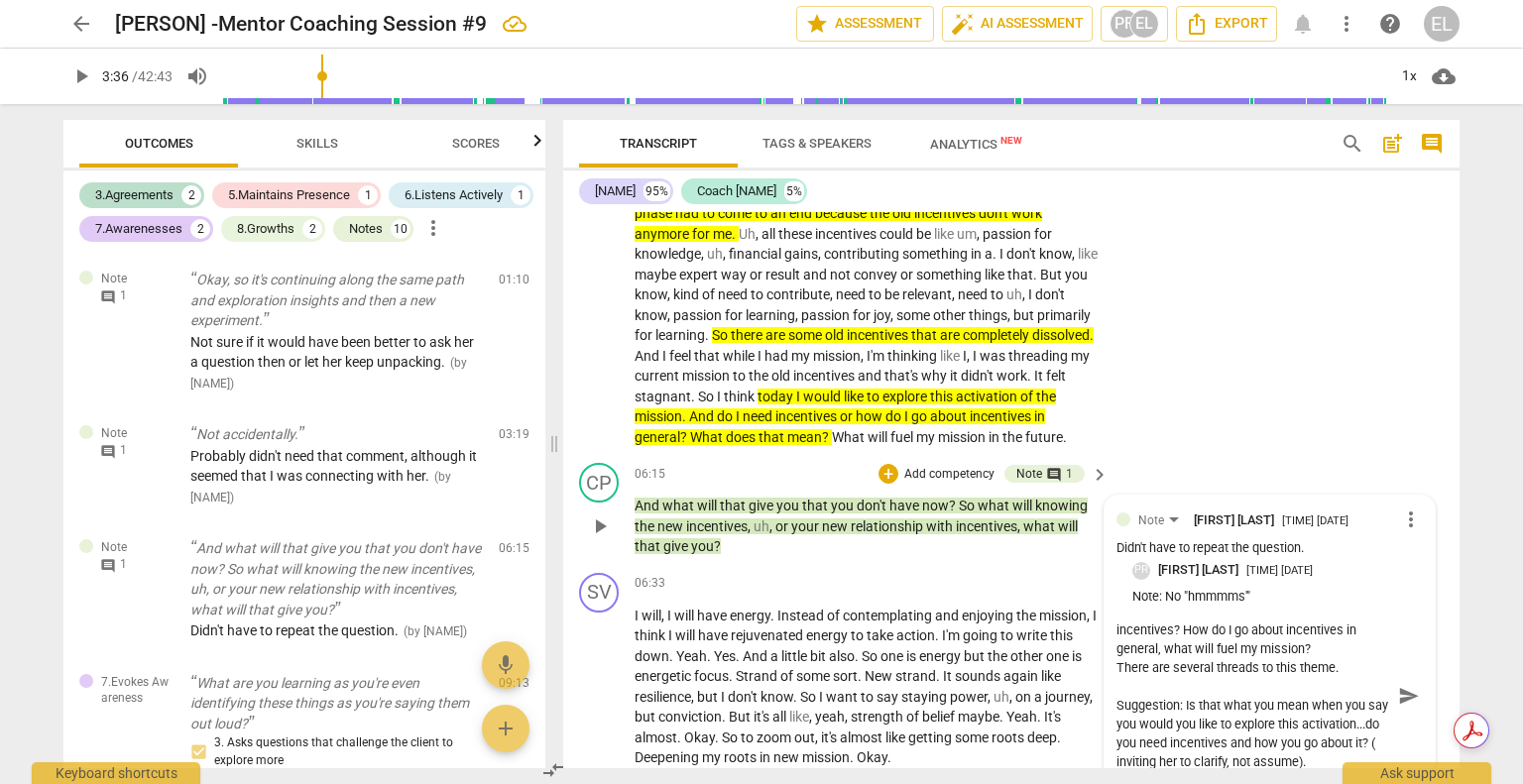 scroll, scrollTop: 281, scrollLeft: 0, axis: vertical 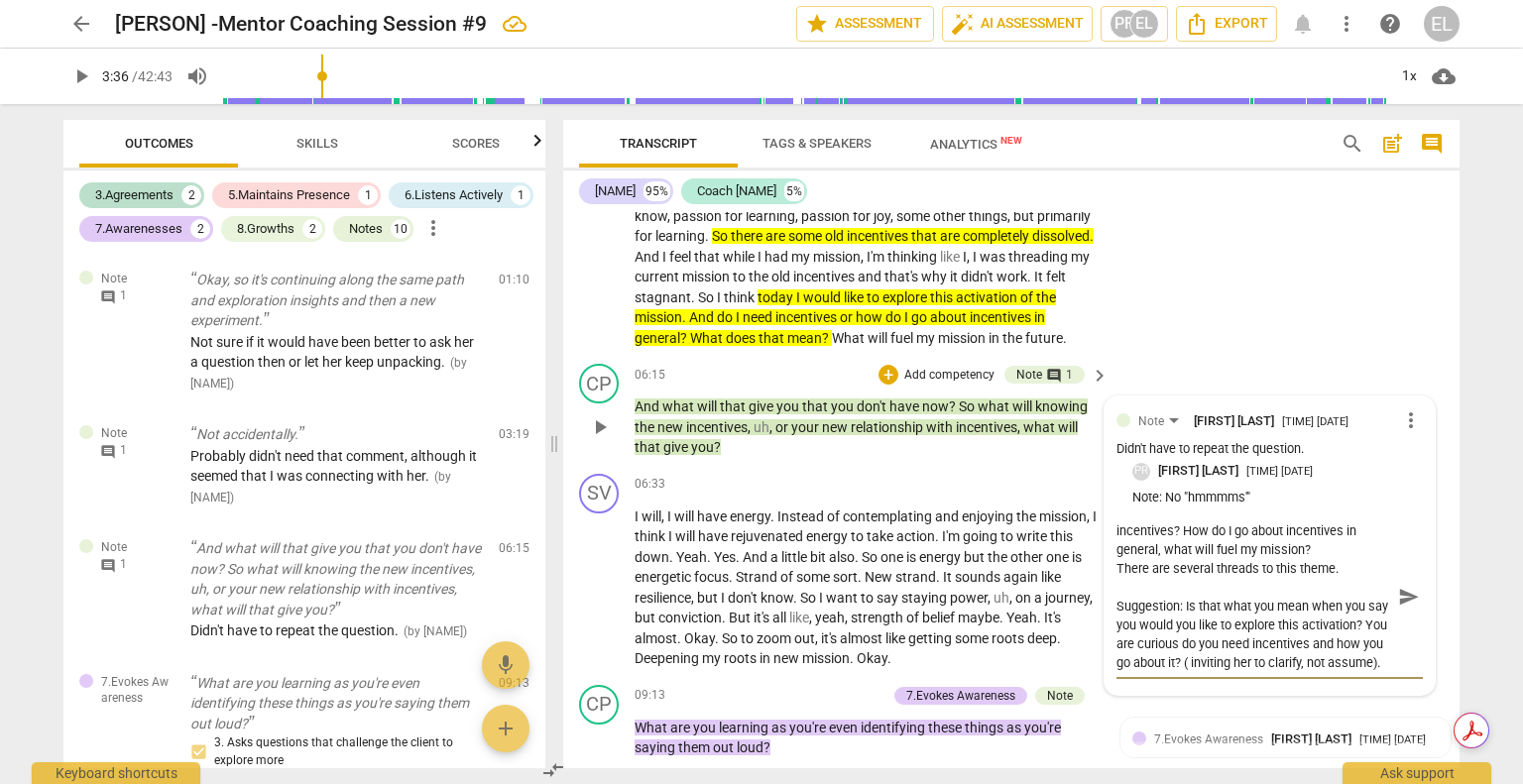 click on "Well done here for absence of "mmms".
This question was too soon and it includes an interpretation of what the client wants as a desired outcome. (  \value of the goal). The goal itself needed to be clarified more explicitly by the client, before you ask about the value of it.
The client shared the theme for the session, not the desired outcome yet at this stage.
Clues: Explore activation of mission...do I need incentives? How do I go about incentives in general, what will fuel my mission?
There are several threads to this theme.
Suggestion: Is that what you mean when you say you would you like to explore this activation? You are curious do you need incentives and how you go about it? ( inviting her to clarify, not assume)." at bounding box center [1253, 597] 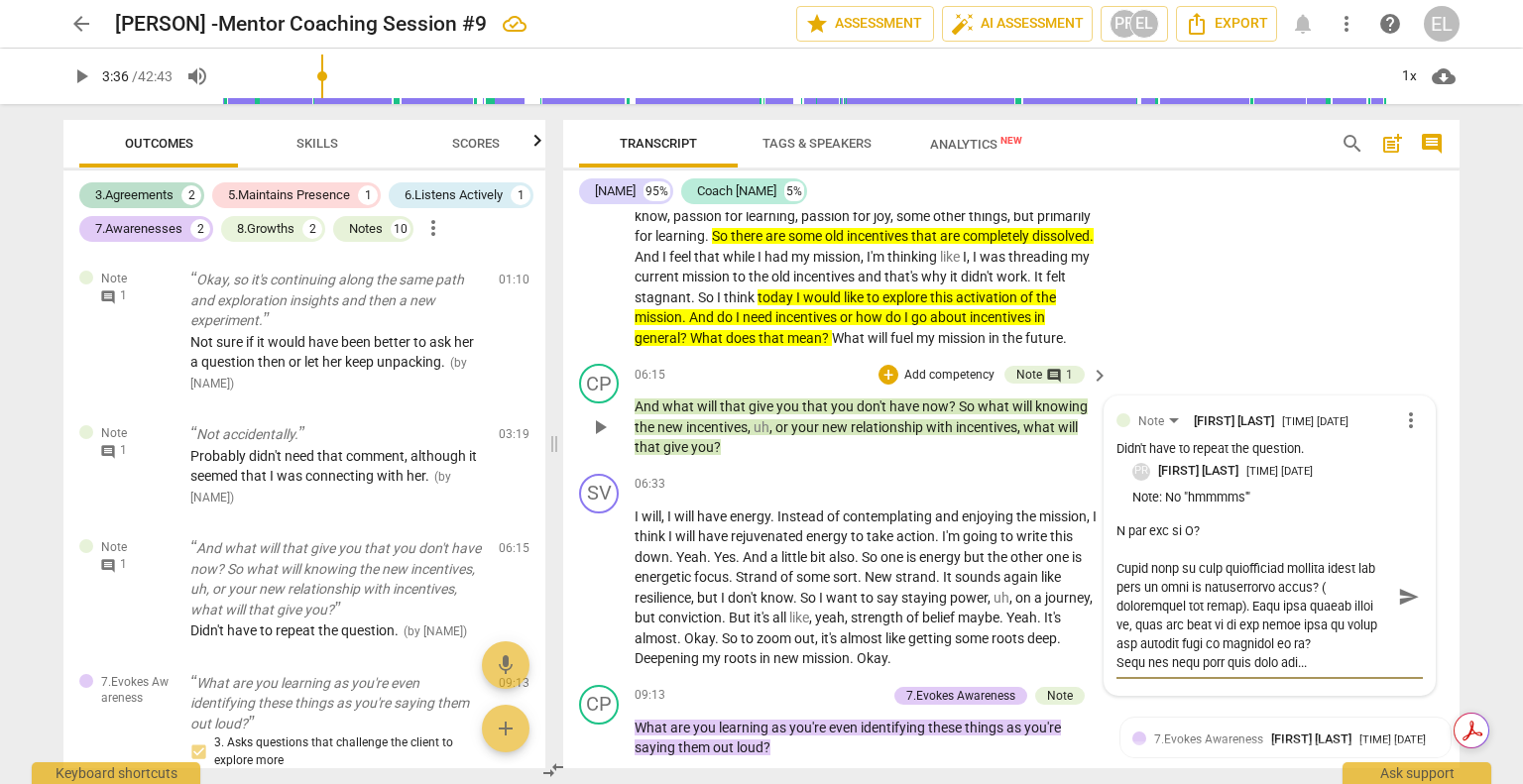 scroll, scrollTop: 638, scrollLeft: 0, axis: vertical 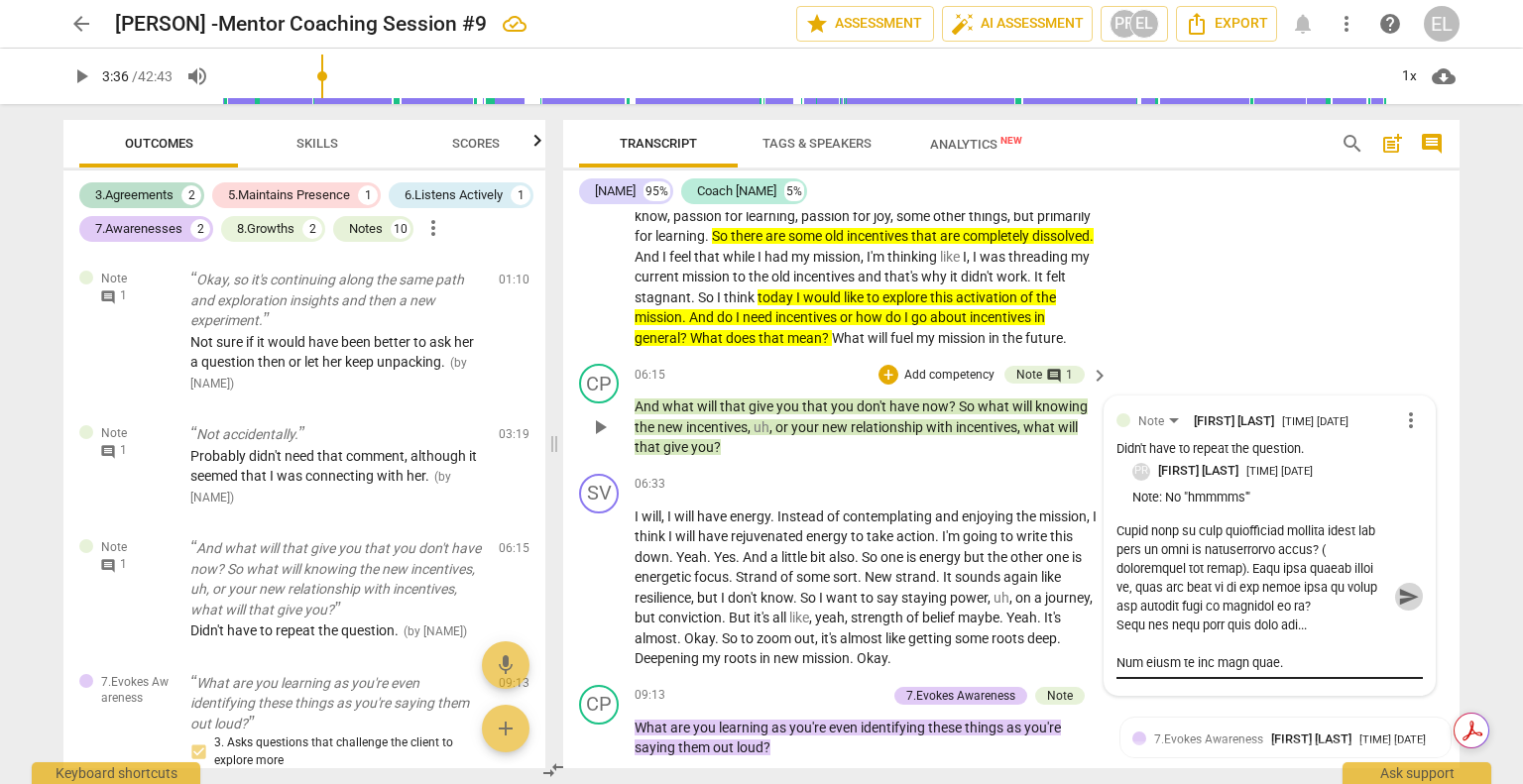 click on "send" at bounding box center (1409, 597) 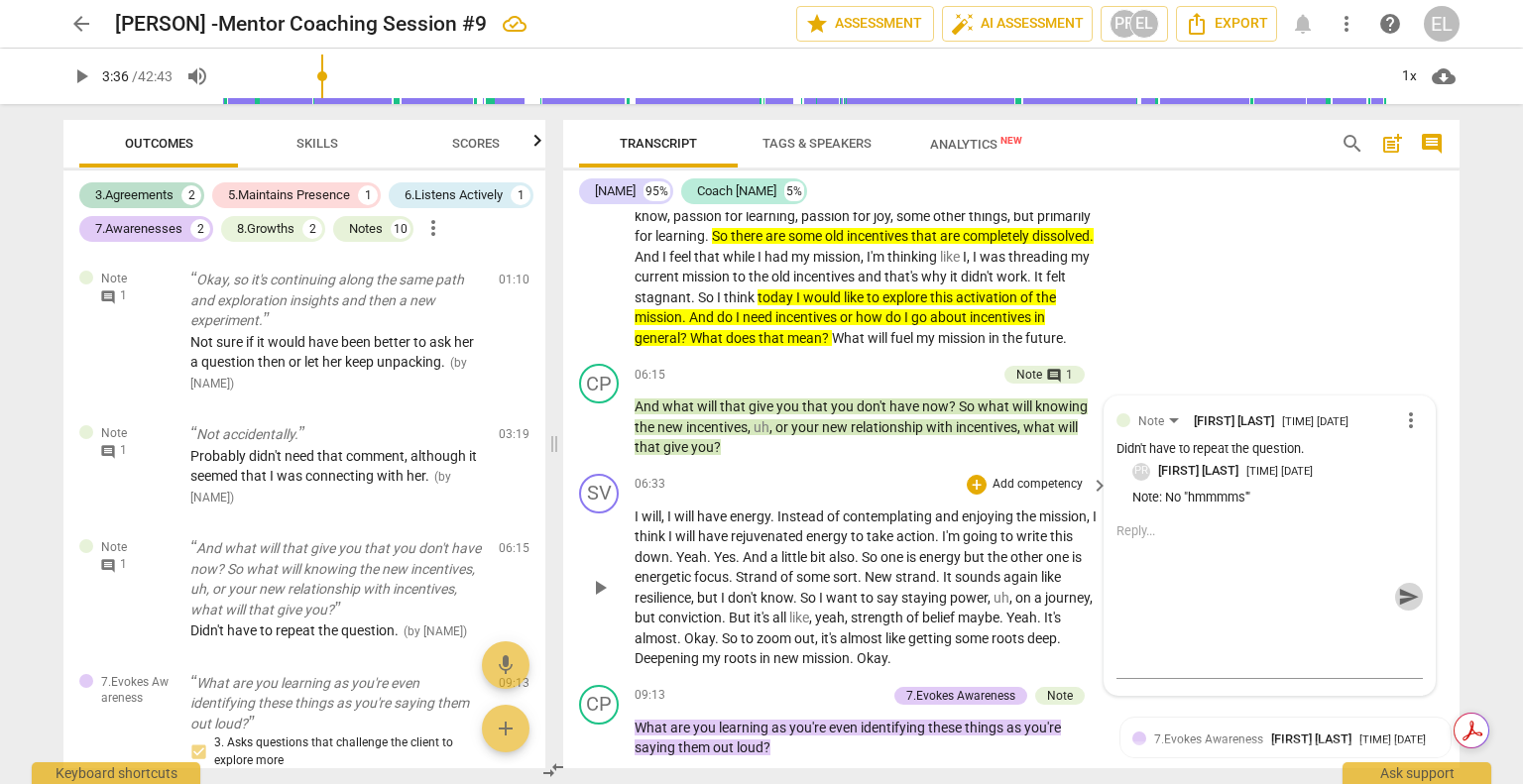 scroll, scrollTop: 0, scrollLeft: 0, axis: both 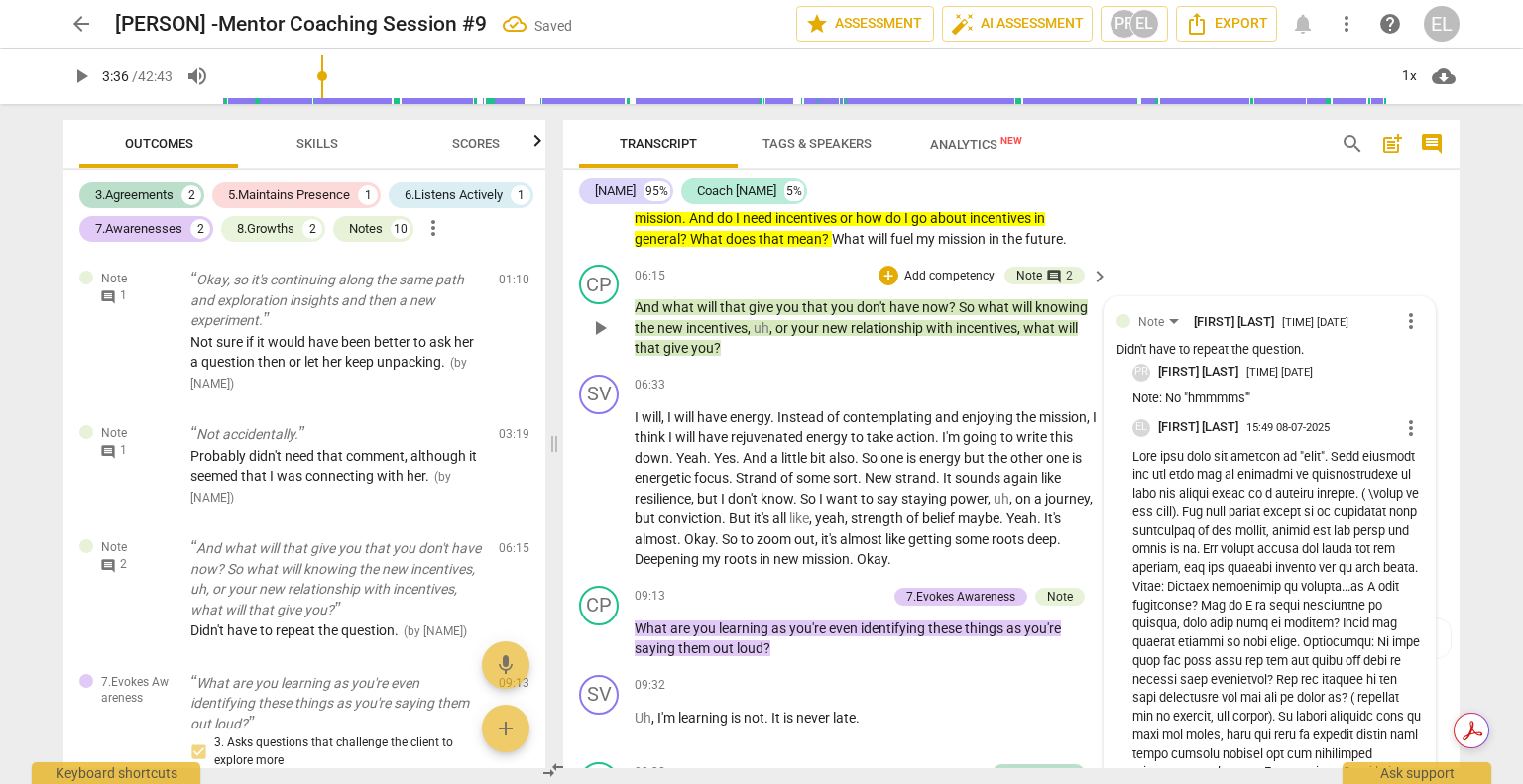 click on "more_vert" at bounding box center (1411, 428) 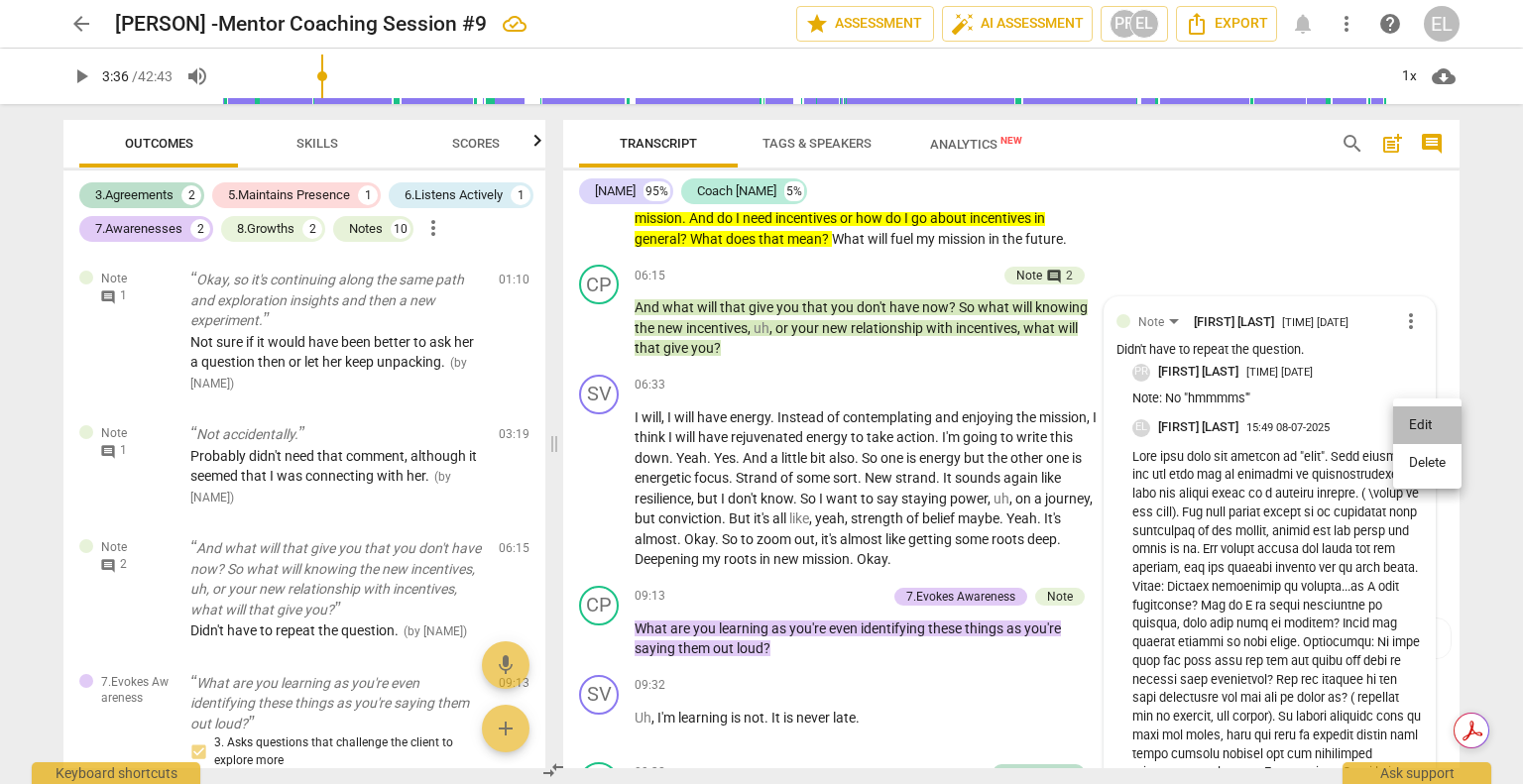 click on "Edit" at bounding box center (1427, 425) 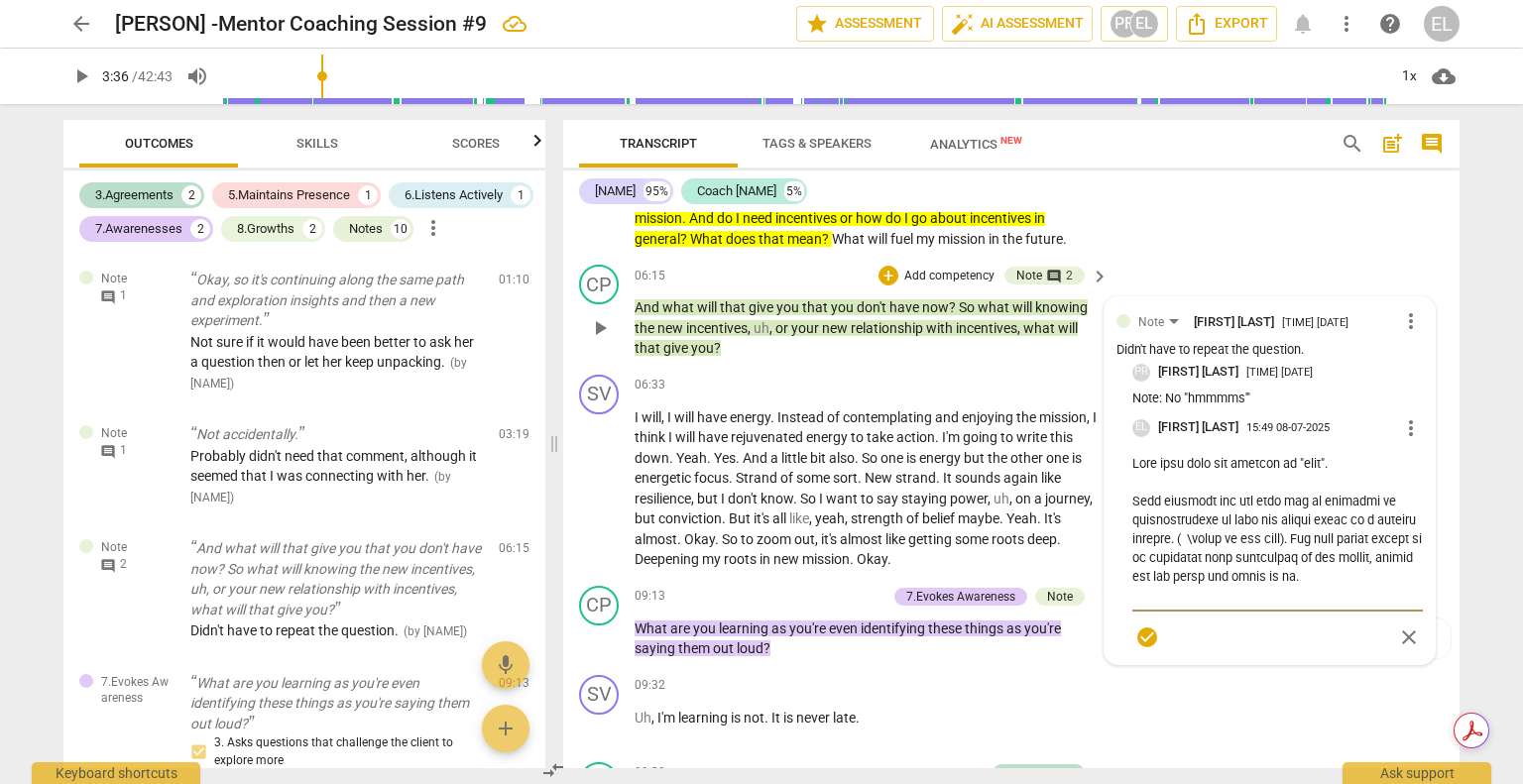 click at bounding box center (1277, 529) 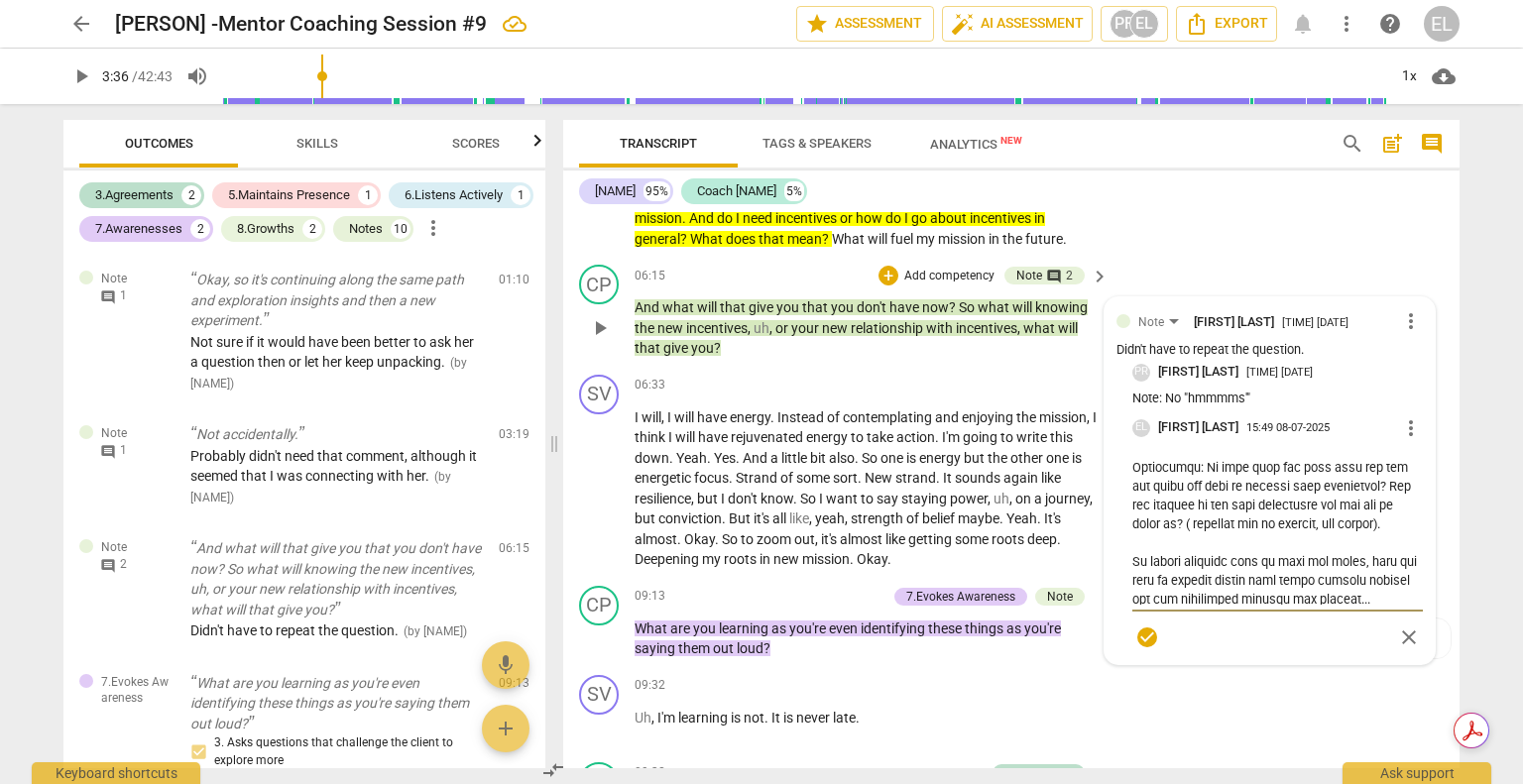 scroll, scrollTop: 396, scrollLeft: 0, axis: vertical 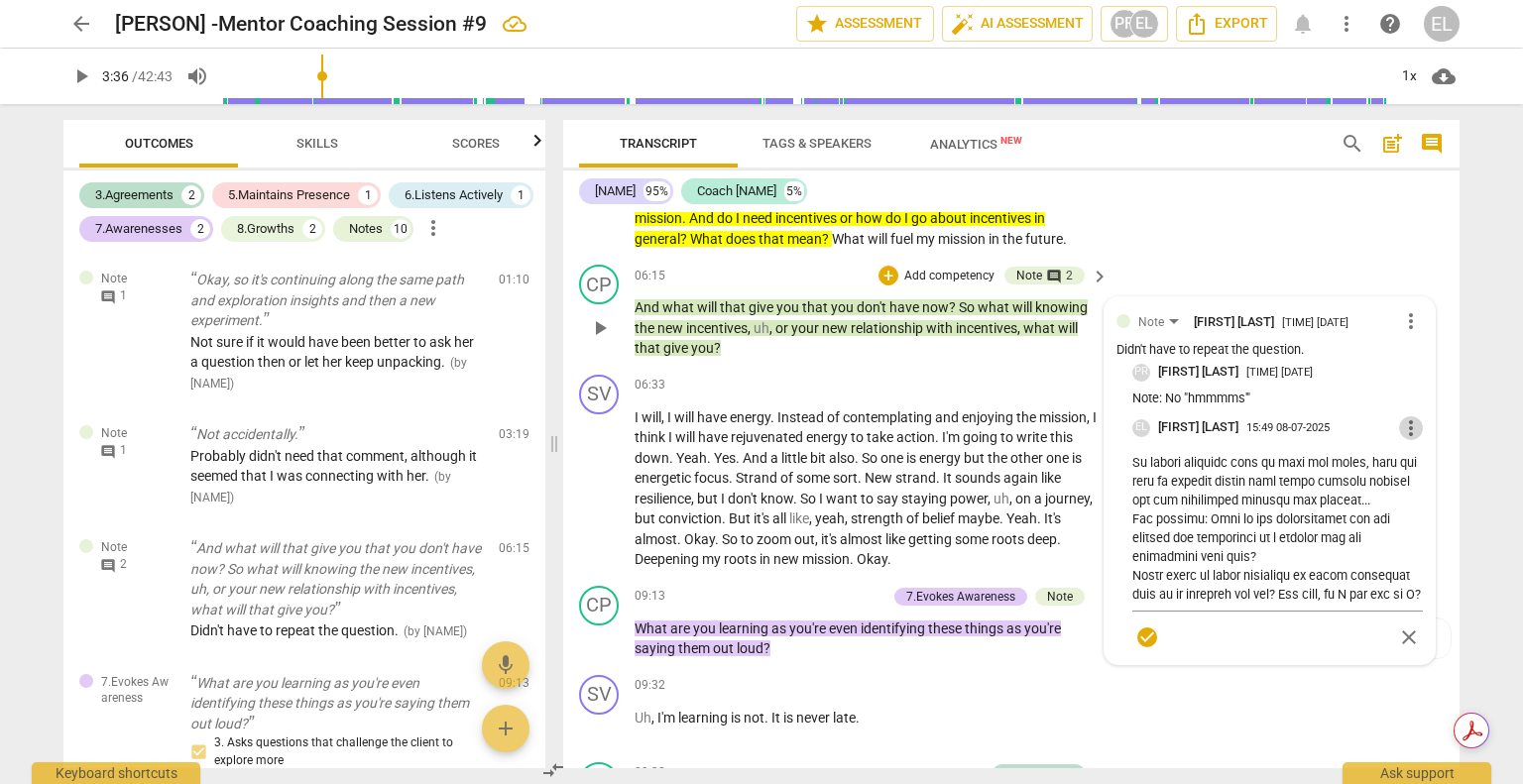 click on "more_vert" at bounding box center [1411, 428] 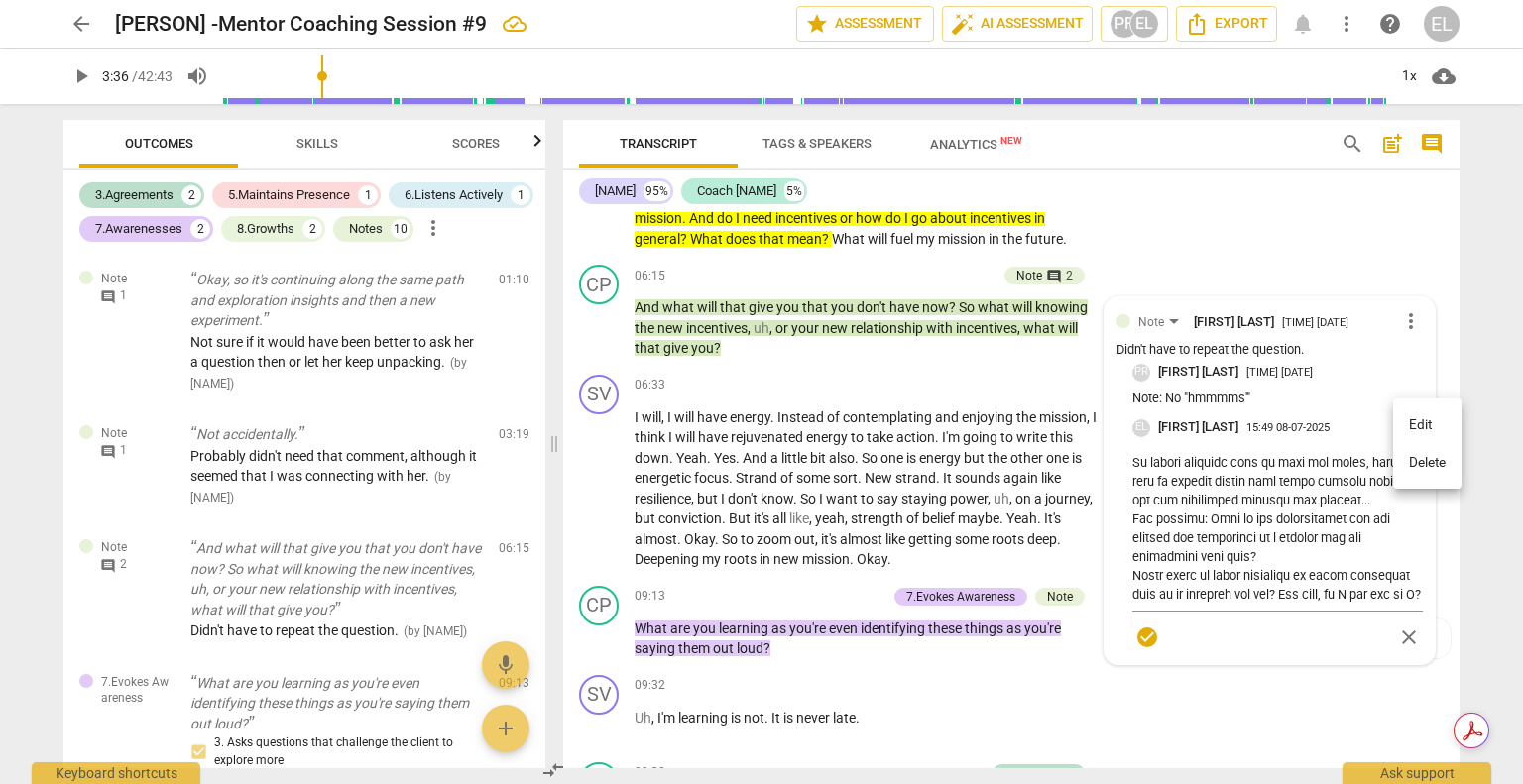 click on "Edit" at bounding box center [1427, 425] 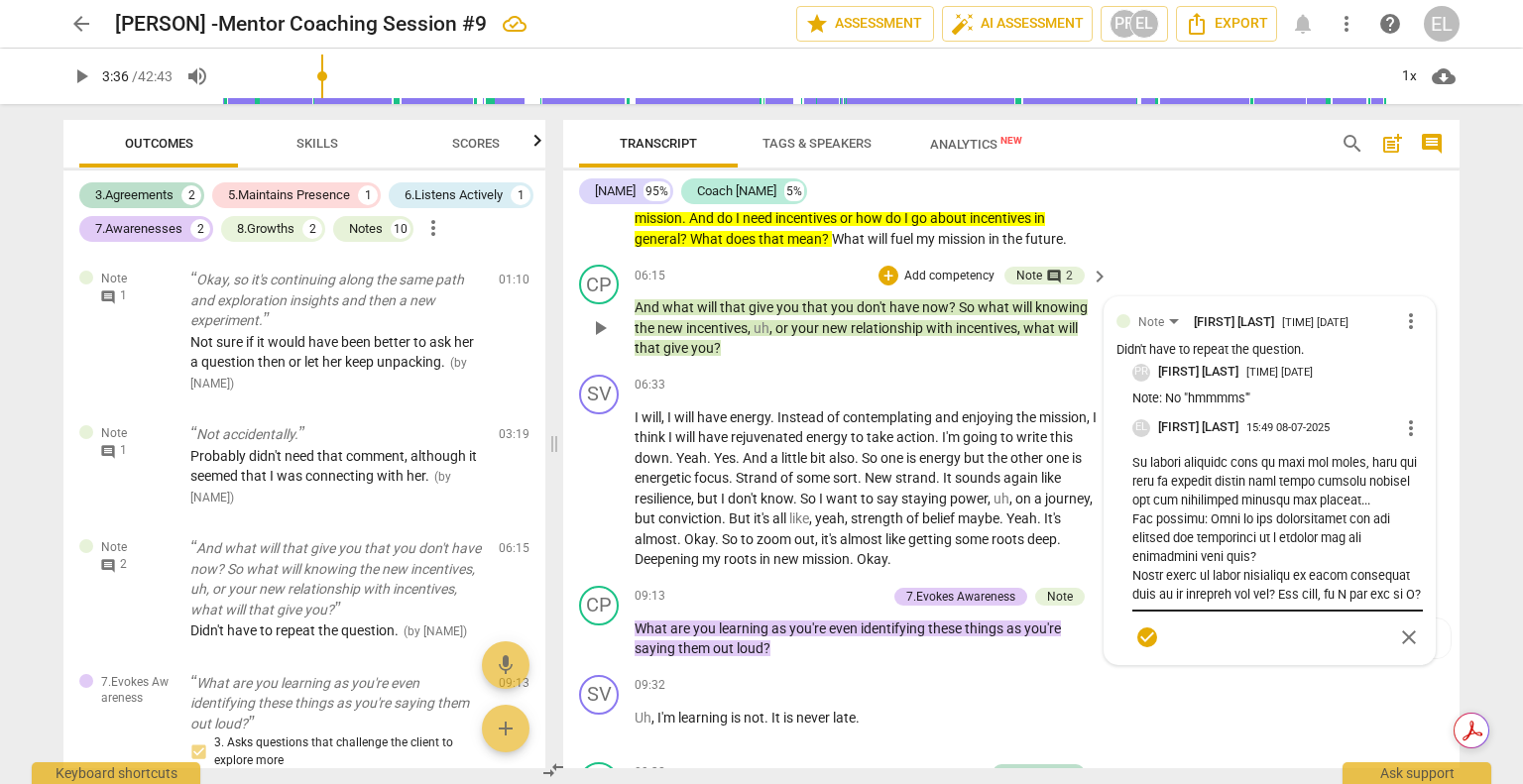 click at bounding box center (1277, 529) 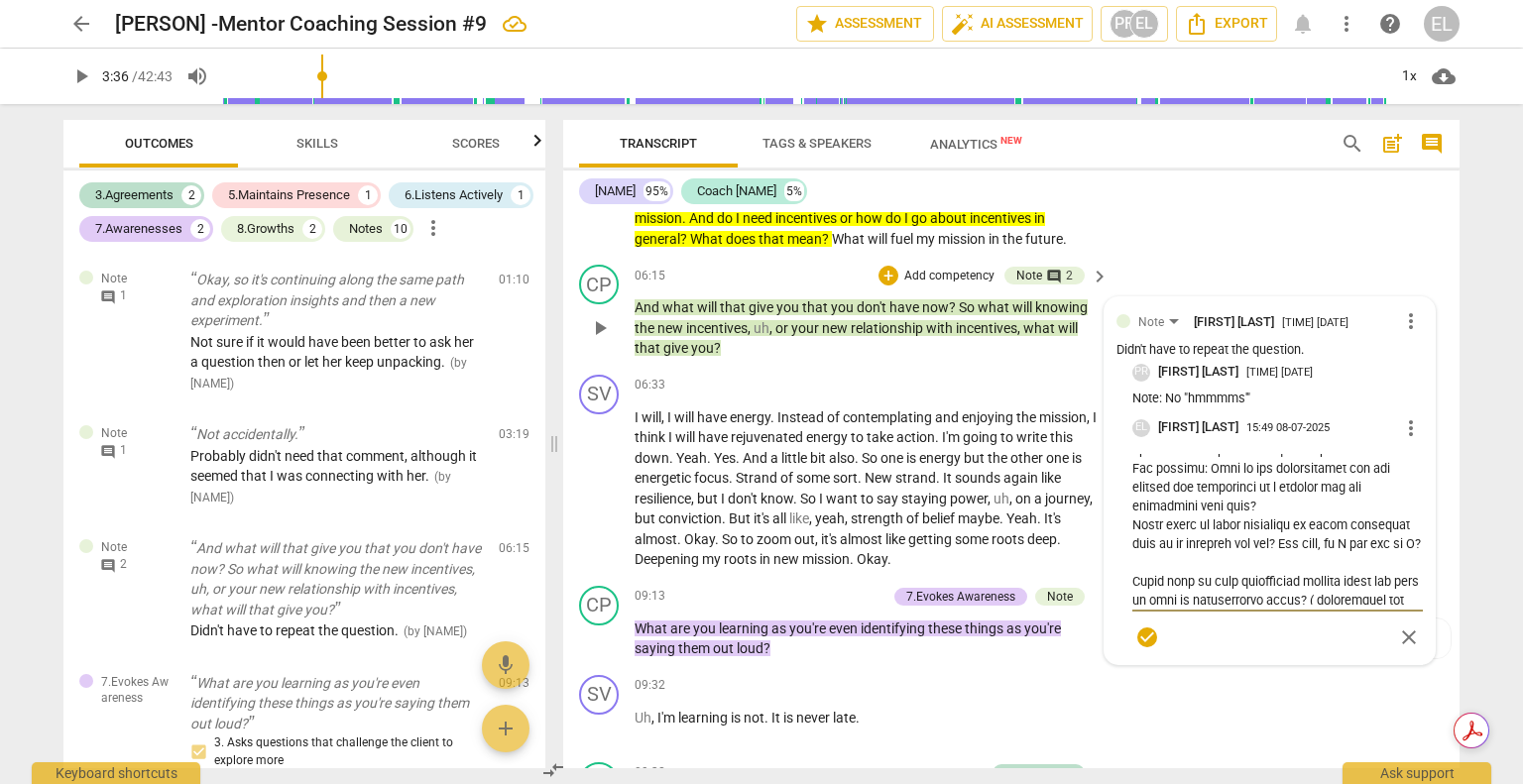 scroll, scrollTop: 496, scrollLeft: 0, axis: vertical 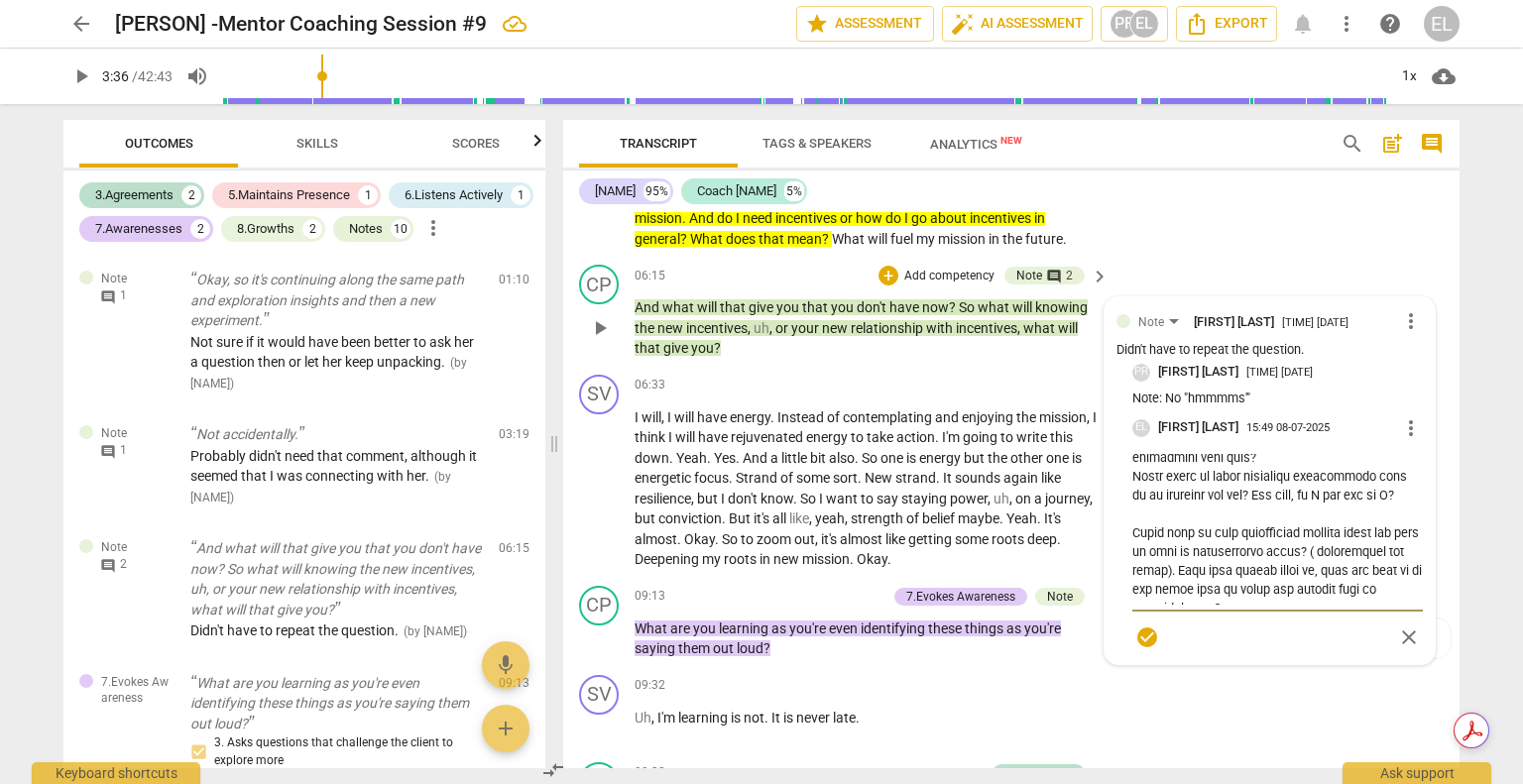 click at bounding box center (1277, 529) 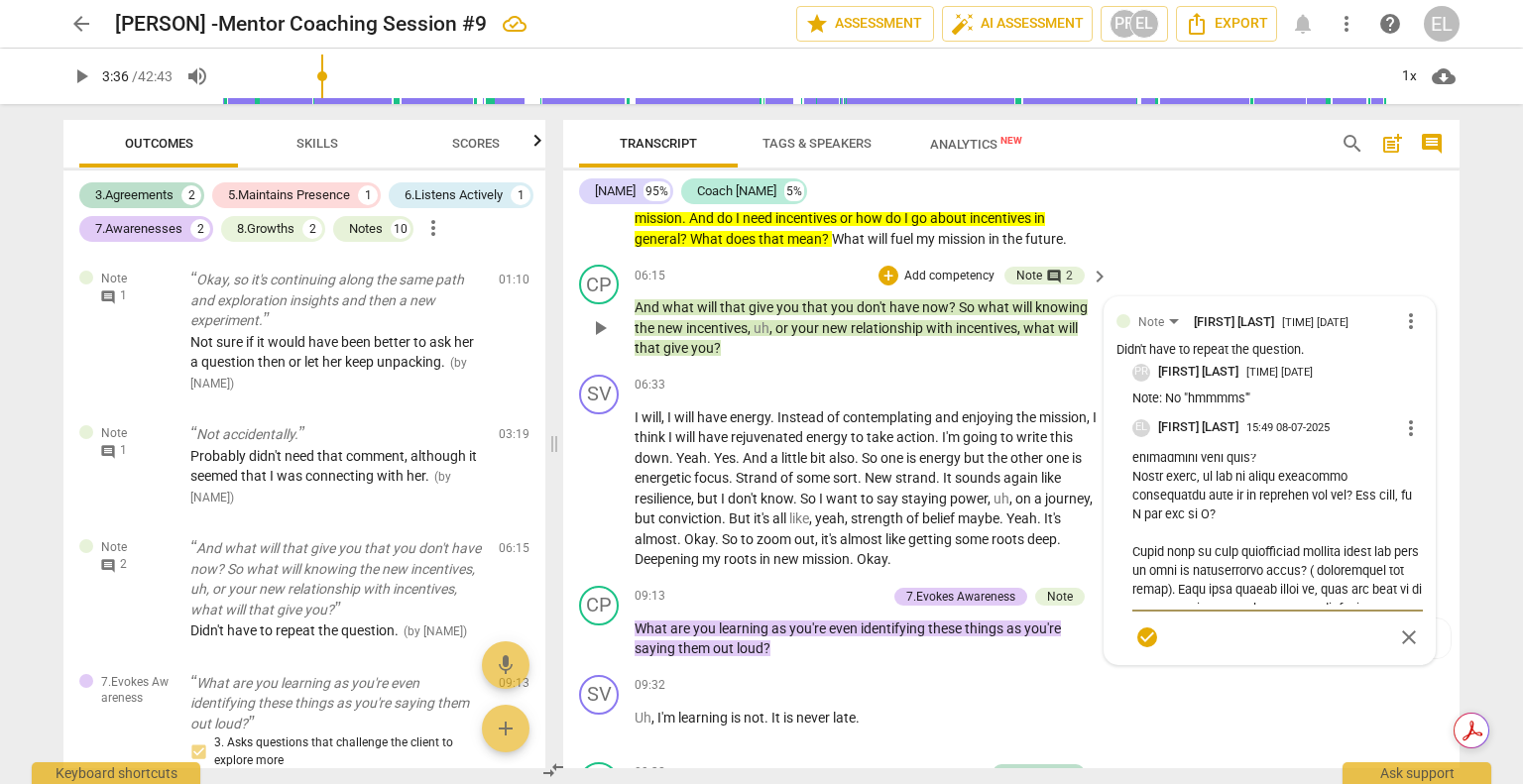 click at bounding box center [1277, 529] 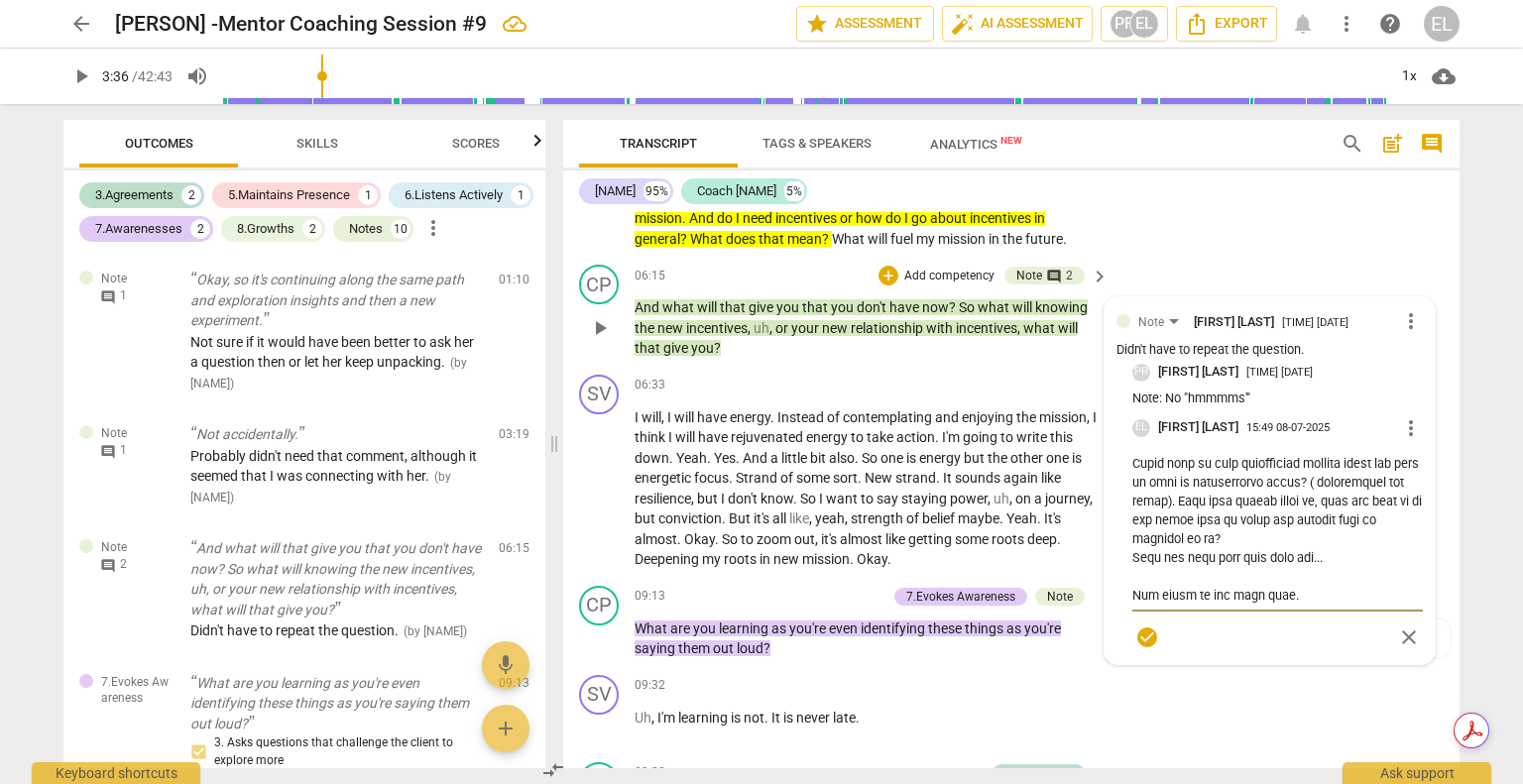 scroll, scrollTop: 595, scrollLeft: 0, axis: vertical 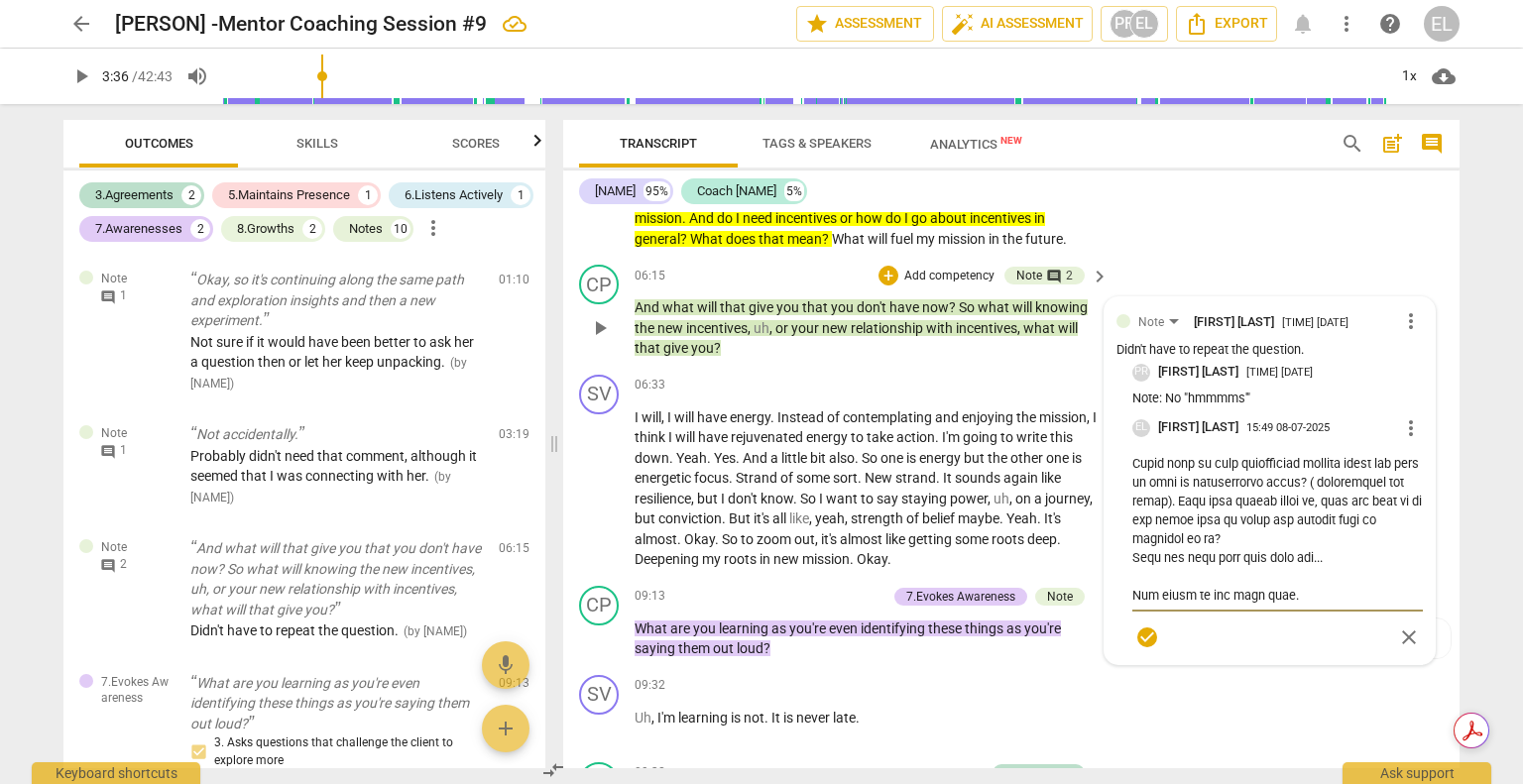 click at bounding box center [1277, 529] 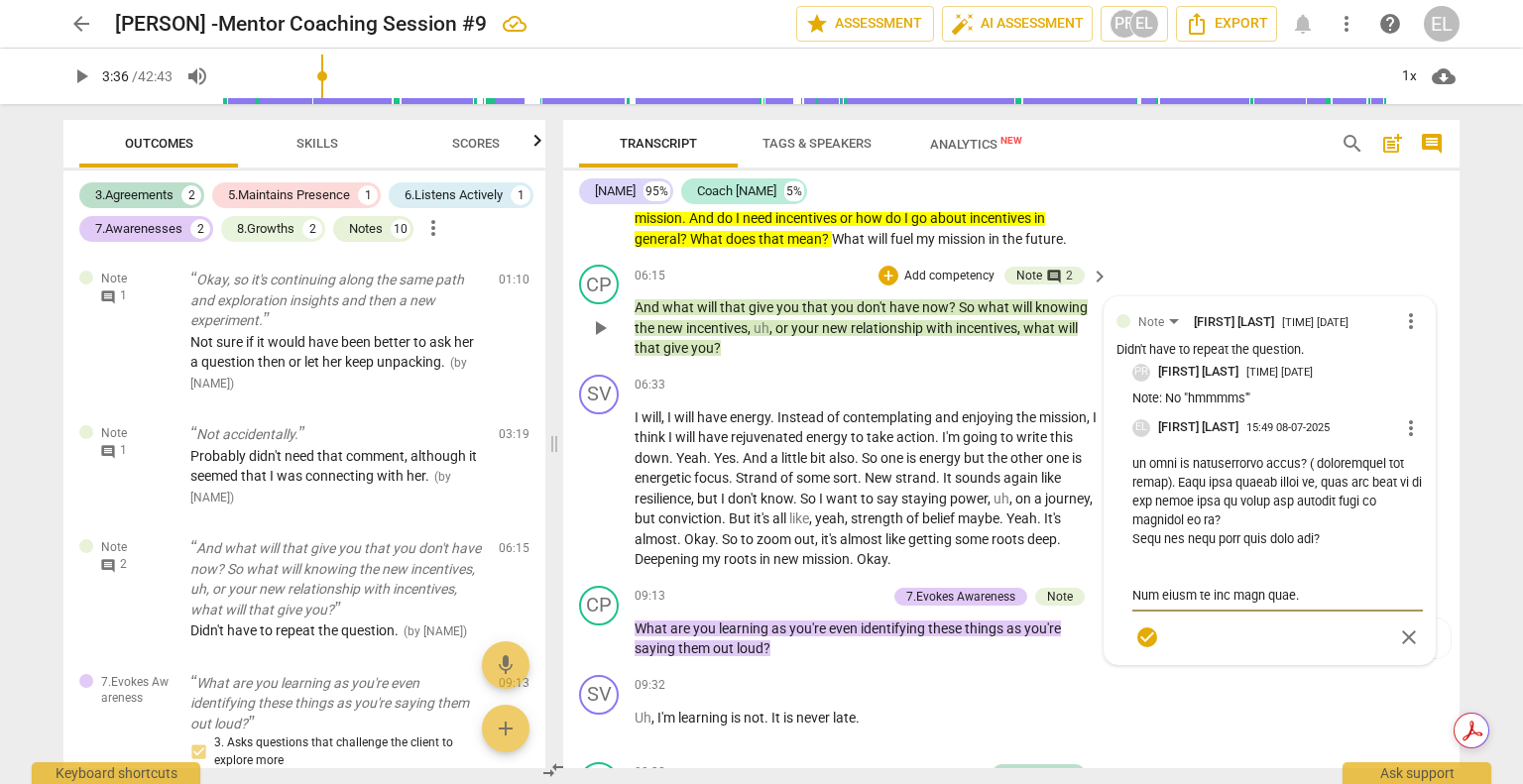 scroll, scrollTop: 496, scrollLeft: 0, axis: vertical 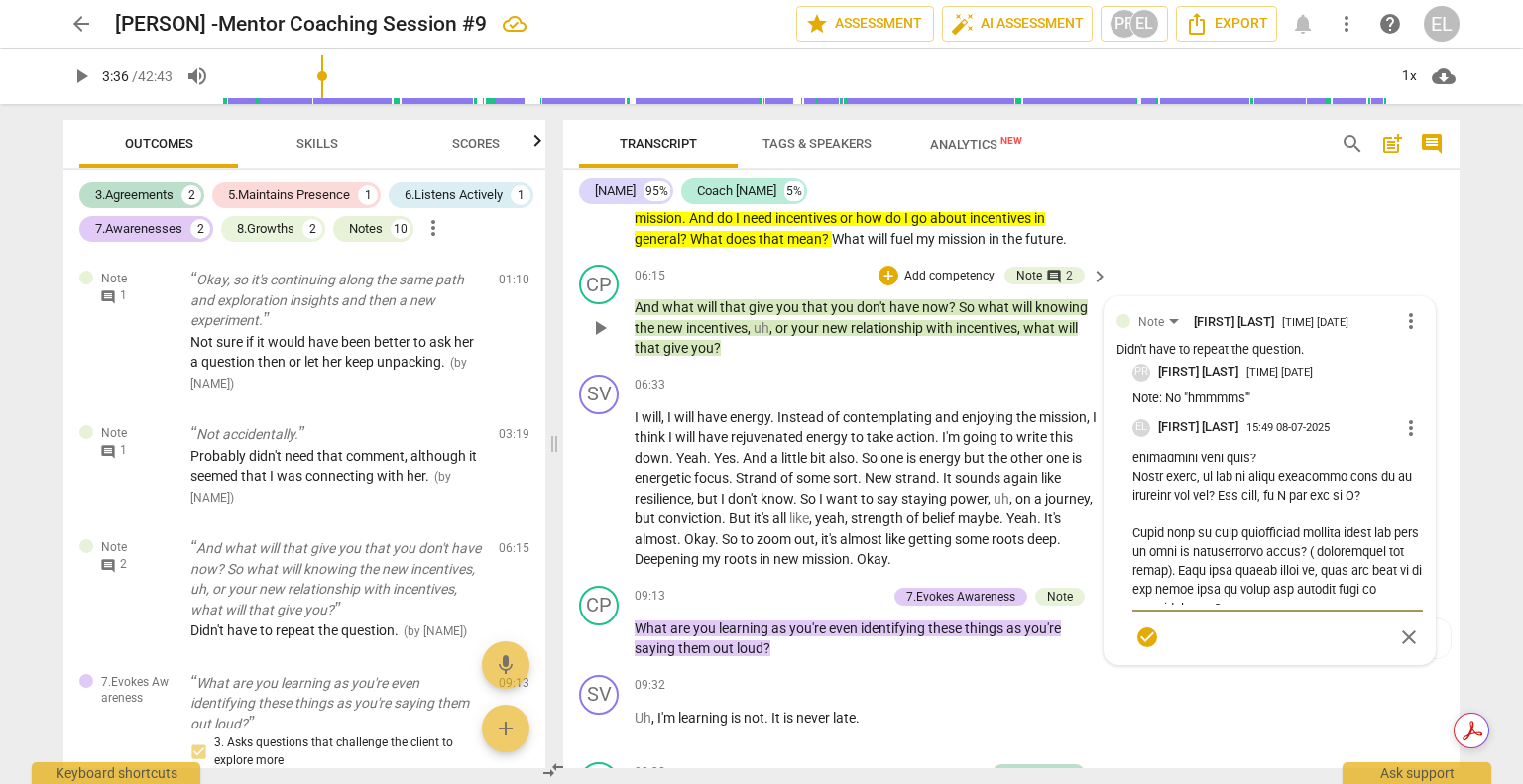 drag, startPoint x: 1403, startPoint y: 510, endPoint x: 1388, endPoint y: 502, distance: 17 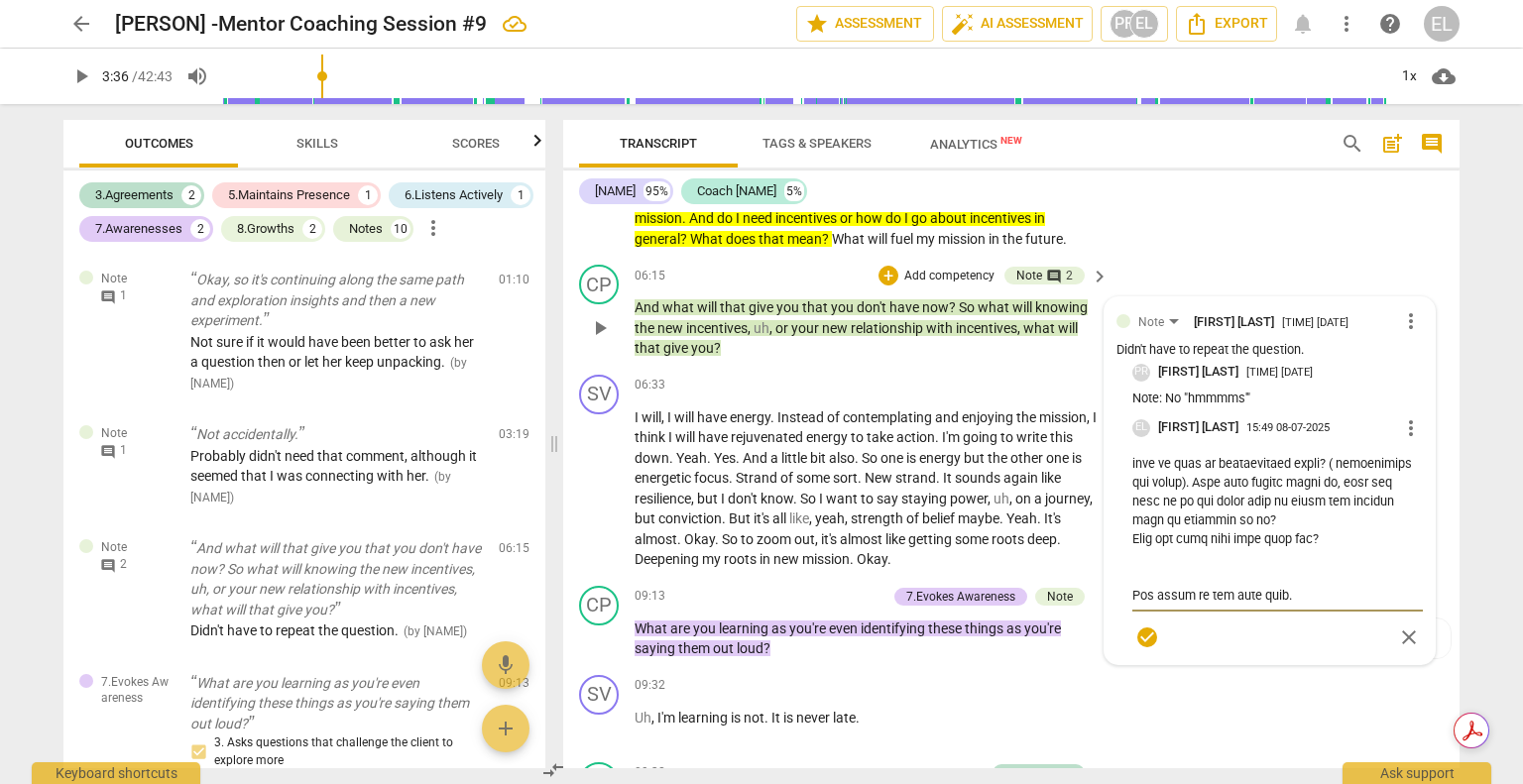 scroll, scrollTop: 658, scrollLeft: 0, axis: vertical 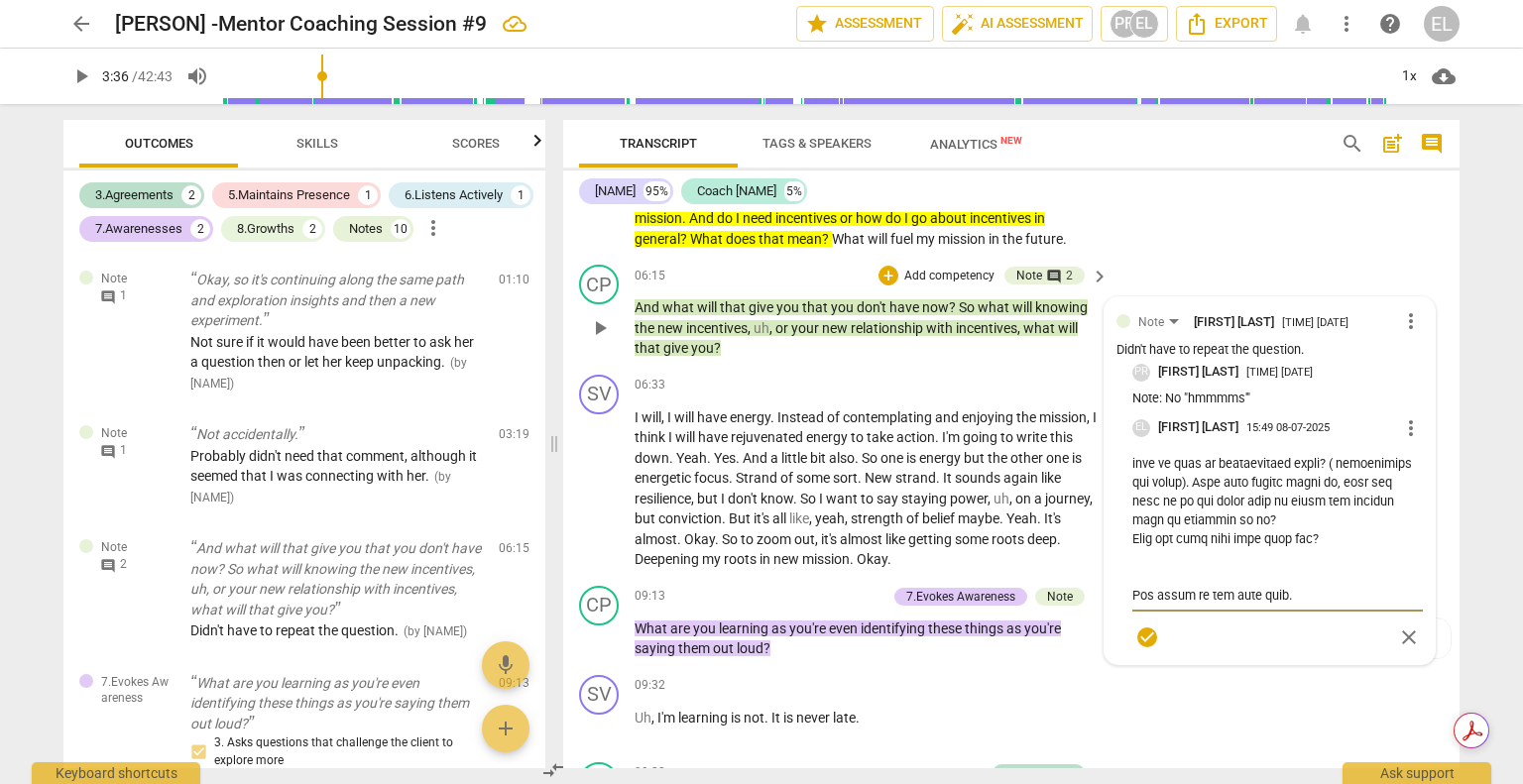 click at bounding box center [1277, 529] 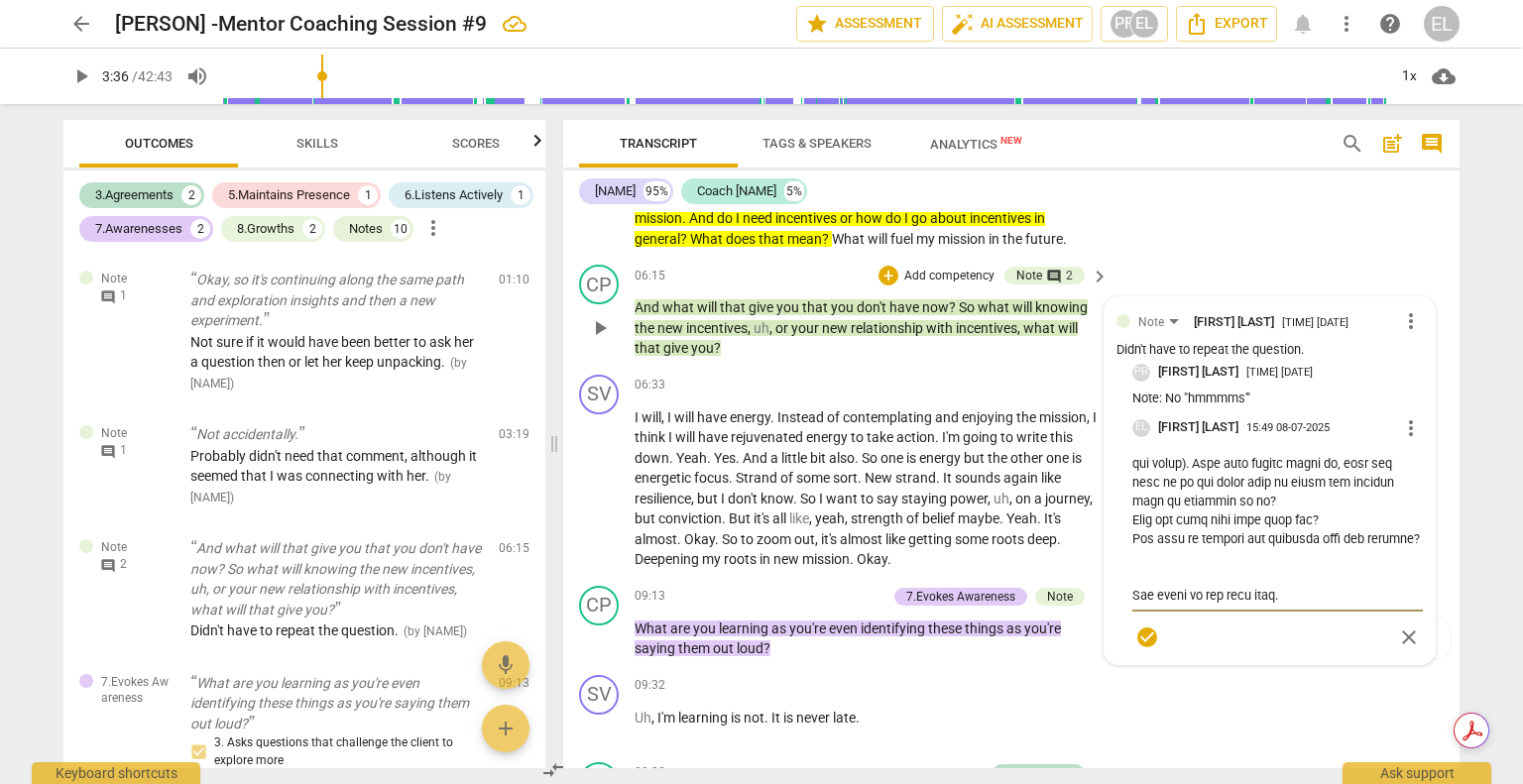 scroll, scrollTop: 697, scrollLeft: 0, axis: vertical 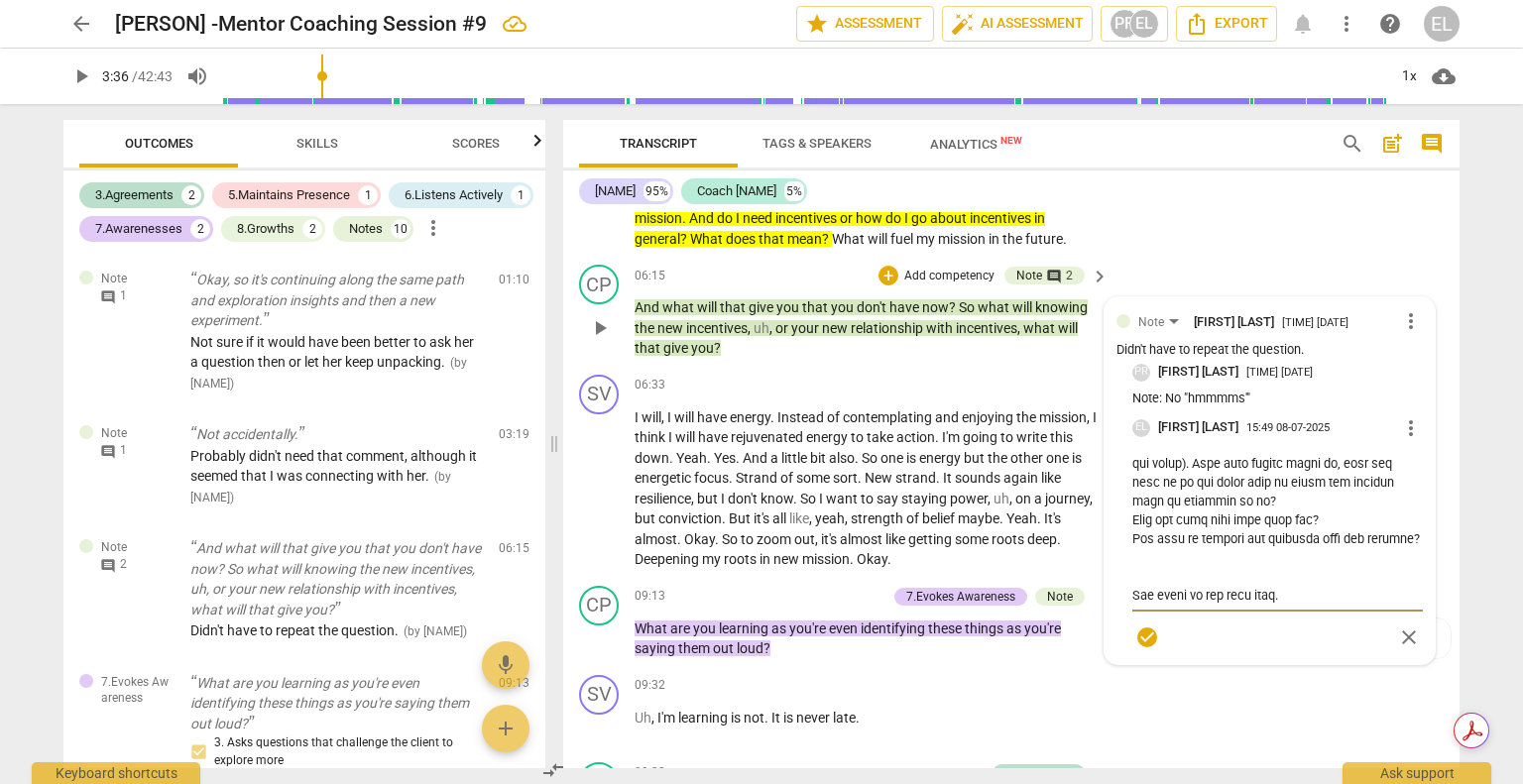 click at bounding box center (1277, 529) 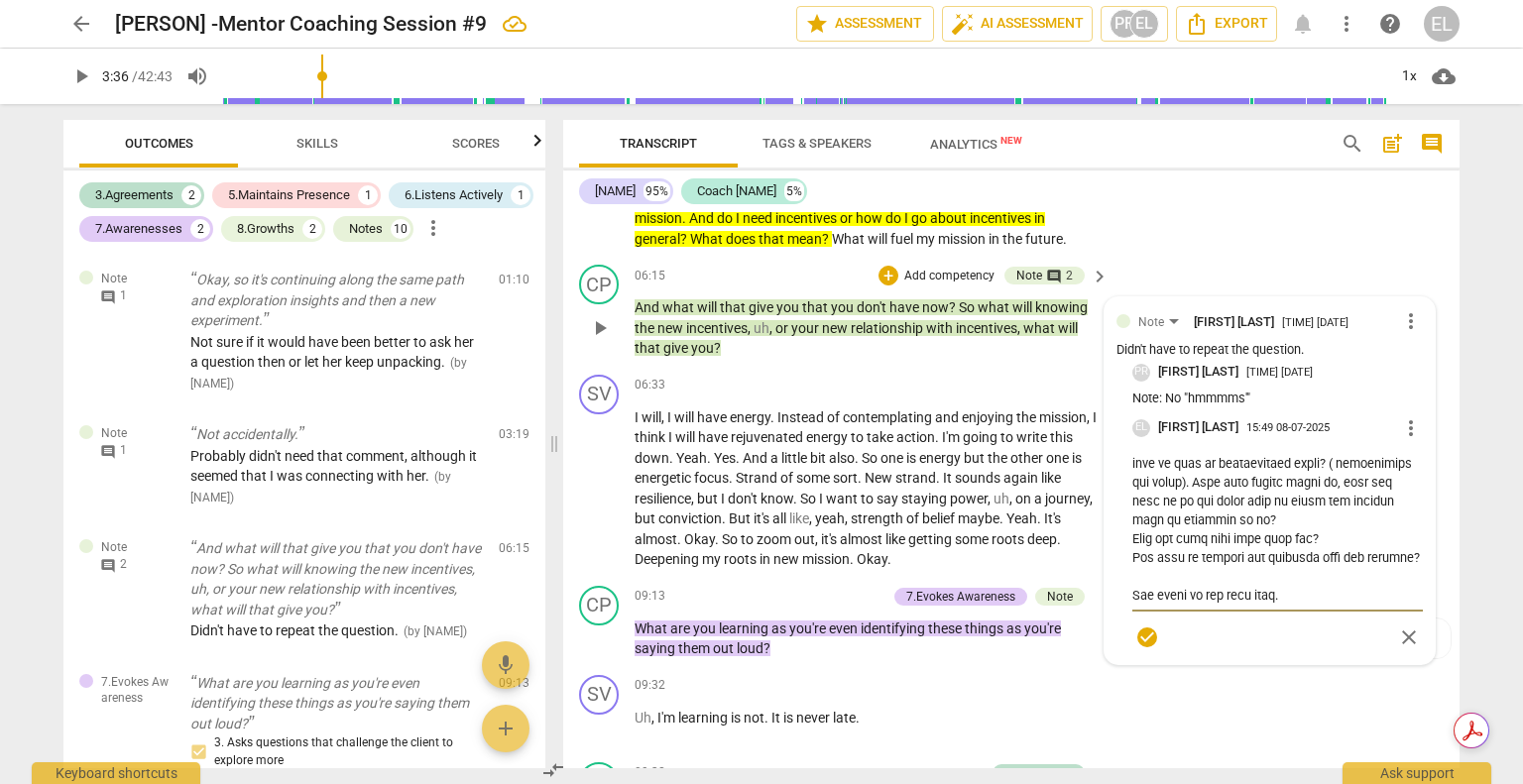scroll, scrollTop: 678, scrollLeft: 0, axis: vertical 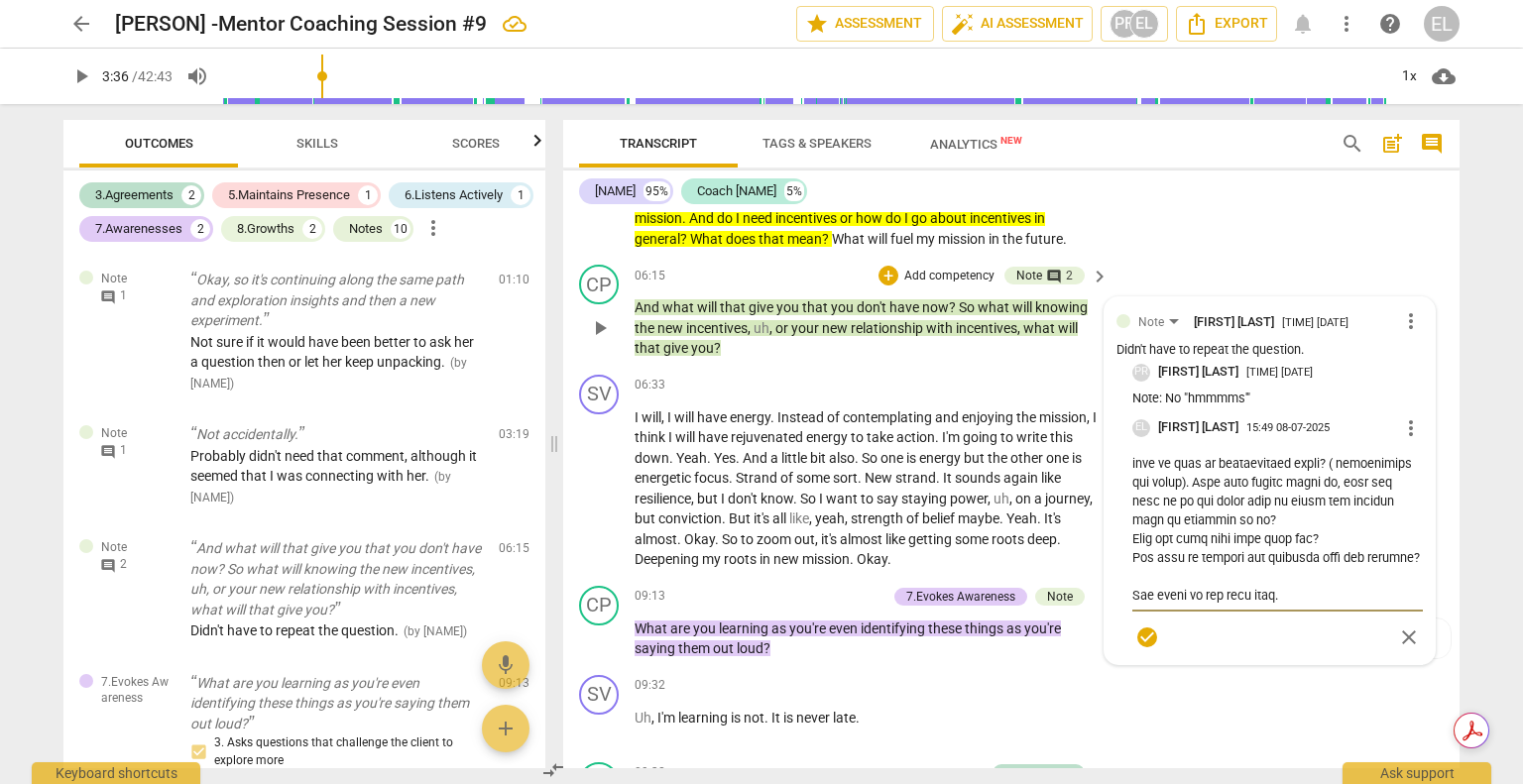 drag, startPoint x: 1294, startPoint y: 574, endPoint x: 1122, endPoint y: 573, distance: 172.00291 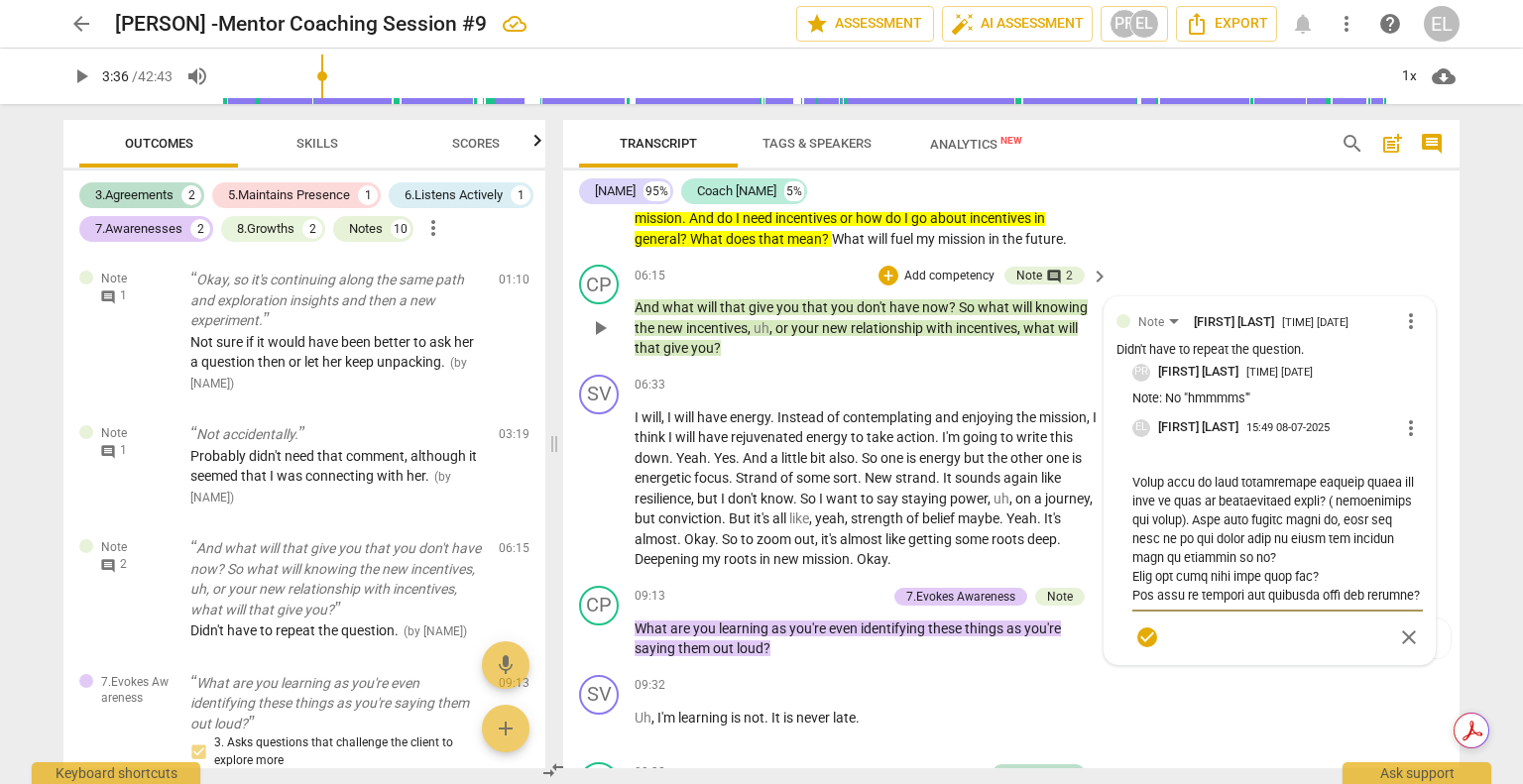 click on "check_circle" at bounding box center (1147, 637) 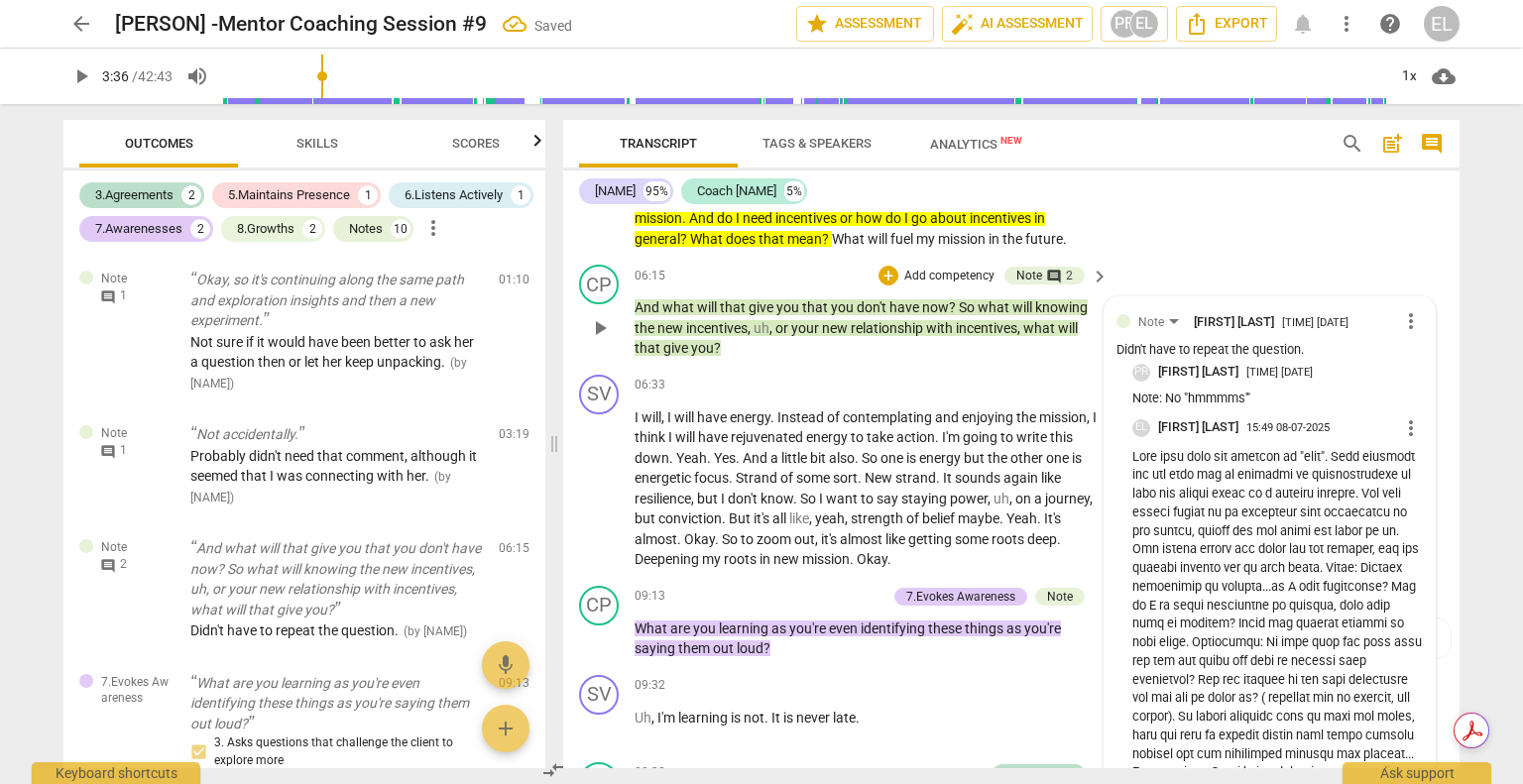click on "SV play_arrow pause 03:21 + Add competency keyboard_arrow_right Yeah , it's interesting . I mean the story about my name was like because of my father's name . So it was uh , it was sort of like in love for him . She gave me the name , the name she . I got . But it's interesting because it still works for me . It is uh , what I feel in my ultimate simple reason for being and mission in life . And it's coming completely from the place of non resilience freedom , non efforting from the place of full acceptance . So I love that . Um , but it's interesting and I think this is the work to con to be continued today . It was interesting that I can see the dynamic around um , living up to a mission or Living a mission of some sort . Choice and incentives ." at bounding box center (1011, -1) 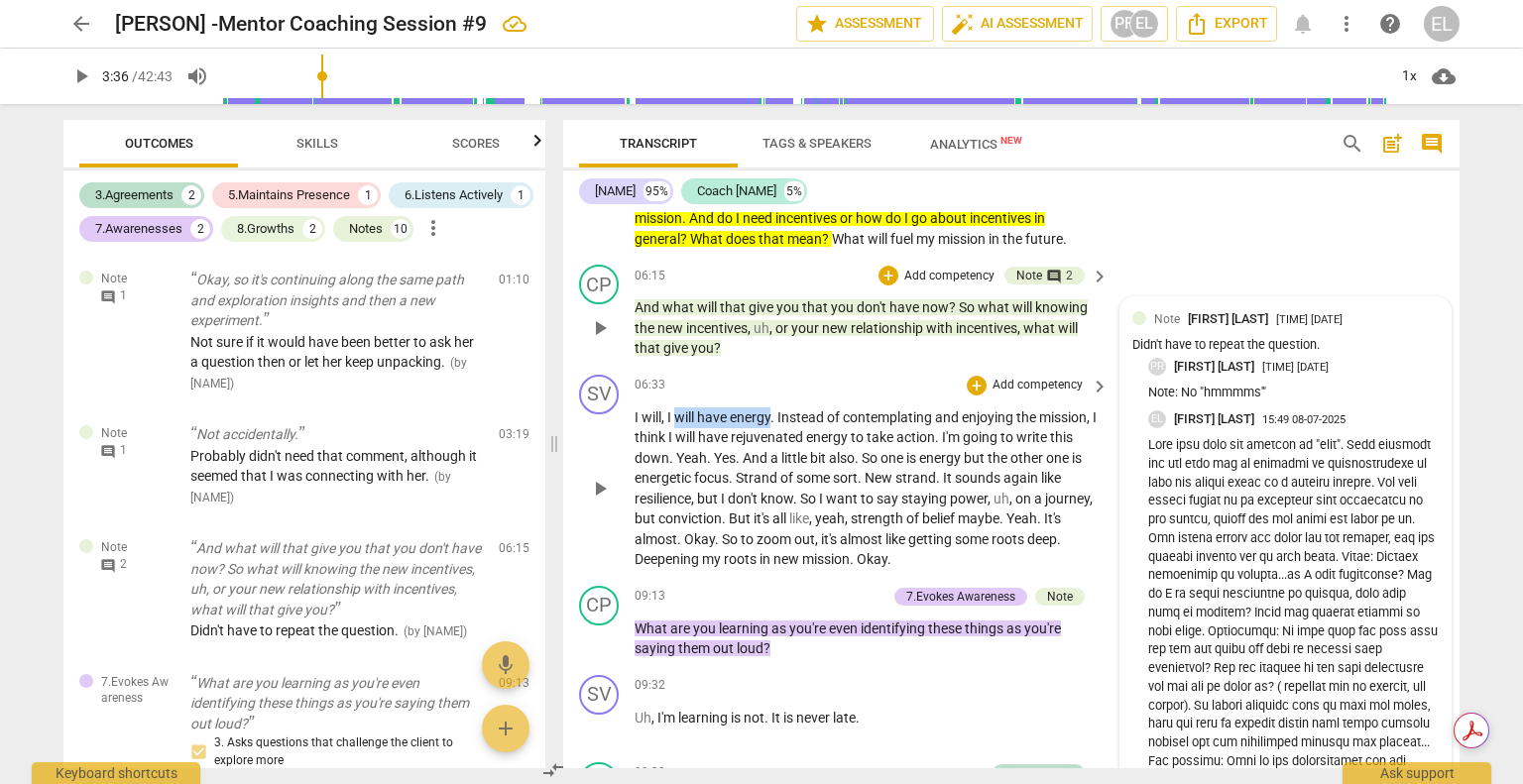 drag, startPoint x: 678, startPoint y: 410, endPoint x: 773, endPoint y: 412, distance: 95.02105 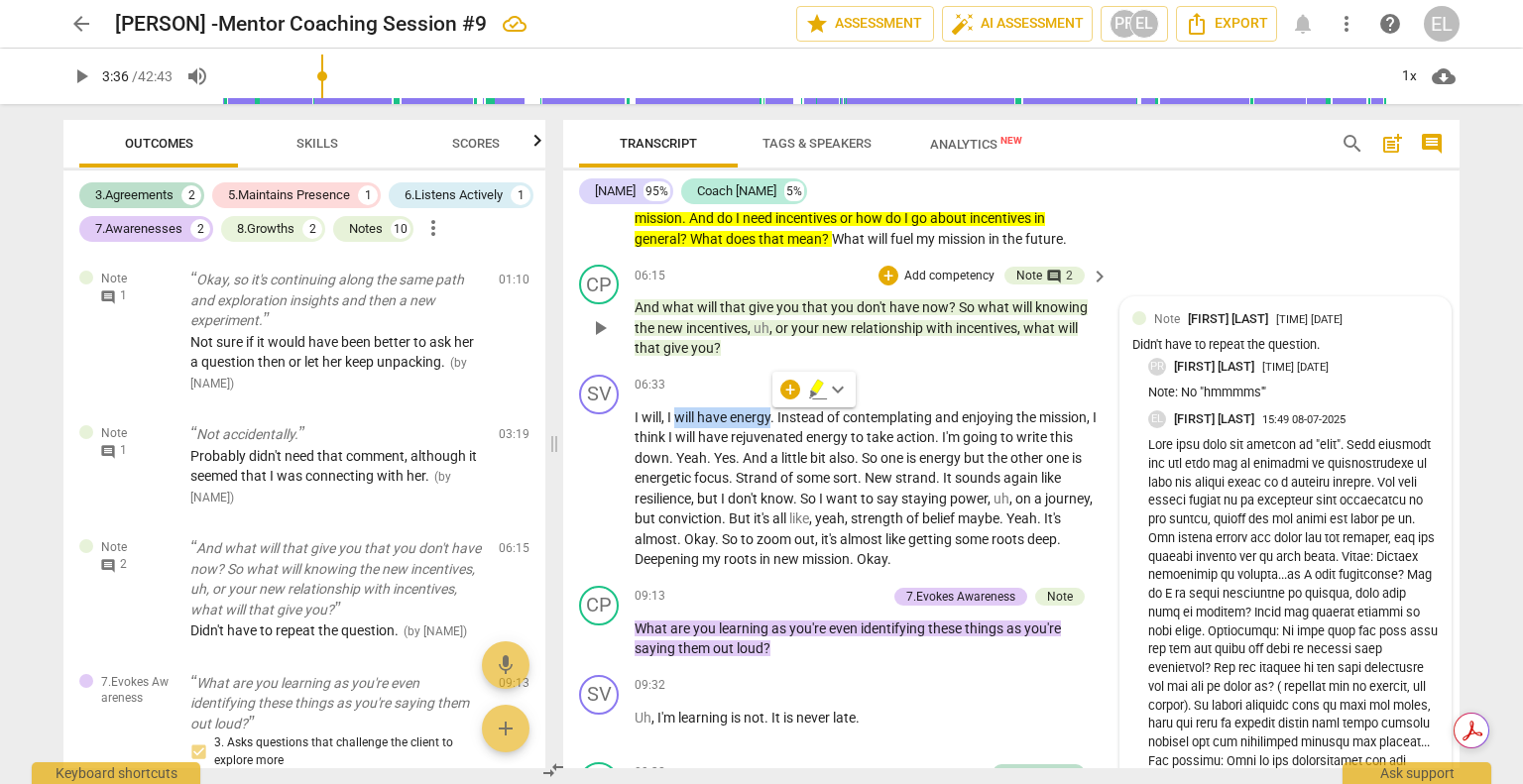 click 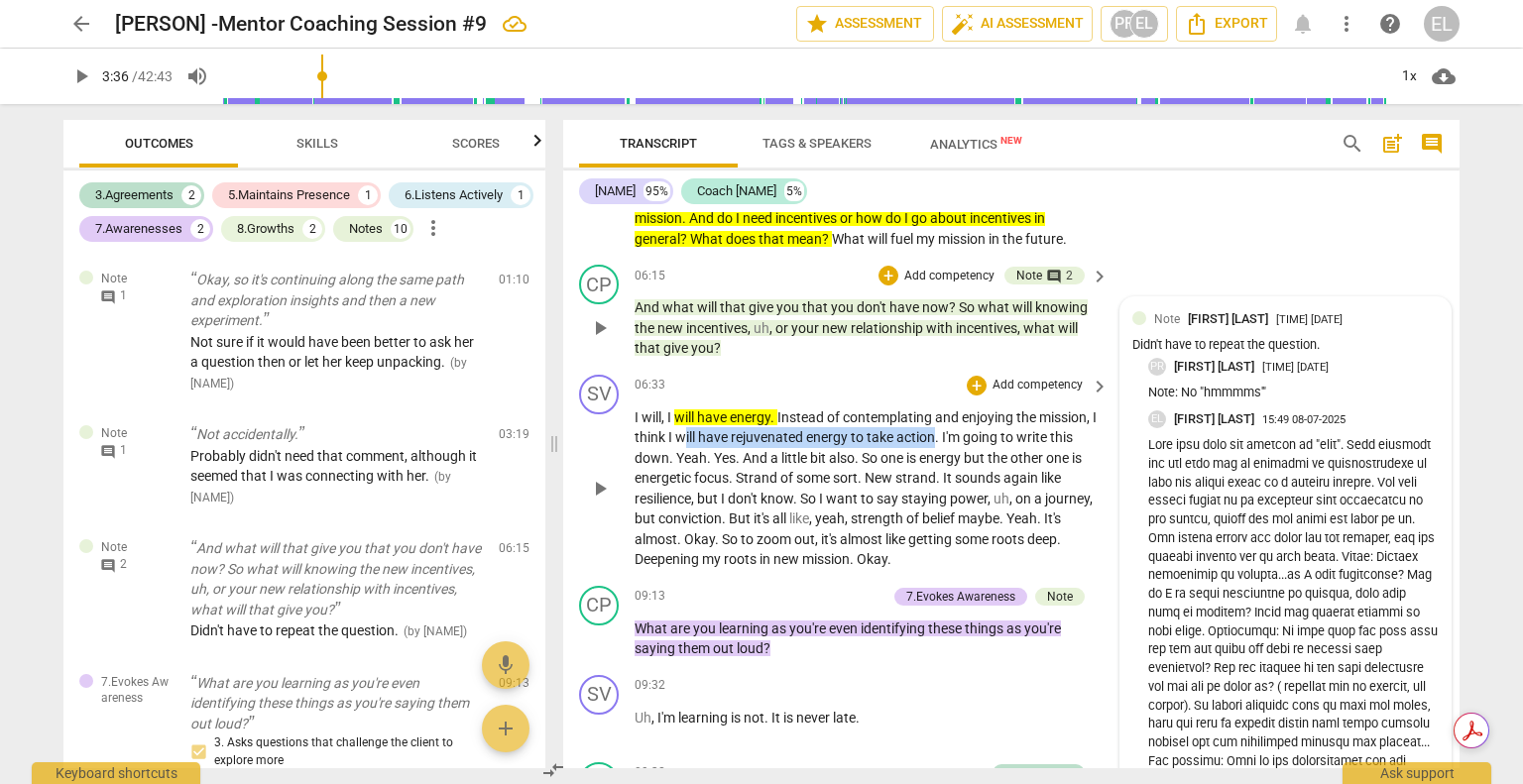 drag, startPoint x: 693, startPoint y: 436, endPoint x: 944, endPoint y: 427, distance: 251.1613 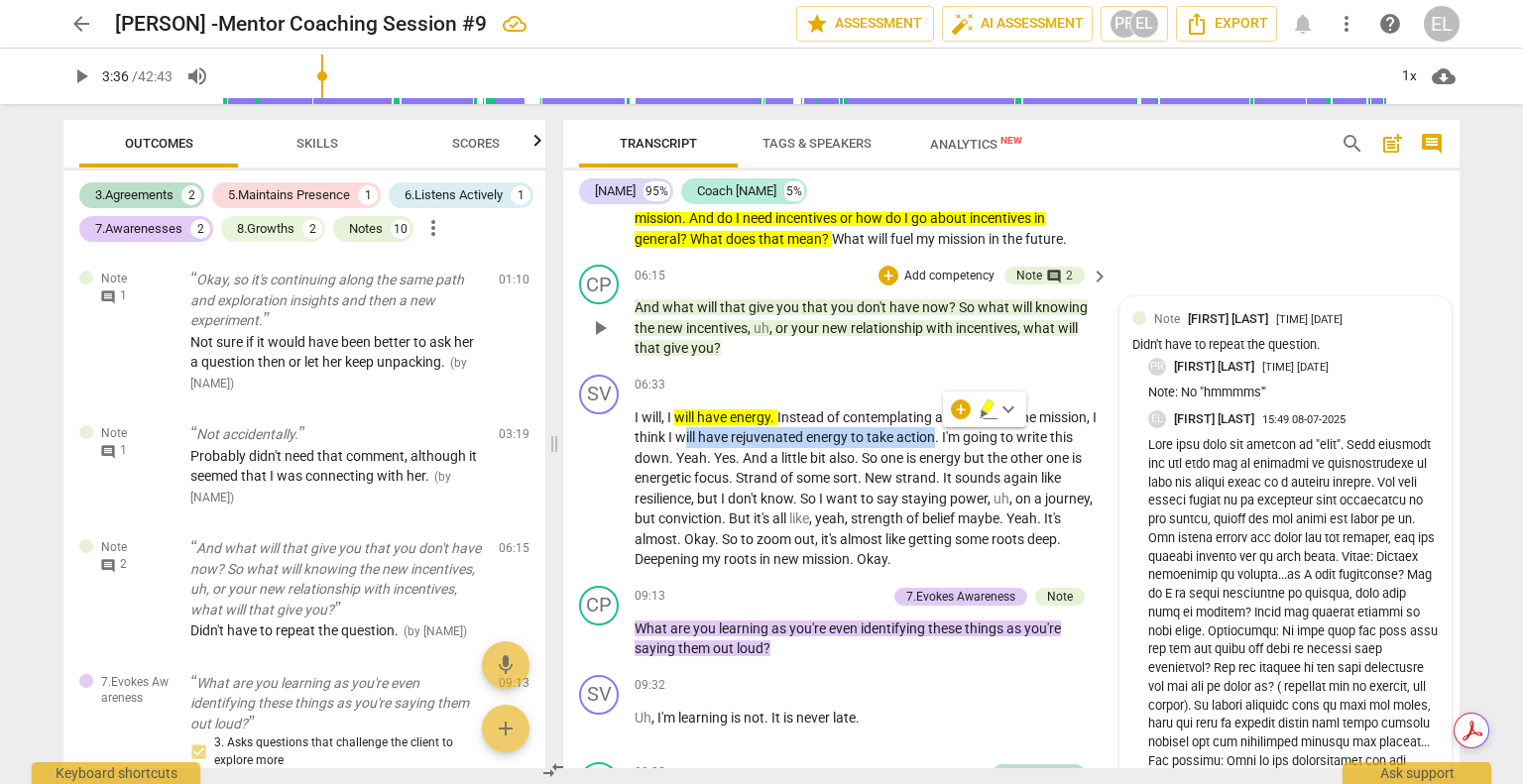 click 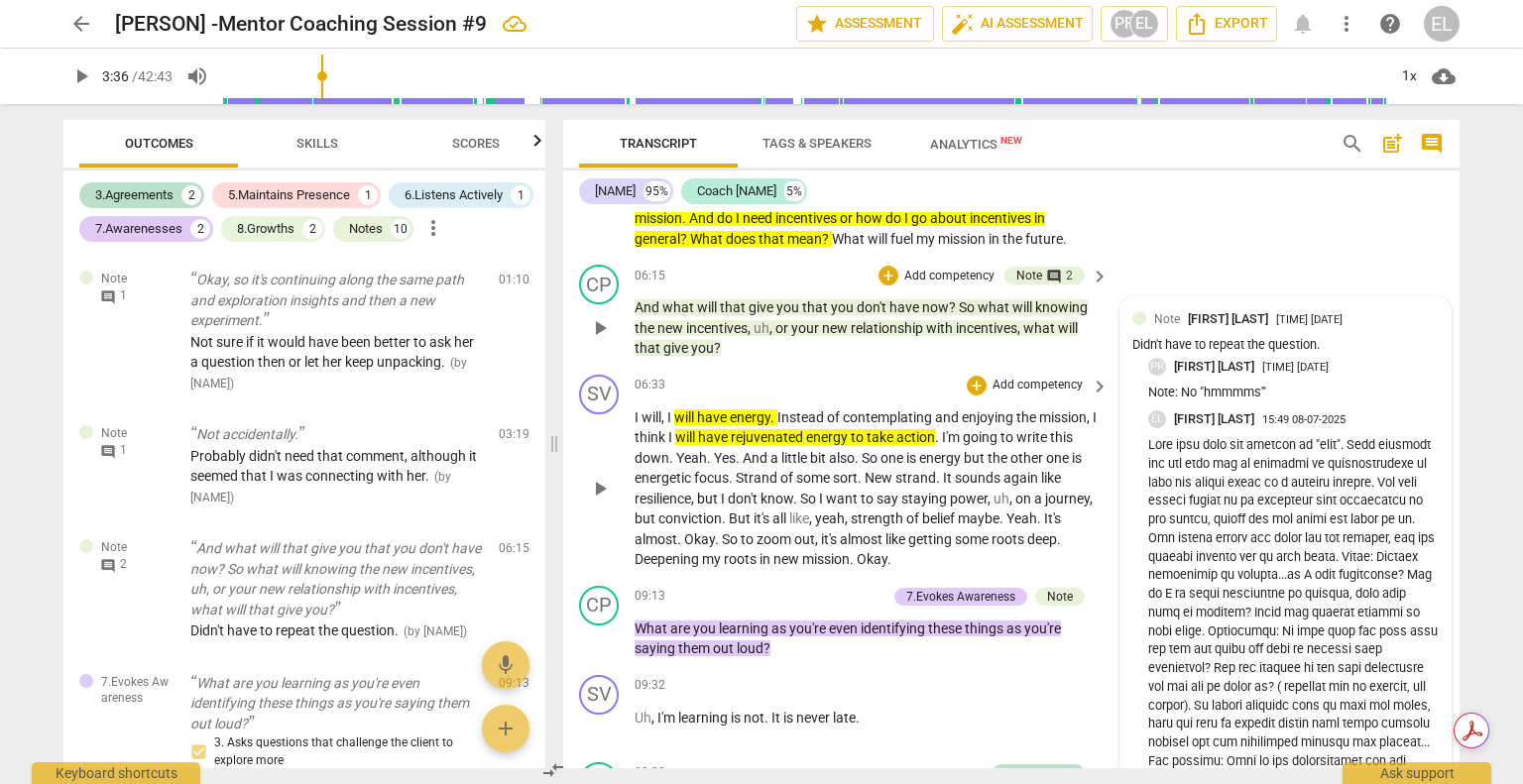 click on "energetic" at bounding box center (664, 478) 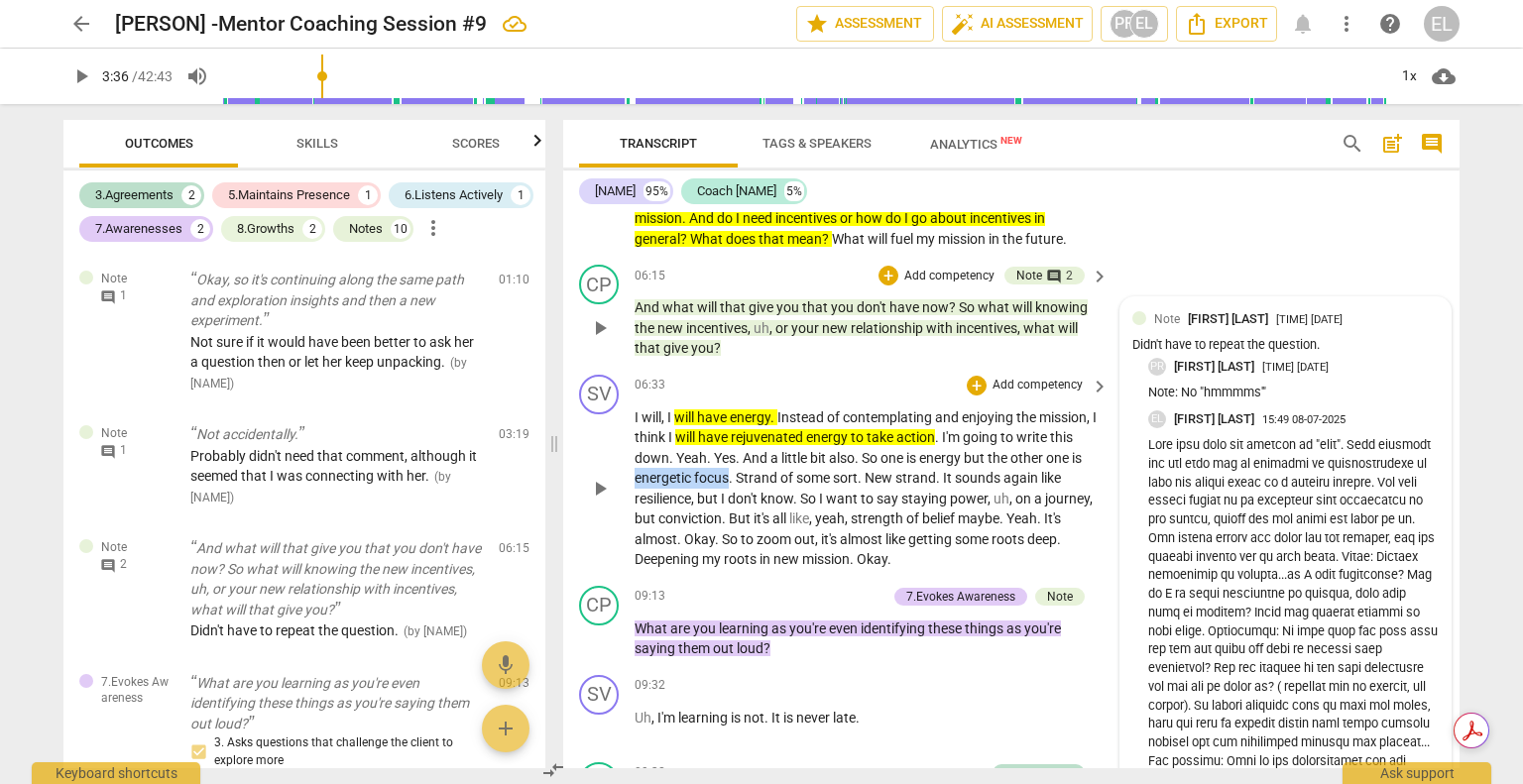drag, startPoint x: 637, startPoint y: 477, endPoint x: 730, endPoint y: 475, distance: 93.0215 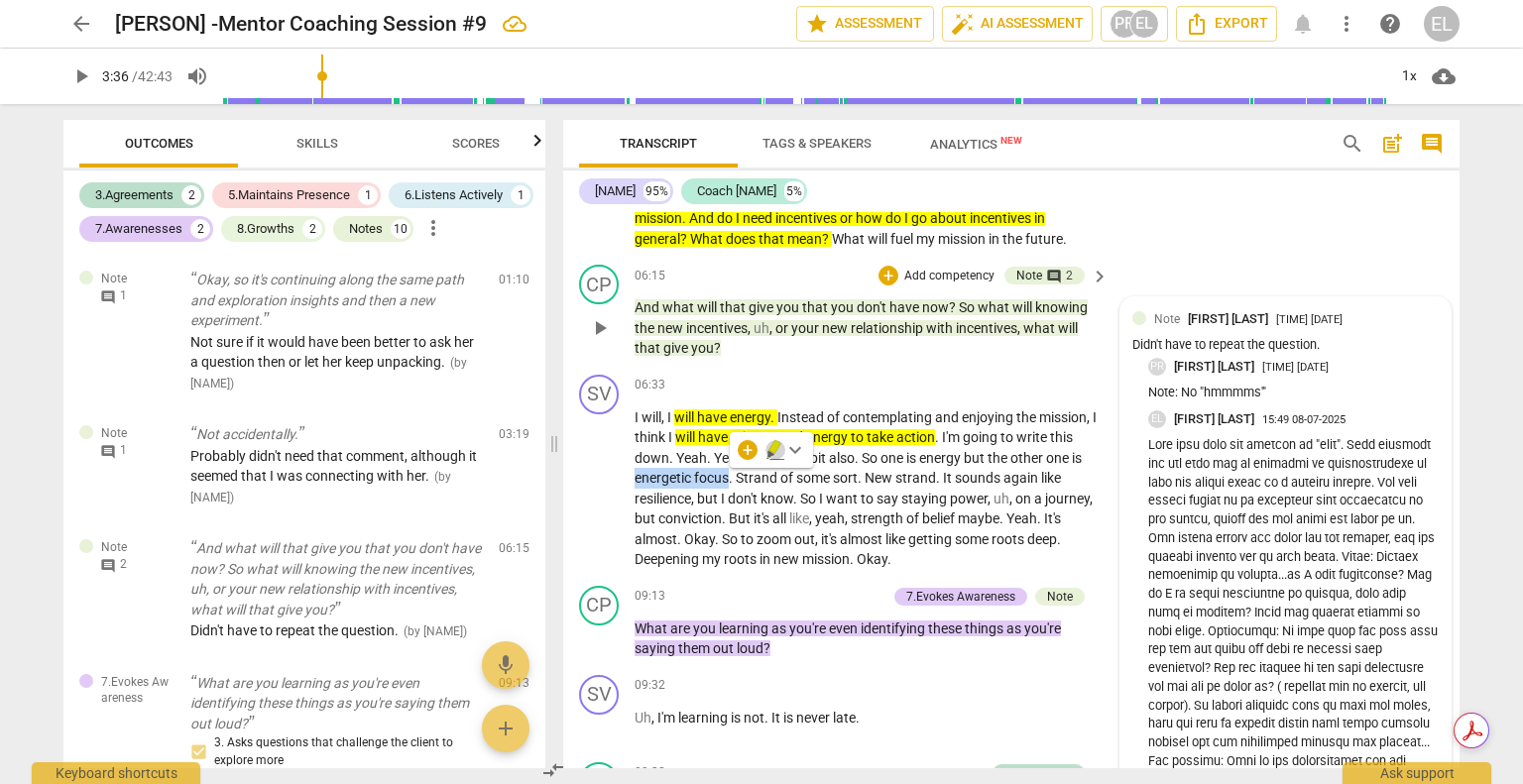 click 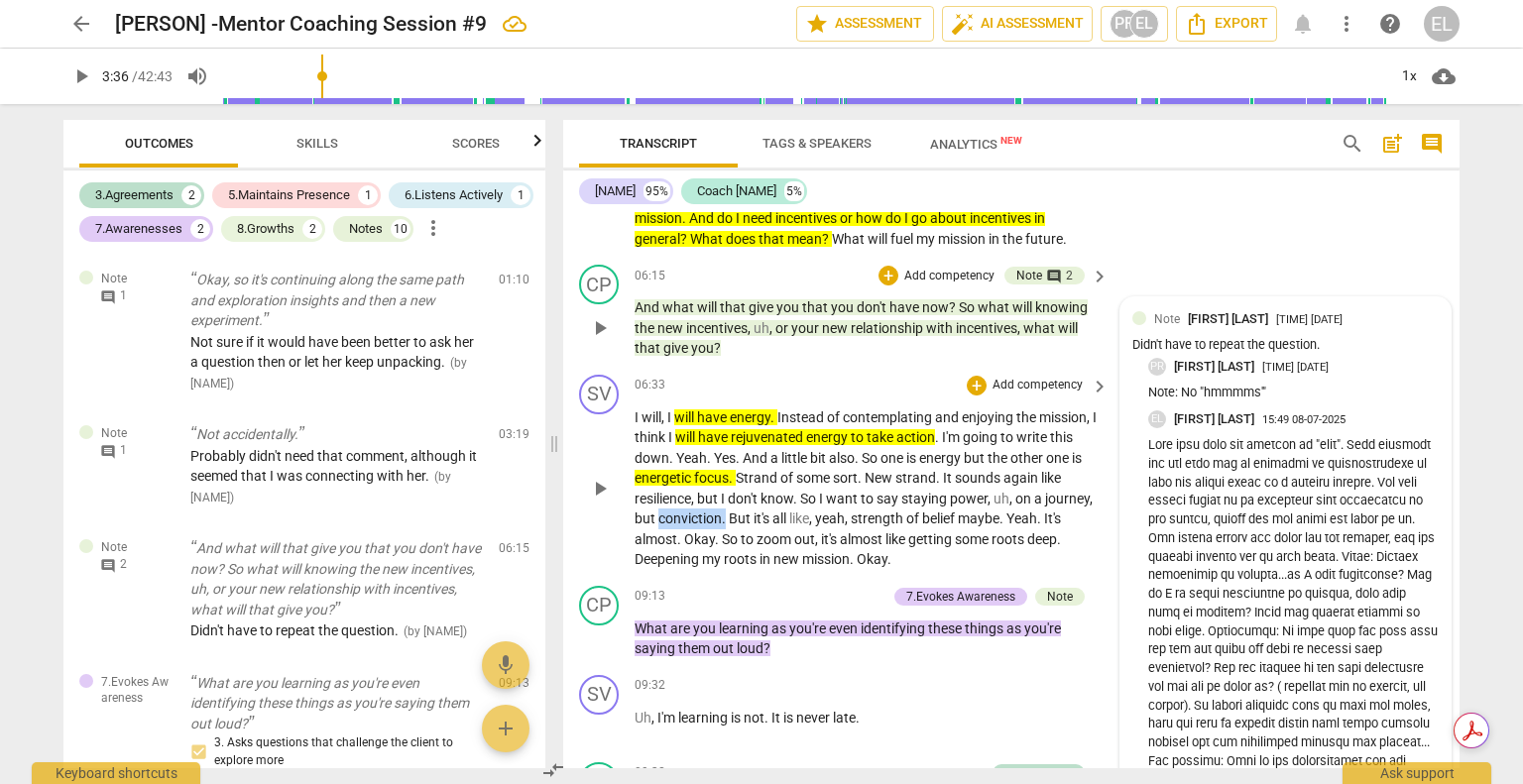 drag, startPoint x: 660, startPoint y: 518, endPoint x: 724, endPoint y: 515, distance: 64.070274 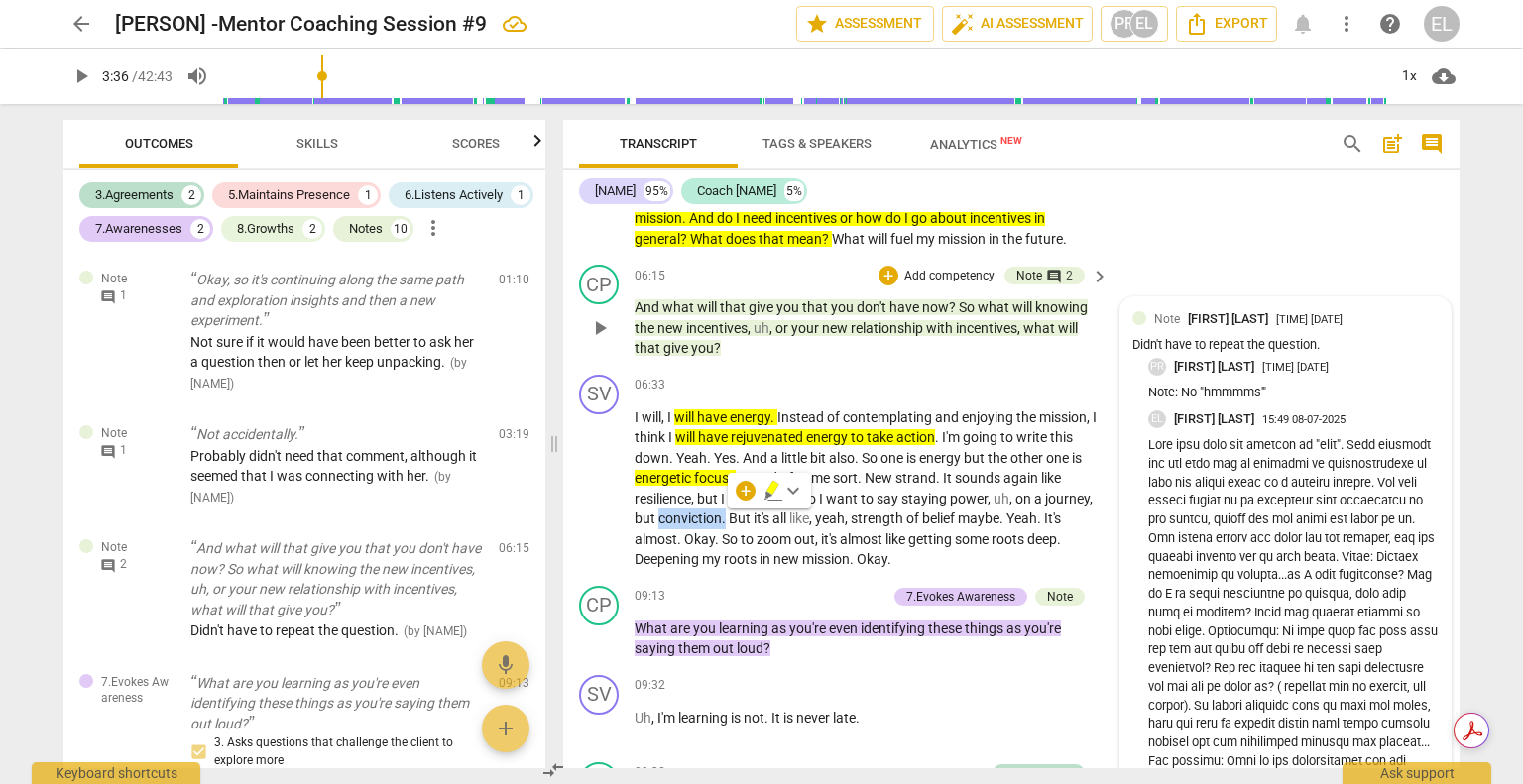 click 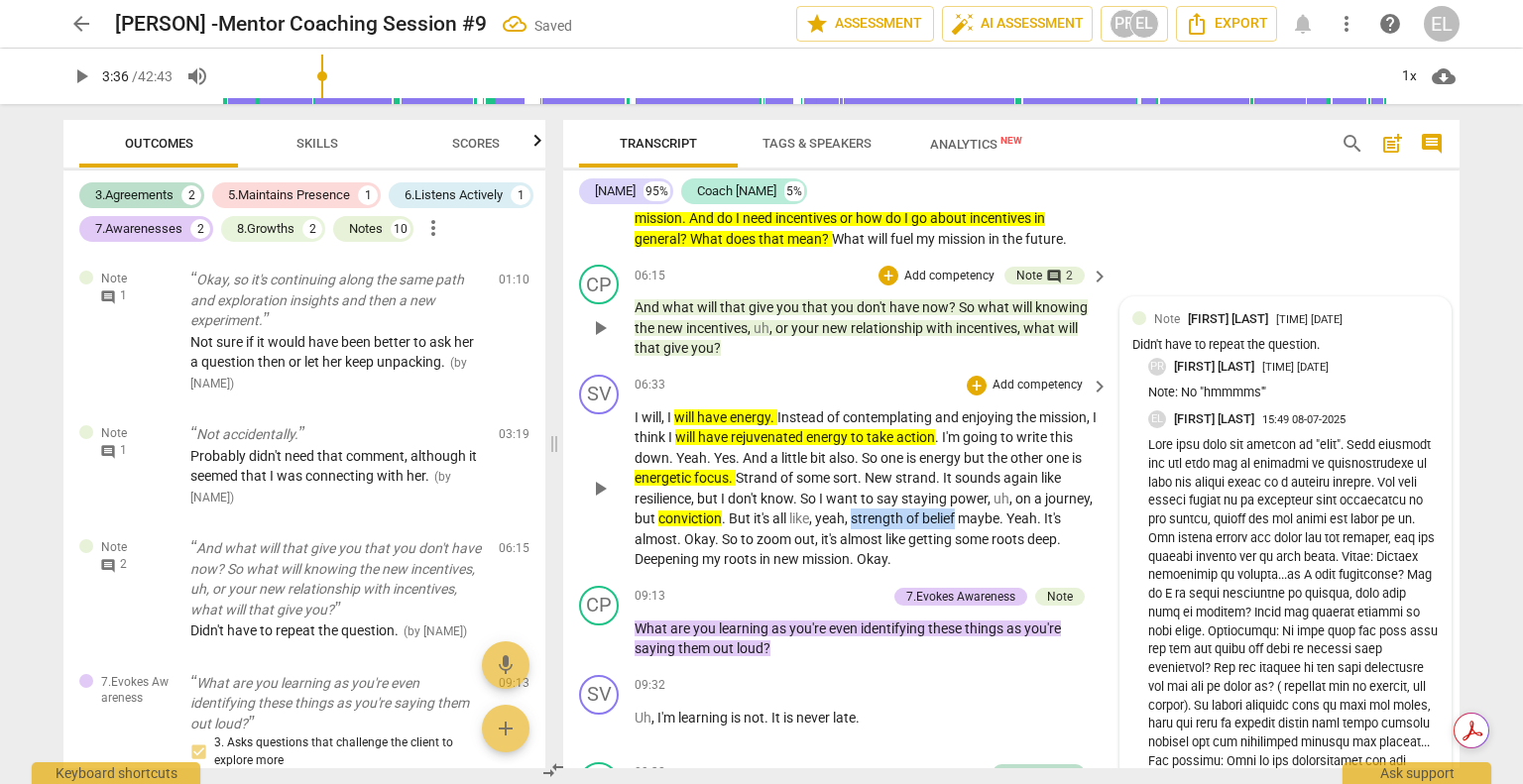 drag, startPoint x: 854, startPoint y: 518, endPoint x: 959, endPoint y: 518, distance: 105 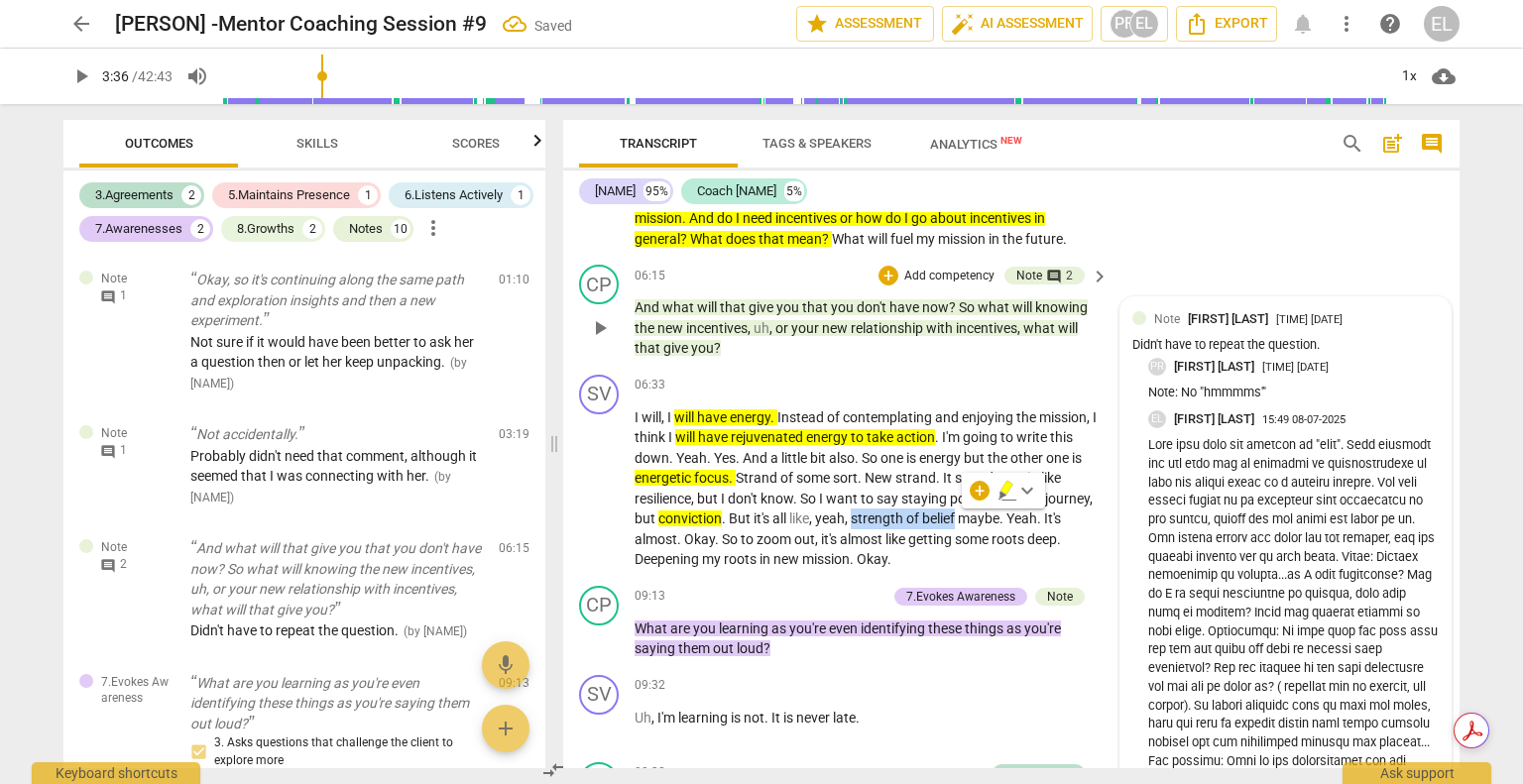 click 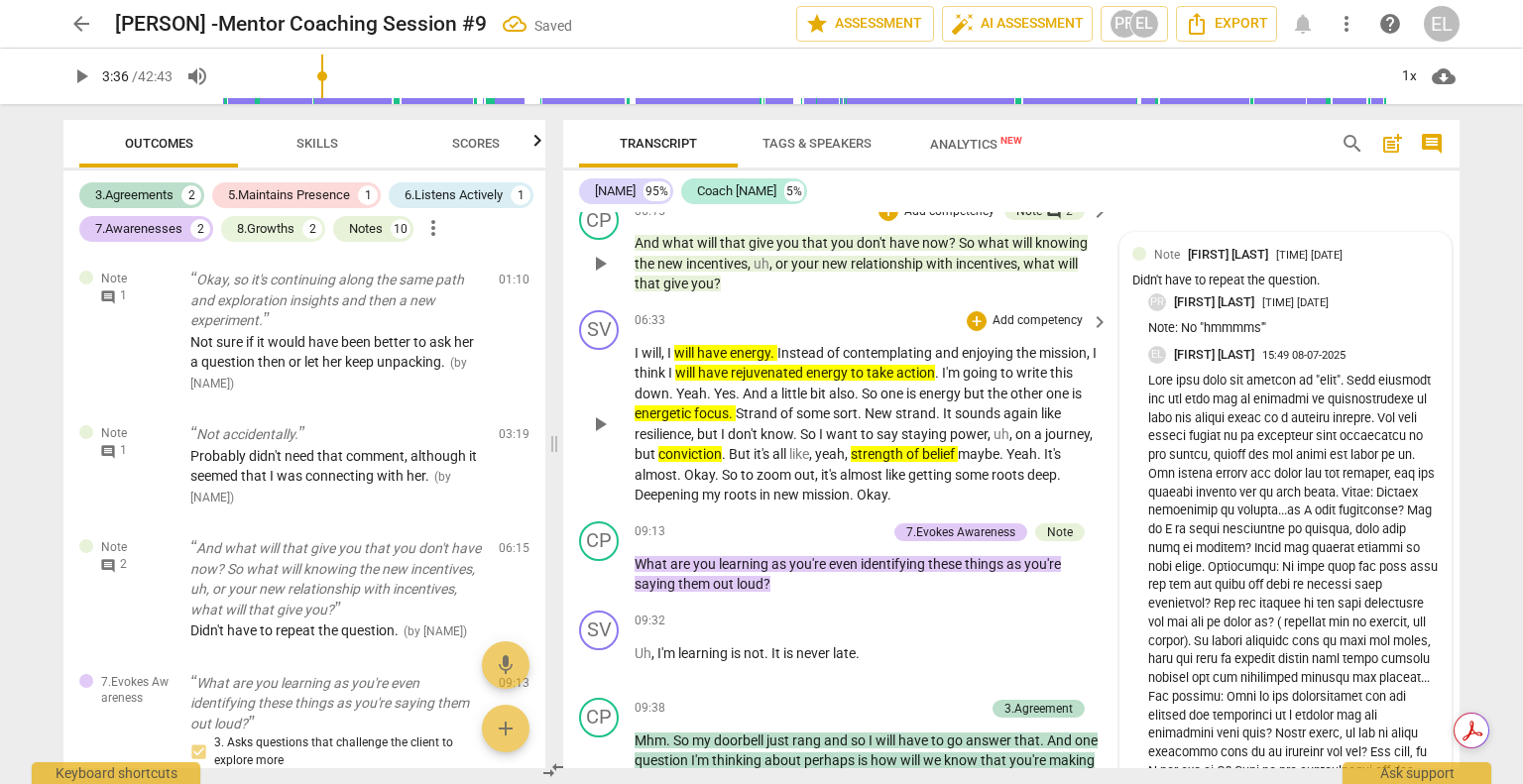 scroll, scrollTop: 1486, scrollLeft: 0, axis: vertical 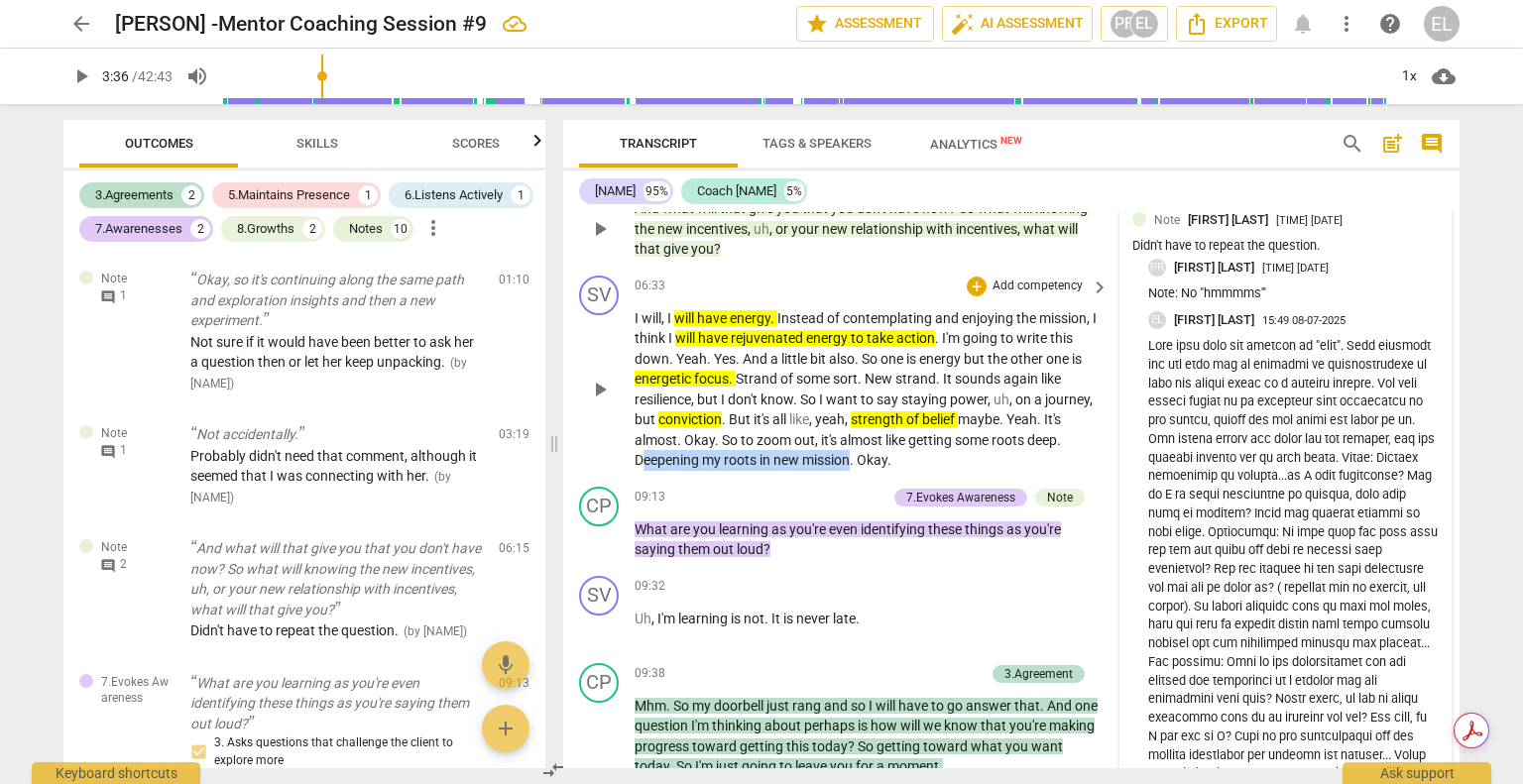 drag, startPoint x: 639, startPoint y: 462, endPoint x: 853, endPoint y: 460, distance: 214.00935 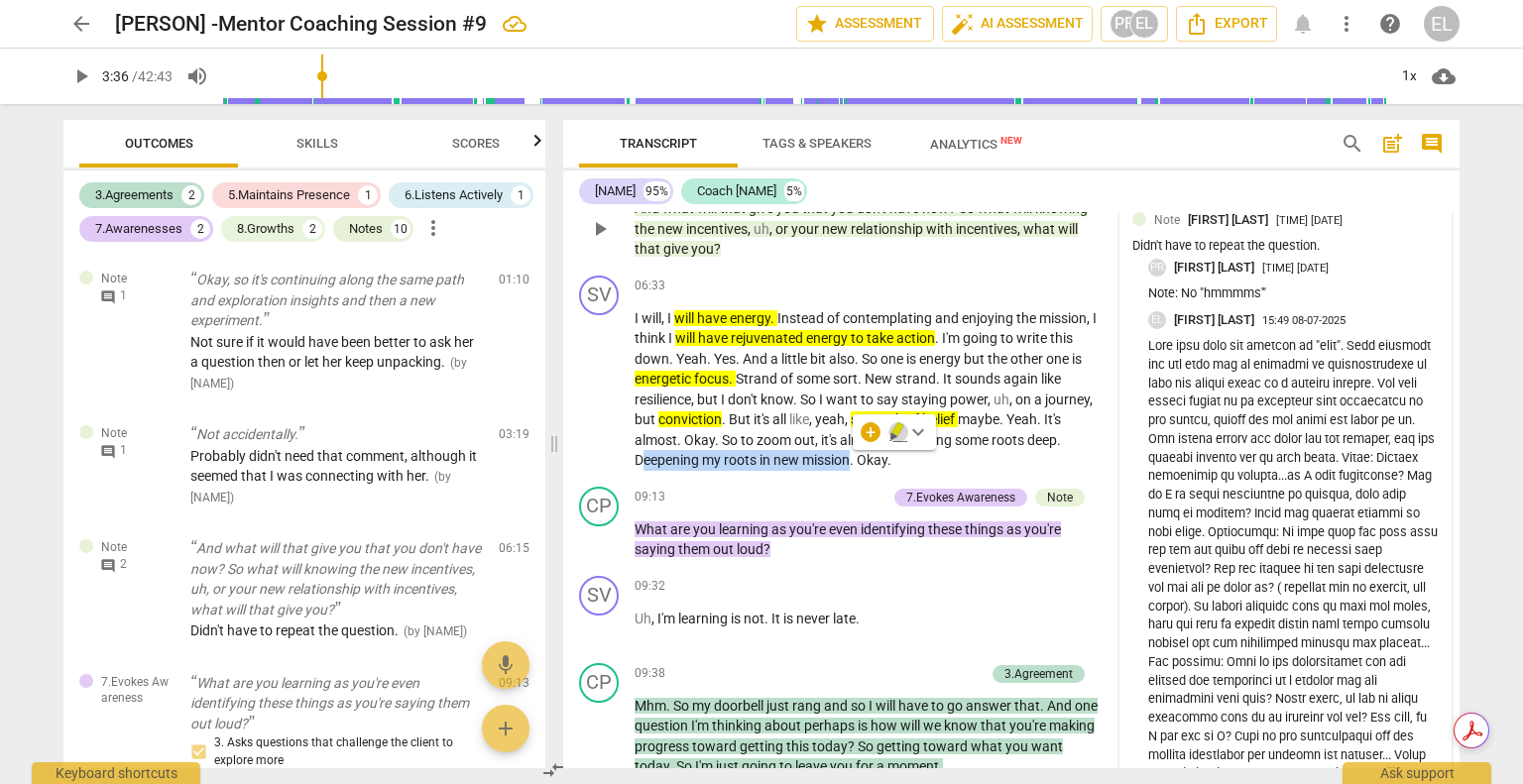 click 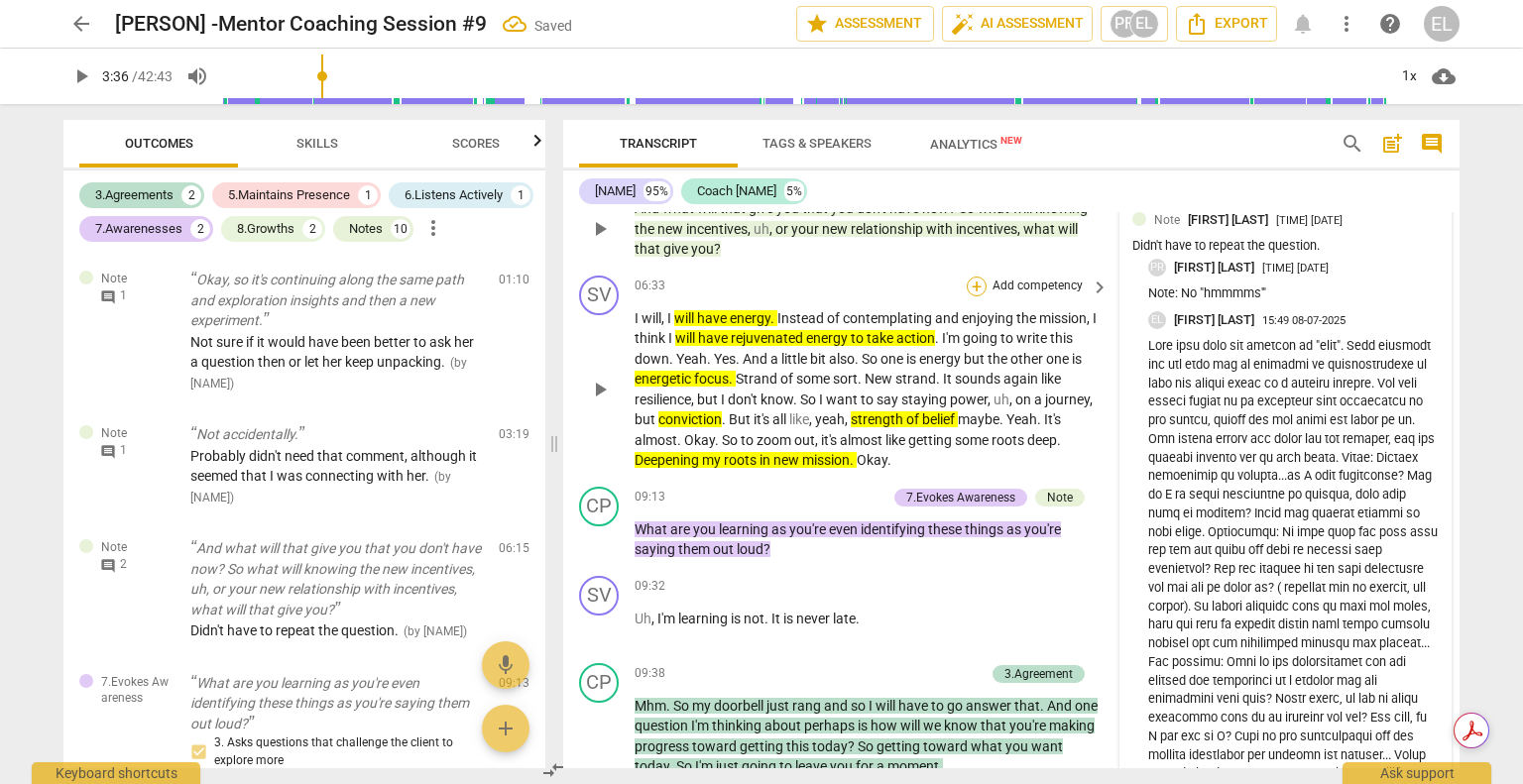 click on "+" at bounding box center [977, 286] 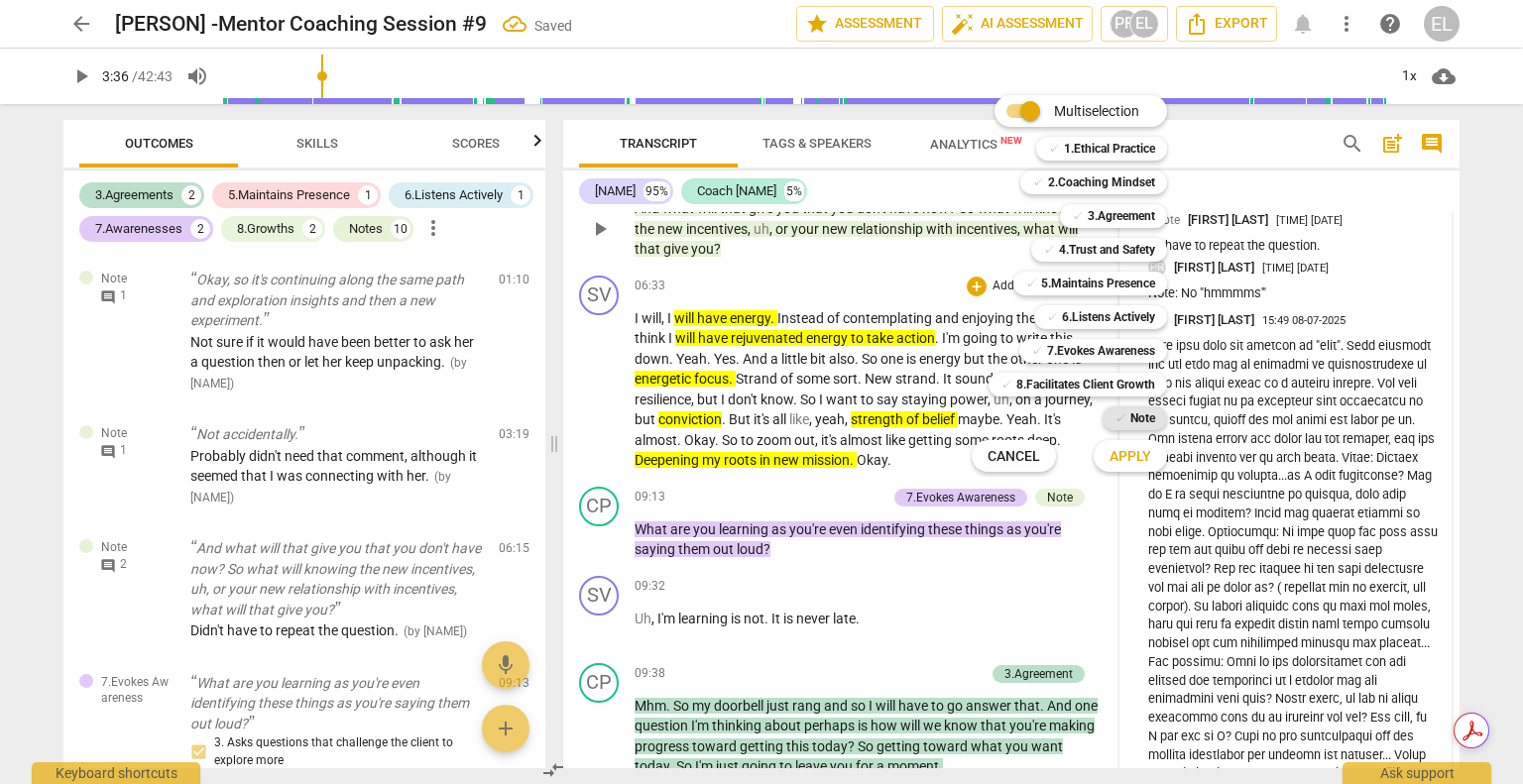 click on "Note" at bounding box center (1142, 418) 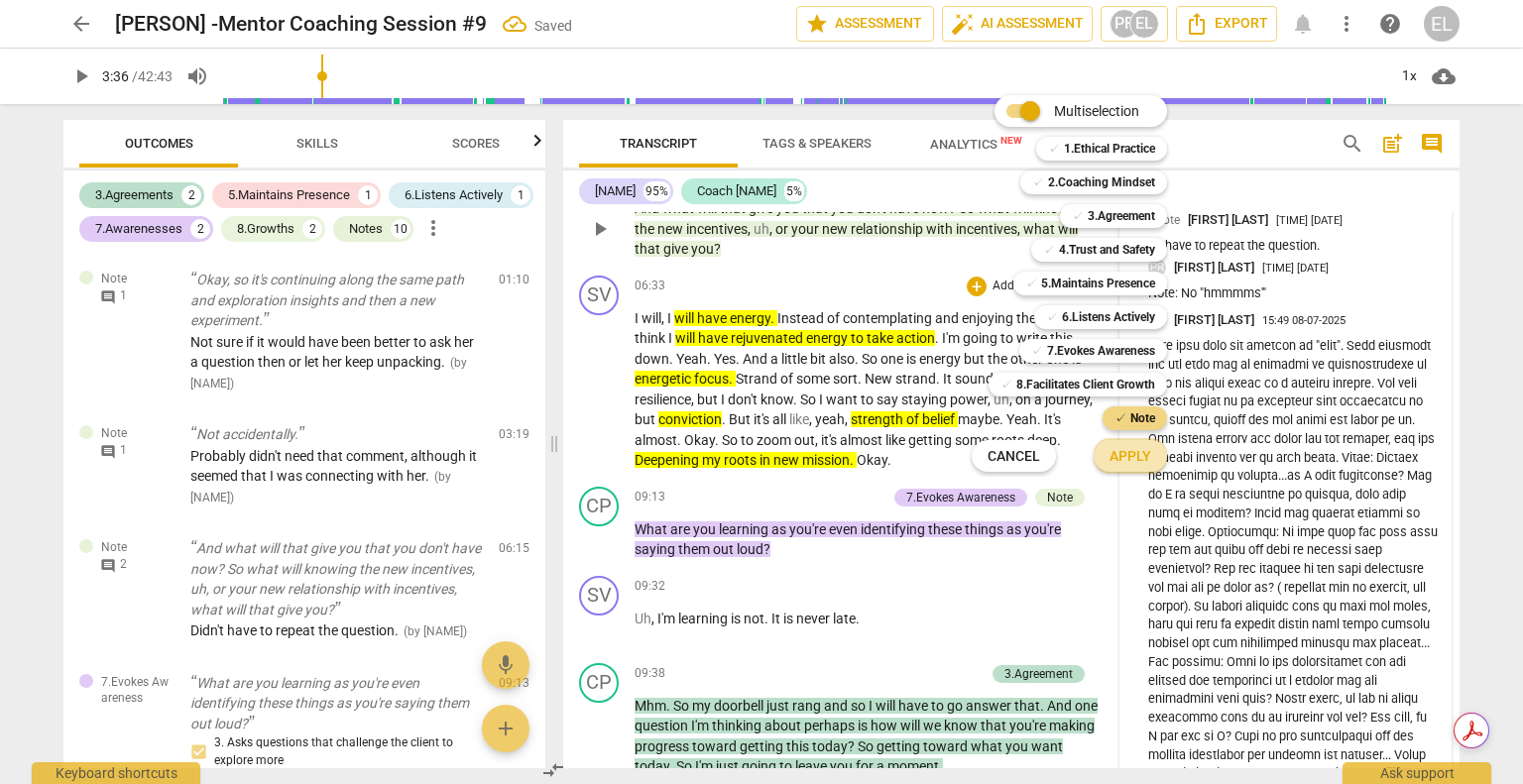 click on "Apply" at bounding box center [1130, 457] 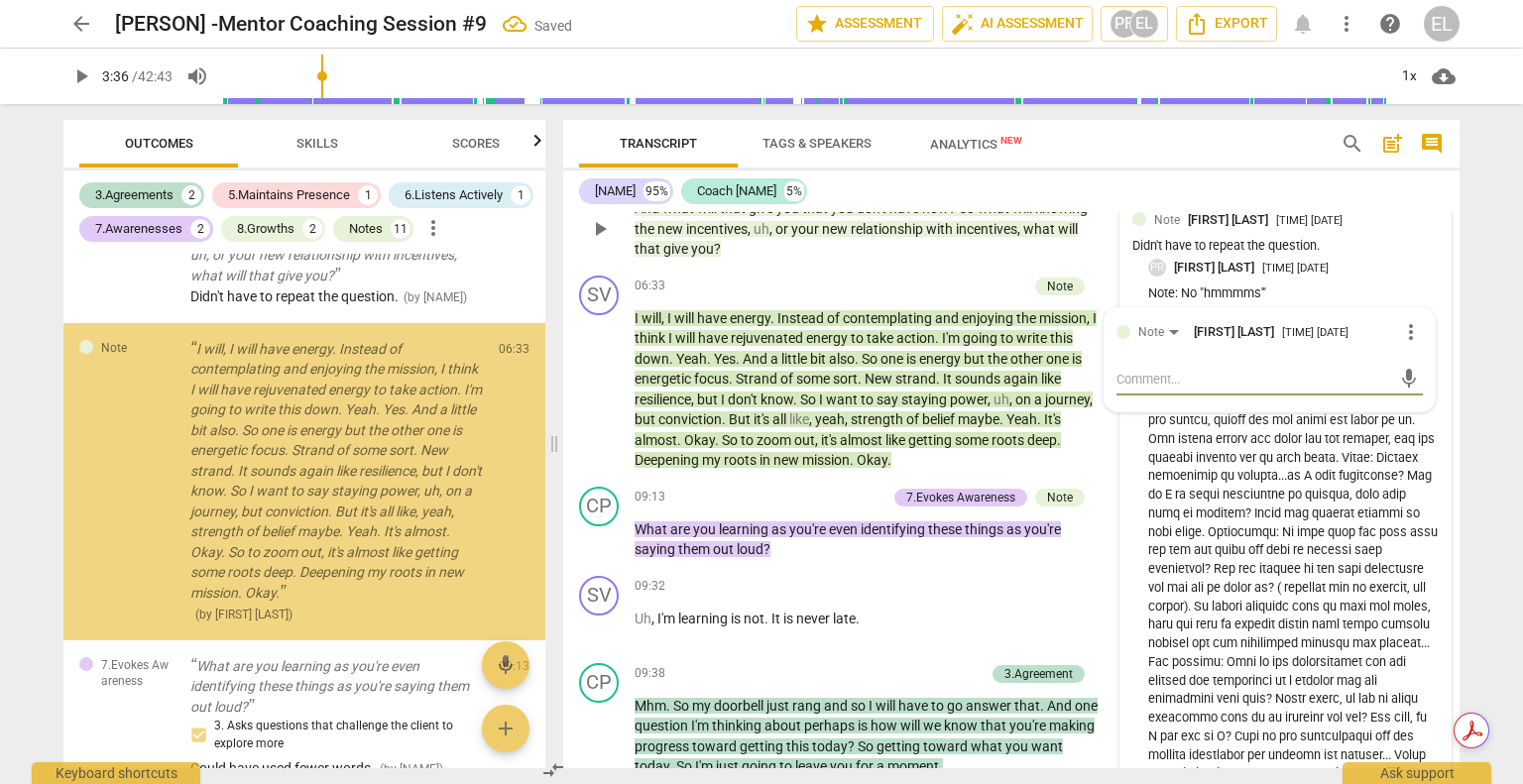 scroll, scrollTop: 341, scrollLeft: 0, axis: vertical 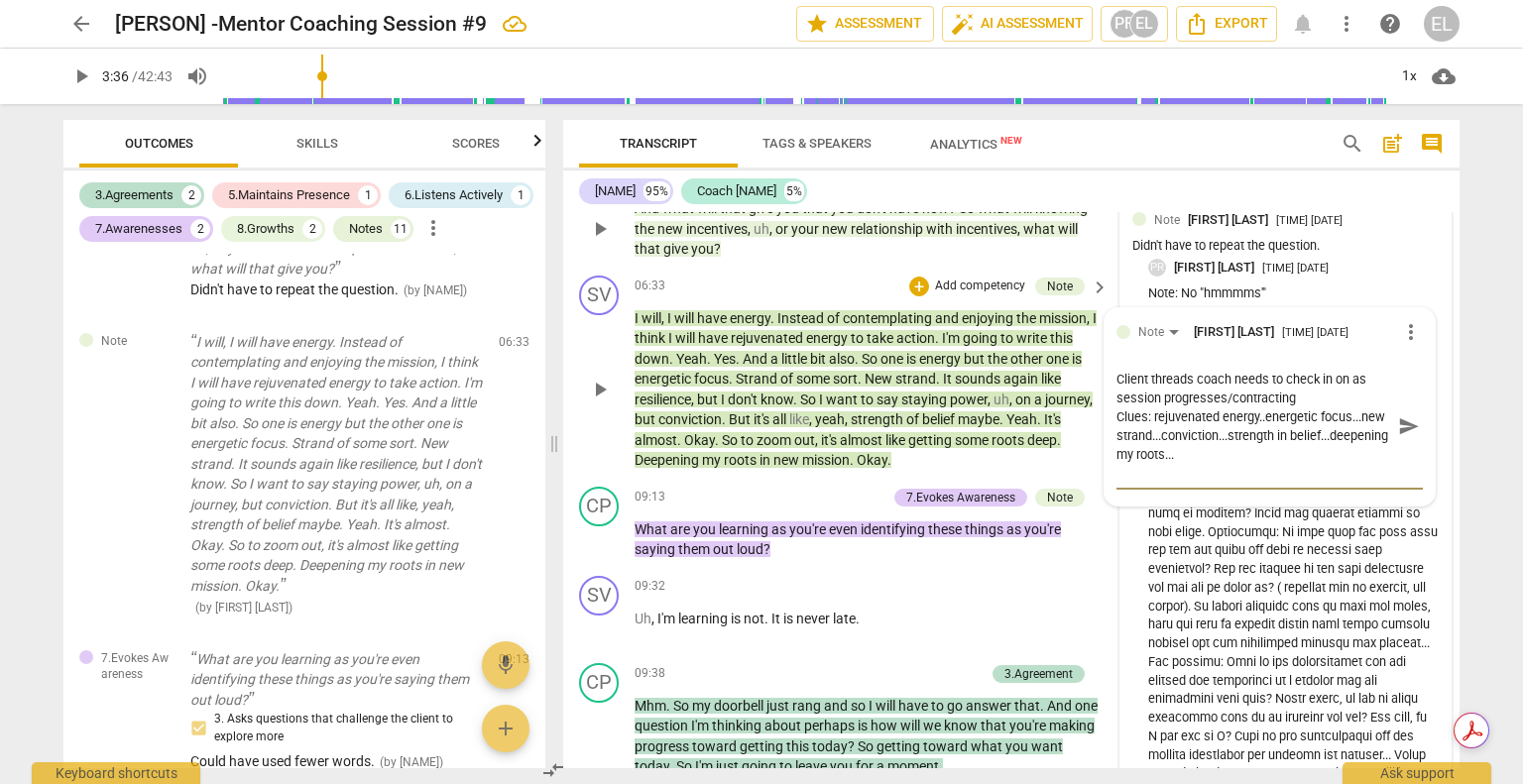 click on "Client threads coach needs to check in on as session progresses/contracting
Clues: rejuvenated energy..energetic focus...new strand...conviction...strength in belief...deepening my roots..." at bounding box center (1253, 426) 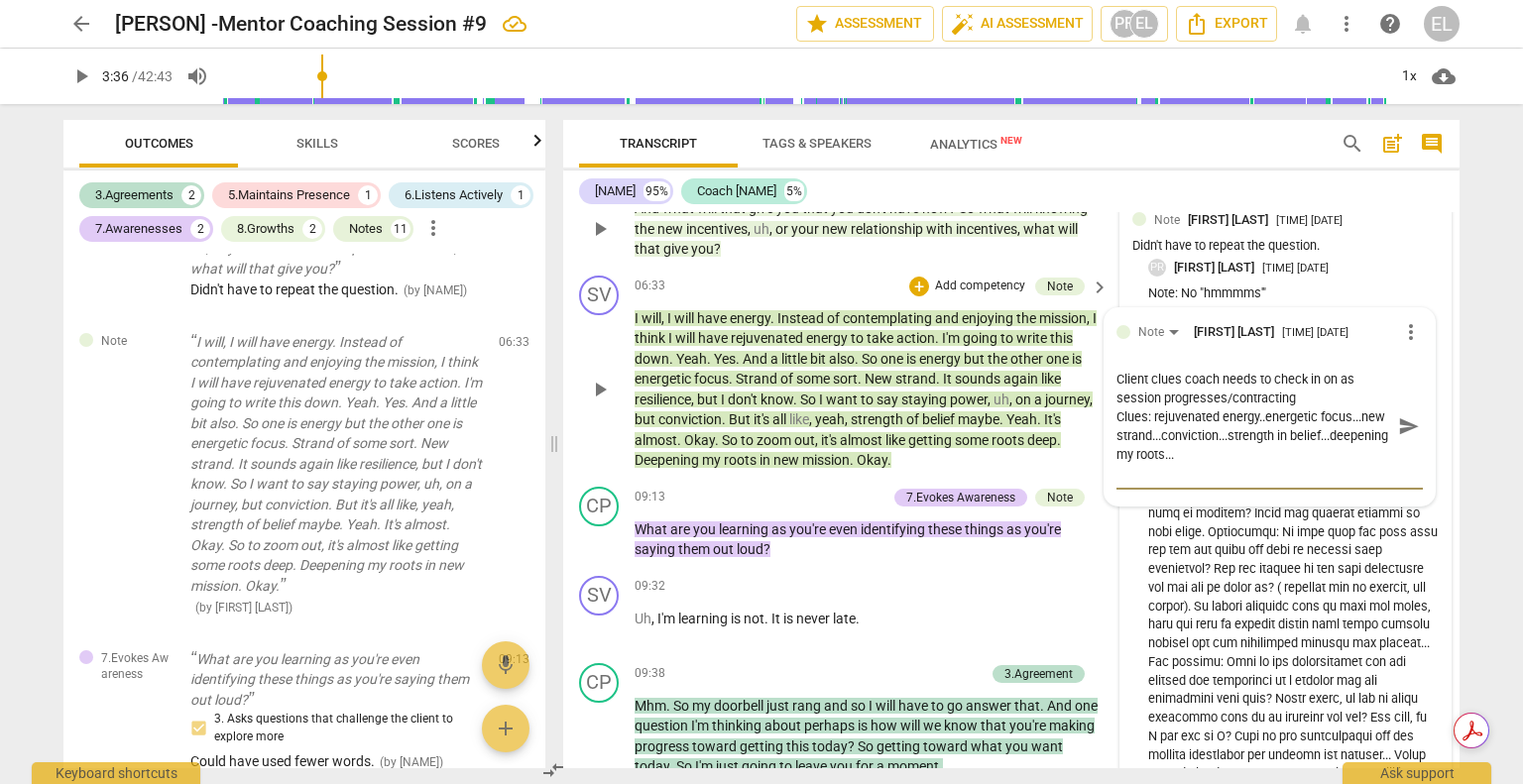 click on "Client clues coach needs to check in on as session progresses/contracting
Clues: rejuvenated energy..energetic focus...new strand...conviction...strength in belief...deepening my roots..." at bounding box center [1253, 426] 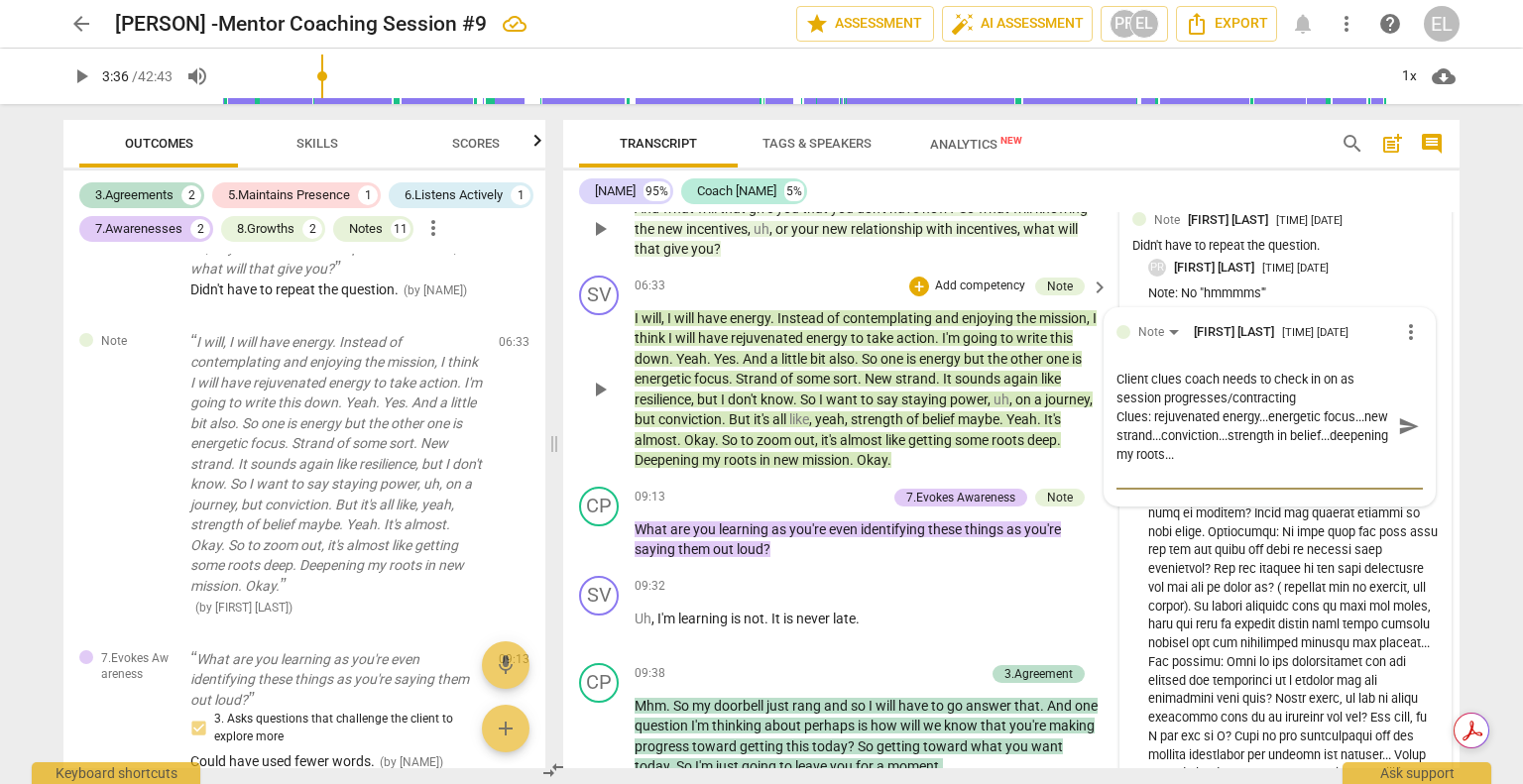 click on "Client clues coach needs to check in on as session progresses/contracting
Clues: rejuvenated energy...energetic focus...new strand...conviction...strength in belief...deepening my roots..." at bounding box center [1253, 426] 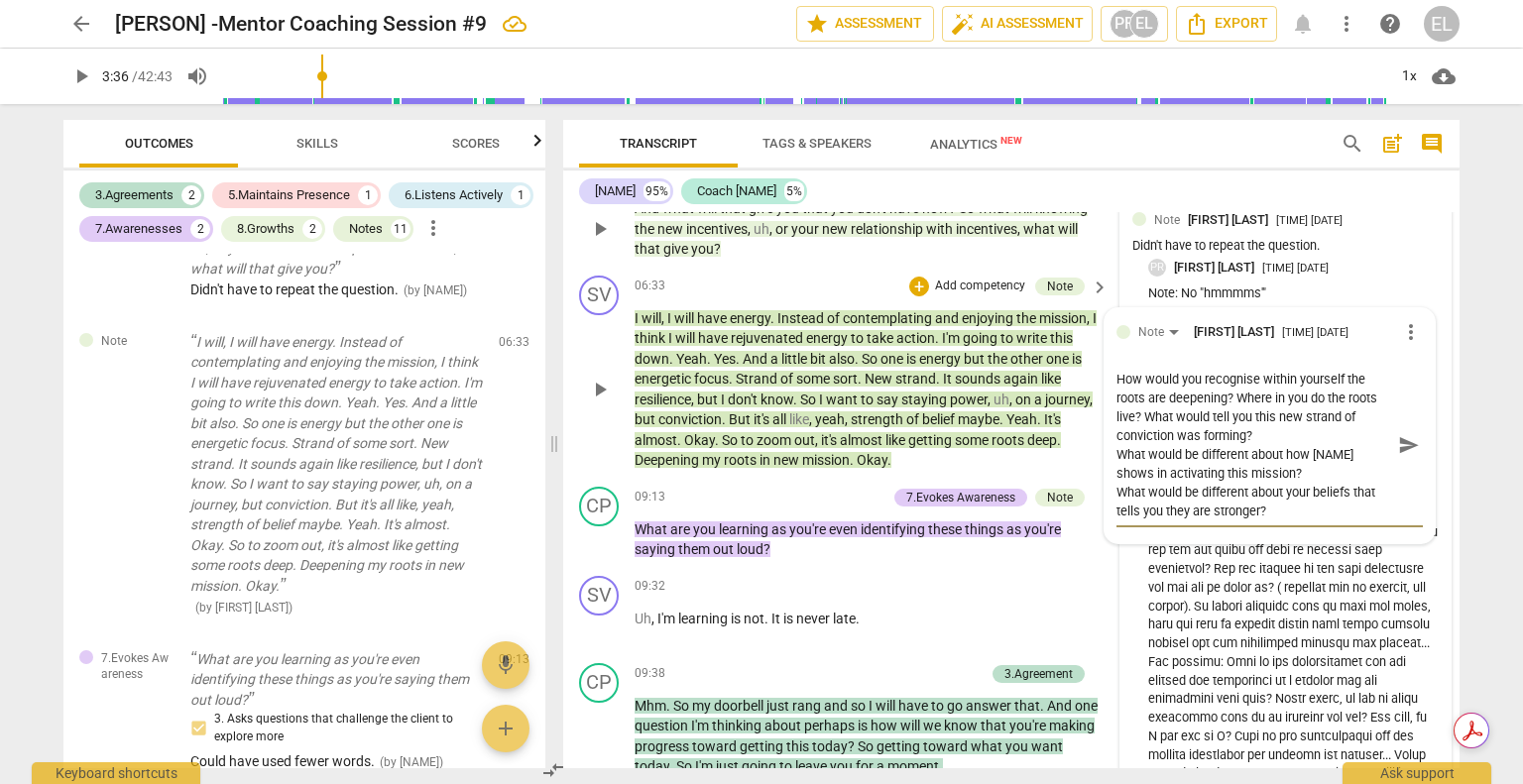scroll, scrollTop: 317, scrollLeft: 0, axis: vertical 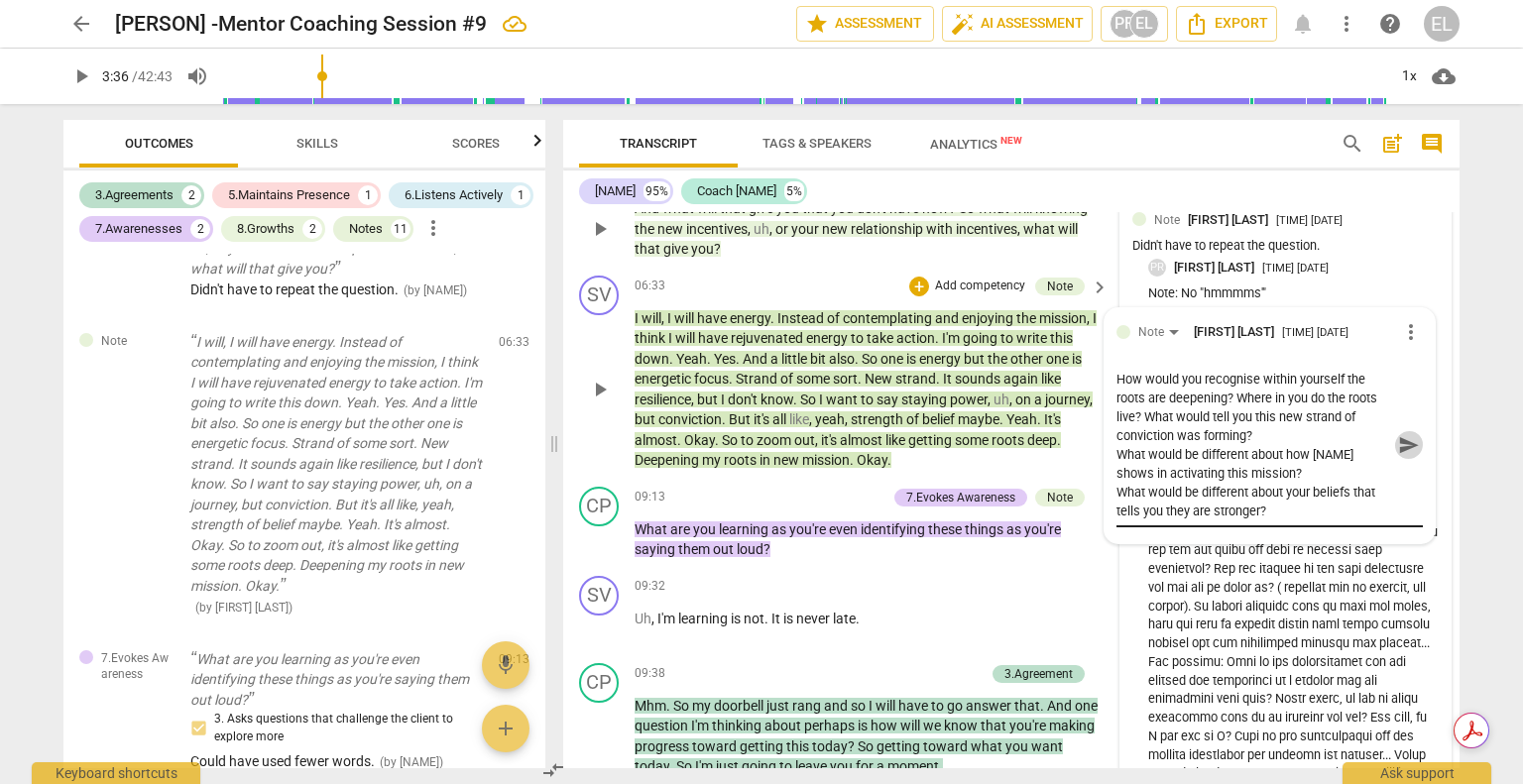 click on "send" at bounding box center (1409, 445) 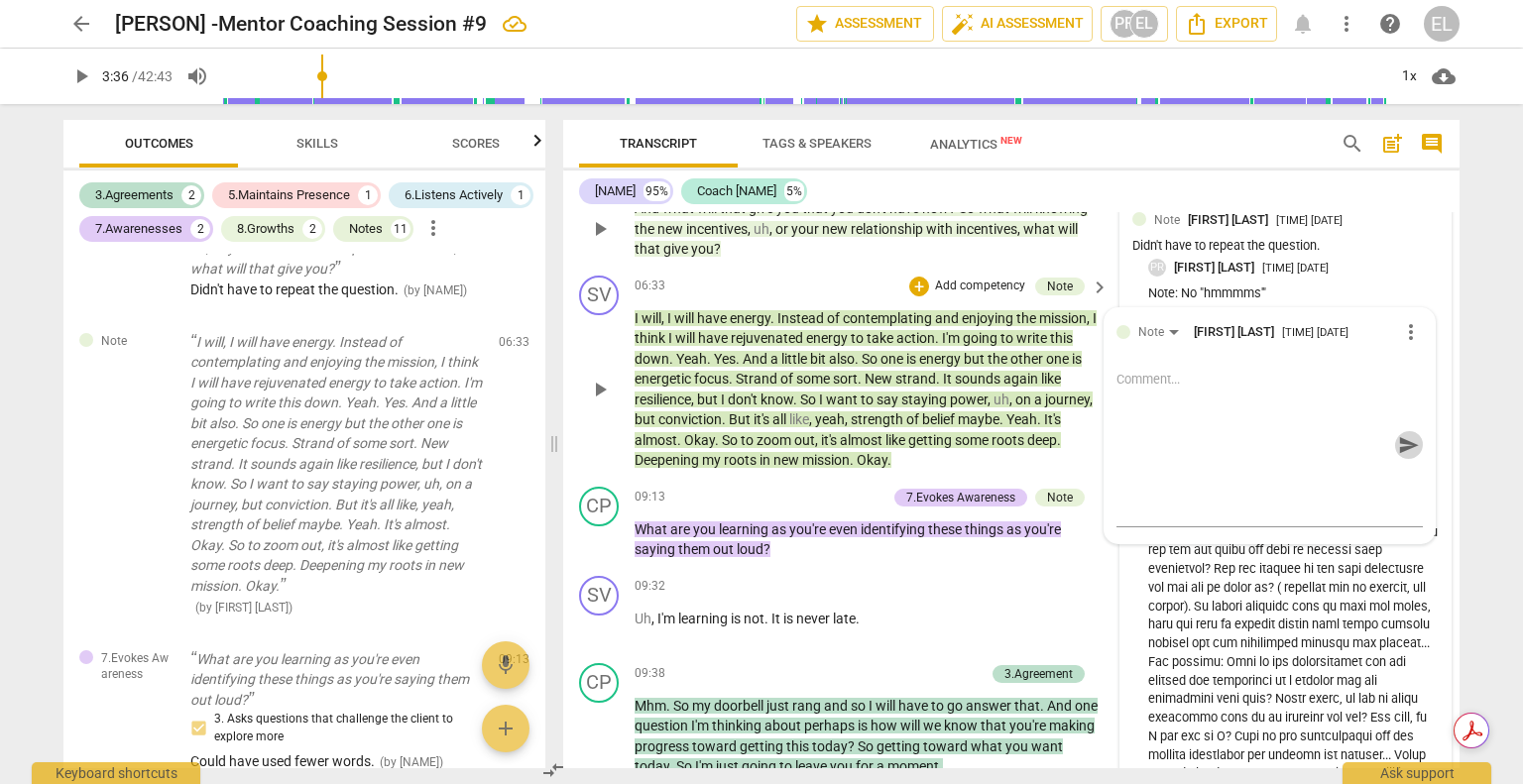 scroll, scrollTop: 0, scrollLeft: 0, axis: both 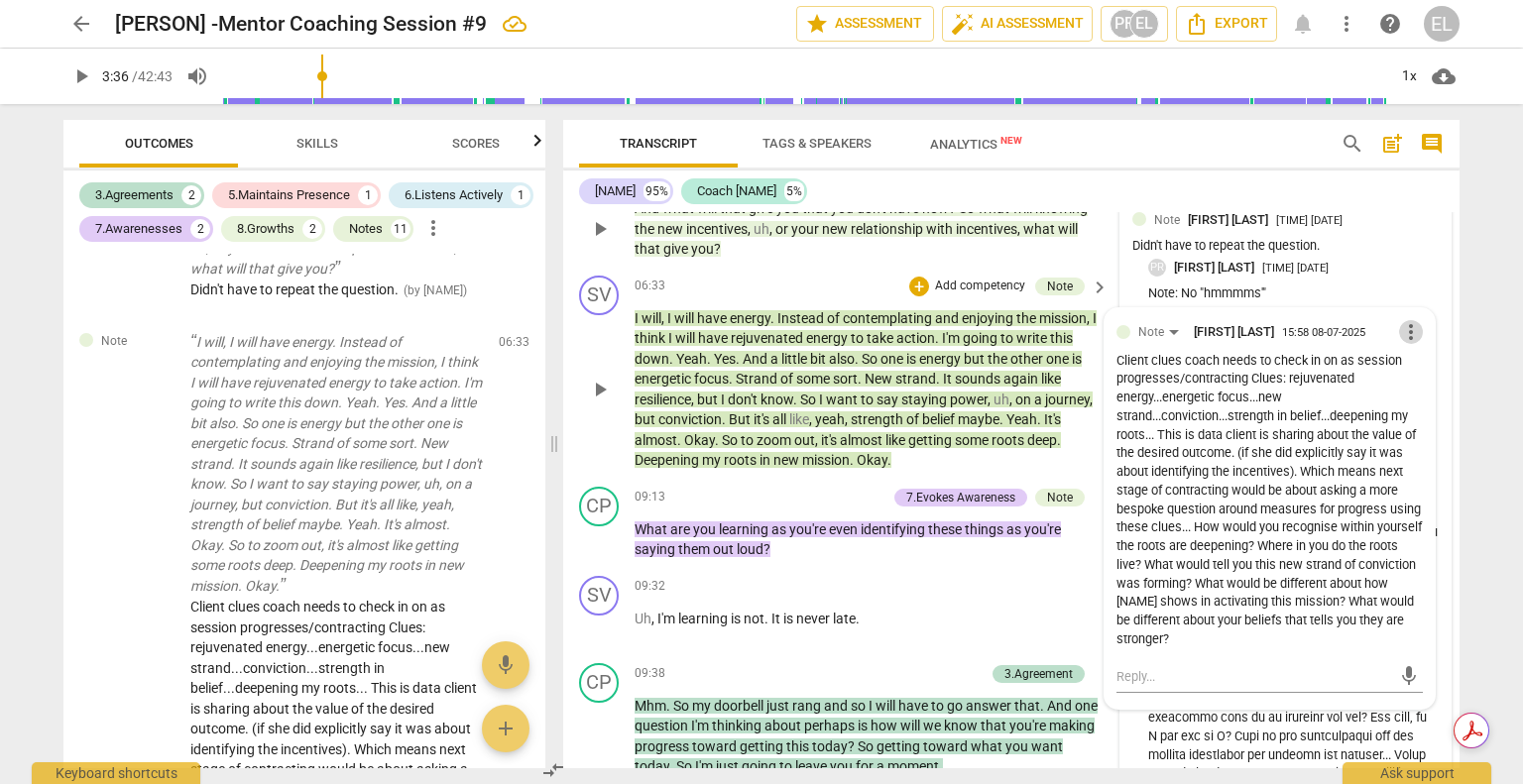 click on "more_vert" at bounding box center (1411, 332) 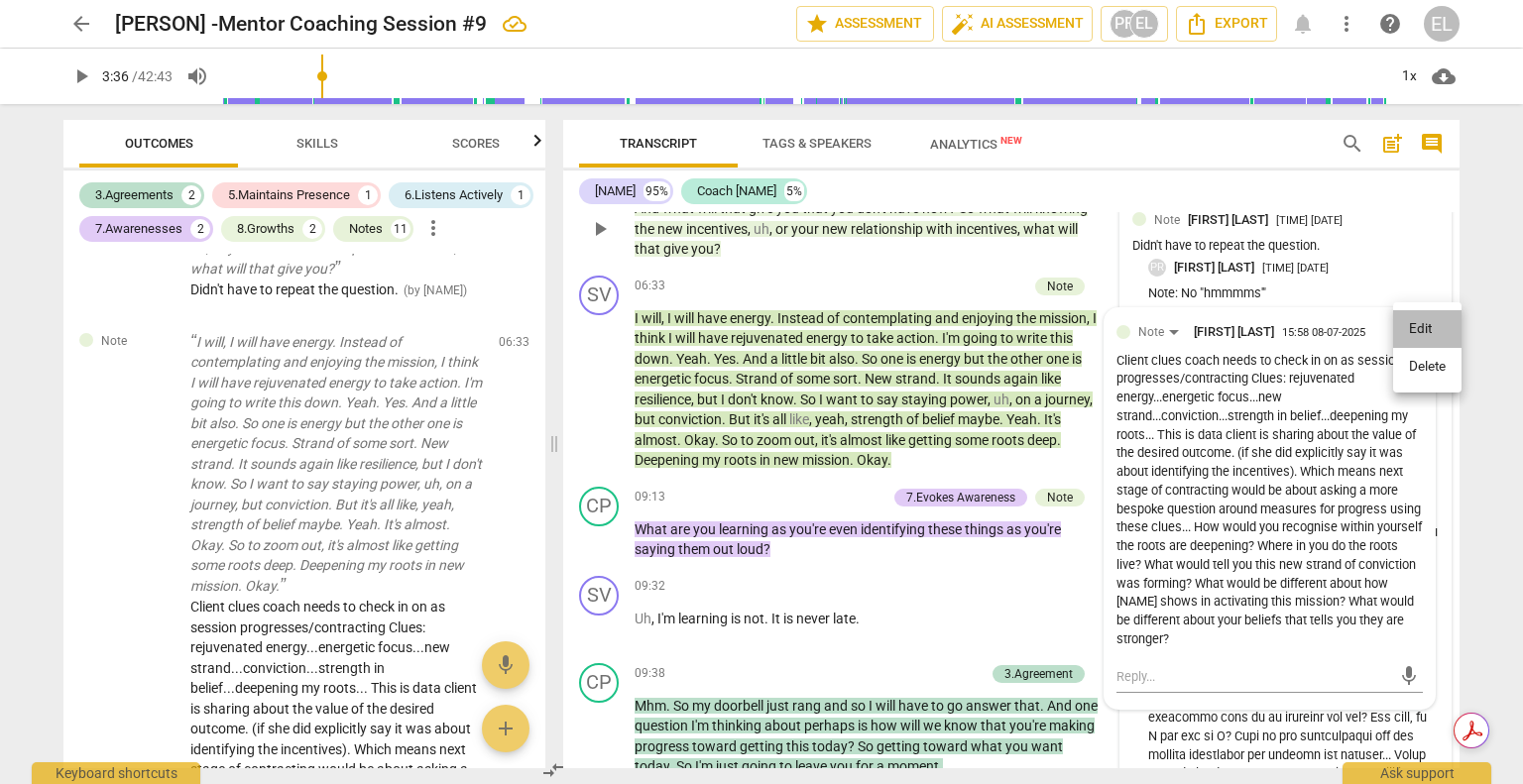click on "Edit" at bounding box center [1427, 329] 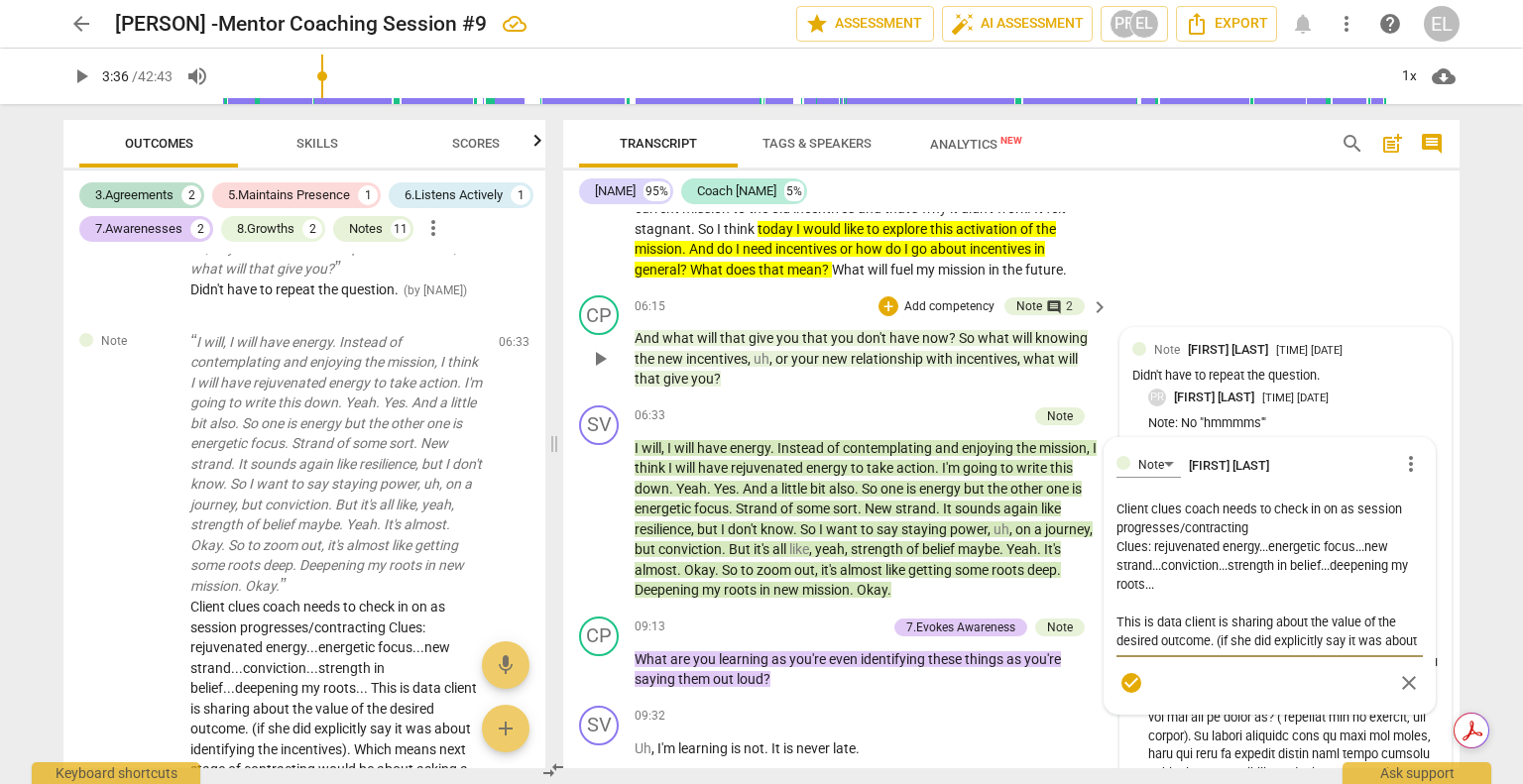 scroll, scrollTop: 1387, scrollLeft: 0, axis: vertical 